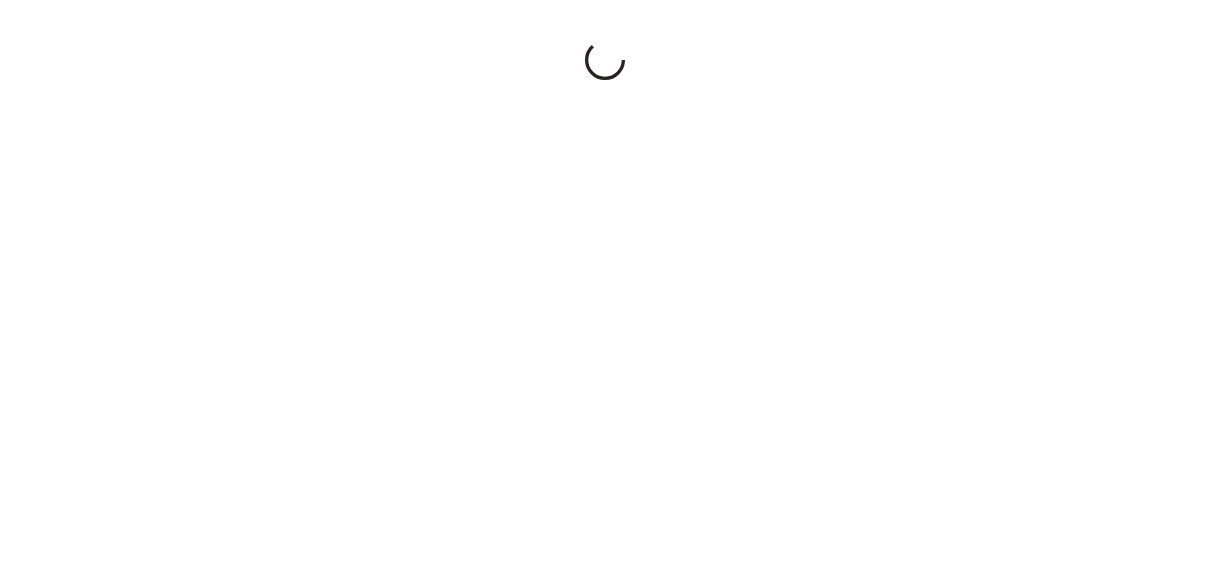 scroll, scrollTop: 0, scrollLeft: 0, axis: both 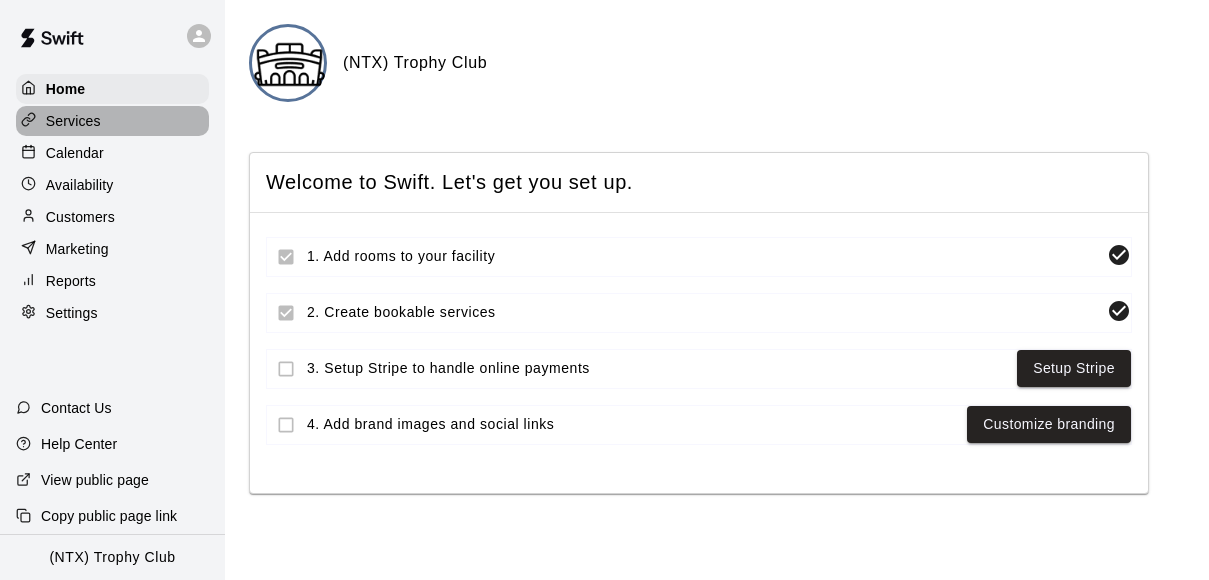 click on "Services" at bounding box center [73, 121] 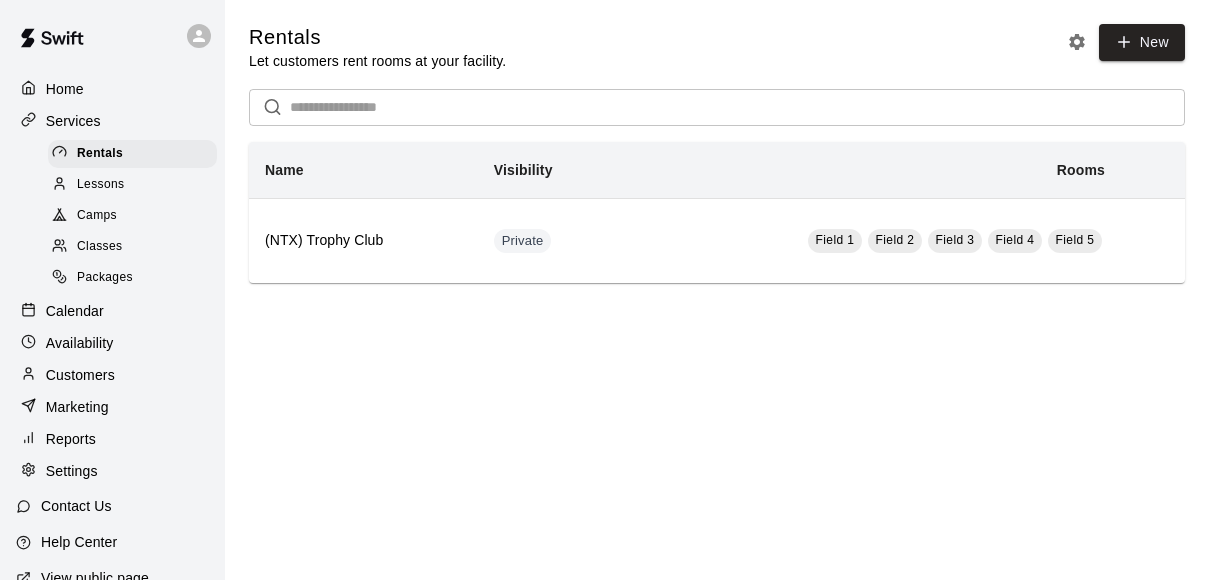 click on "Calendar" at bounding box center (75, 311) 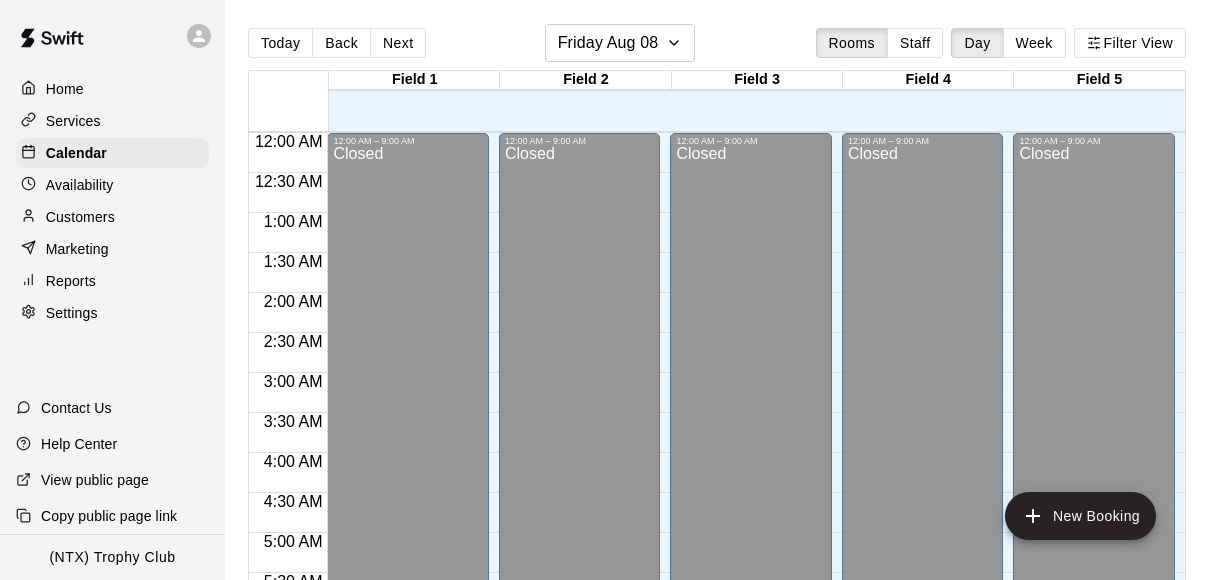 scroll, scrollTop: 1119, scrollLeft: 0, axis: vertical 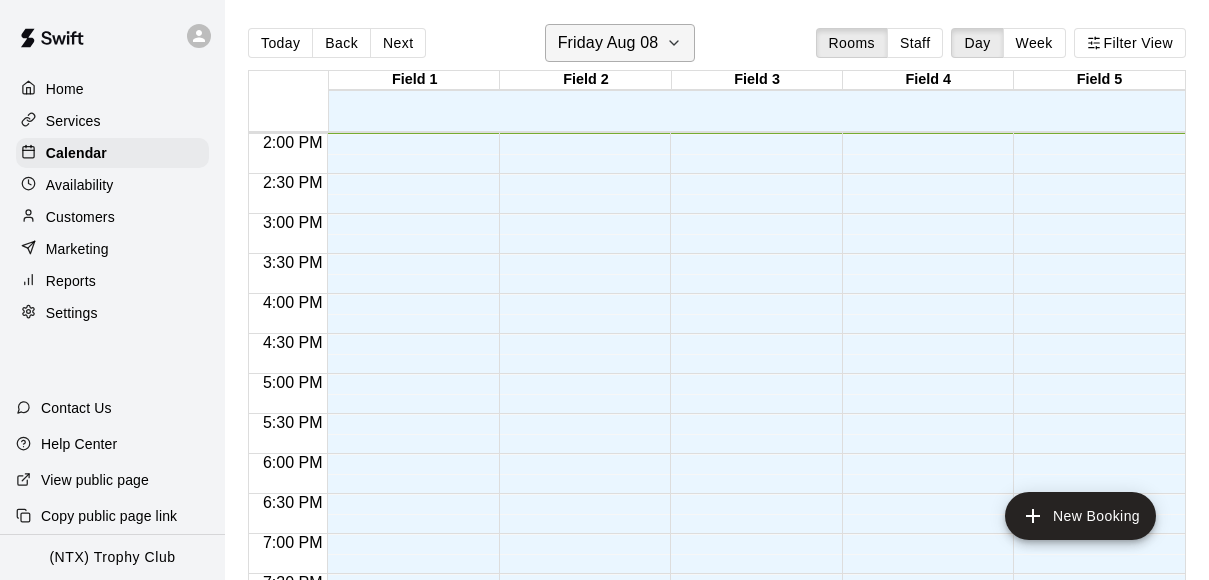 click 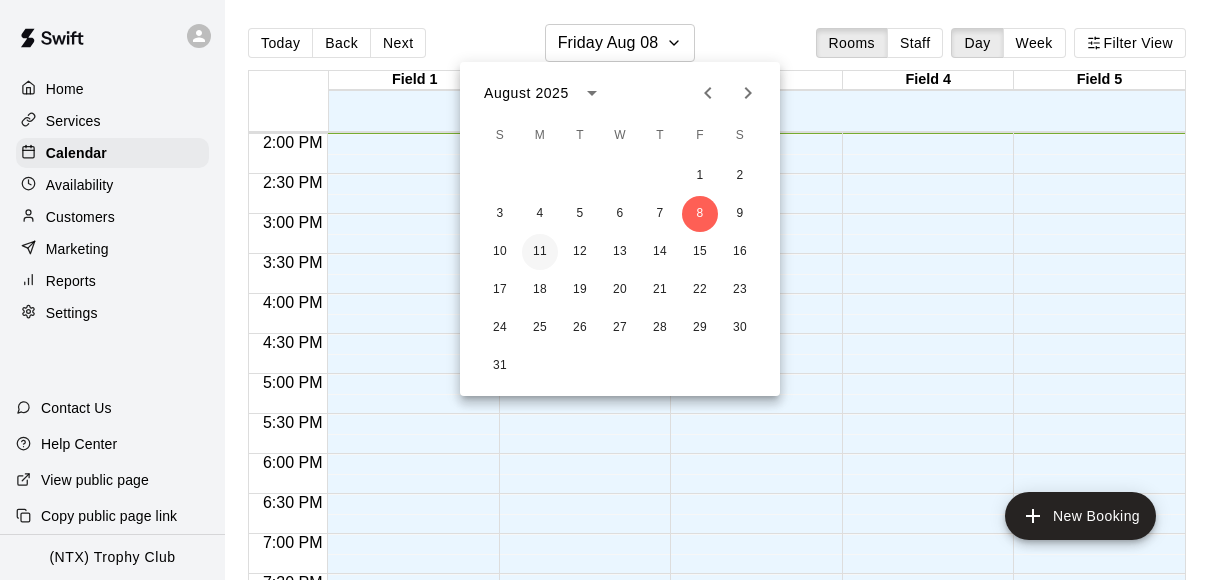click on "11" at bounding box center [540, 252] 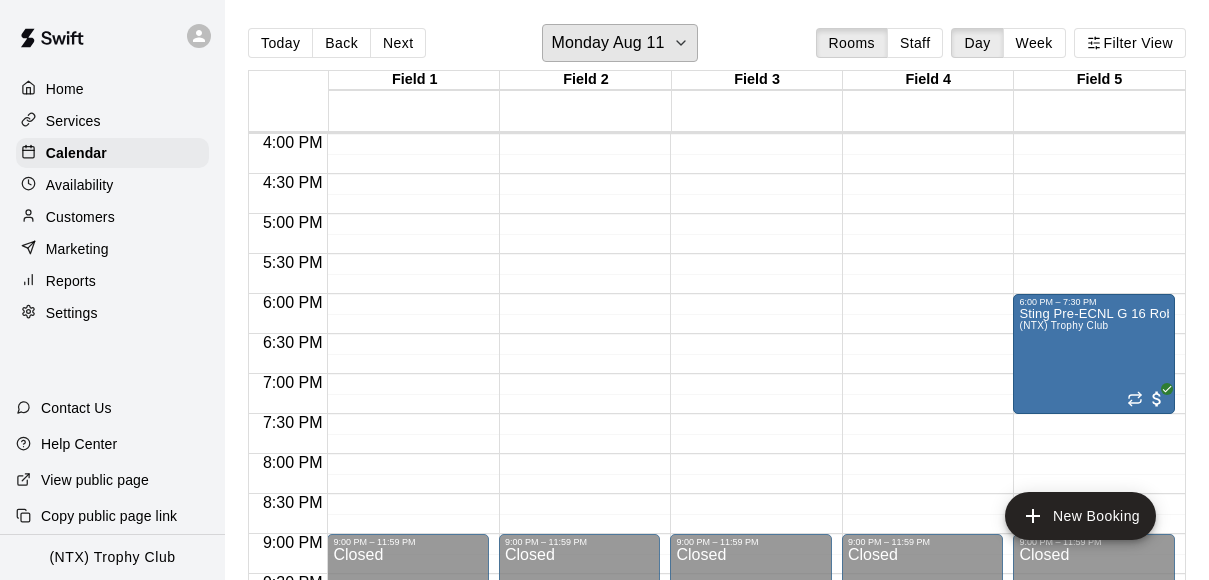scroll, scrollTop: 1361, scrollLeft: 0, axis: vertical 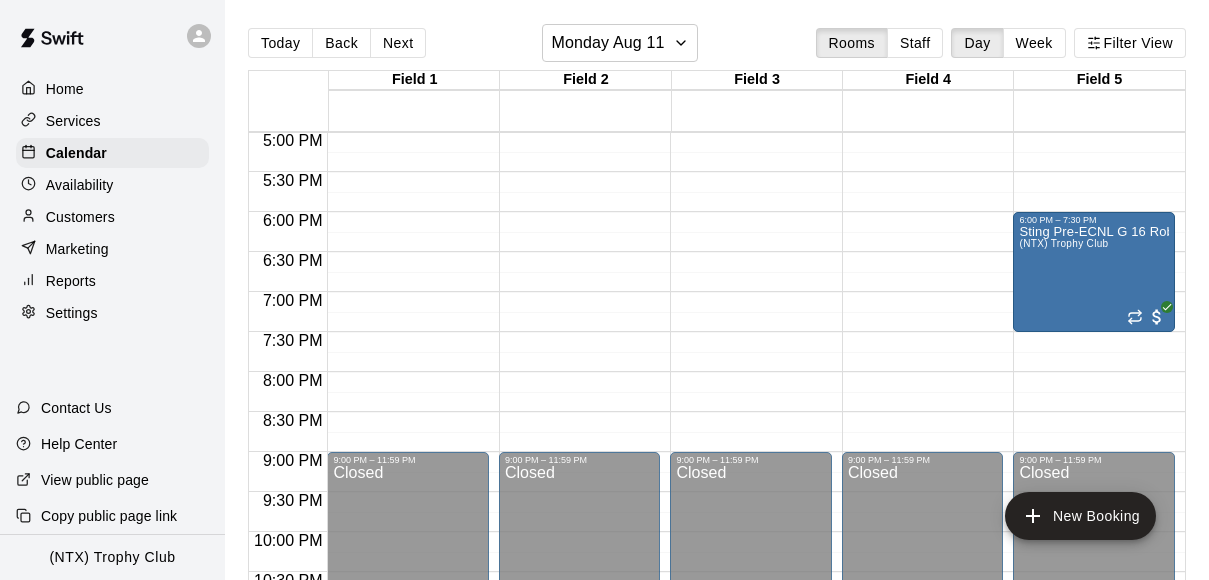 click on "12:00 AM – 9:00 AM Closed 6:00 PM – 7:30 PM Sting Pre-ECNL G 16 Robles (NTX) Trophy Club 9:00 PM – 11:59 PM Closed" at bounding box center [1094, -268] 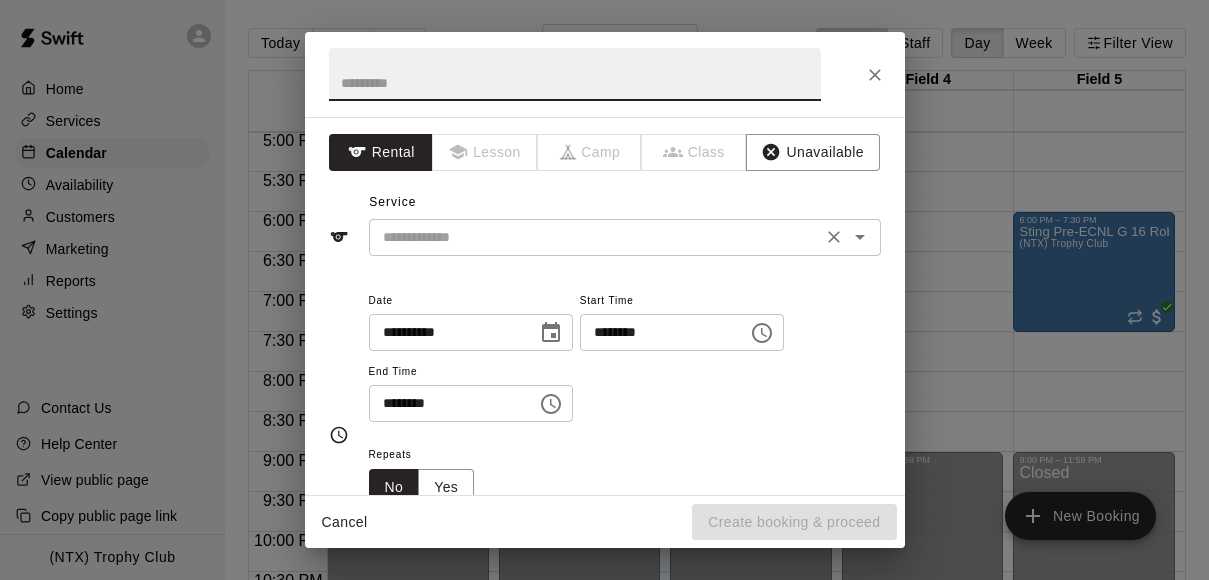 click 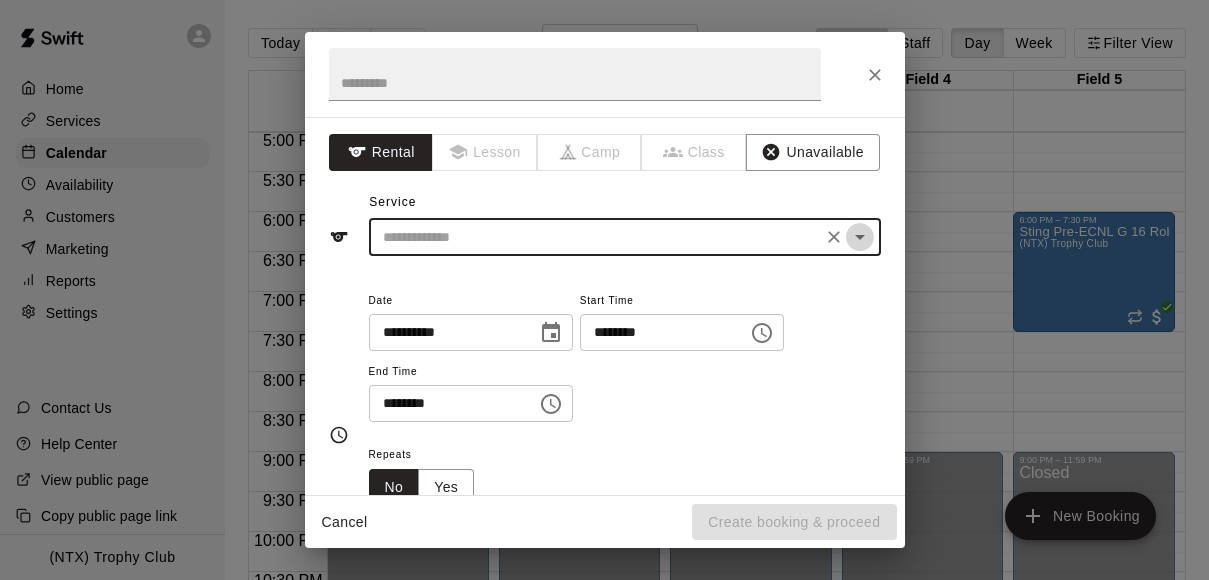 click 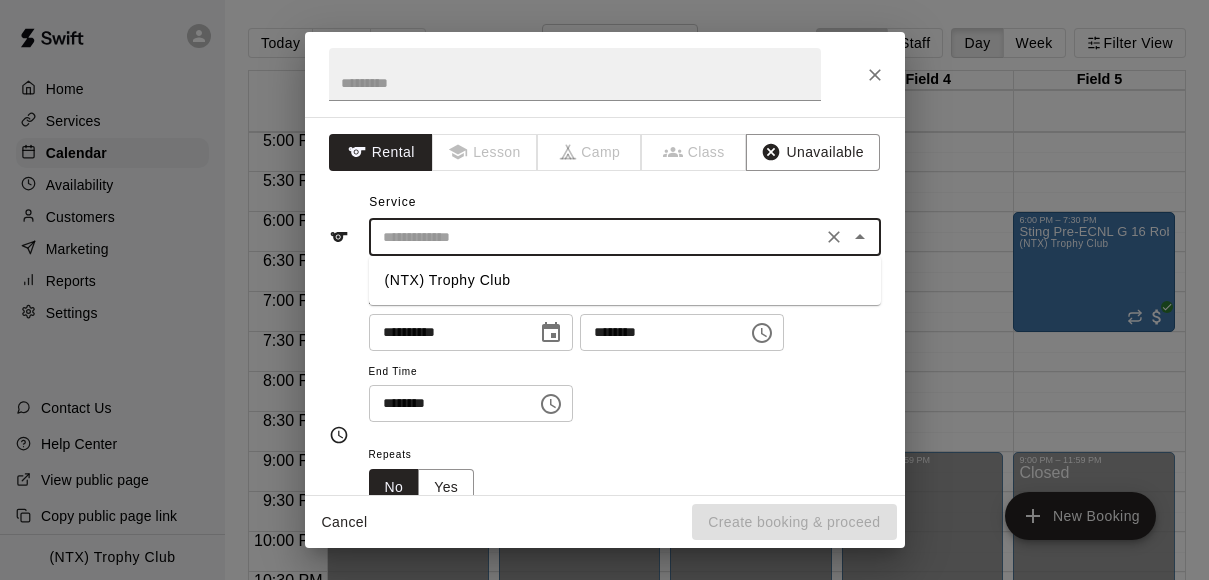 click on "(NTX) Trophy Club" at bounding box center (625, 280) 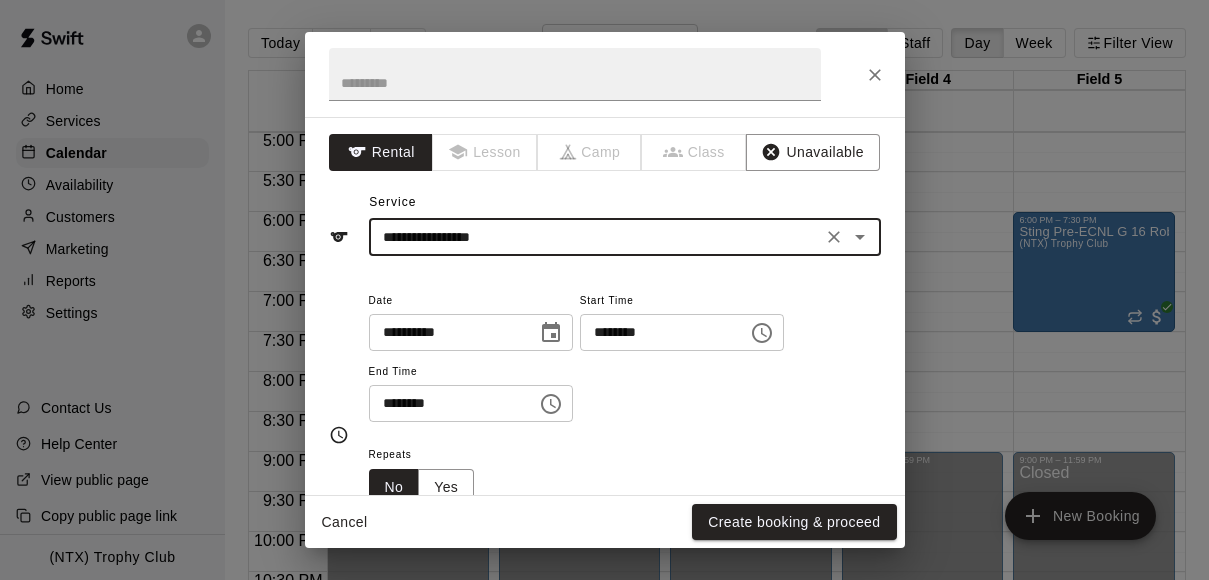 click on "********" at bounding box center [446, 403] 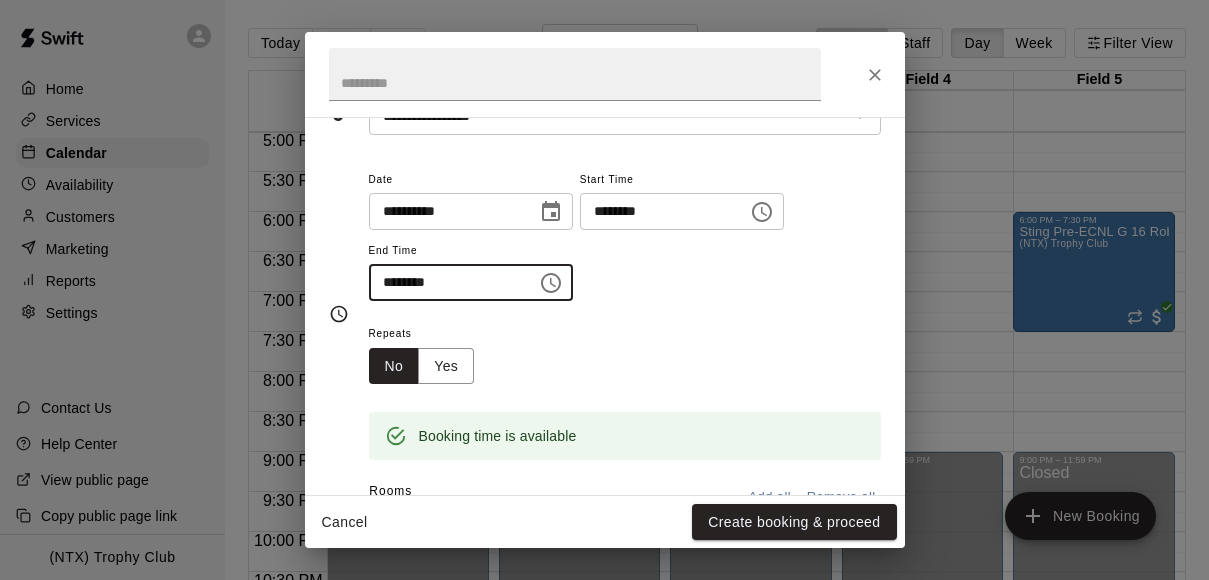 scroll, scrollTop: 124, scrollLeft: 0, axis: vertical 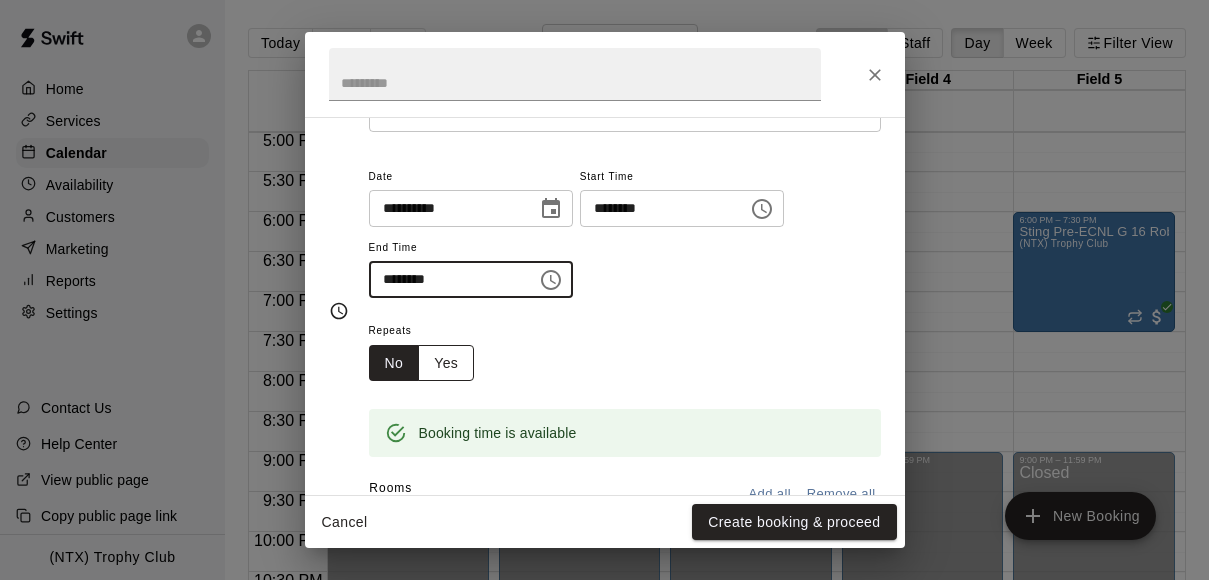 type on "********" 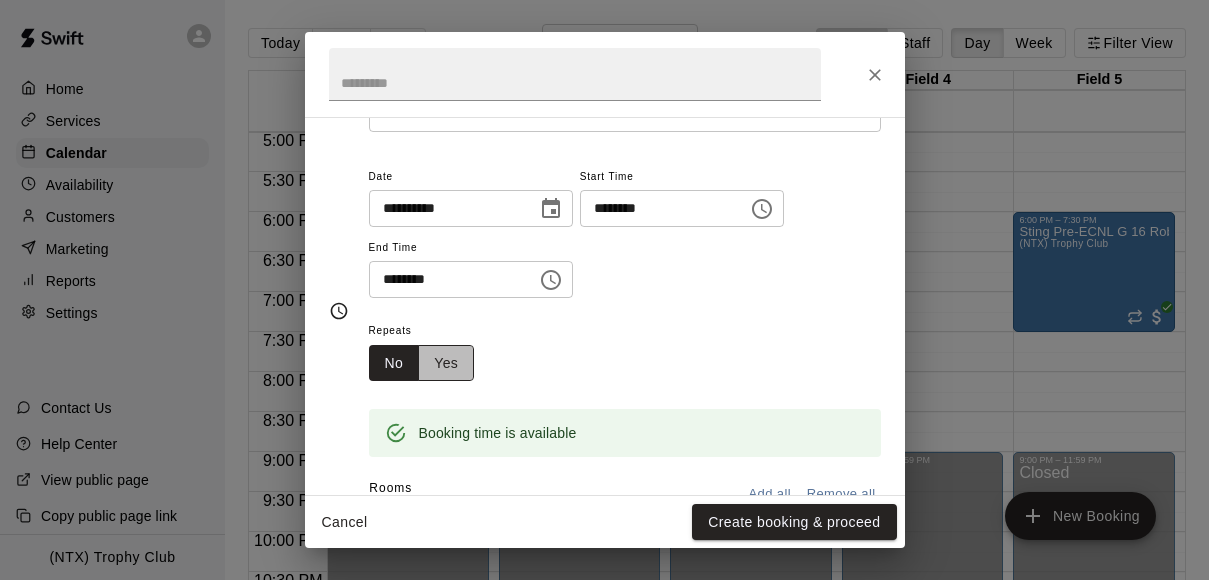 click on "Yes" at bounding box center (446, 363) 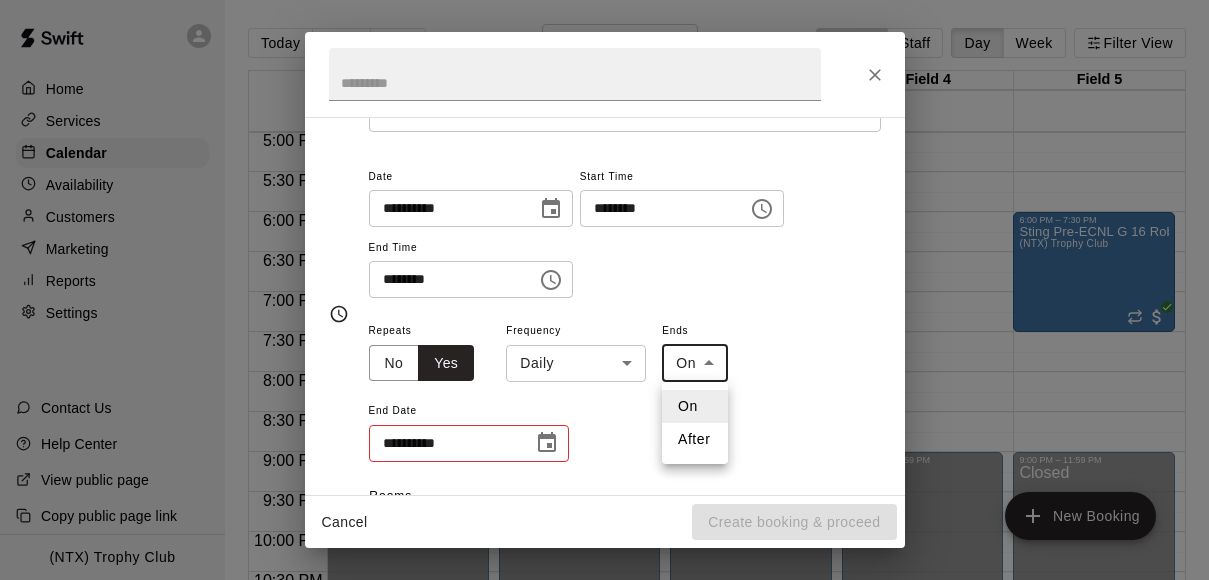 click on "Home Services Calendar Availability Customers Marketing Reports Settings Contact Us Help Center View public page Copy public page link (NTX) Trophy Club Today Back Next Monday Aug 11 Rooms Staff Day Week Filter View Field 1 11 Mon Field 2 11 Mon Field 3 11 Mon Field 4 11 Mon Field 5 11 Mon 12:00 AM 12:30 AM 1:00 AM 1:30 AM 2:00 AM 2:30 AM 3:00 AM 3:30 AM 4:00 AM 4:30 AM 5:00 AM 5:30 AM 6:00 AM 6:30 AM 7:00 AM 7:30 AM 8:00 AM 8:30 AM 9:00 AM 9:30 AM 10:00 AM 10:30 AM 11:00 AM 11:30 AM 12:00 PM 12:30 PM 1:00 PM 1:30 PM 2:00 PM 2:30 PM 3:00 PM 3:30 PM 4:00 PM 4:30 PM 5:00 PM 5:30 PM 6:00 PM 6:30 PM 7:00 PM 7:30 PM 8:00 PM 8:30 PM 9:00 PM 9:30 PM 10:00 PM 10:30 PM 11:00 PM 11:30 PM 12:00 AM – 9:00 AM Closed 9:00 PM – 11:59 PM Closed 12:00 AM – 9:00 AM Closed 9:00 PM – 11:59 PM Closed 12:00 AM – 9:00 AM Closed 9:00 PM – 11:59 PM Closed 12:00 AM – 9:00 AM Closed 9:00 PM – 11:59 PM Closed 12:00 AM – 9:00 AM Closed 6:00 PM – 7:30 PM Sting Pre-ECNL G 16 Robles (NTX) Trophy Club 9:00 PM – 11:59 PM" at bounding box center [604, 306] 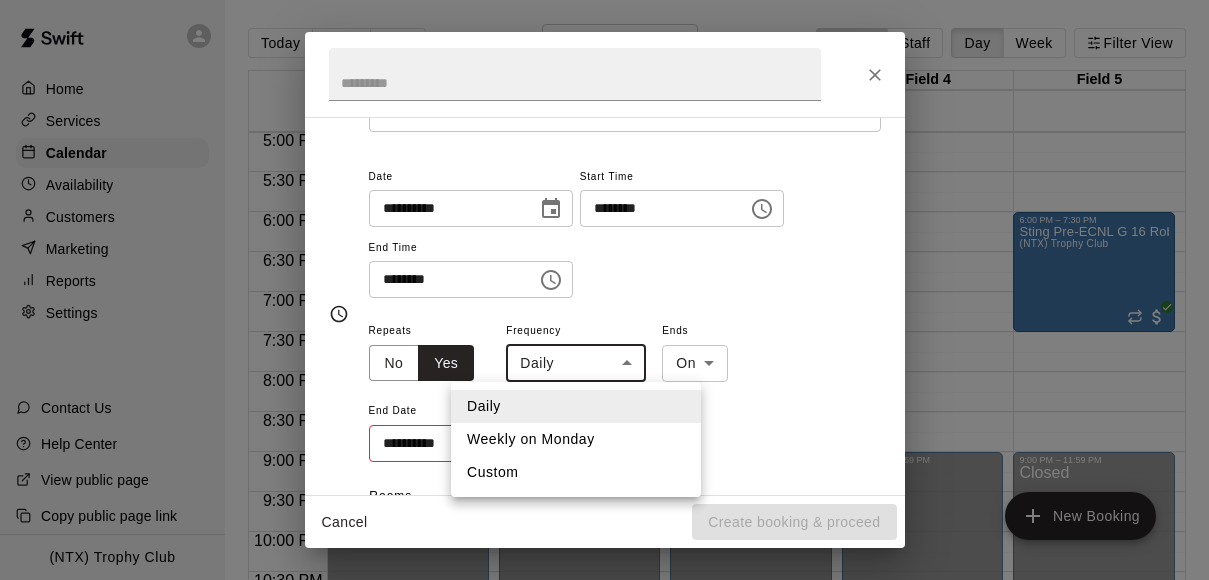 click on "Home Services Calendar Availability Customers Marketing Reports Settings Contact Us Help Center View public page Copy public page link (NTX) Trophy Club Today Back Next Monday Aug 11 Rooms Staff Day Week Filter View Field 1 11 Mon Field 2 11 Mon Field 3 11 Mon Field 4 11 Mon Field 5 11 Mon 12:00 AM 12:30 AM 1:00 AM 1:30 AM 2:00 AM 2:30 AM 3:00 AM 3:30 AM 4:00 AM 4:30 AM 5:00 AM 5:30 AM 6:00 AM 6:30 AM 7:00 AM 7:30 AM 8:00 AM 8:30 AM 9:00 AM 9:30 AM 10:00 AM 10:30 AM 11:00 AM 11:30 AM 12:00 PM 12:30 PM 1:00 PM 1:30 PM 2:00 PM 2:30 PM 3:00 PM 3:30 PM 4:00 PM 4:30 PM 5:00 PM 5:30 PM 6:00 PM 6:30 PM 7:00 PM 7:30 PM 8:00 PM 8:30 PM 9:00 PM 9:30 PM 10:00 PM 10:30 PM 11:00 PM 11:30 PM 12:00 AM – 9:00 AM Closed 9:00 PM – 11:59 PM Closed 12:00 AM – 9:00 AM Closed 9:00 PM – 11:59 PM Closed 12:00 AM – 9:00 AM Closed 9:00 PM – 11:59 PM Closed 12:00 AM – 9:00 AM Closed 9:00 PM – 11:59 PM Closed 12:00 AM – 9:00 AM Closed 6:00 PM – 7:30 PM Sting Pre-ECNL G 16 Robles (NTX) Trophy Club 9:00 PM – 11:59 PM" at bounding box center (604, 306) 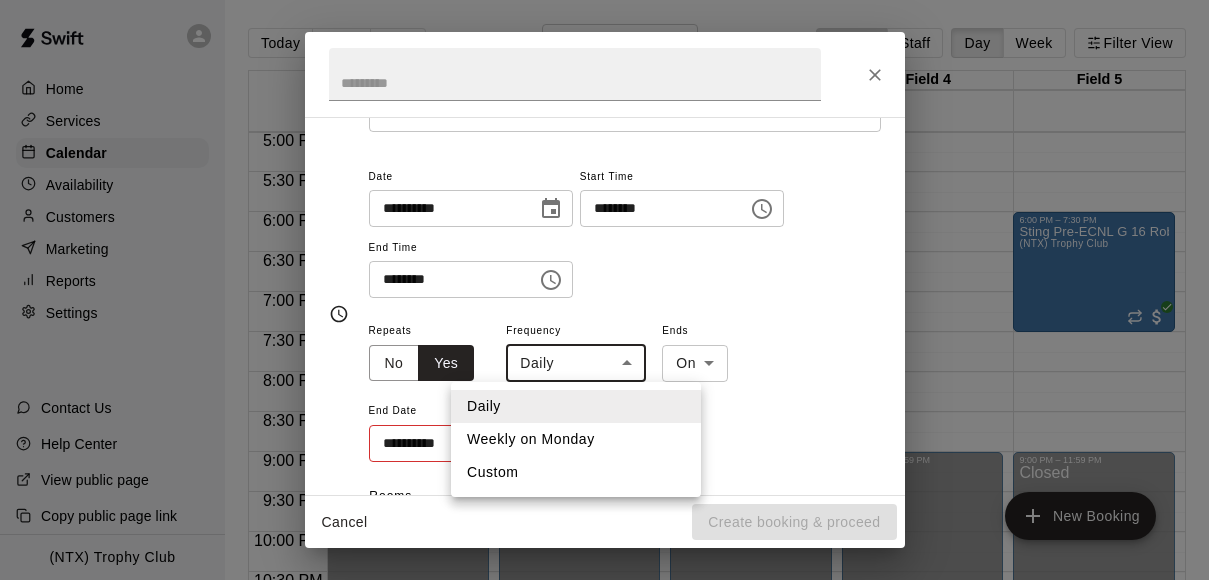 click on "Weekly on Monday" at bounding box center (576, 439) 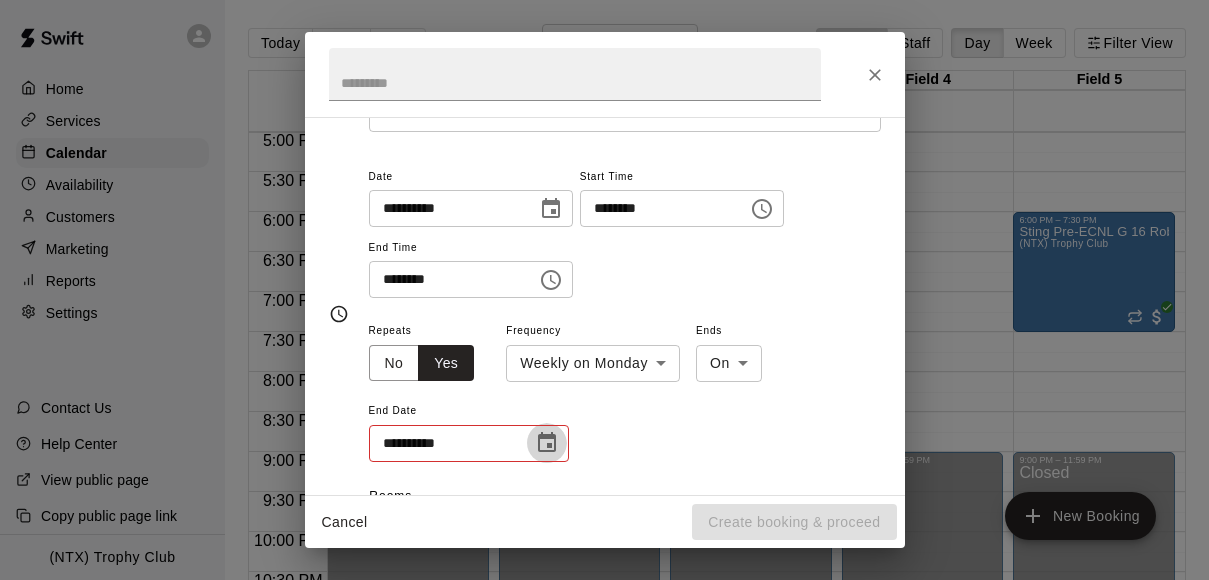 click 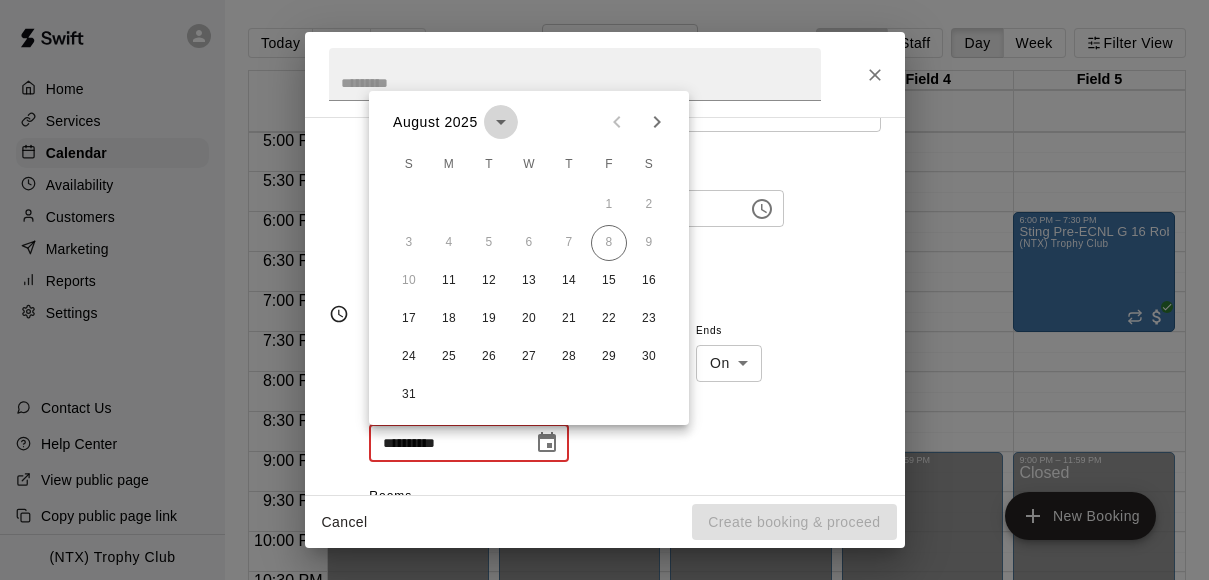 click 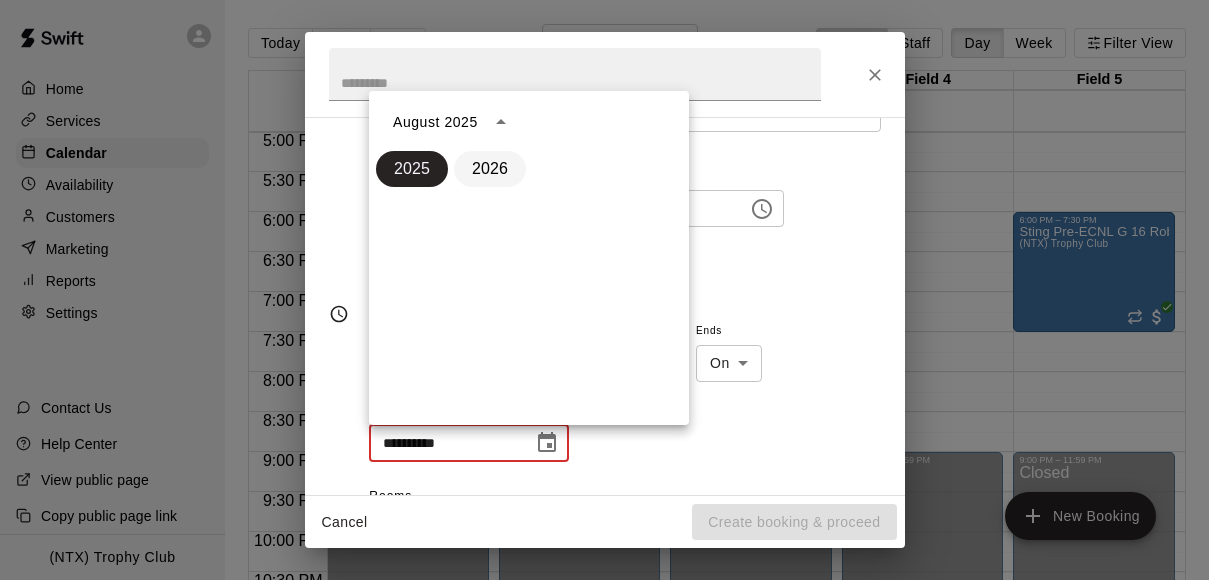 click on "2026" at bounding box center (490, 169) 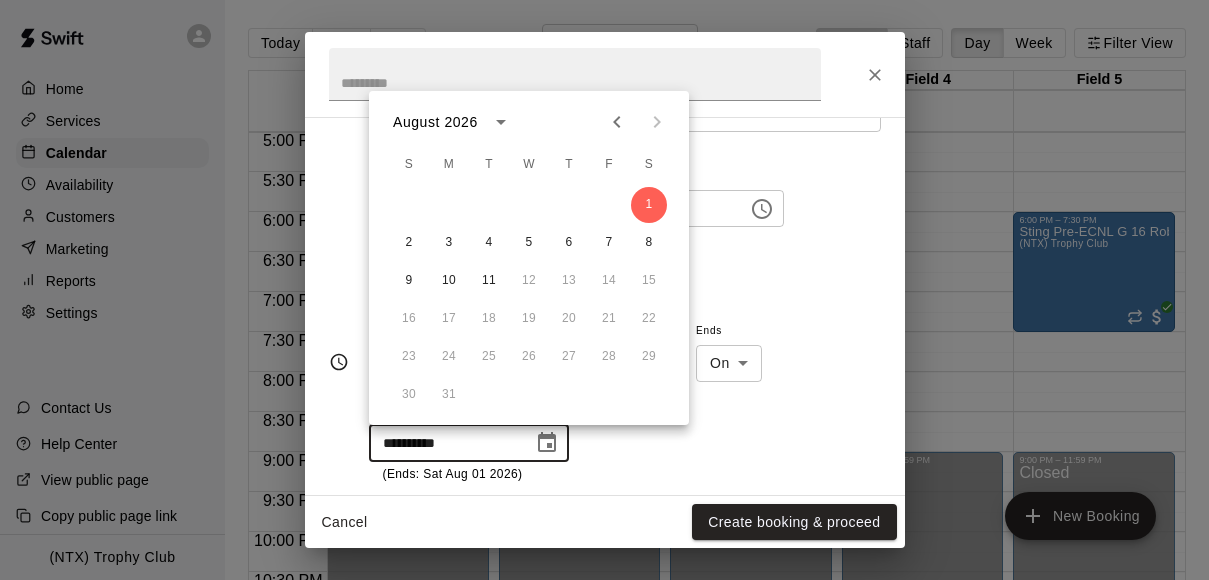 click 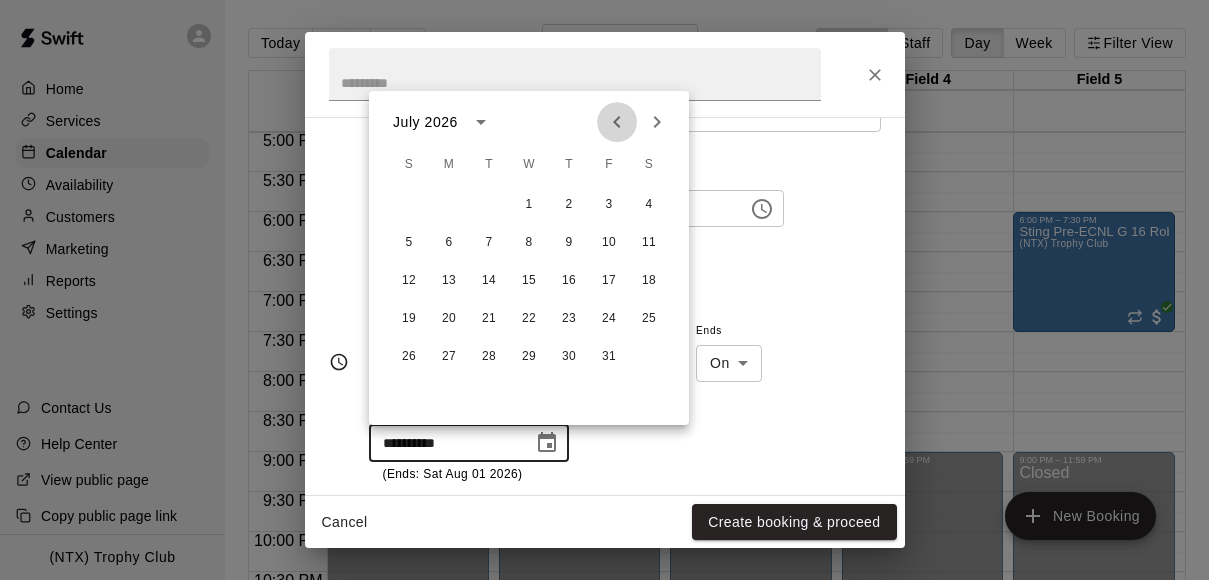 click 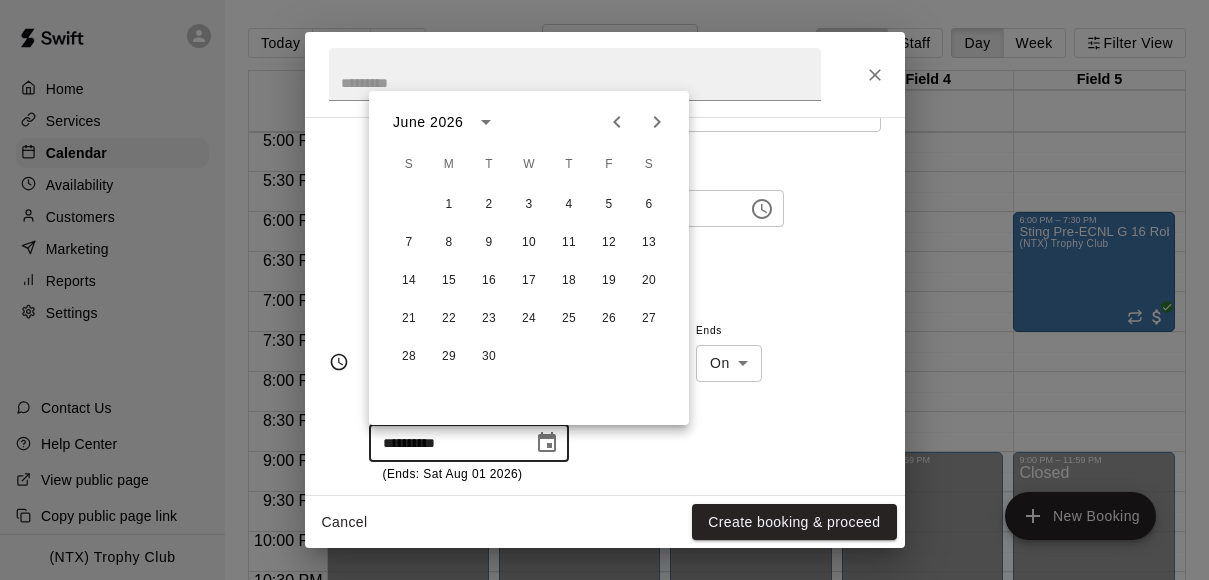 click 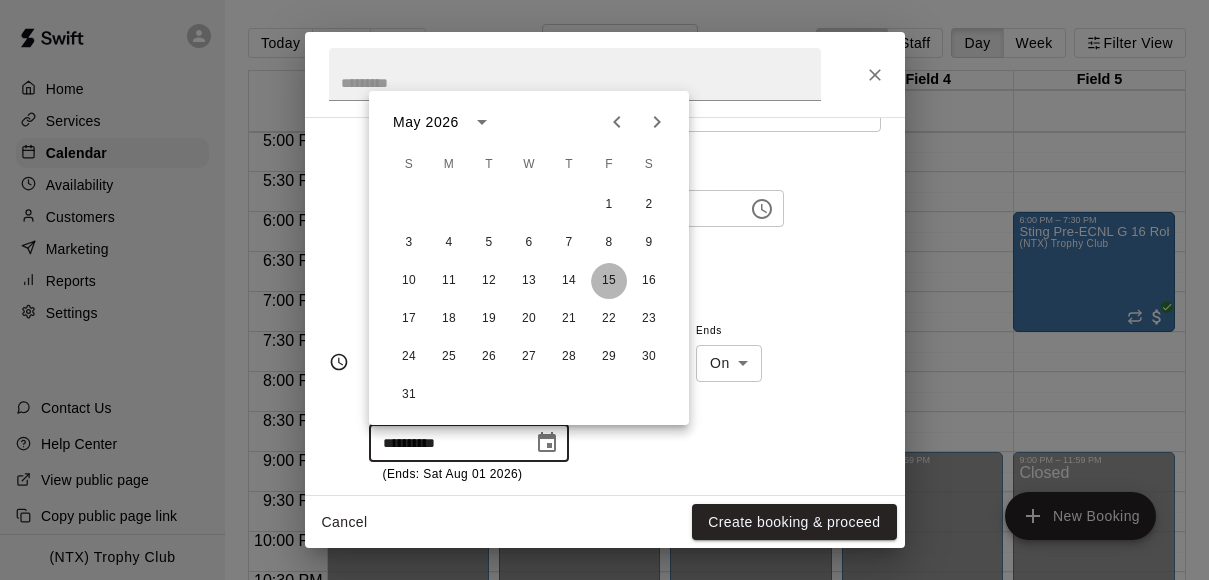 click on "15" at bounding box center (609, 281) 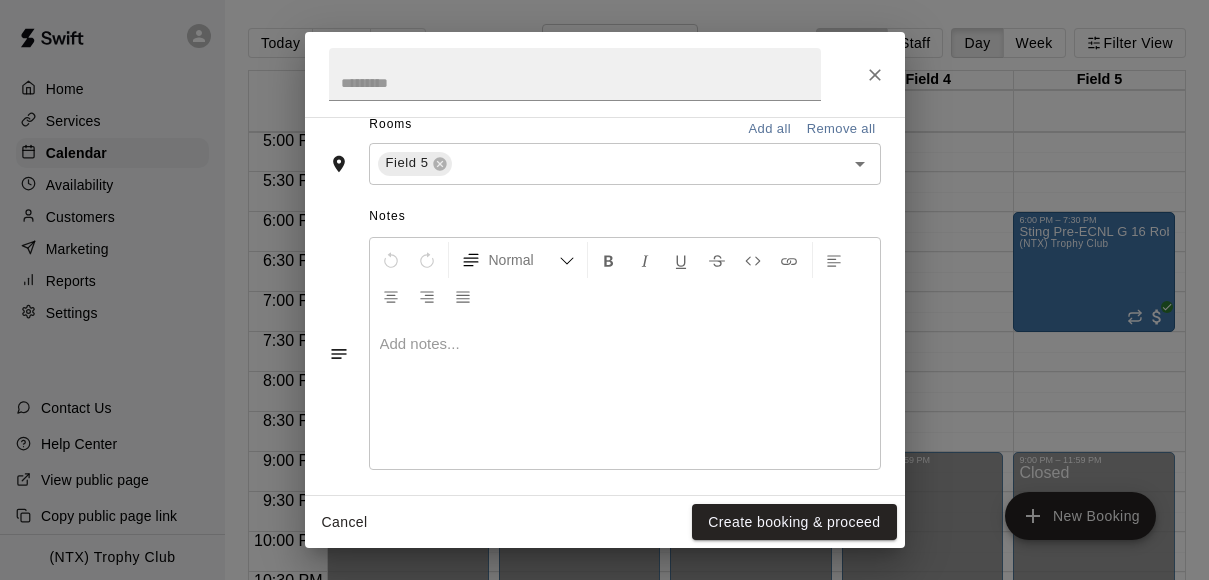 scroll, scrollTop: 604, scrollLeft: 0, axis: vertical 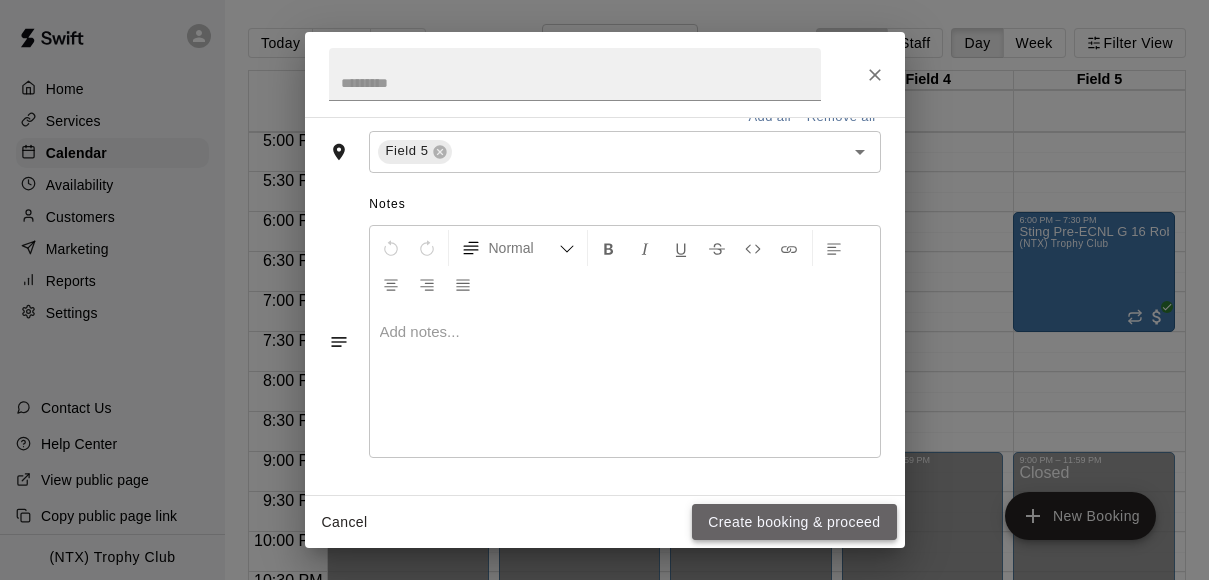 click on "Create booking & proceed" at bounding box center (794, 522) 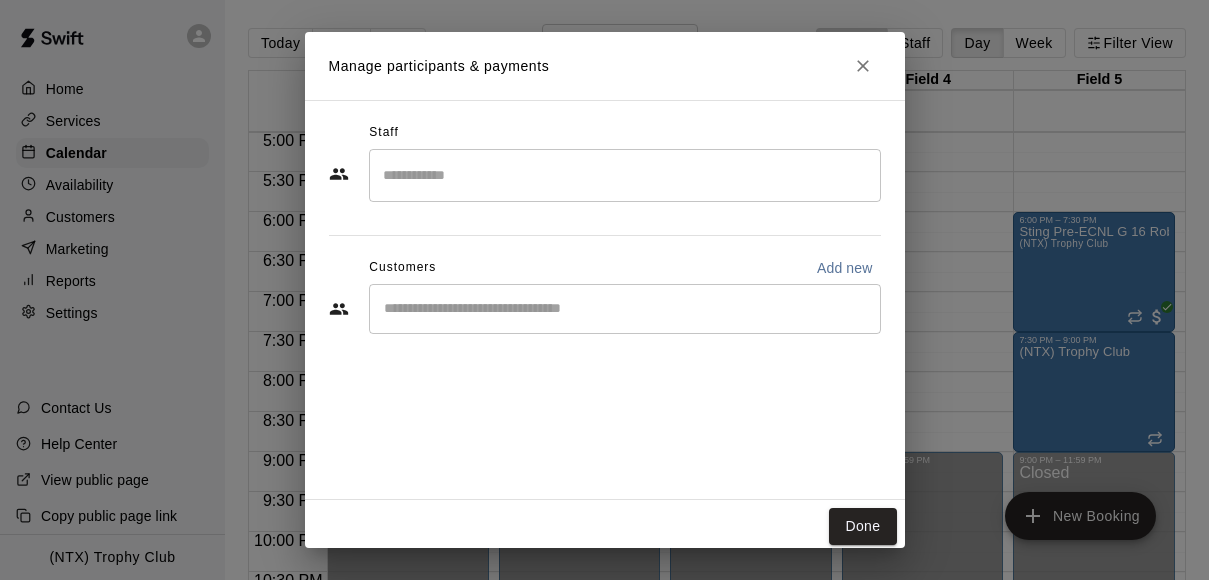 click on "​" at bounding box center [625, 309] 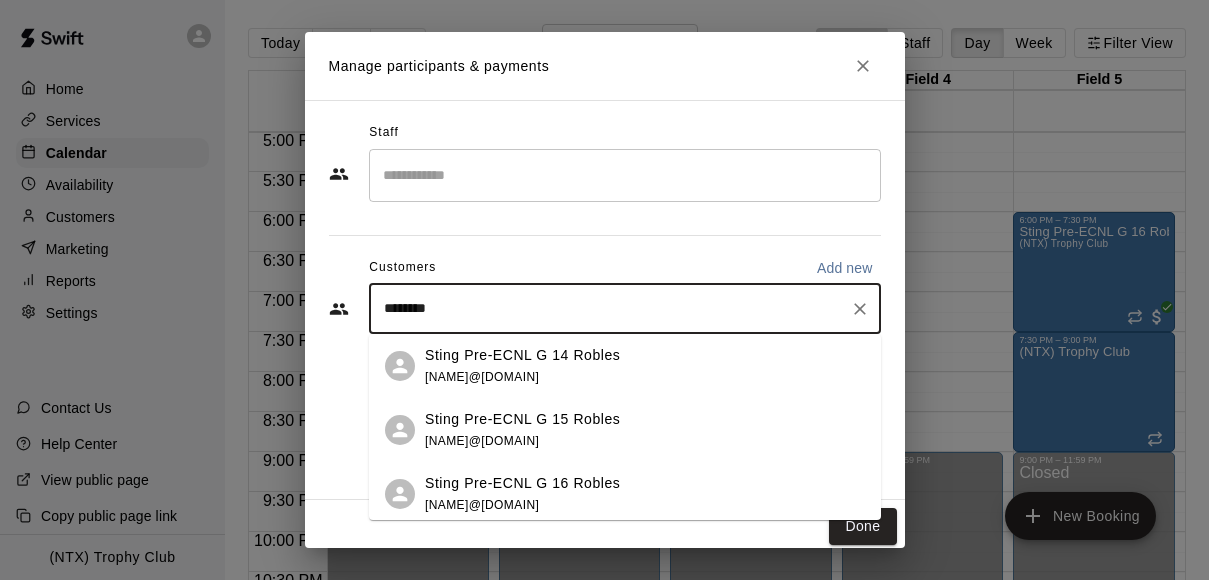 type on "*********" 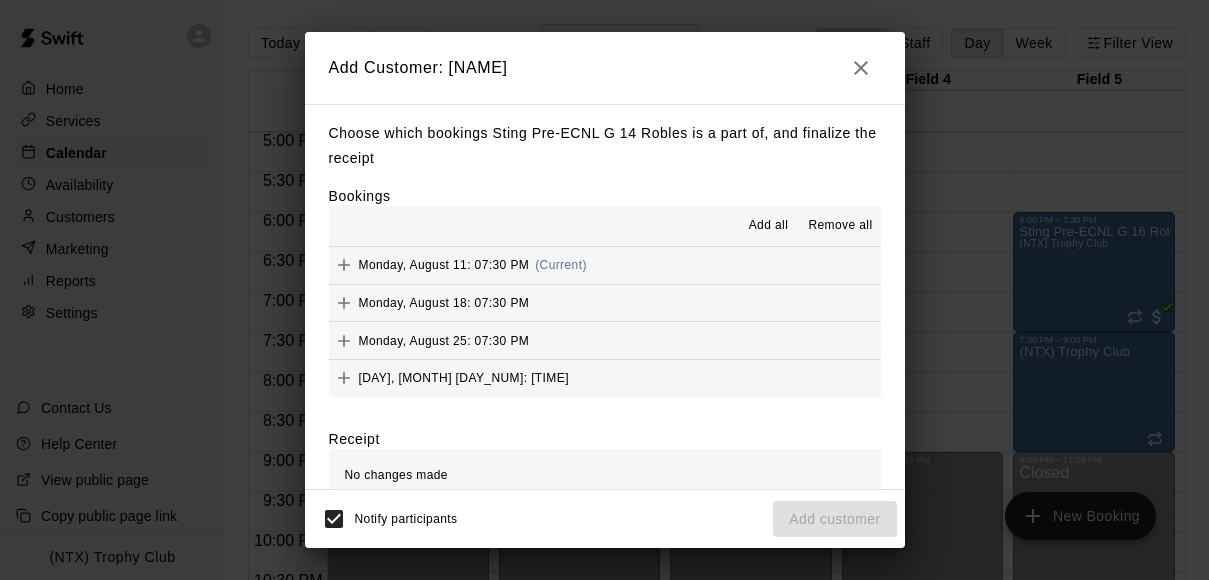 click on "Add all" at bounding box center (769, 226) 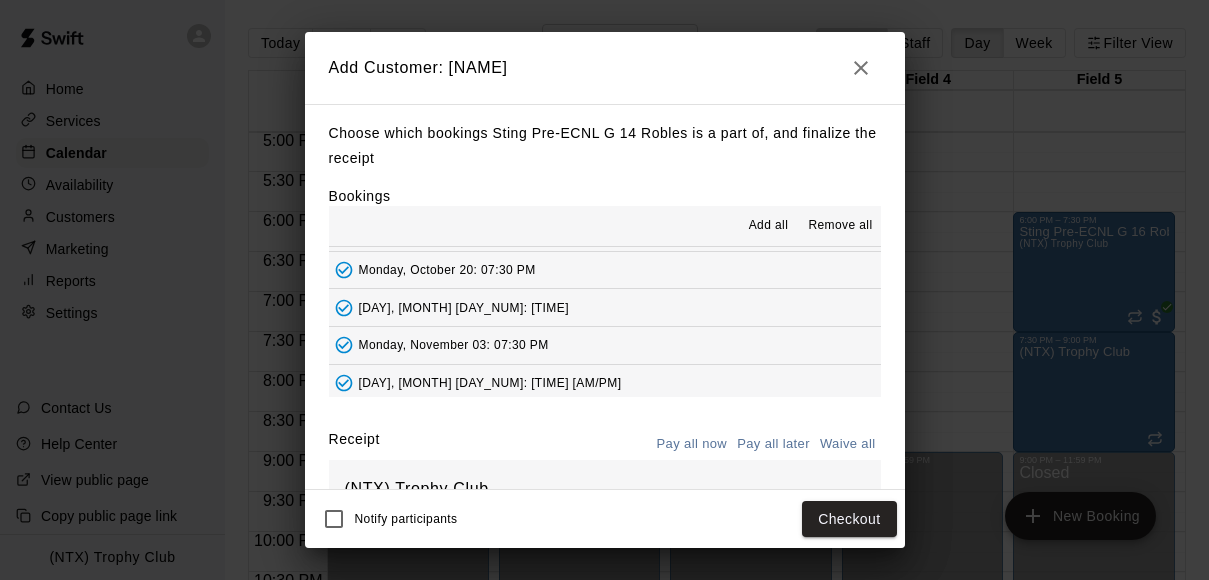 scroll, scrollTop: 428, scrollLeft: 0, axis: vertical 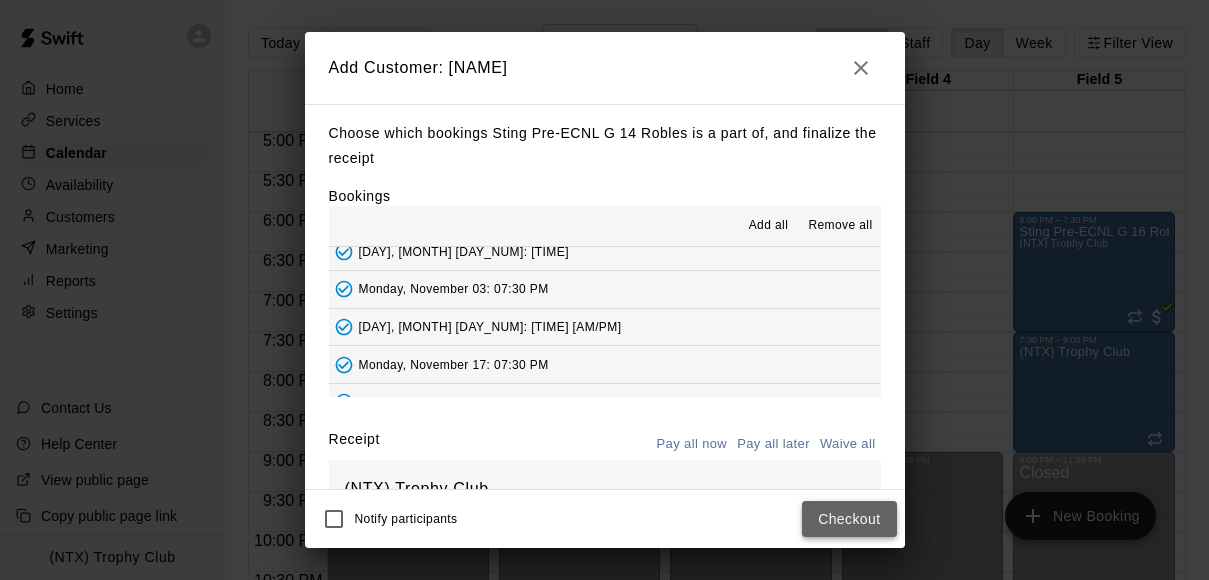 click on "Checkout" at bounding box center [849, 519] 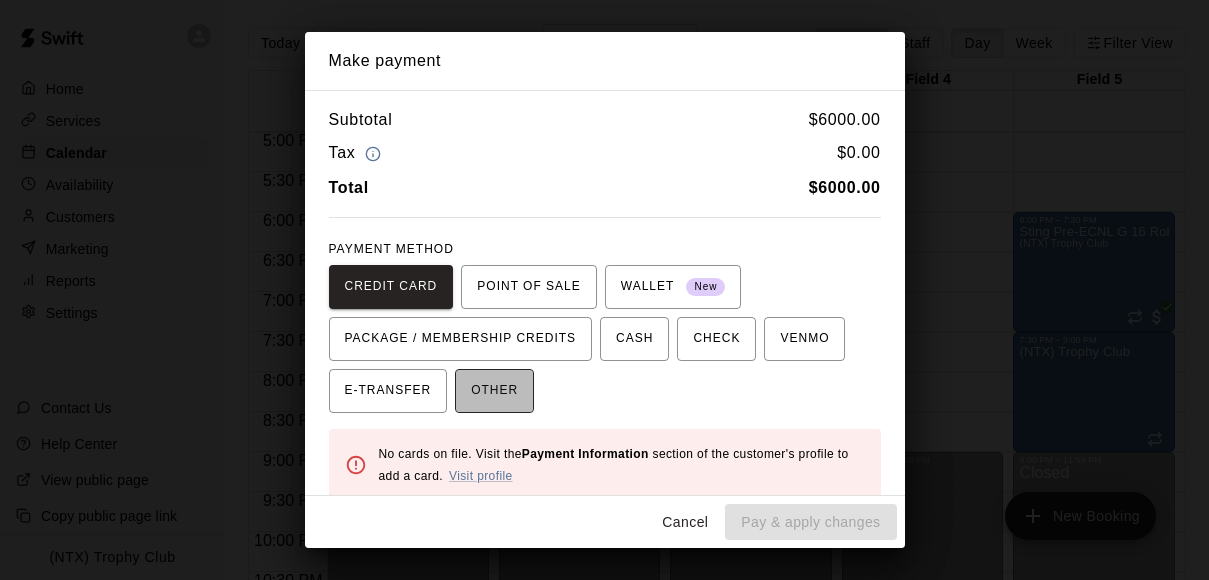 click on "OTHER" at bounding box center [494, 391] 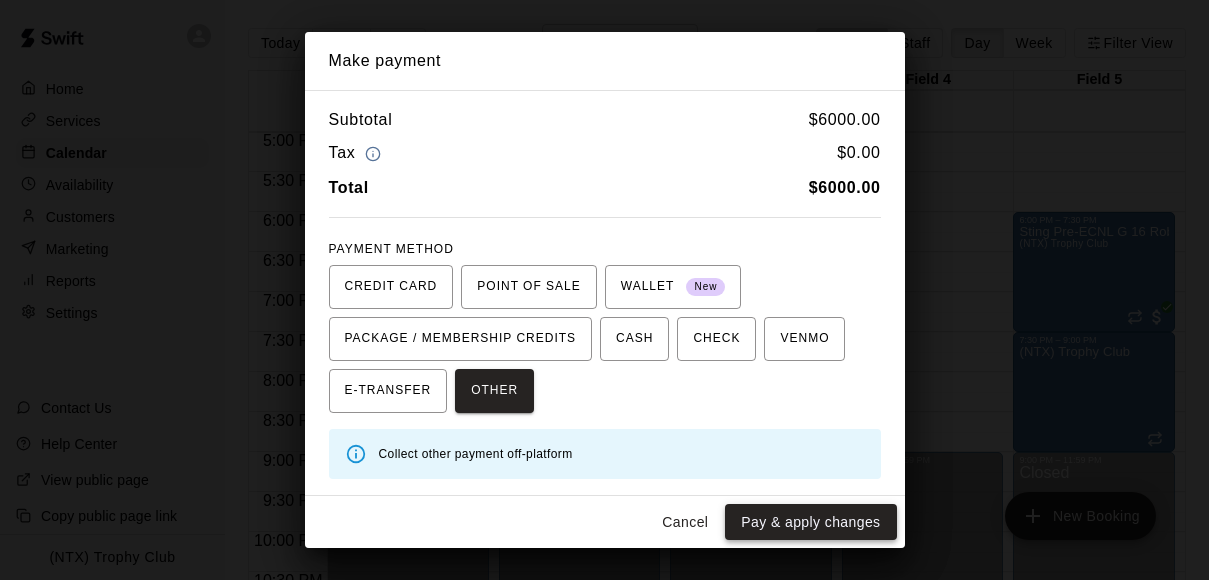 click on "Pay & apply changes" at bounding box center [810, 522] 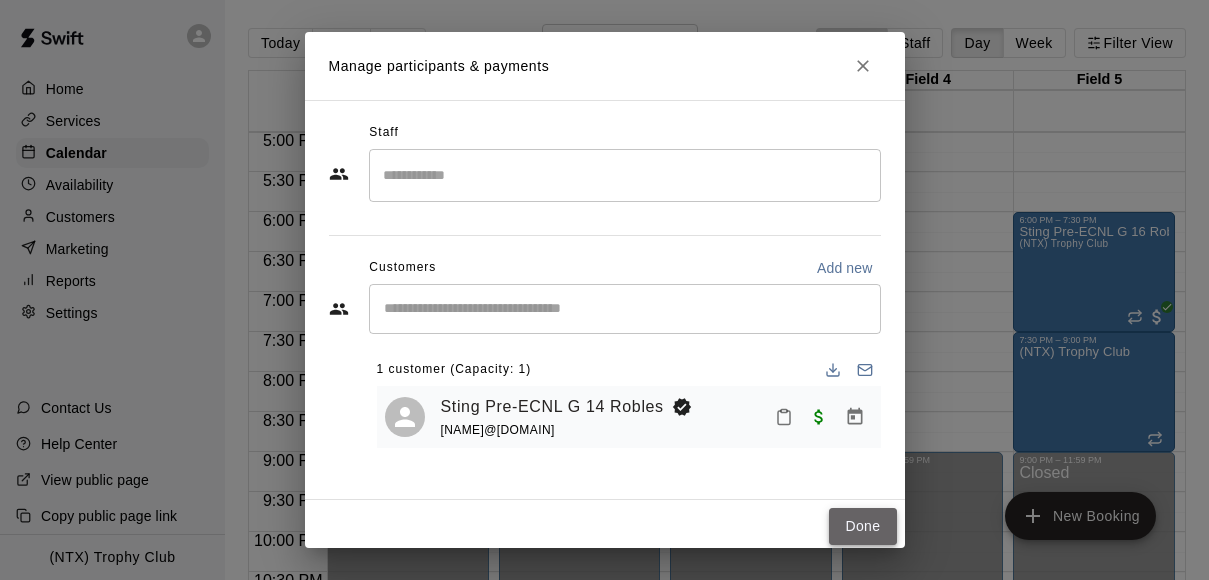 click on "Done" at bounding box center [862, 526] 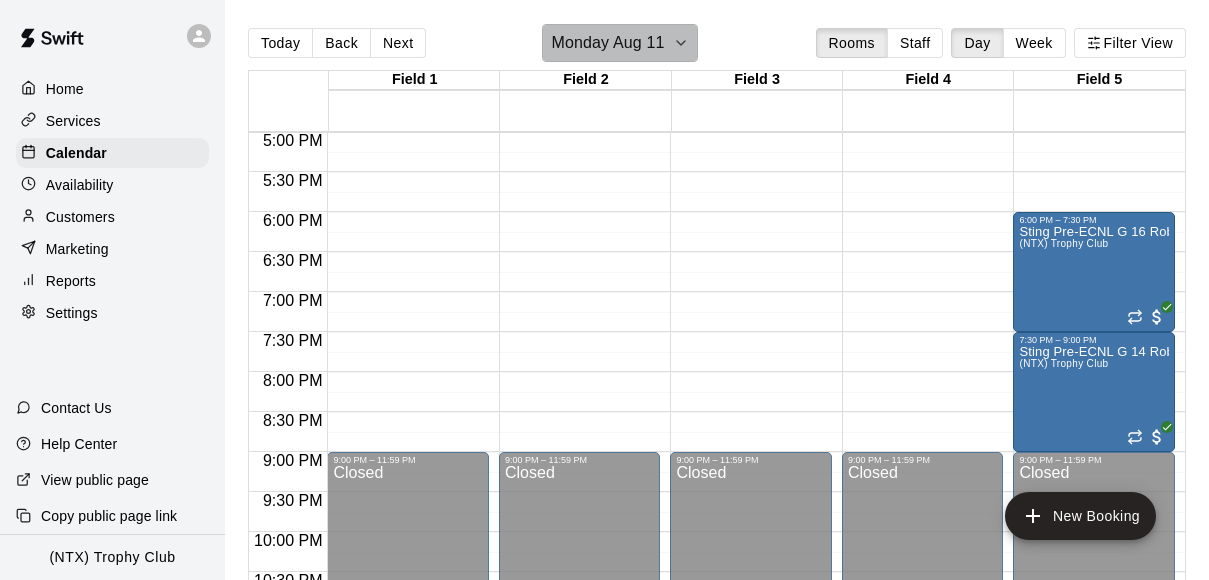 click 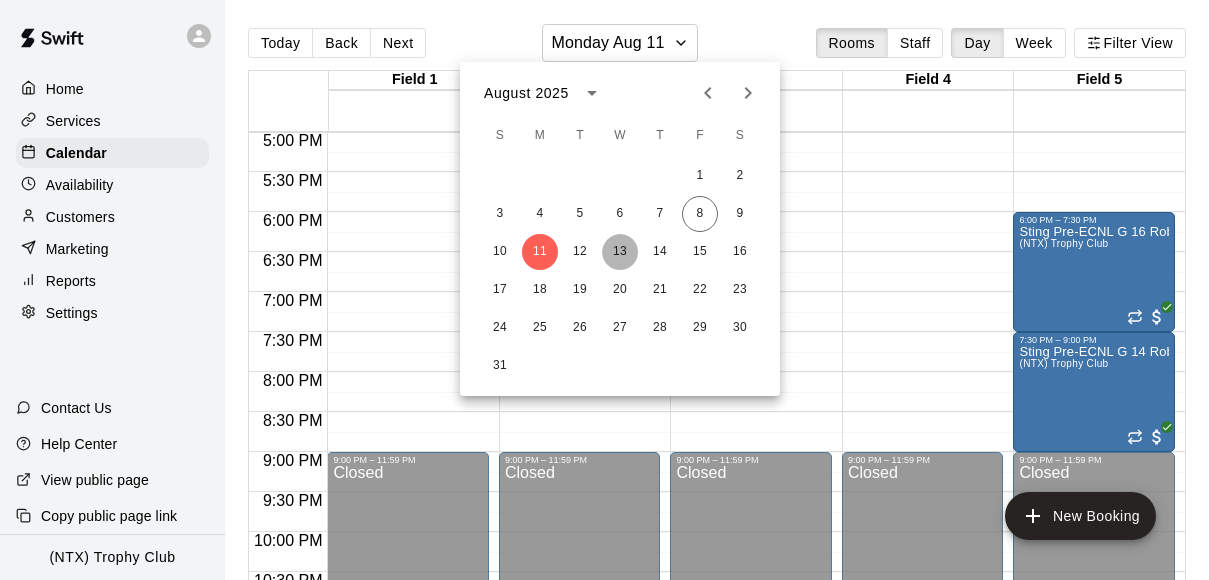 click on "13" at bounding box center [620, 252] 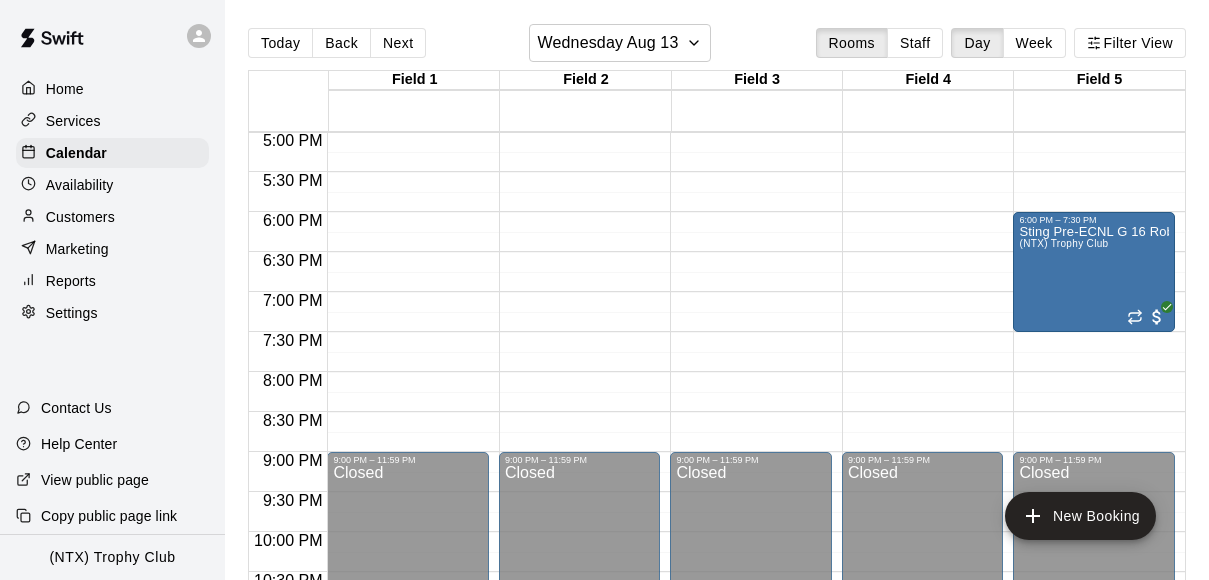click on "12:00 AM – 9:00 AM Closed 6:00 PM – 7:30 PM Sting Pre-ECNL G 16 Robles (NTX) Trophy Club 9:00 PM – 11:59 PM Closed" at bounding box center [1094, -268] 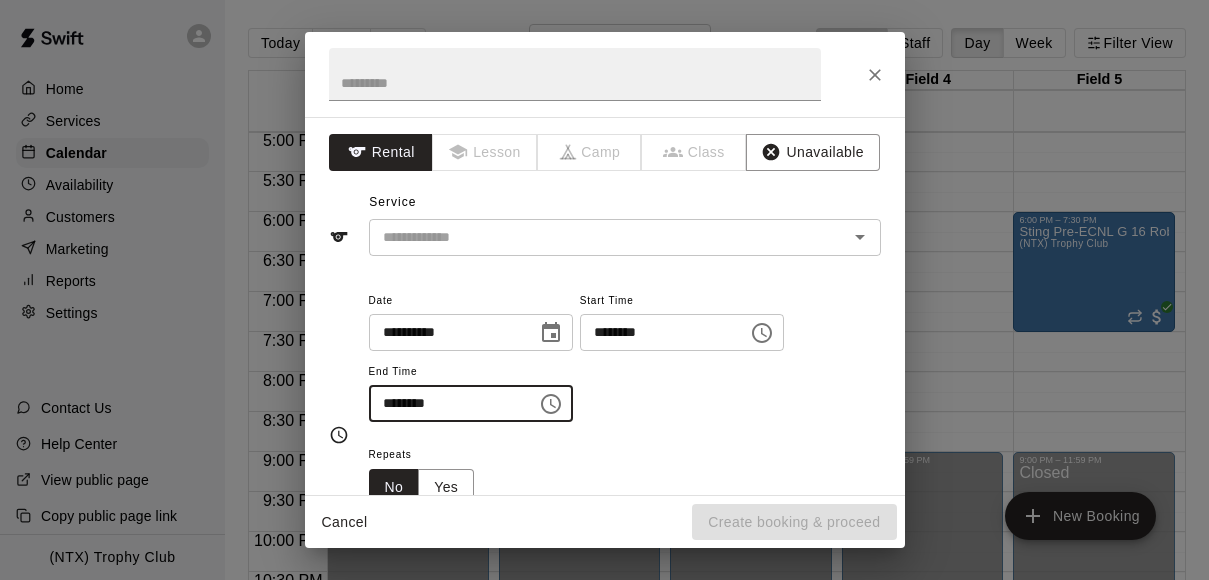 click on "********" at bounding box center [446, 403] 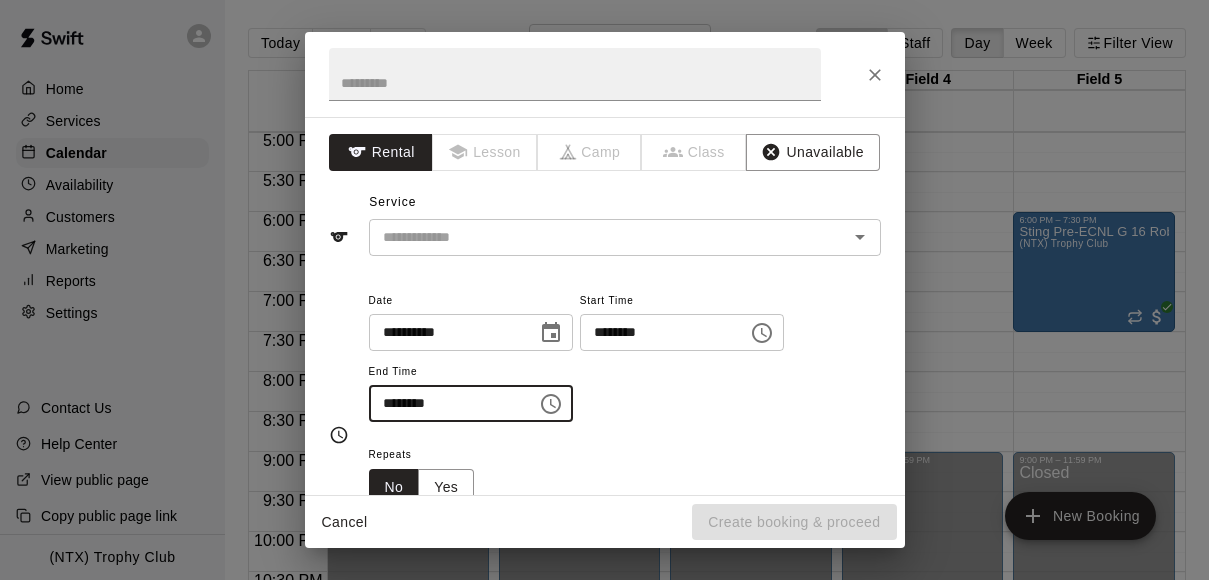 type on "********" 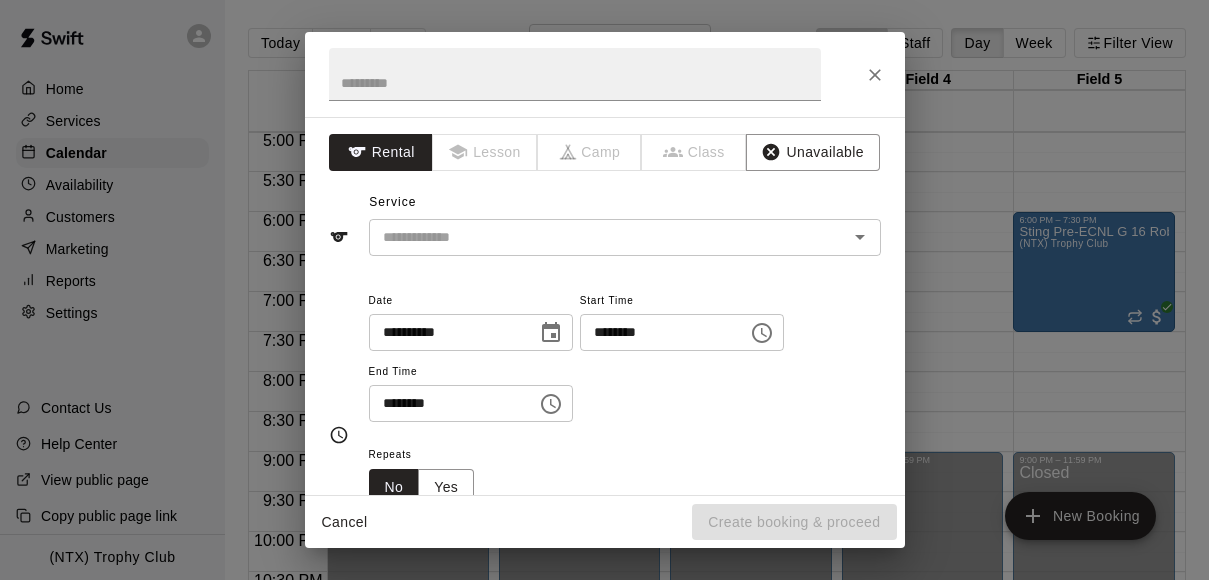 click on "**********" at bounding box center [625, 355] 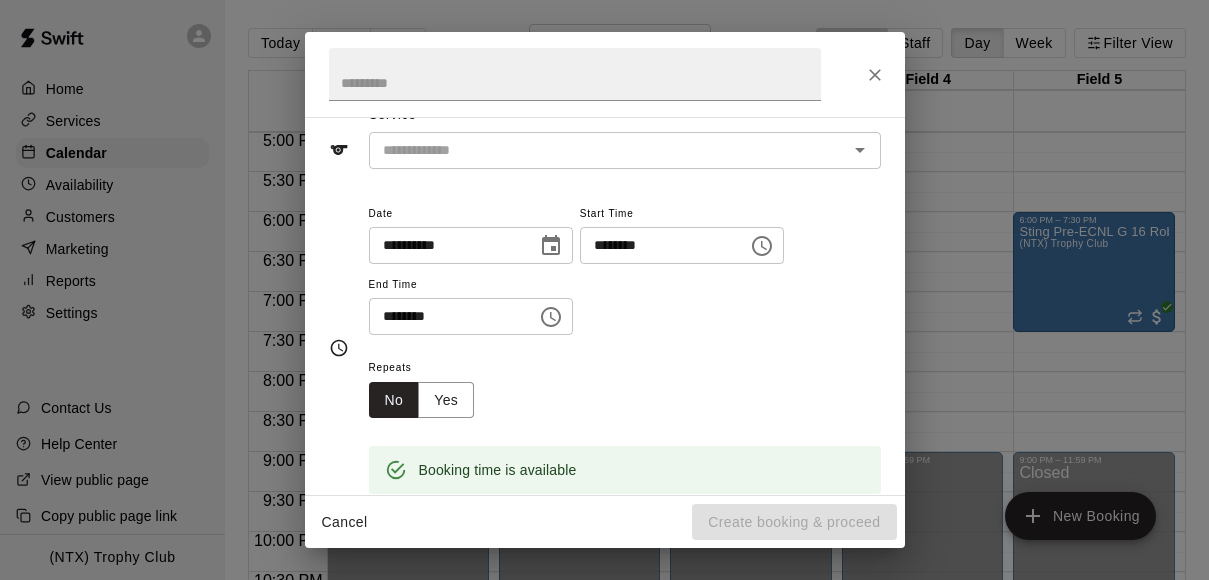 scroll, scrollTop: 90, scrollLeft: 0, axis: vertical 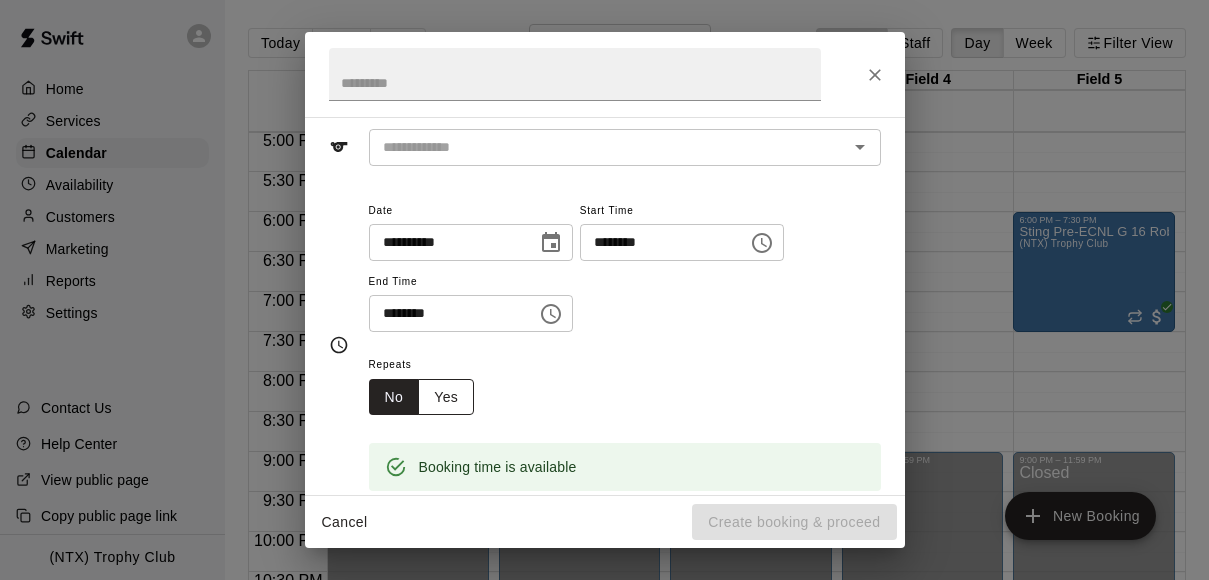 click on "Yes" at bounding box center [446, 397] 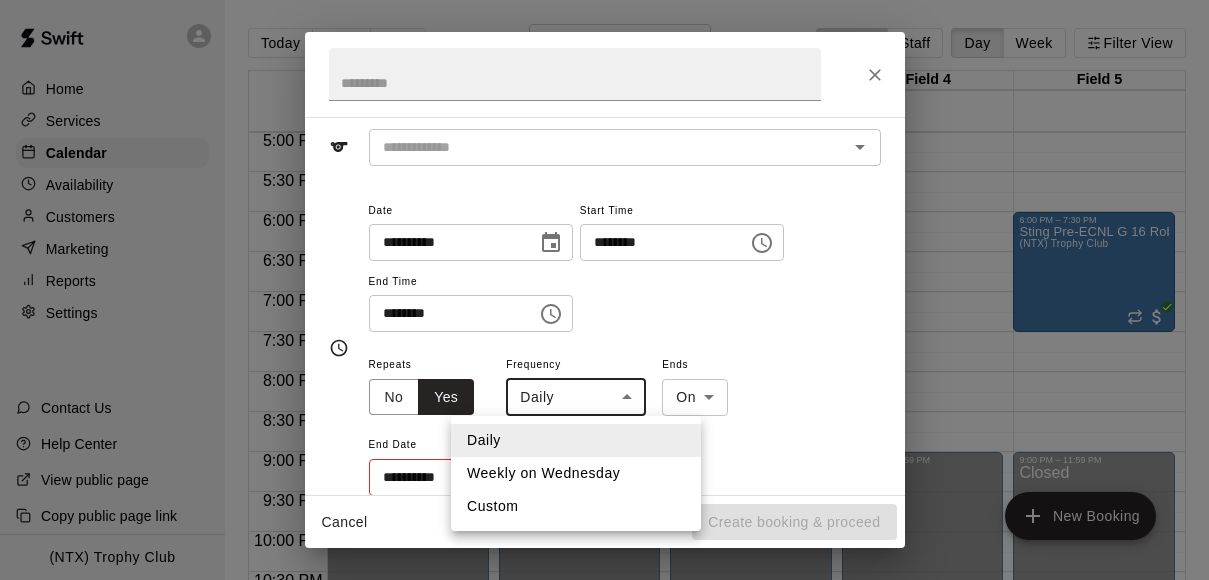 click on "Home Services Calendar Availability Customers Marketing Reports Settings Contact Us Help Center View public page Copy public page link (NTX) Trophy Club Today Back Next Wednesday Aug 13 Rooms Staff Day Week Filter View Field 1 13 Wed Field 2 13 Wed Field 3 13 Wed Field 4 13 Wed Field 5 13 Wed 12:00 AM 12:30 AM 1:00 AM 1:30 AM 2:00 AM 2:30 AM 3:00 AM 3:30 AM 4:00 AM 4:30 AM 5:00 AM 5:30 AM 6:00 AM 6:30 AM 7:00 AM 7:30 AM 8:00 AM 8:30 AM 9:00 AM 9:30 AM 10:00 AM 10:30 AM 11:00 AM 11:30 AM 12:00 PM 12:30 PM 1:00 PM 1:30 PM 2:00 PM 2:30 PM 3:00 PM 3:30 PM 4:00 PM 4:30 PM 5:00 PM 5:30 PM 6:00 PM 6:30 PM 7:00 PM 7:30 PM 8:00 PM 8:30 PM 9:00 PM 9:30 PM 10:00 PM 10:30 PM 11:00 PM 11:30 PM 12:00 AM – 9:00 AM Closed 9:00 PM – 11:59 PM Closed 12:00 AM – 9:00 AM Closed 9:00 PM – 11:59 PM Closed 12:00 AM – 9:00 AM Closed 9:00 PM – 11:59 PM Closed 12:00 AM – 9:00 AM Closed 9:00 PM – 11:59 PM Closed 12:00 AM – 9:00 AM Closed 6:00 PM – 7:30 PM Sting Pre-ECNL G 16 Robles (NTX) Trophy Club Closed Close" at bounding box center (604, 306) 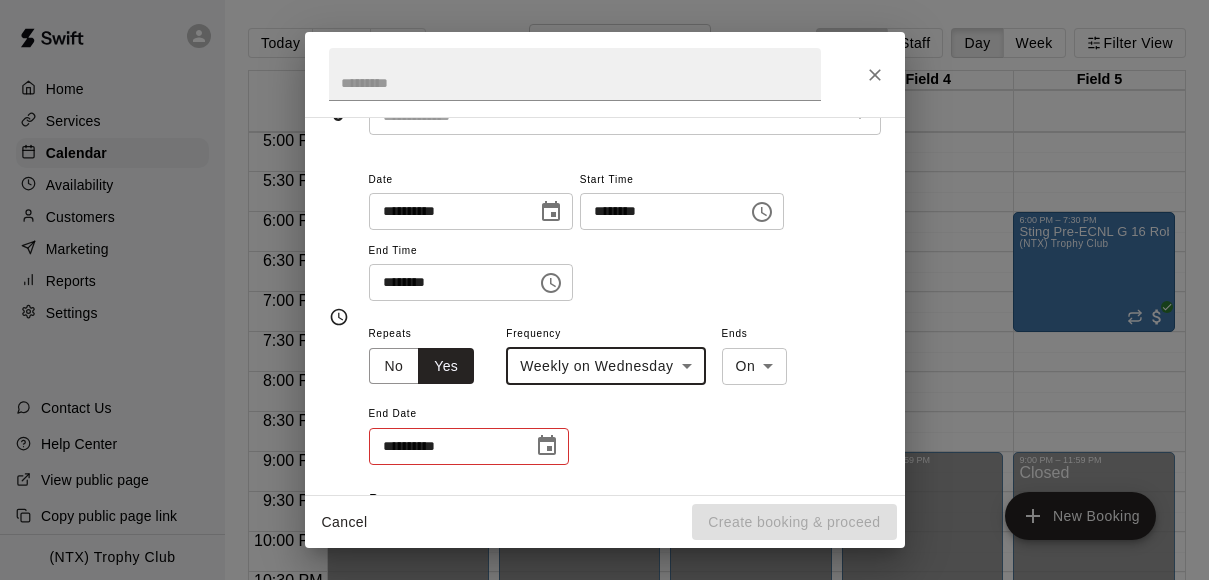 scroll, scrollTop: 128, scrollLeft: 0, axis: vertical 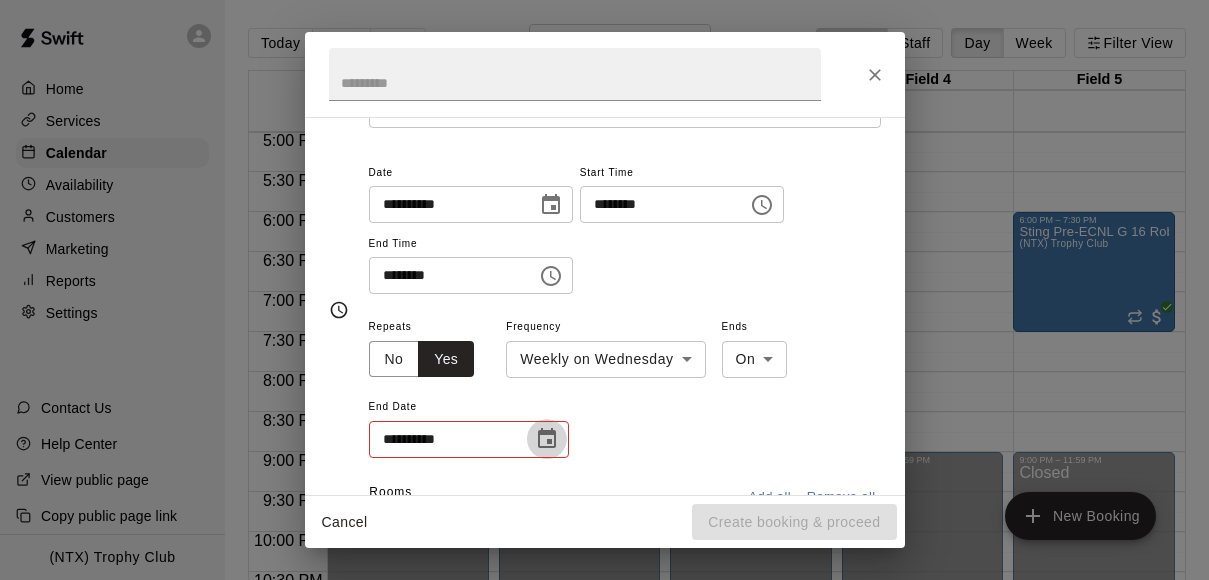 click 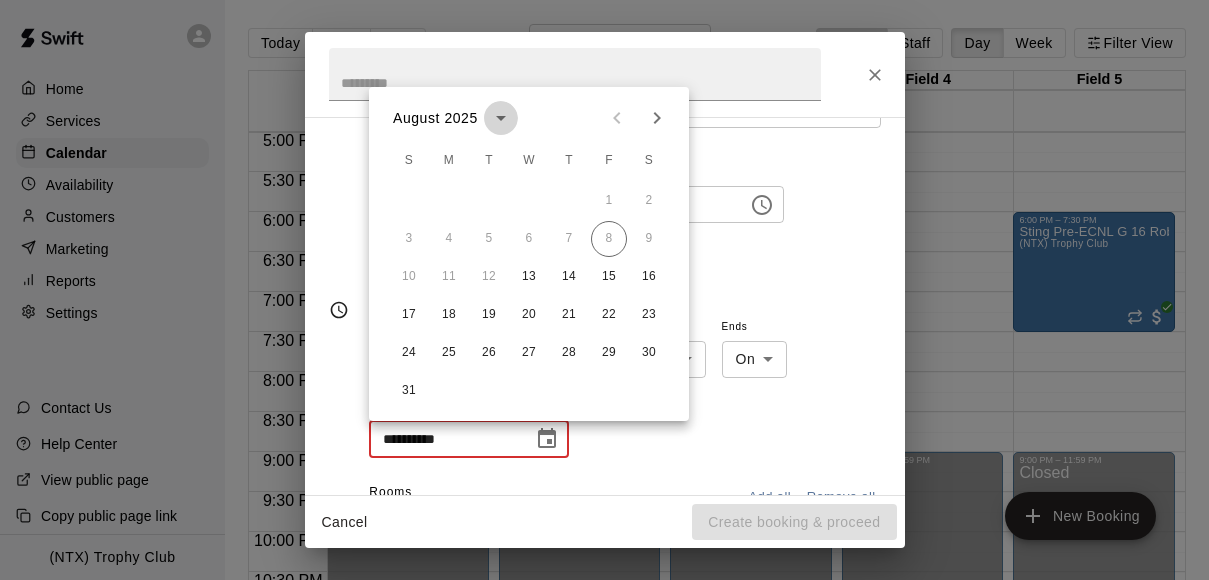 click 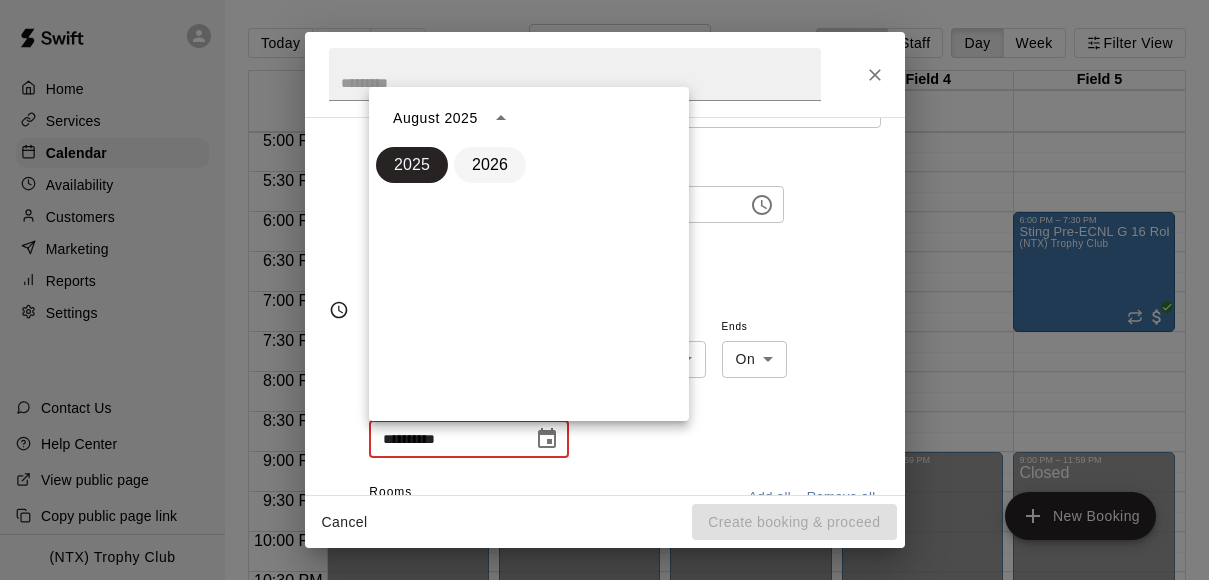 click on "2026" at bounding box center (490, 165) 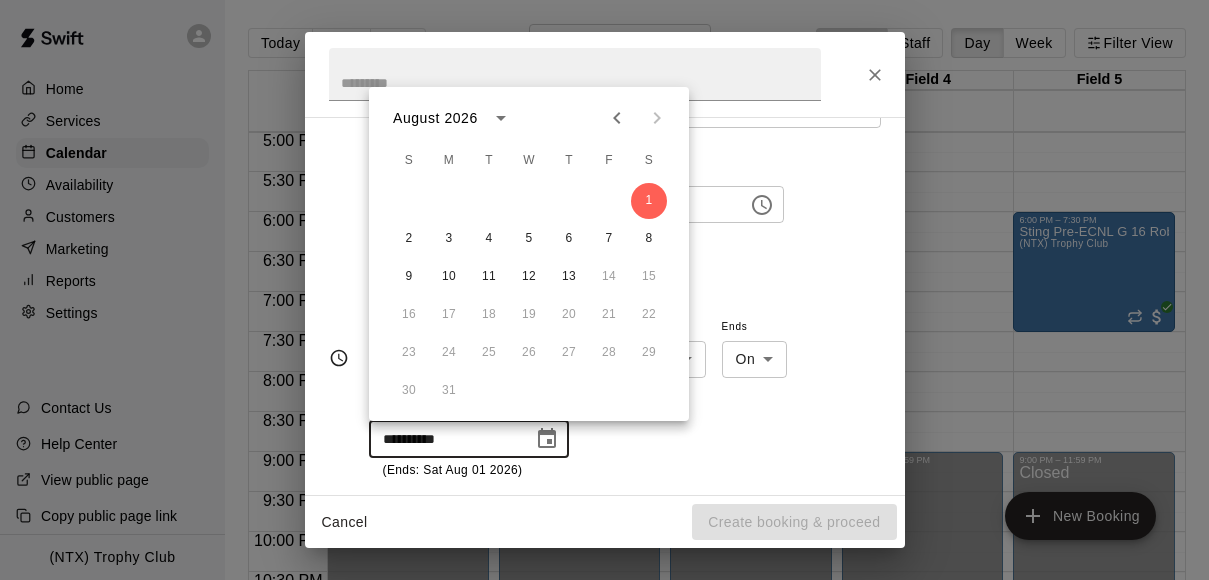 click 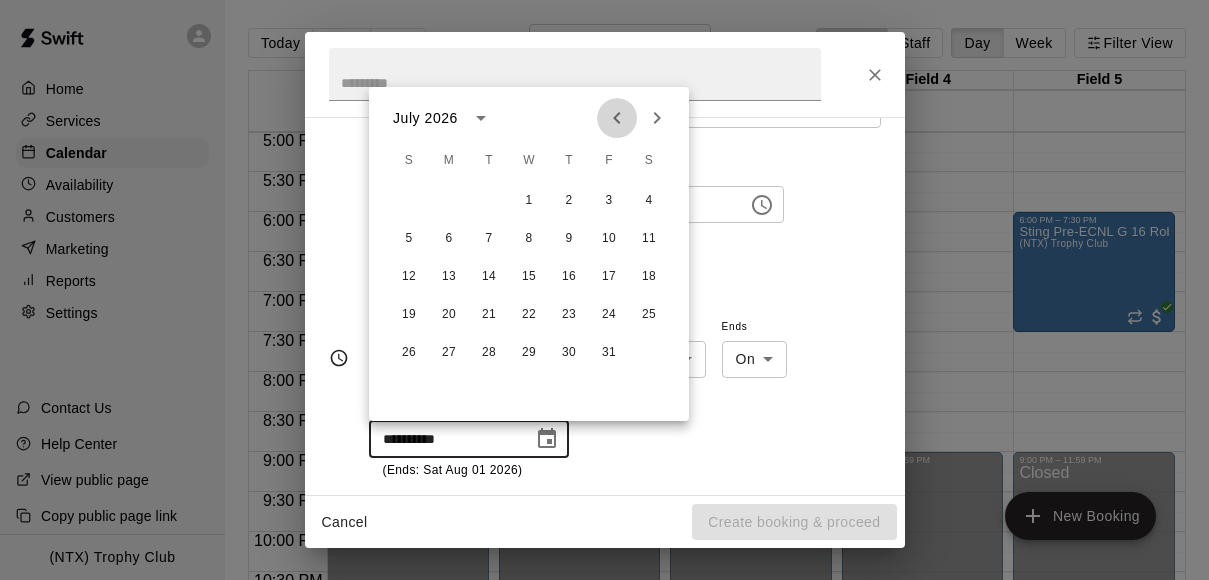 click 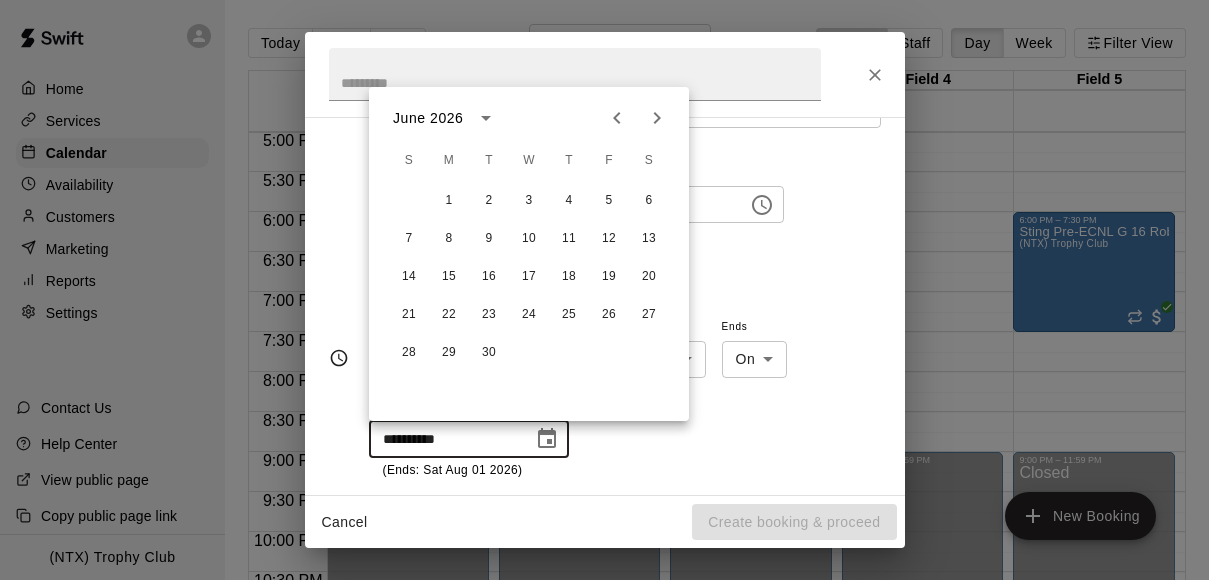 click 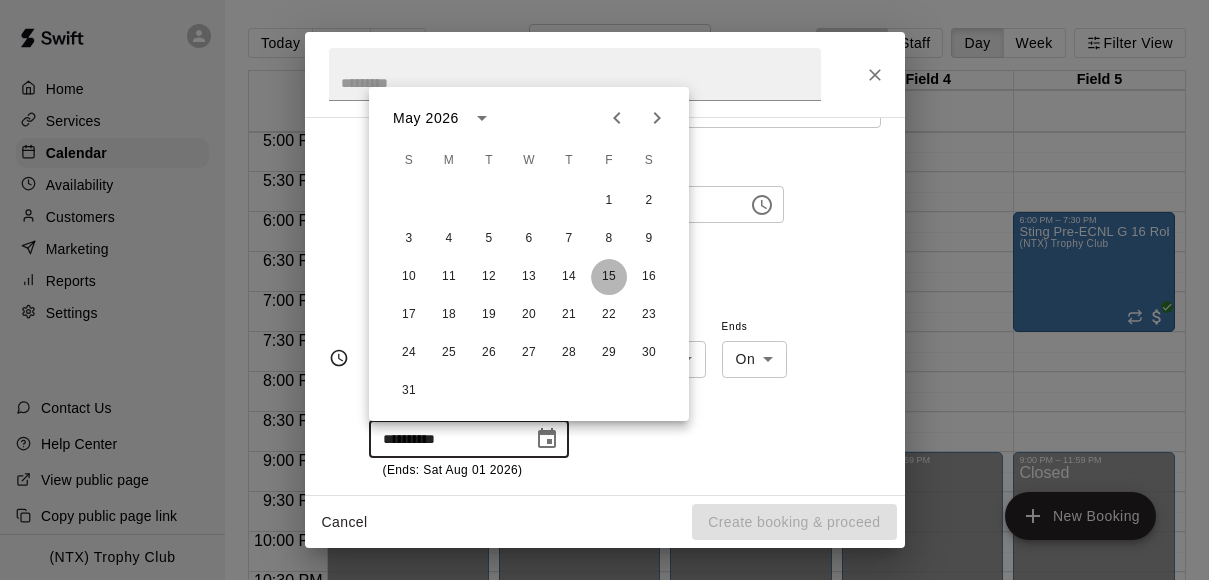 click on "15" at bounding box center [609, 277] 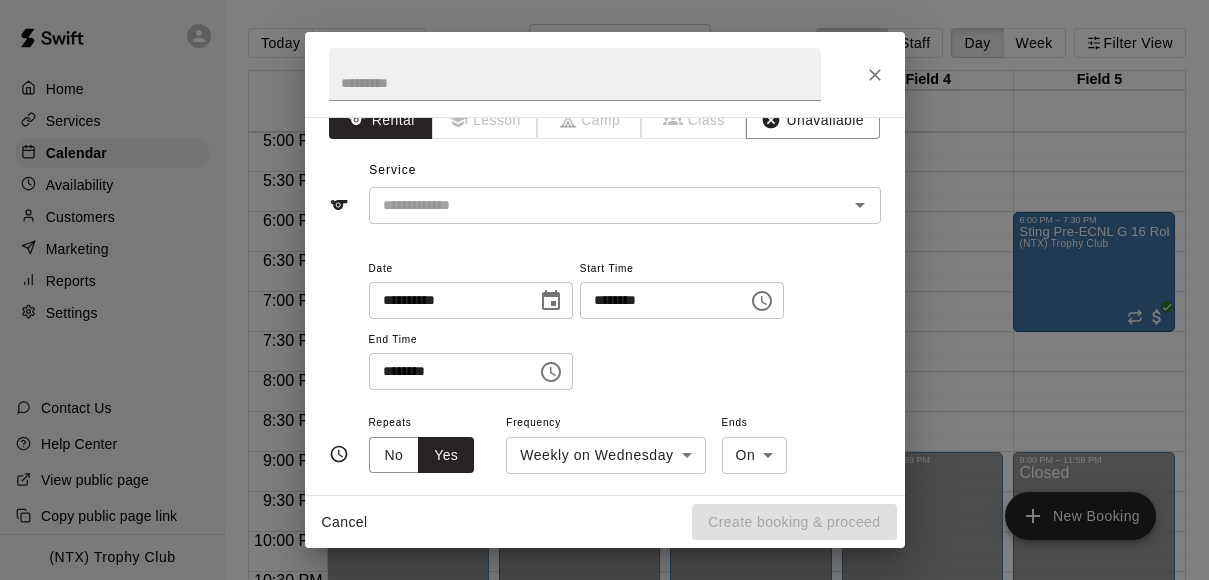 scroll, scrollTop: 30, scrollLeft: 0, axis: vertical 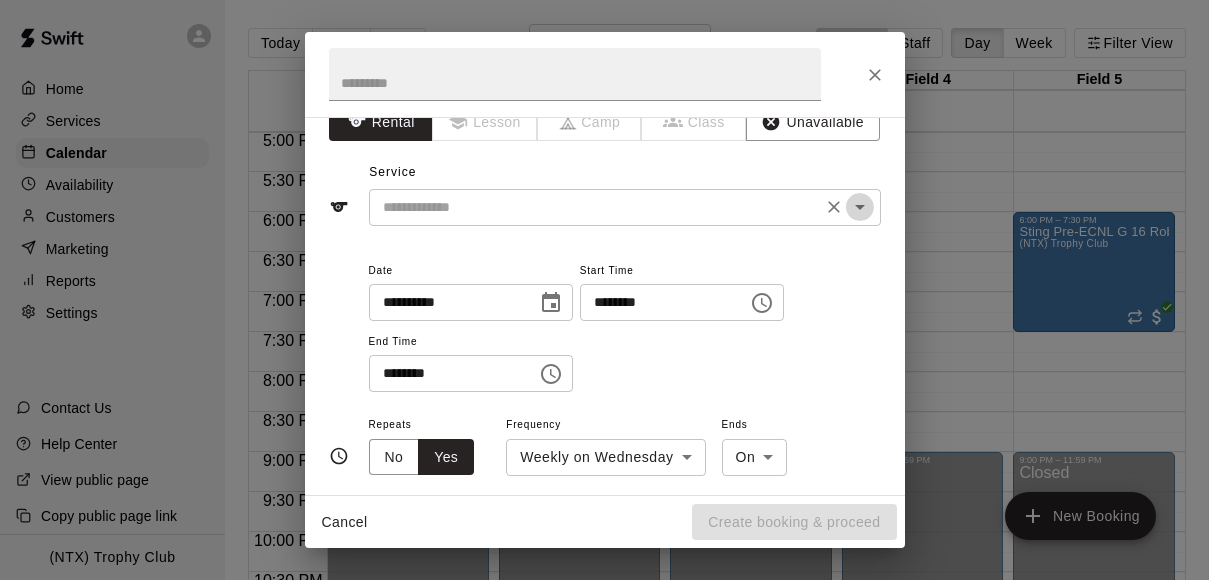 click 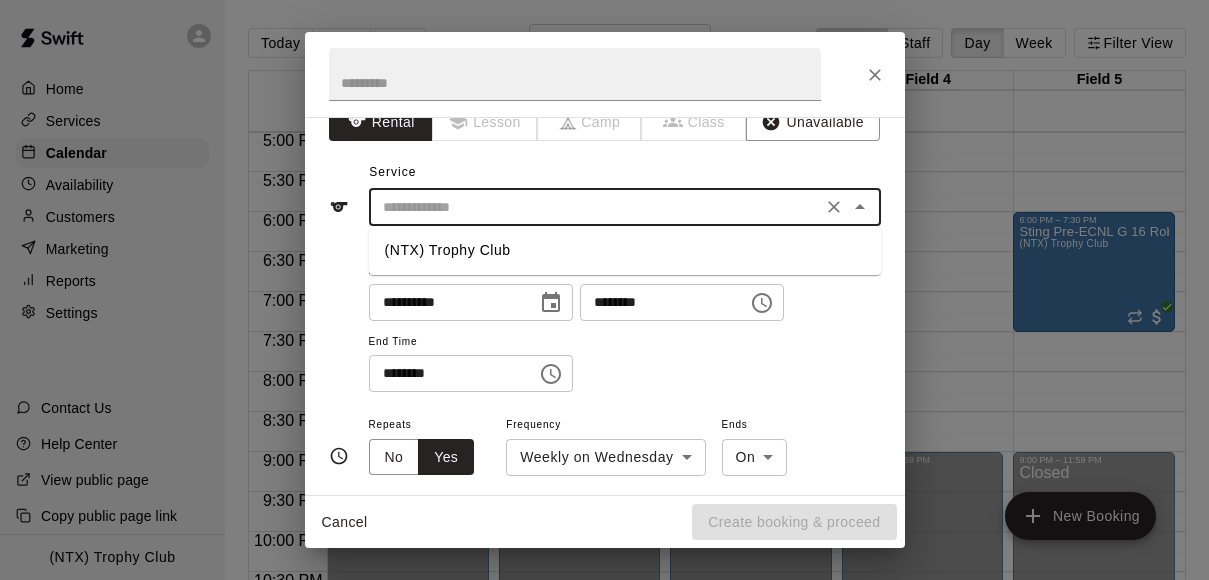 click on "(NTX) Trophy Club" at bounding box center [625, 250] 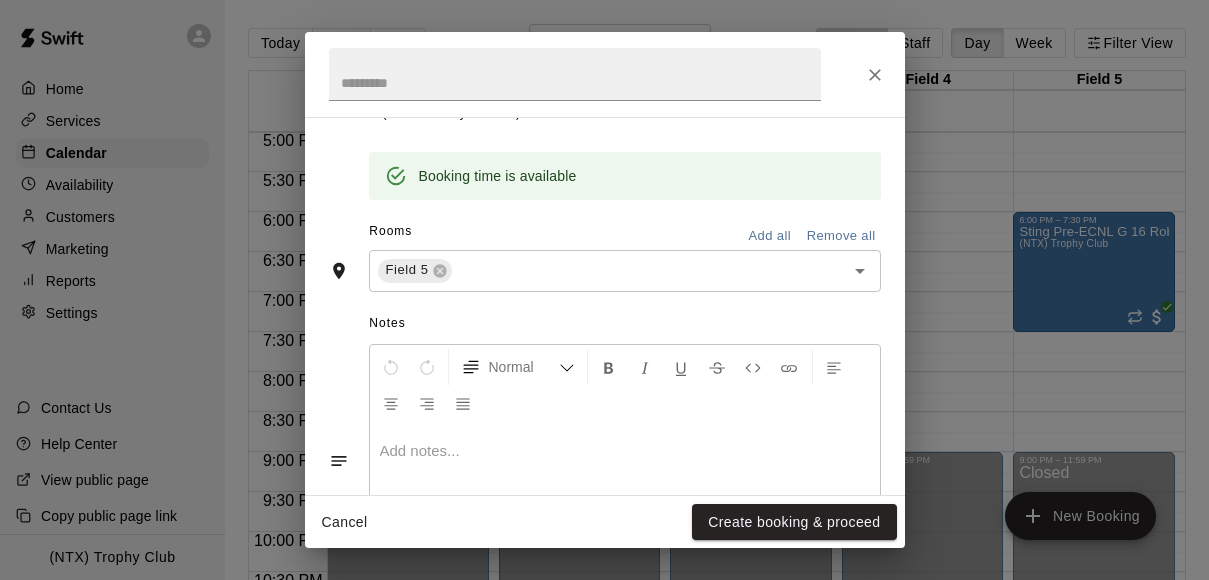 scroll, scrollTop: 604, scrollLeft: 0, axis: vertical 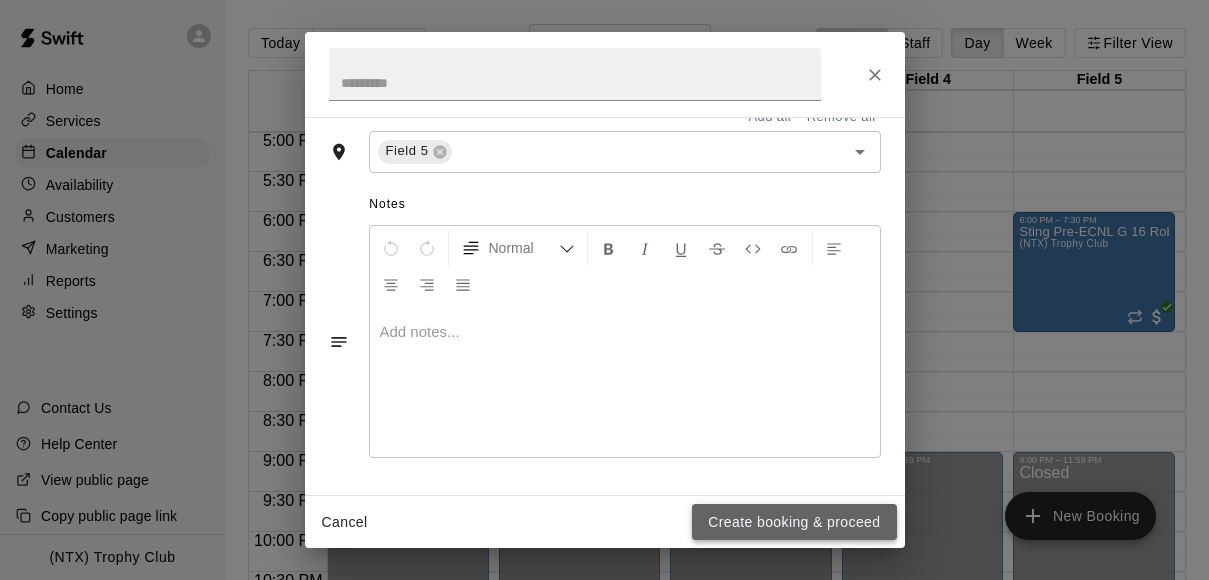 click on "Create booking & proceed" at bounding box center (794, 522) 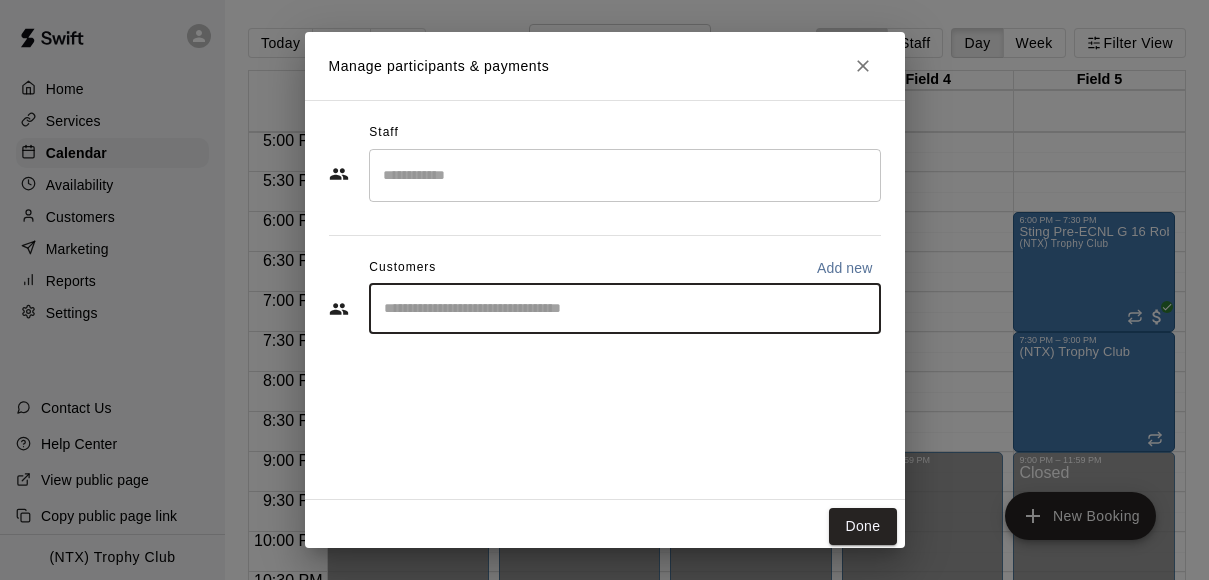 click at bounding box center (625, 309) 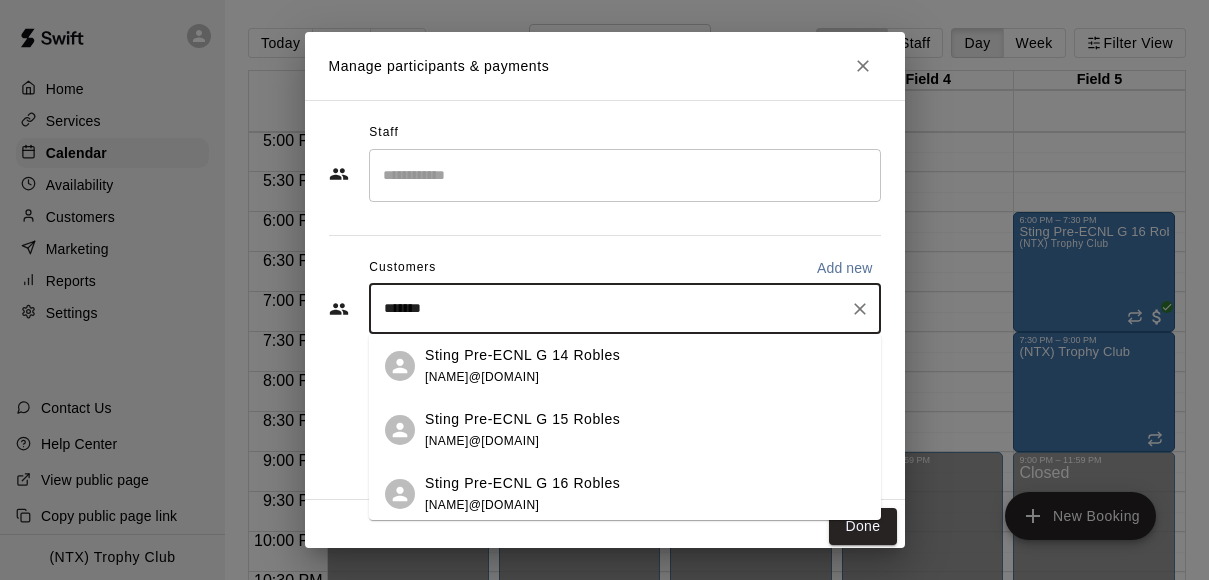 type on "********" 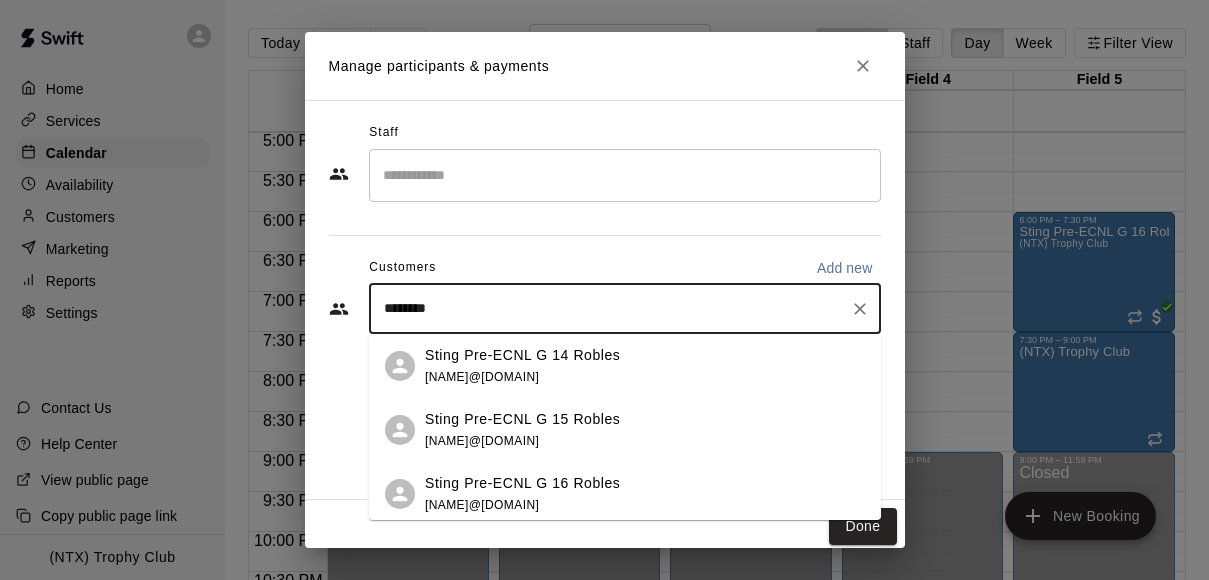 click on "Sting Pre-ECNL G 14 Robles stingrobles@yahoo.com" at bounding box center [645, 366] 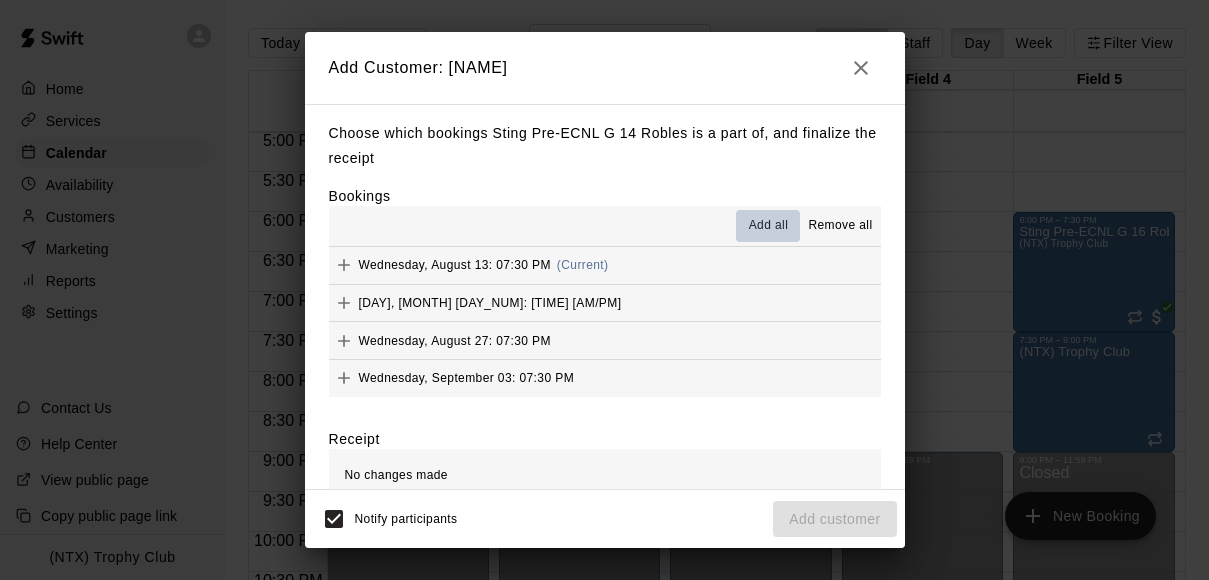 click on "Add all" at bounding box center [769, 226] 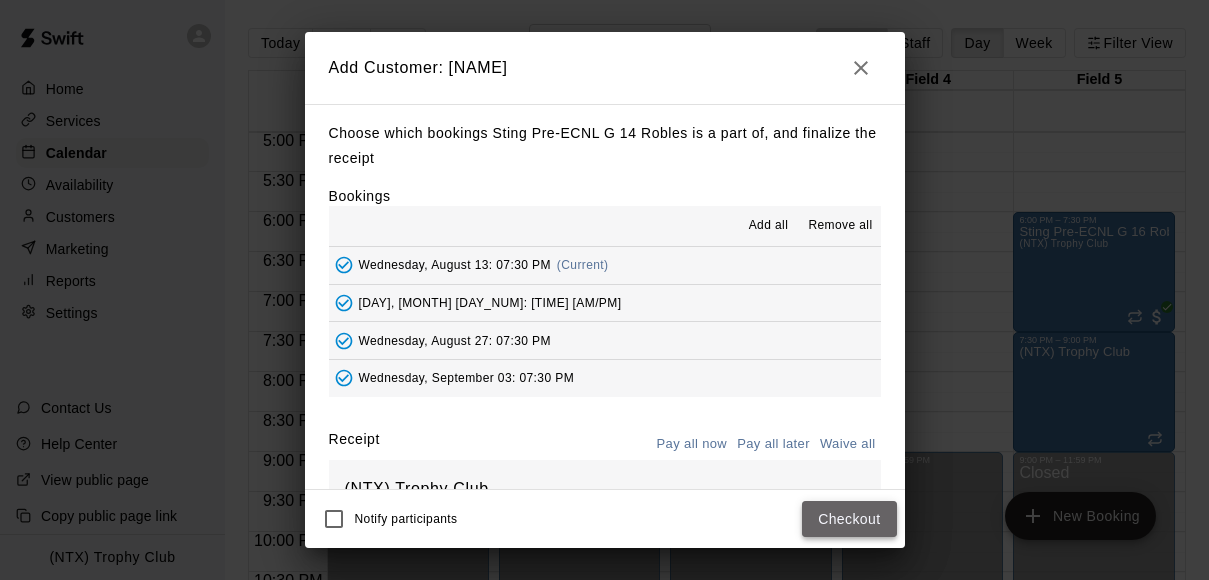 click on "Checkout" at bounding box center (849, 519) 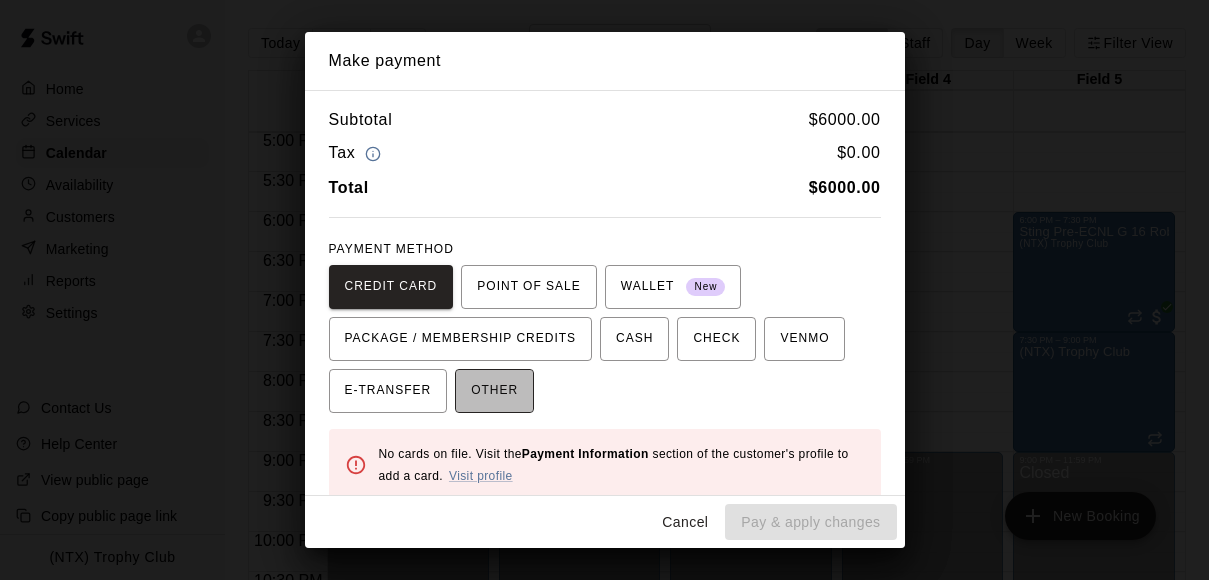 click on "OTHER" at bounding box center [494, 391] 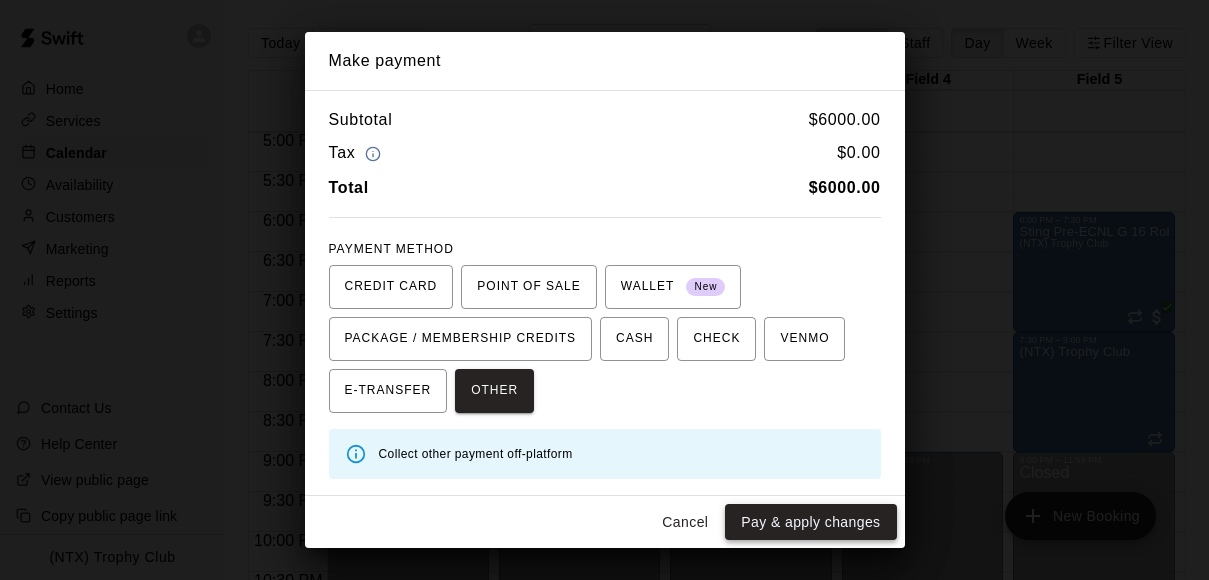 click on "Pay & apply changes" at bounding box center (810, 522) 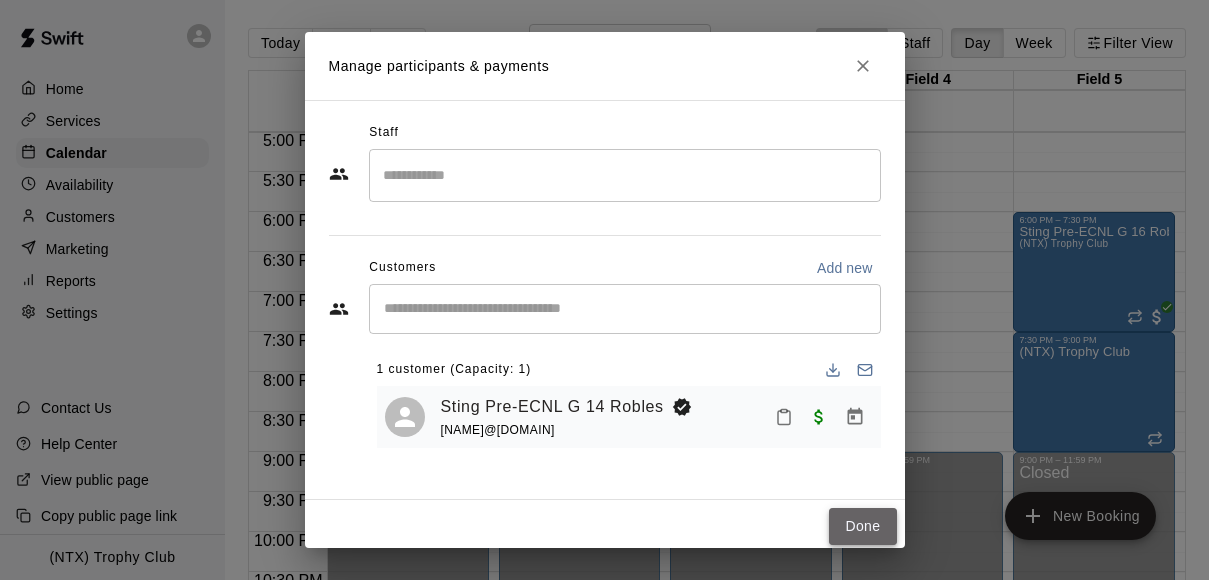 click on "Done" at bounding box center [862, 526] 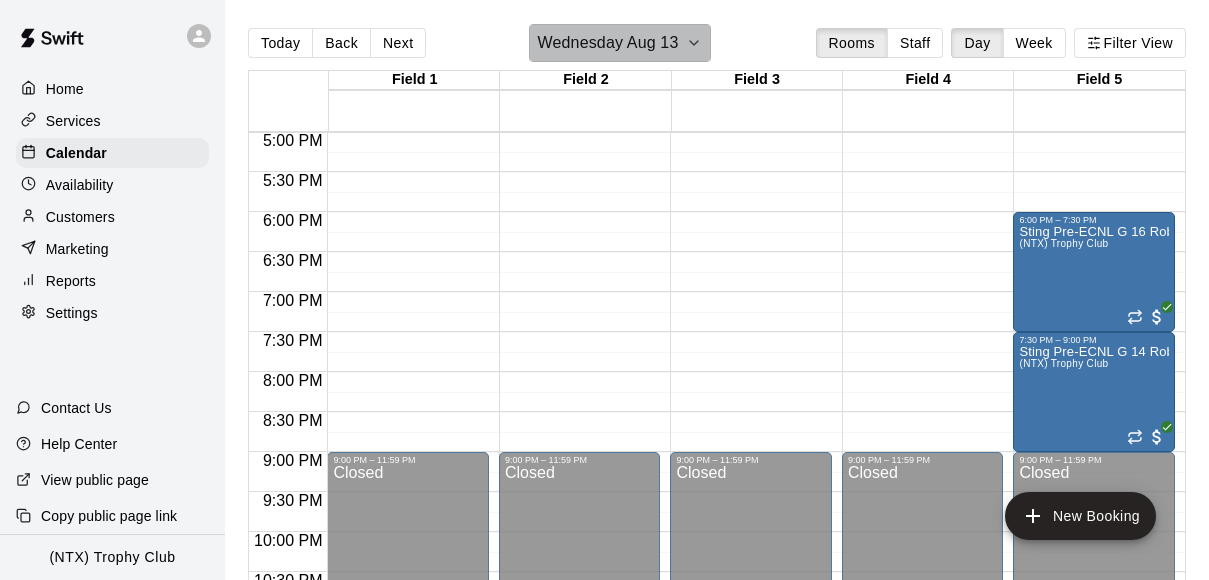 click 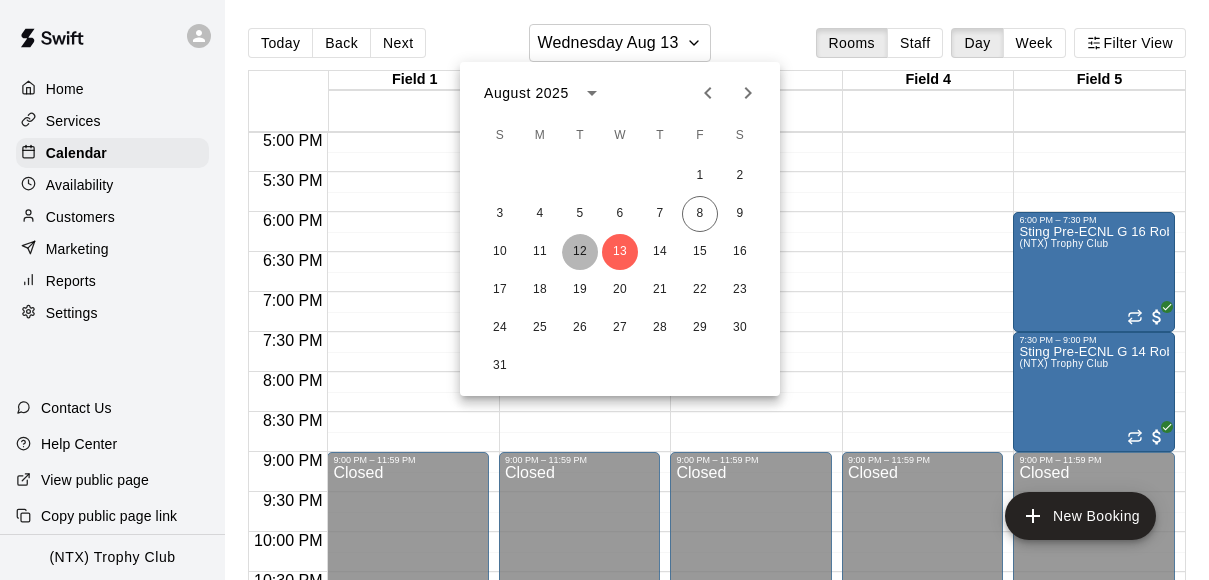click on "12" at bounding box center [580, 252] 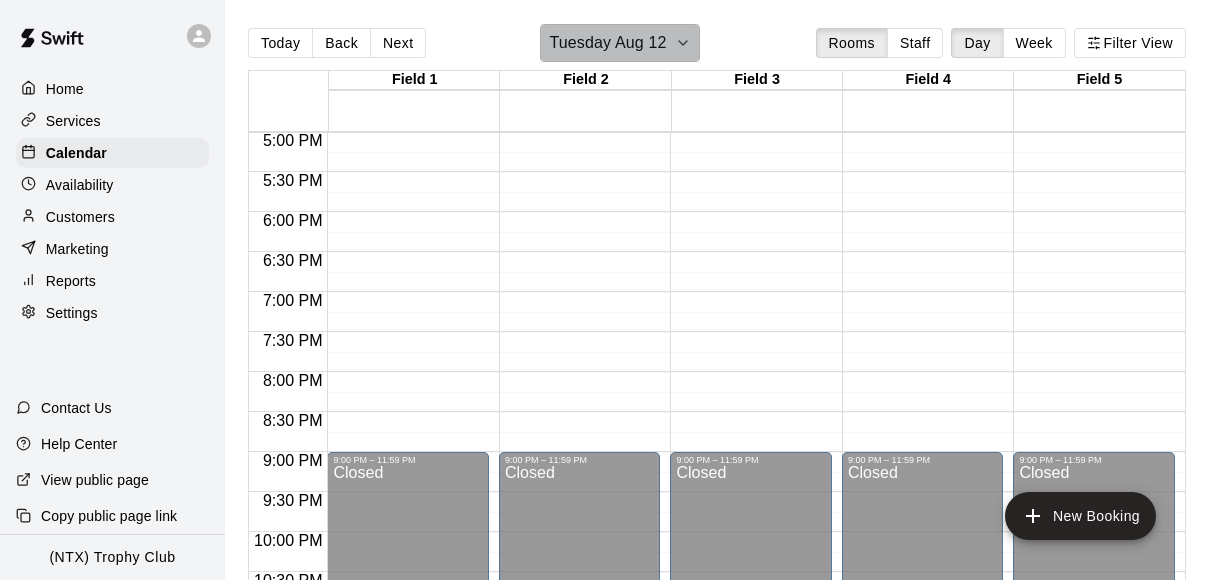 click 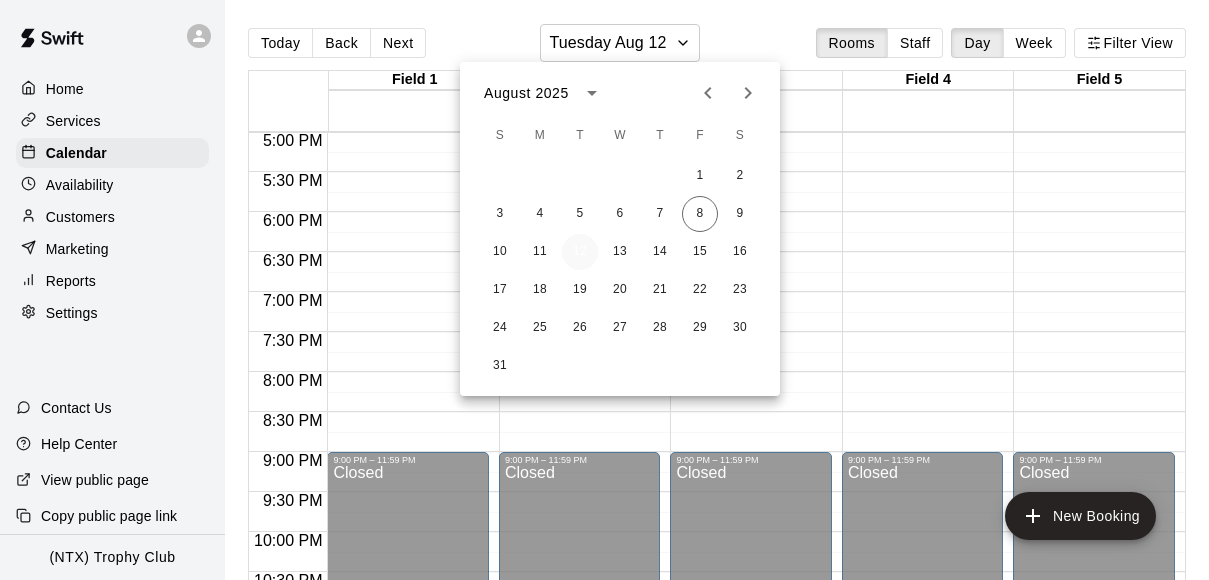 click on "12" at bounding box center (580, 252) 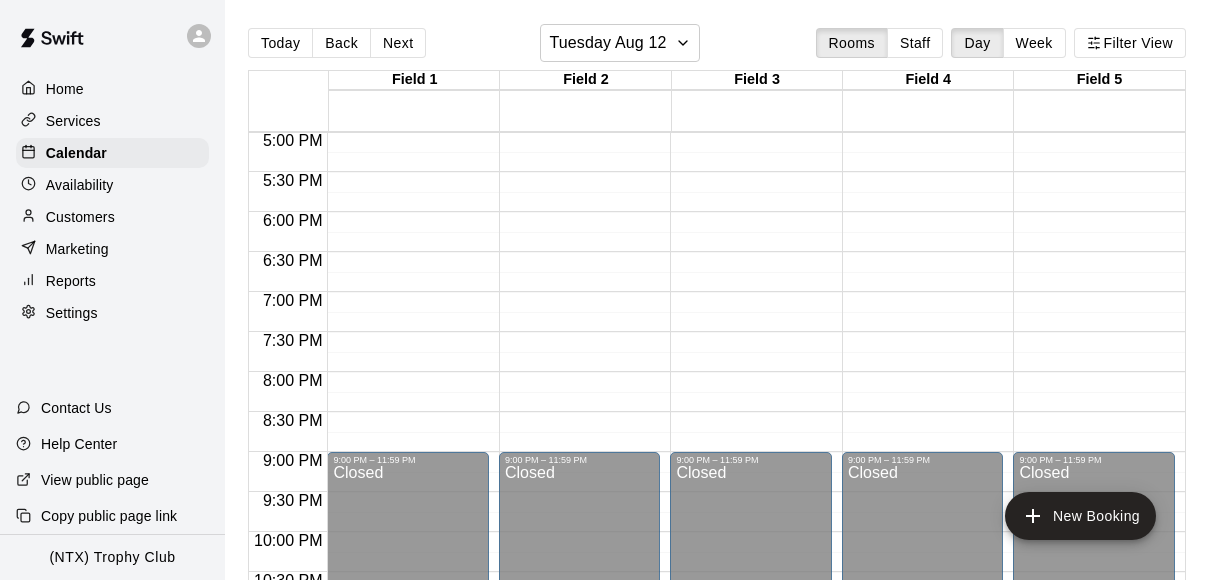 click on "12:00 AM – 9:00 AM Closed 9:00 PM – 11:59 PM Closed" at bounding box center (1094, -268) 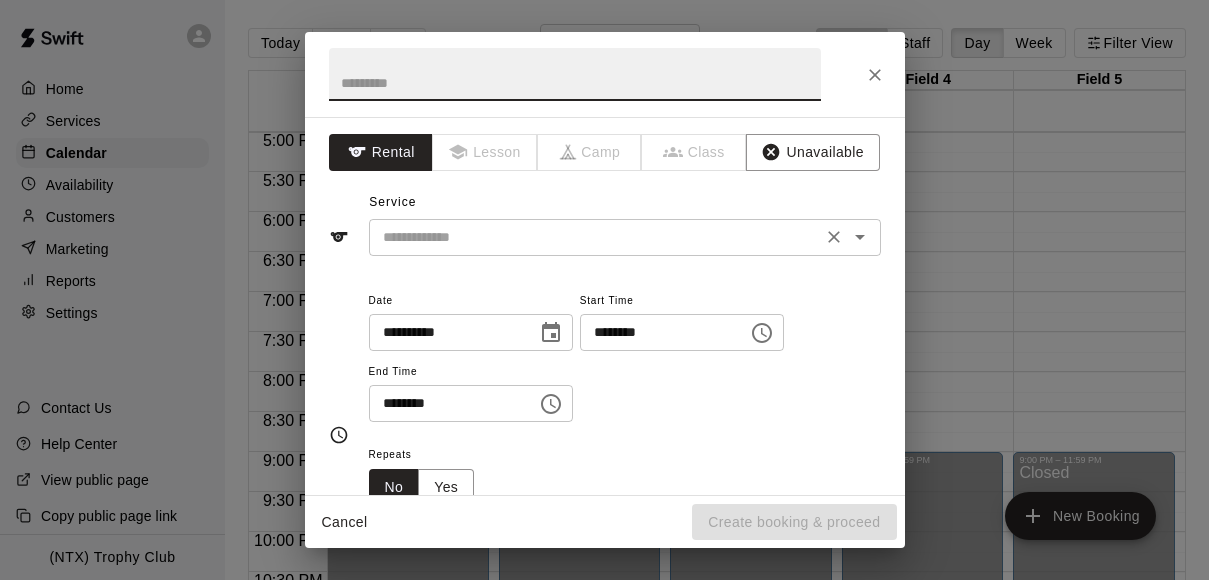 click at bounding box center (595, 237) 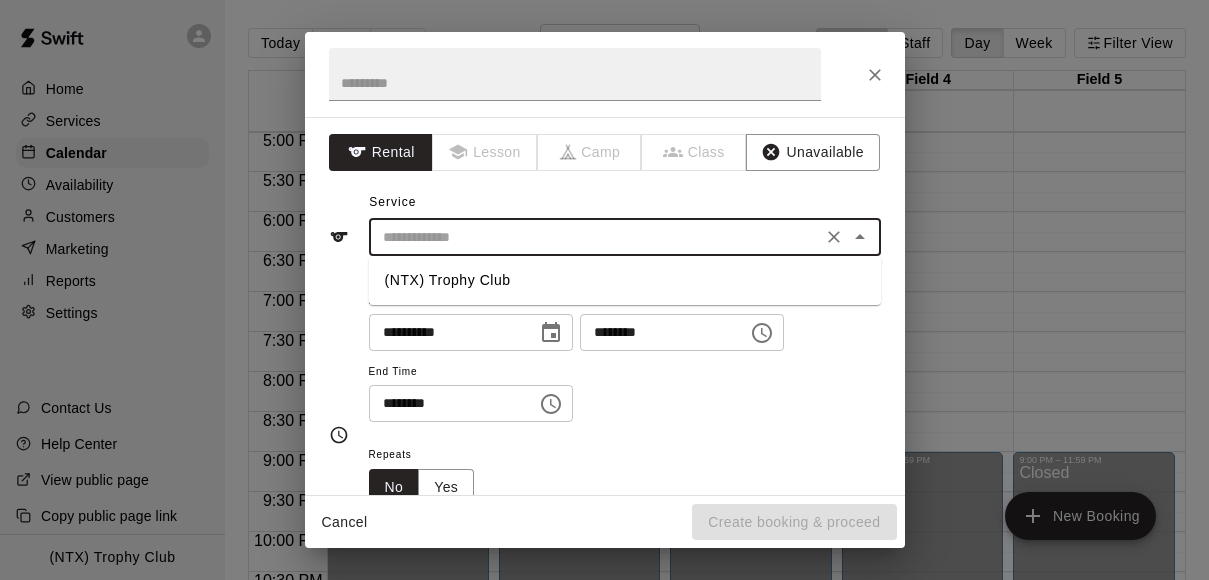 click on "(NTX) Trophy Club" at bounding box center [625, 280] 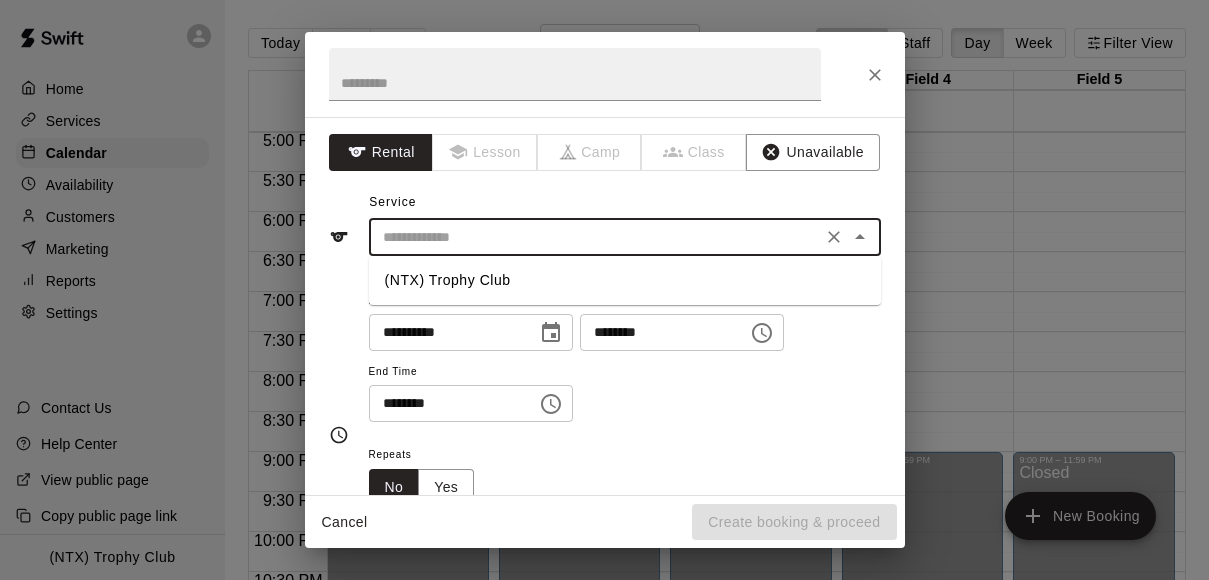 type on "**********" 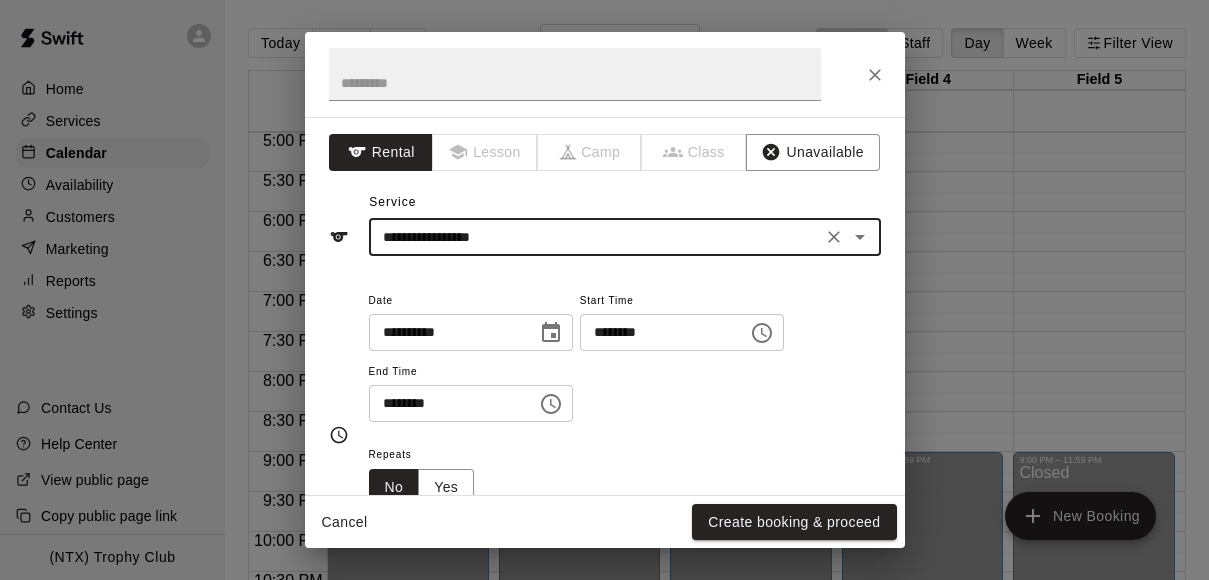 click on "********" at bounding box center (446, 403) 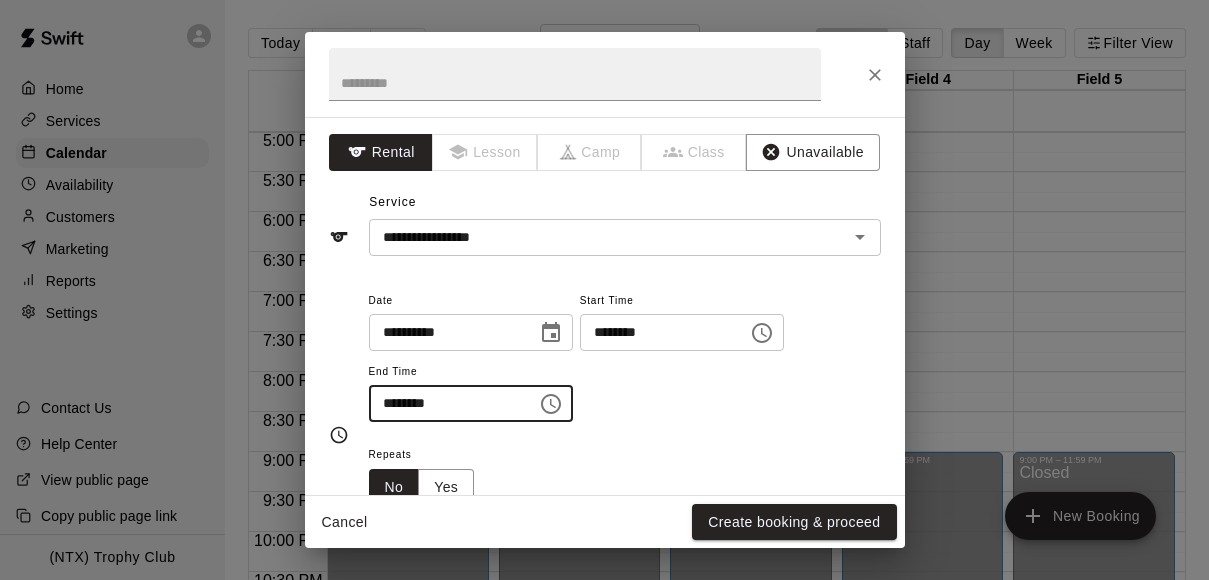 type on "********" 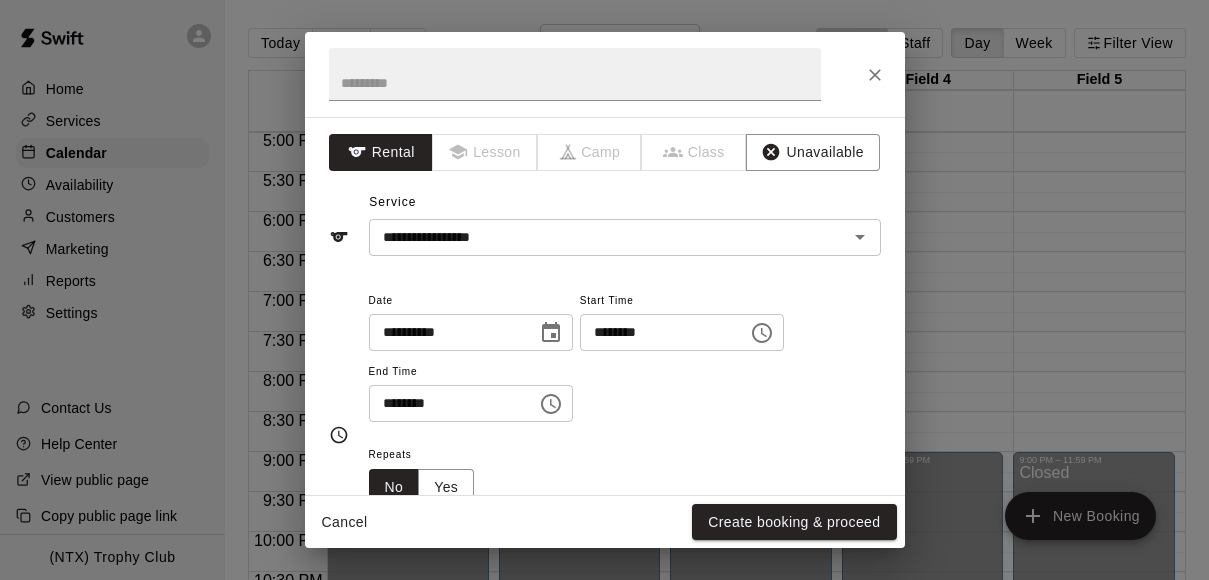 click on "**********" at bounding box center (625, 355) 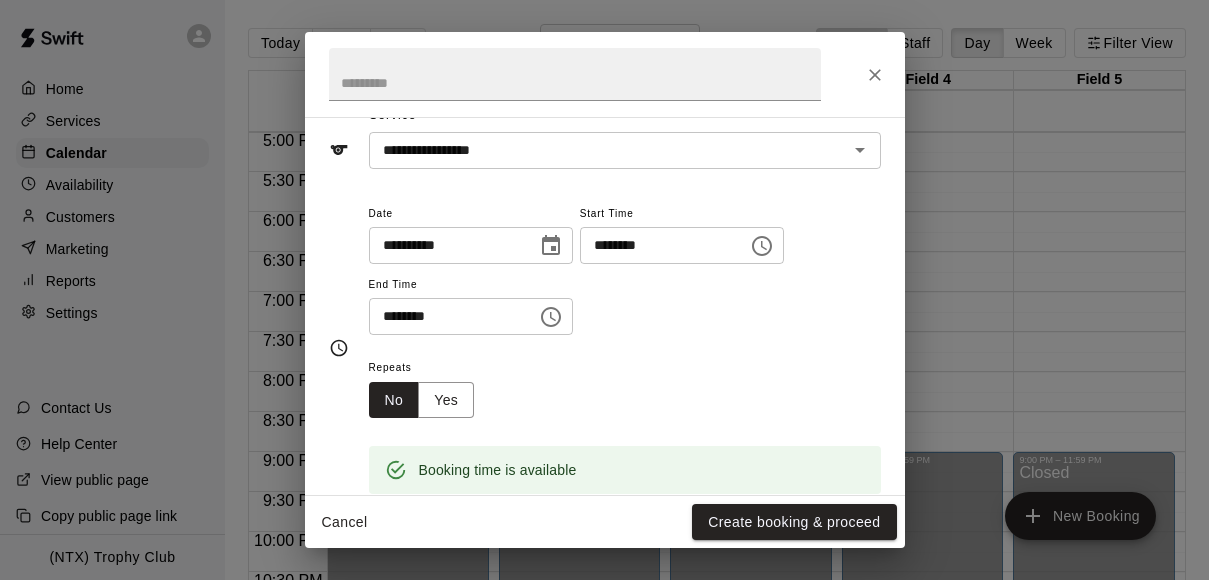 scroll, scrollTop: 109, scrollLeft: 0, axis: vertical 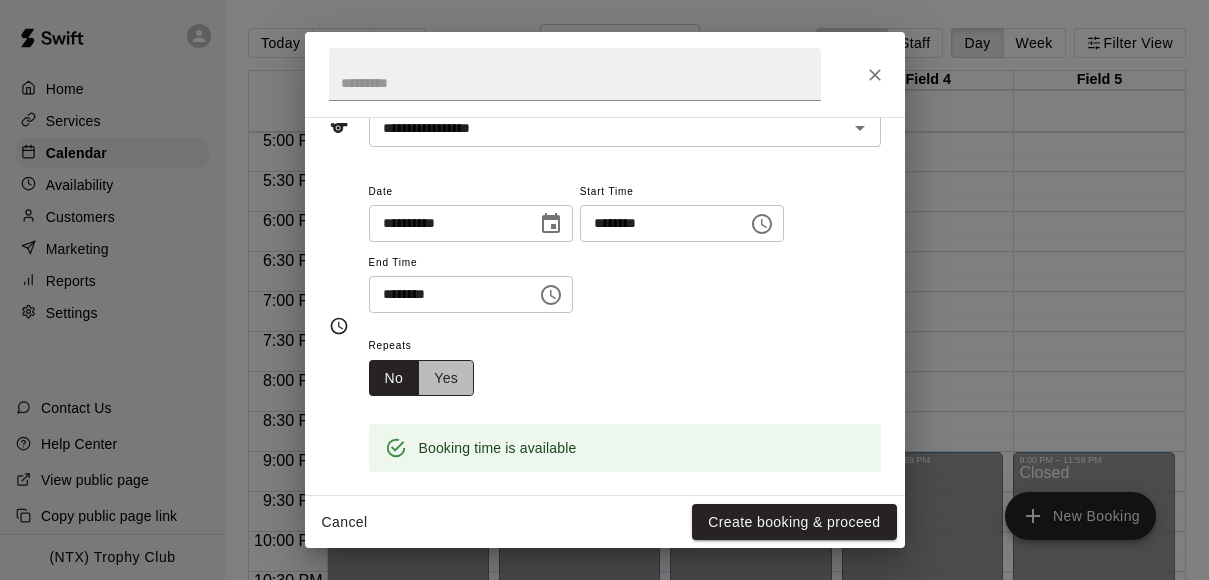 click on "Yes" at bounding box center (446, 378) 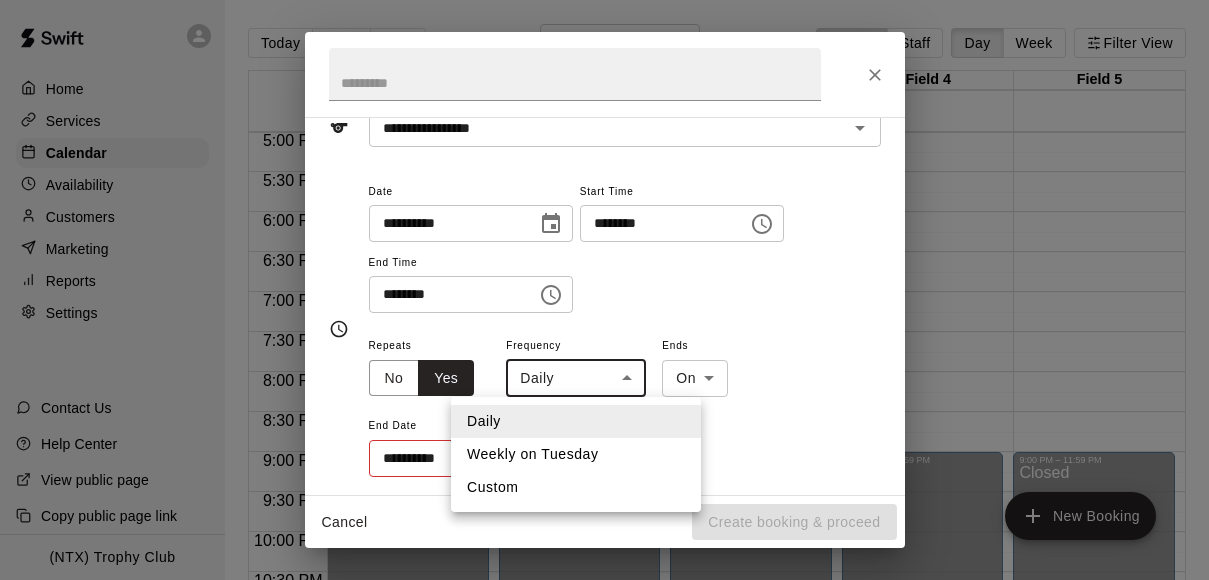 click on "Home Services Calendar Availability Customers Marketing Reports Settings Contact Us Help Center View public page Copy public page link (NTX) Trophy Club Today Back Next Tuesday Aug 12 Rooms Staff Day Week Filter View Field 1 12 Tue Field 2 12 Tue Field 3 12 Tue Field 4 12 Tue Field 5 12 Tue 12:00 AM 12:30 AM 1:00 AM 1:30 AM 2:00 AM 2:30 AM 3:00 AM 3:30 AM 4:00 AM 4:30 AM 5:00 AM 5:30 AM 6:00 AM 6:30 AM 7:00 AM 7:30 AM 8:00 AM 8:30 AM 9:00 AM 9:30 AM 10:00 AM 10:30 AM 11:00 AM 11:30 AM 12:00 PM 12:30 PM 1:00 PM 1:30 PM 2:00 PM 2:30 PM 3:00 PM 3:30 PM 4:00 PM 4:30 PM 5:00 PM 5:30 PM 6:00 PM 6:30 PM 7:00 PM 7:30 PM 8:00 PM 8:30 PM 9:00 PM 9:30 PM 10:00 PM 10:30 PM 11:00 PM 11:30 PM 12:00 AM – 9:00 AM Closed 9:00 PM – 11:59 PM Closed 12:00 AM – 9:00 AM Closed 9:00 PM – 11:59 PM Closed 12:00 AM – 9:00 AM Closed 9:00 PM – 11:59 PM Closed 12:00 AM – 9:00 AM Closed 9:00 PM – 11:59 PM Closed 12:00 AM – 9:00 AM Closed 9:00 PM – 11:59 PM Closed New Booking Swift - Calendar Close cross-small   Rental" at bounding box center [604, 306] 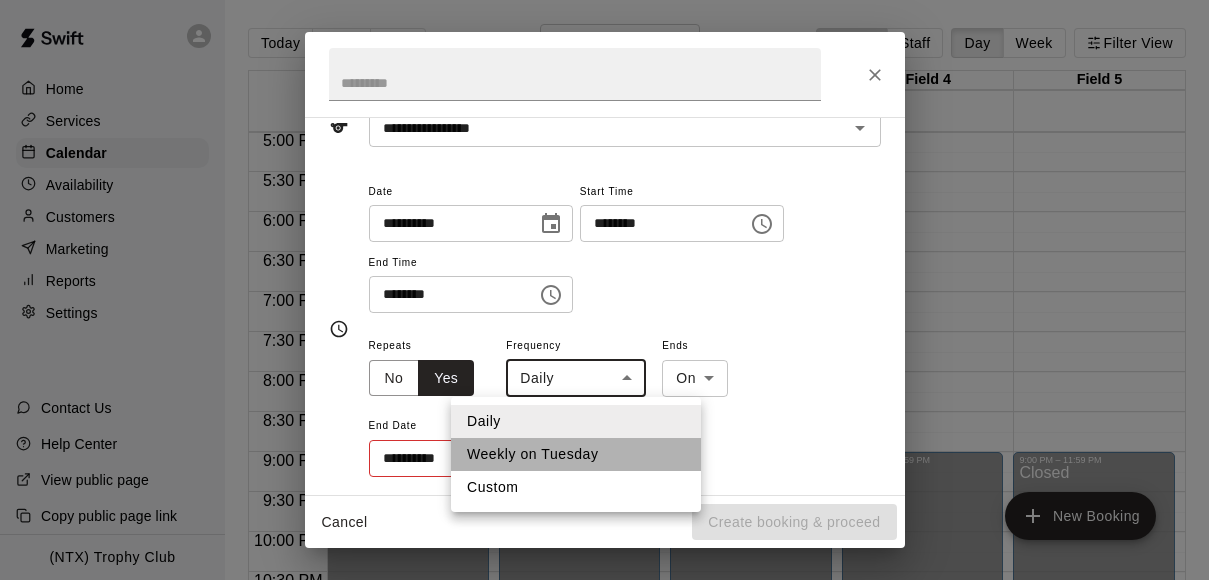 click on "Weekly on Tuesday" at bounding box center [576, 454] 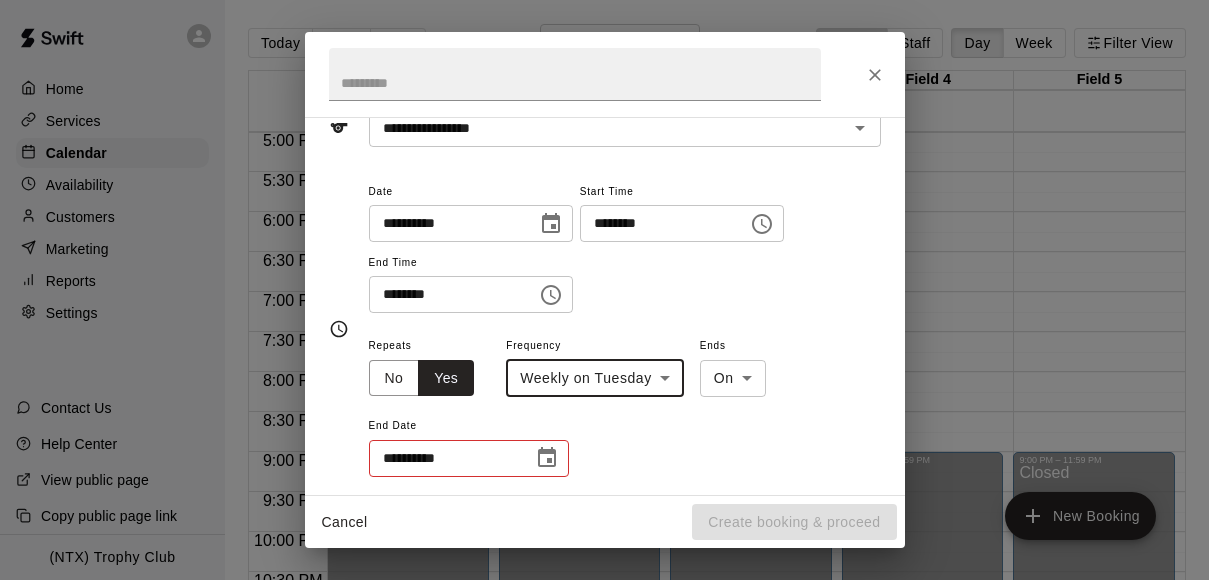 click 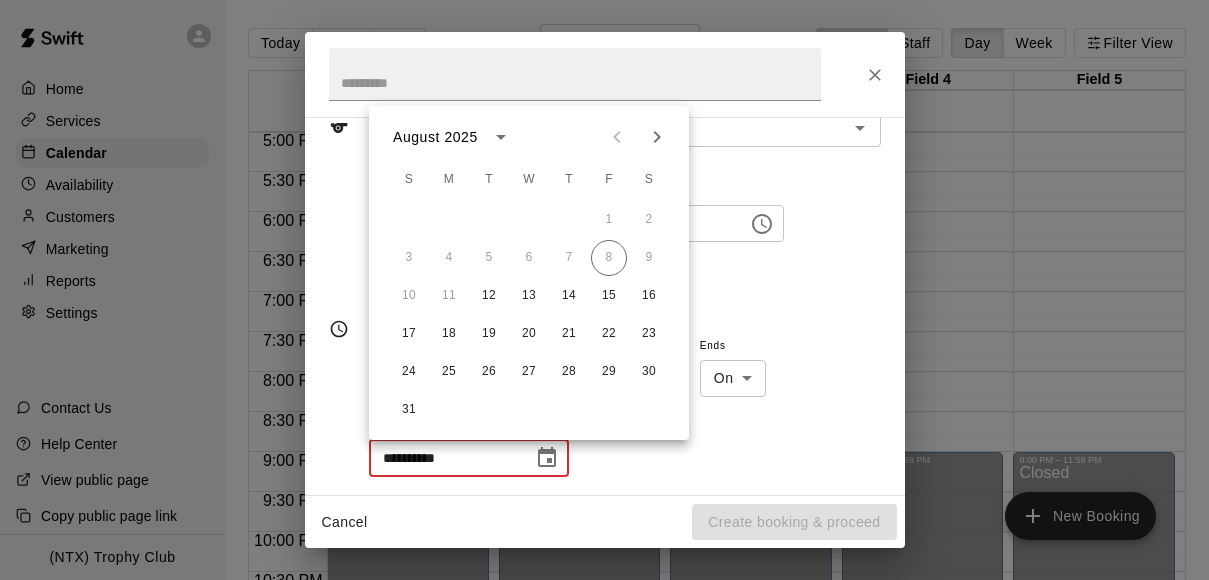 click 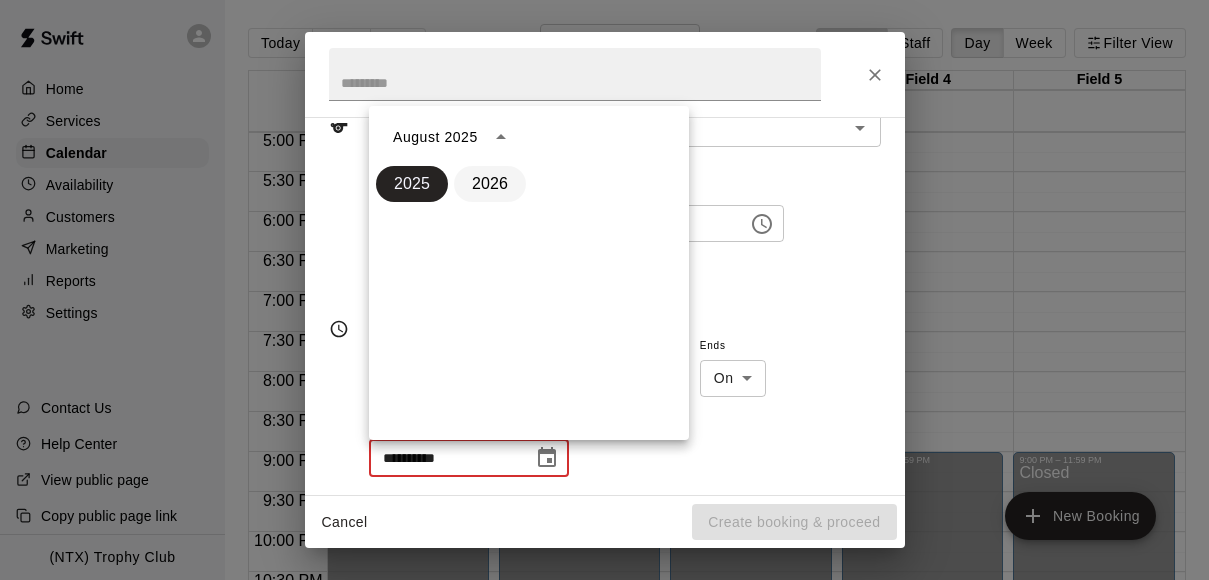 click on "2026" at bounding box center (490, 184) 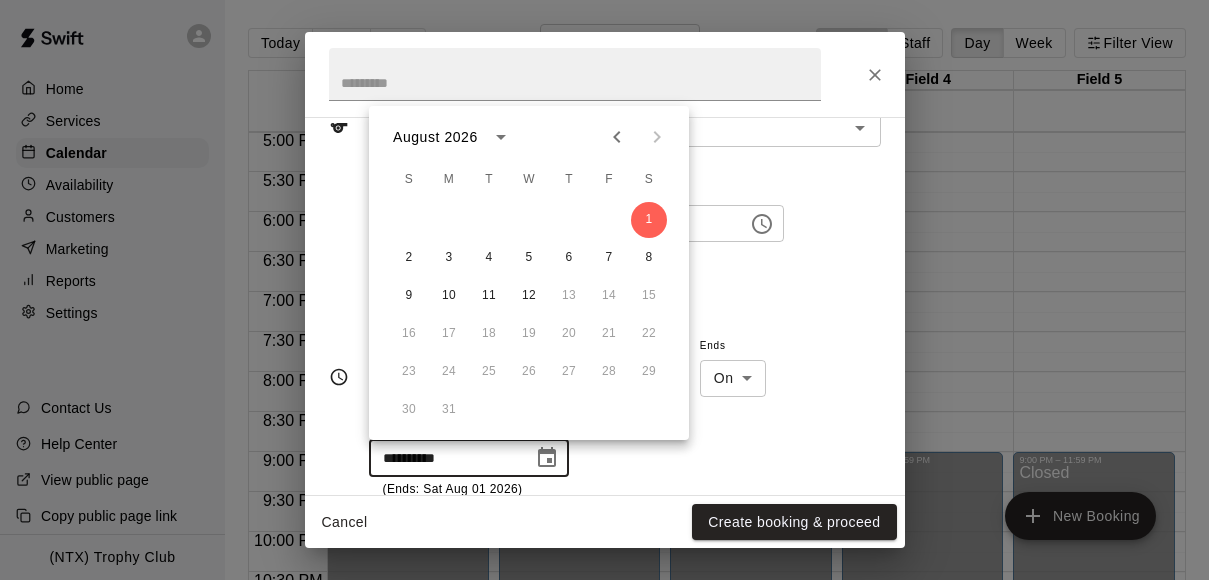click 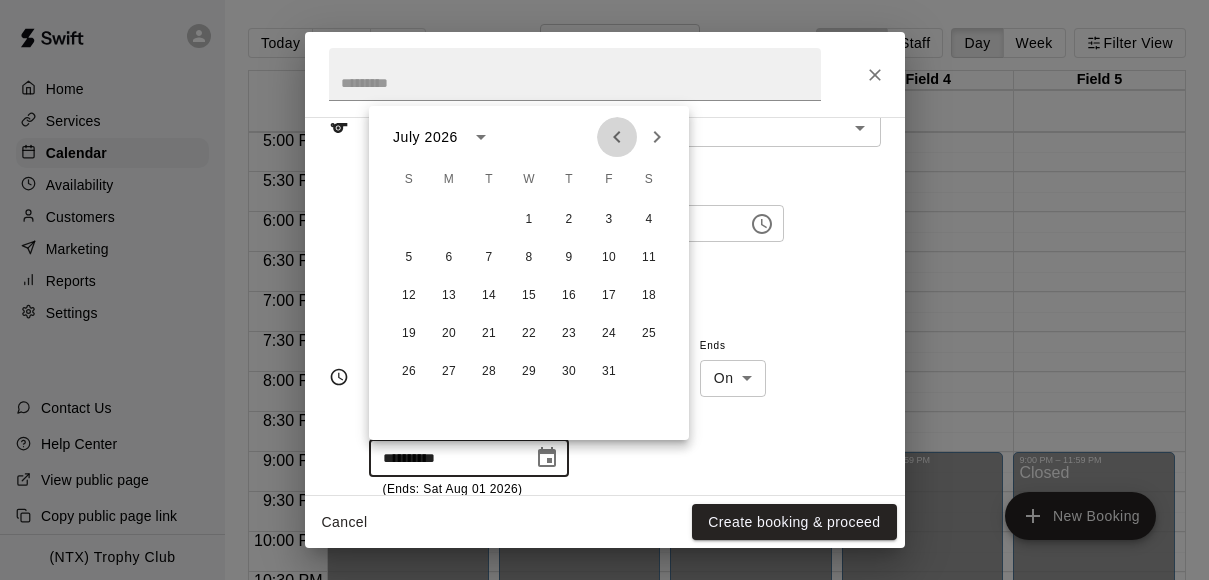 click 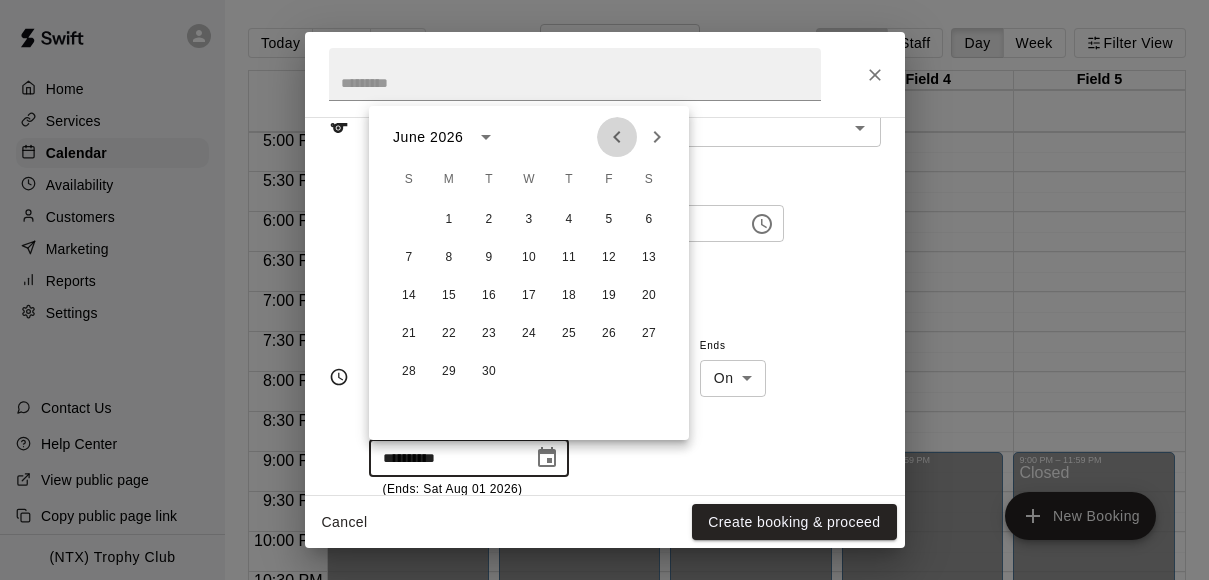 click 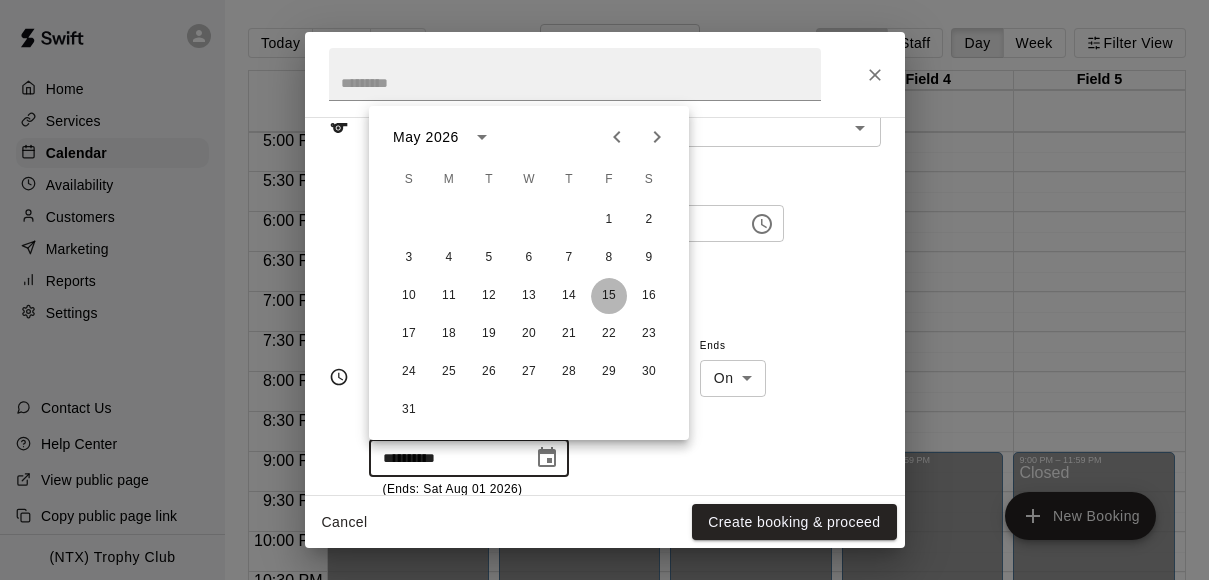 click on "15" at bounding box center (609, 296) 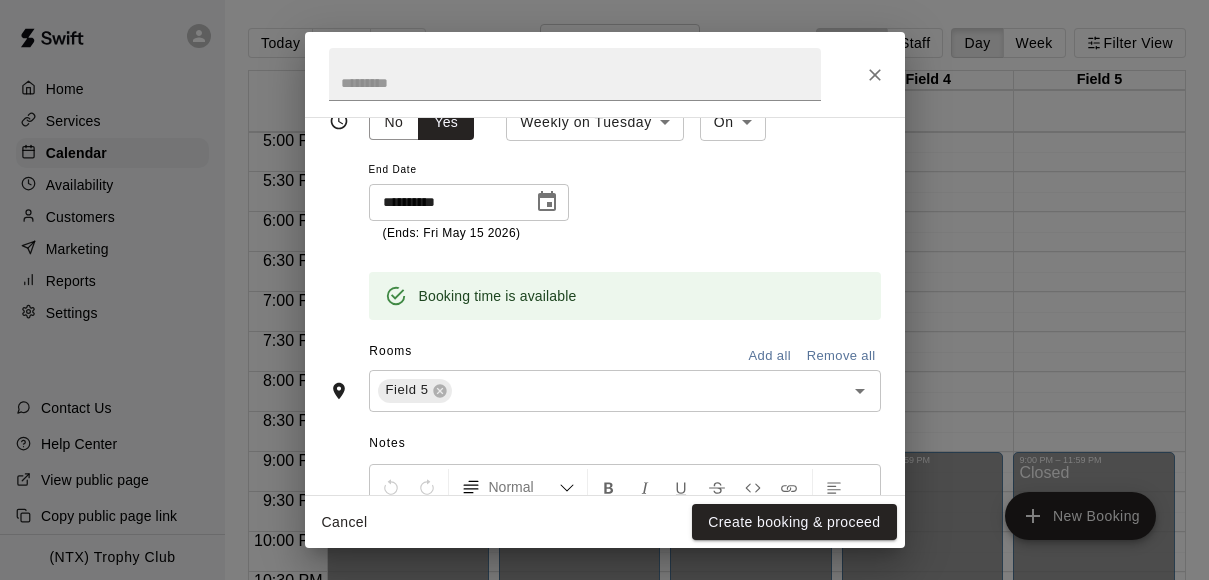 scroll, scrollTop: 604, scrollLeft: 0, axis: vertical 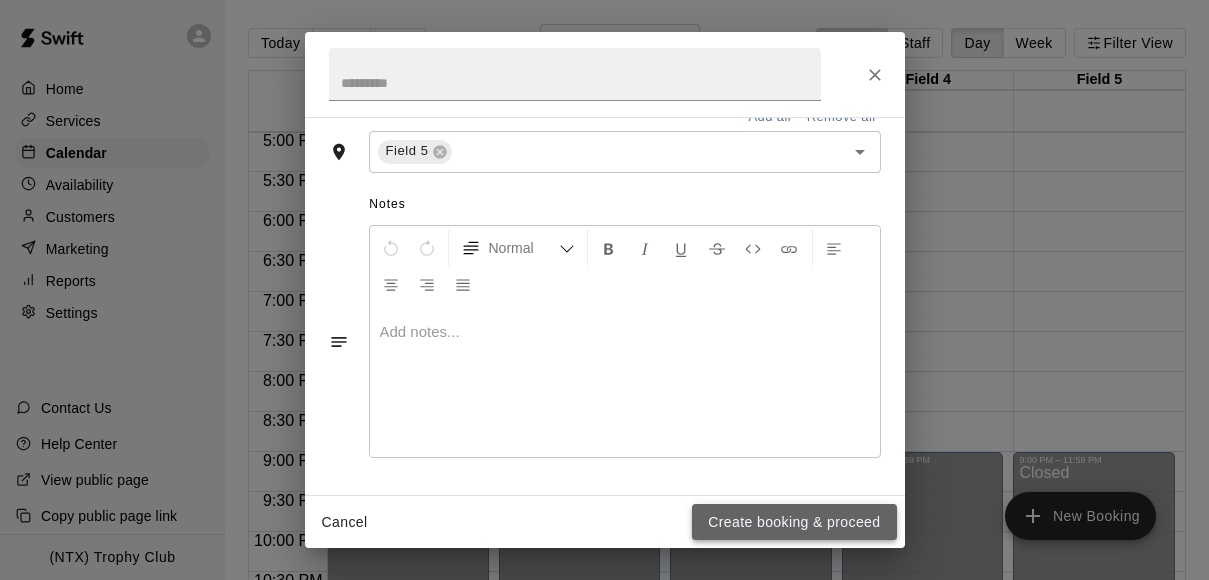 click on "Create booking & proceed" at bounding box center [794, 522] 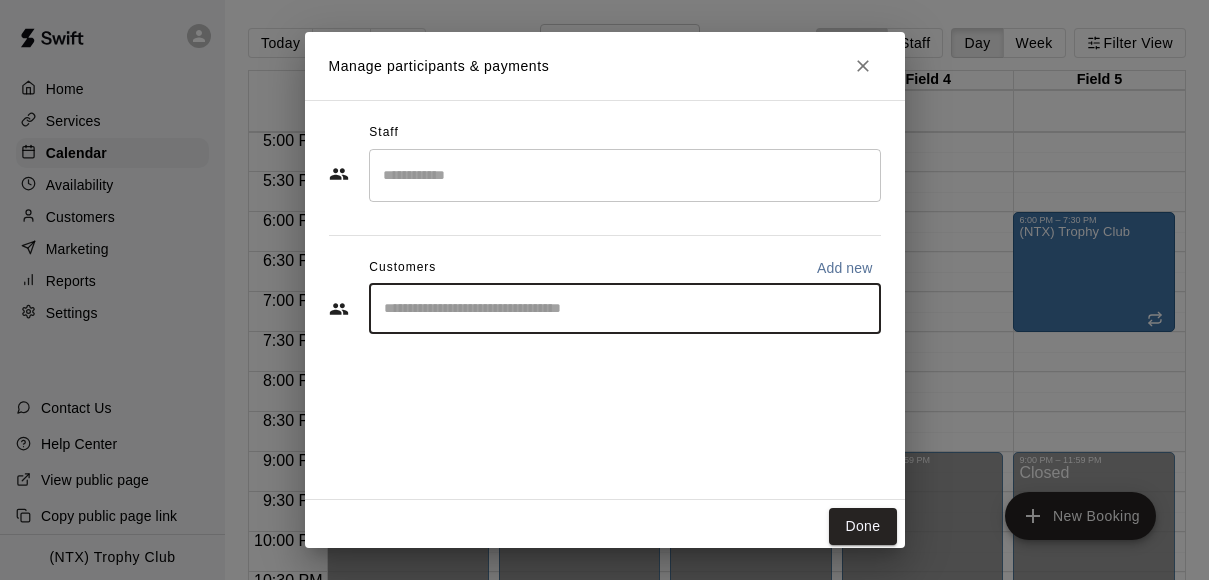 click at bounding box center [625, 309] 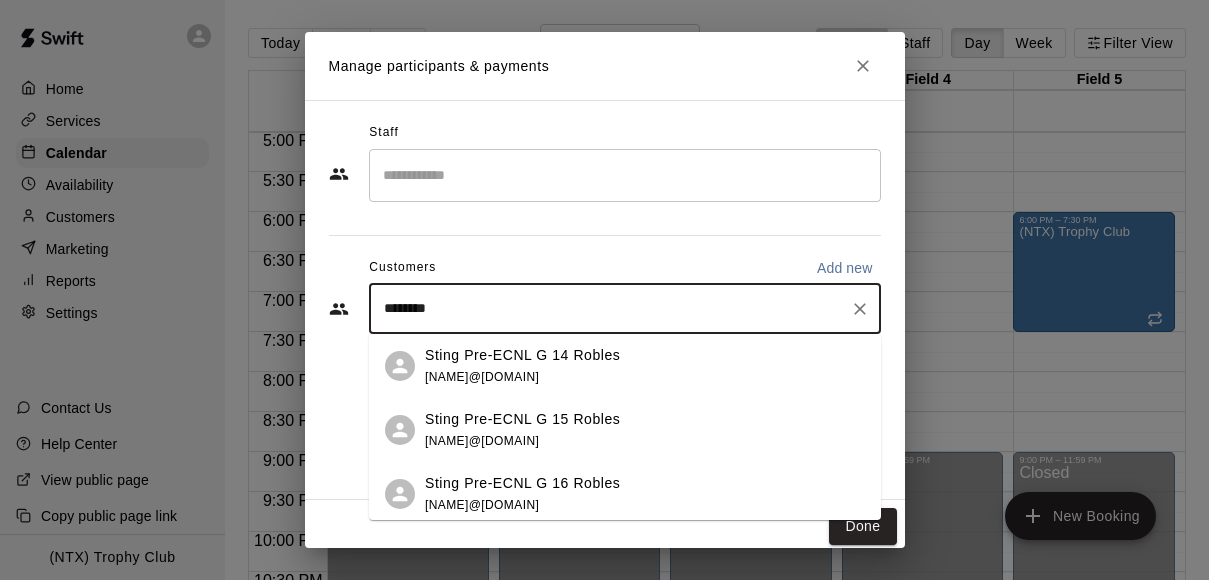 type on "*********" 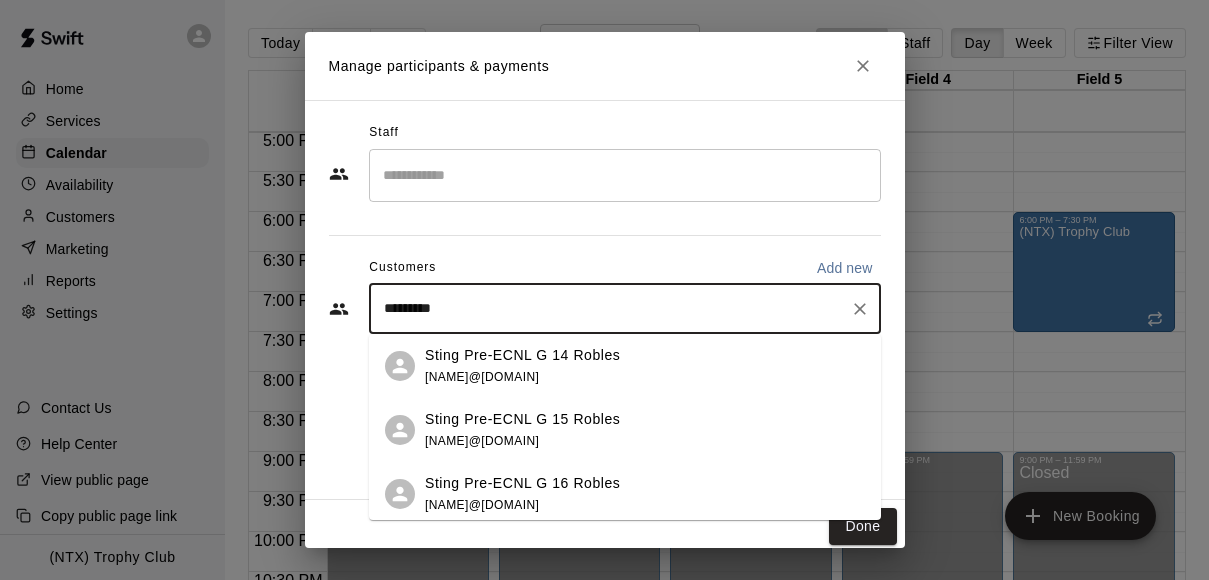 click on "Sting Pre-ECNL G 15 Robles" at bounding box center (522, 419) 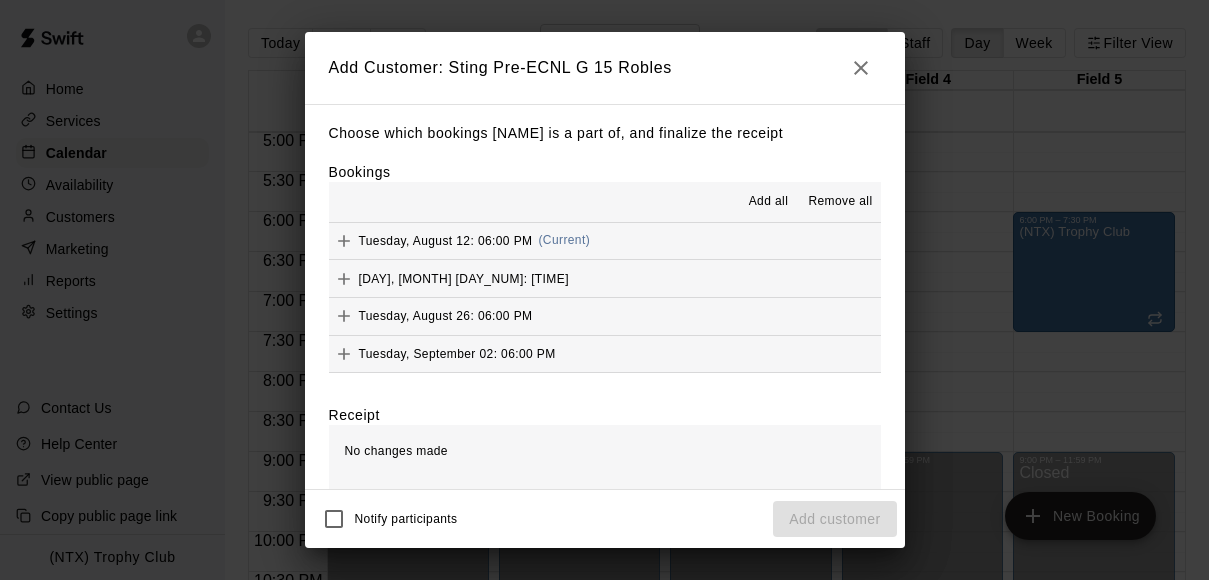 scroll, scrollTop: 7, scrollLeft: 0, axis: vertical 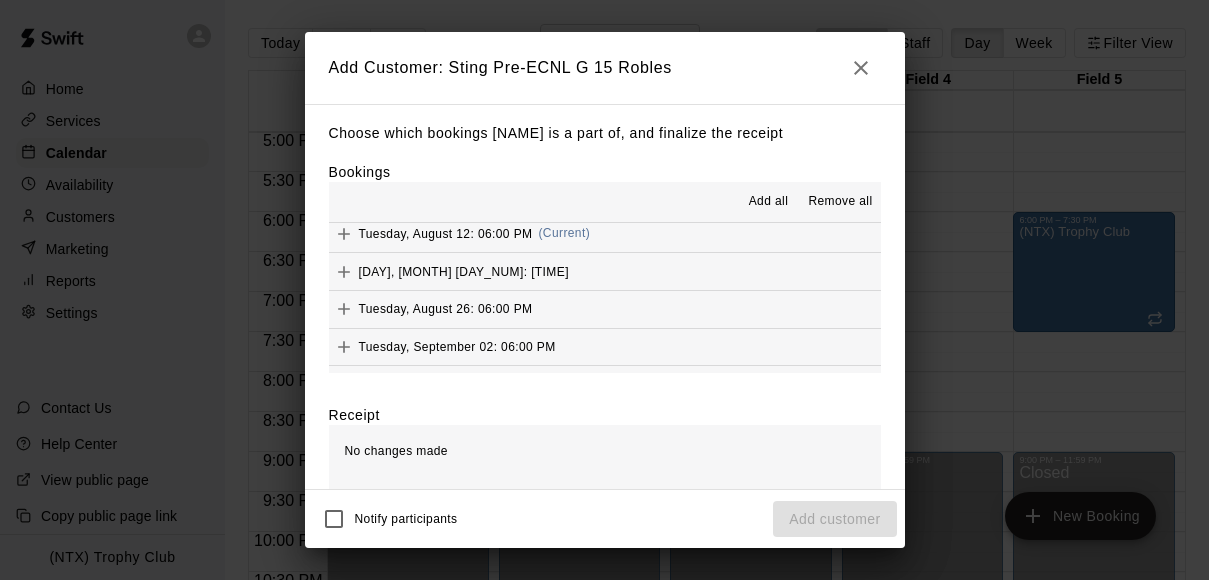 click on "Add all" at bounding box center (769, 202) 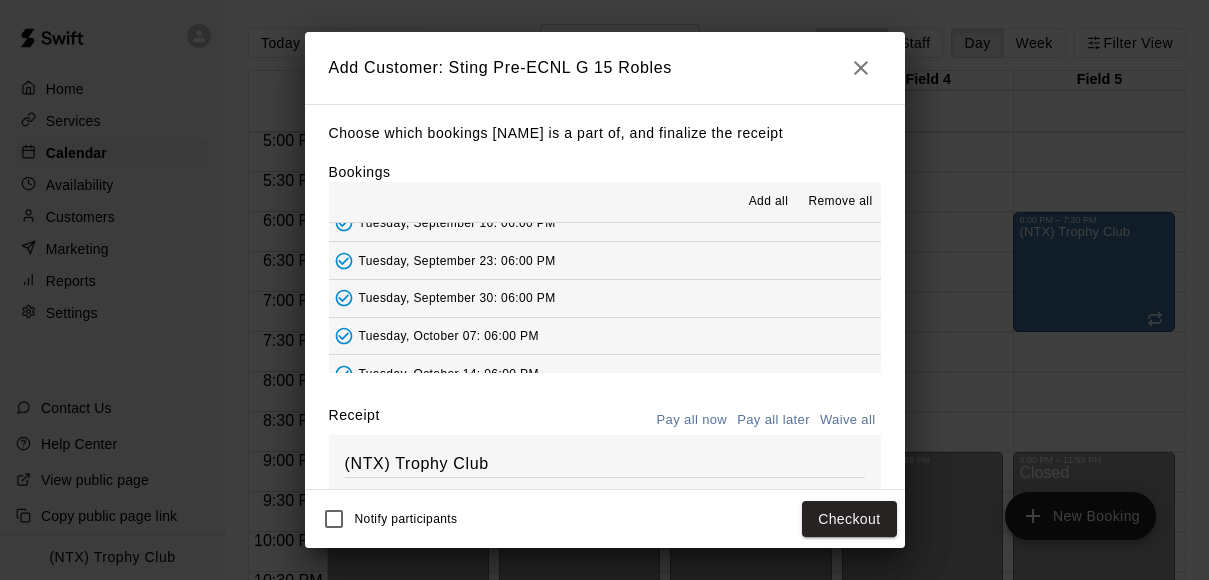 scroll, scrollTop: 238, scrollLeft: 0, axis: vertical 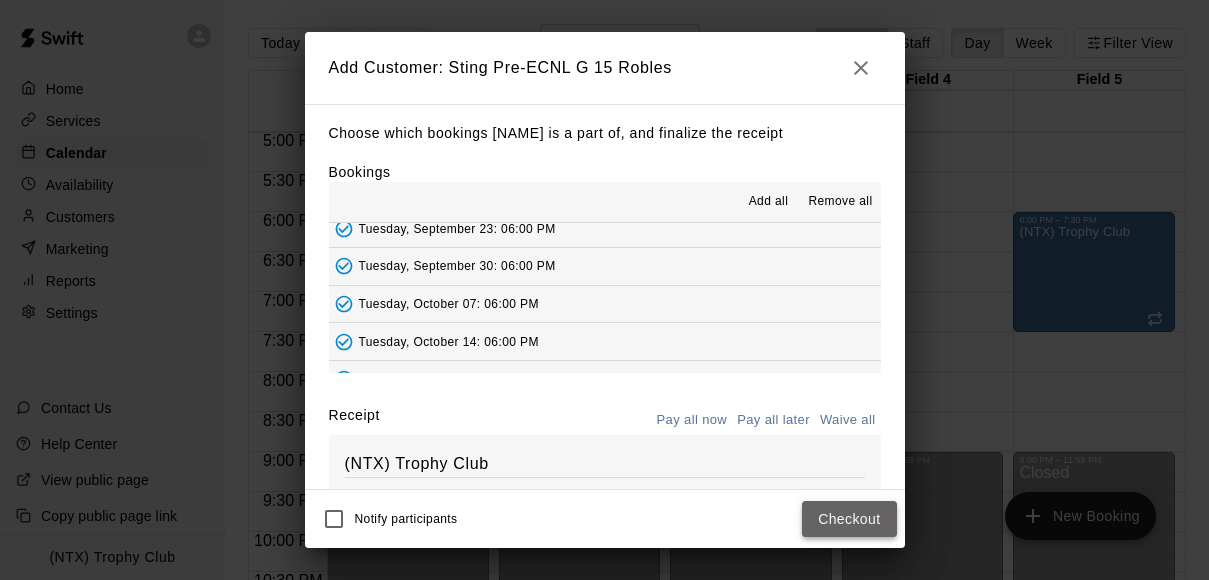 click on "Checkout" at bounding box center [849, 519] 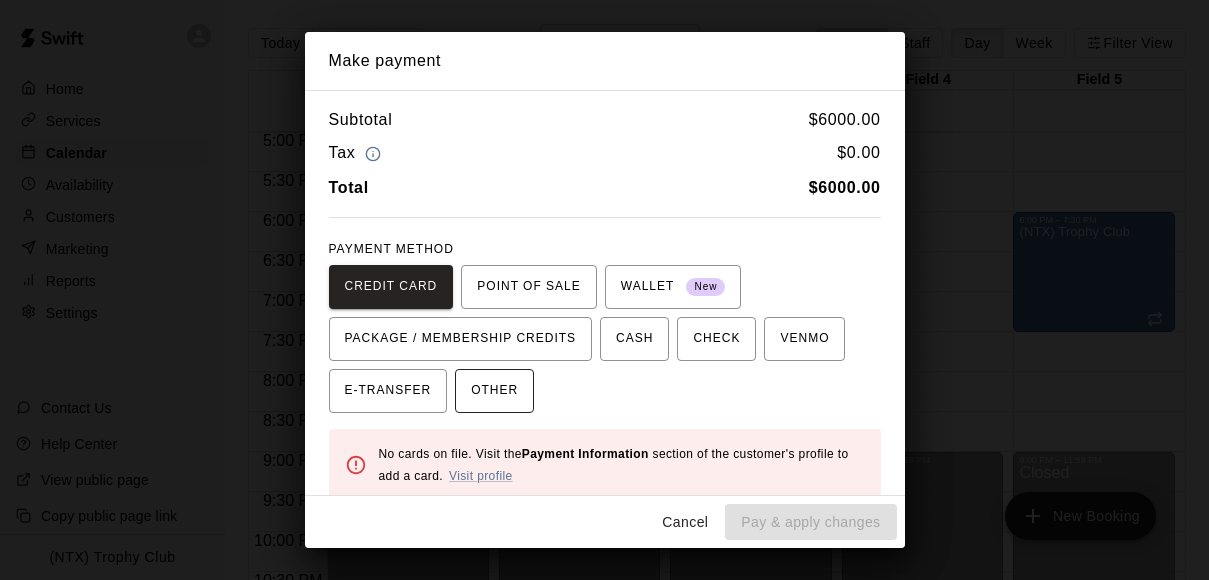 click on "OTHER" at bounding box center (494, 391) 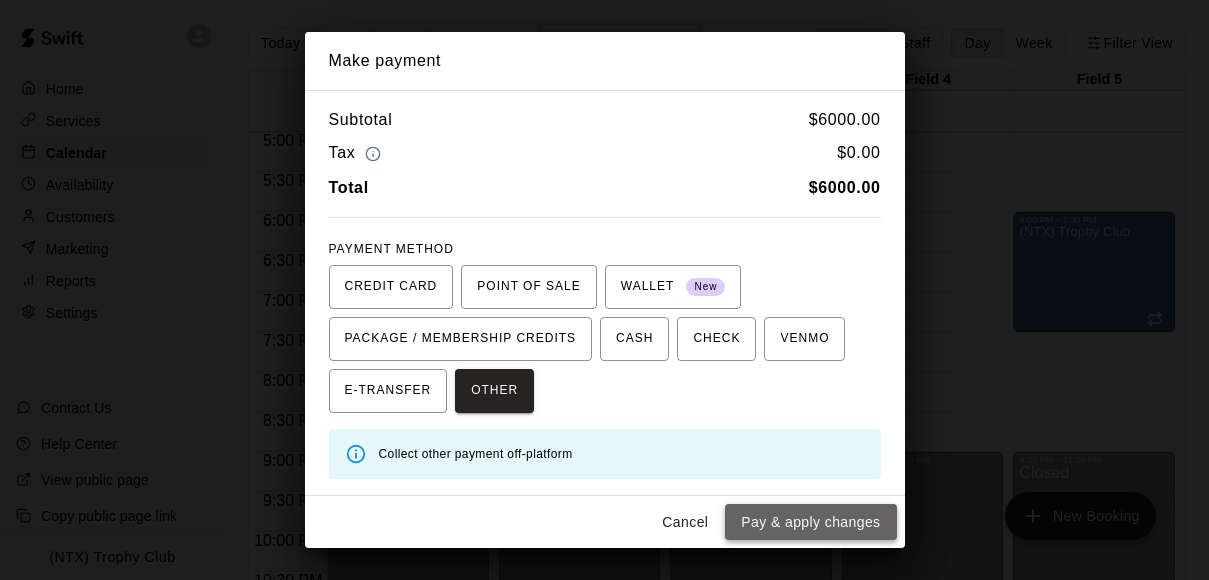 click on "Pay & apply changes" at bounding box center [810, 522] 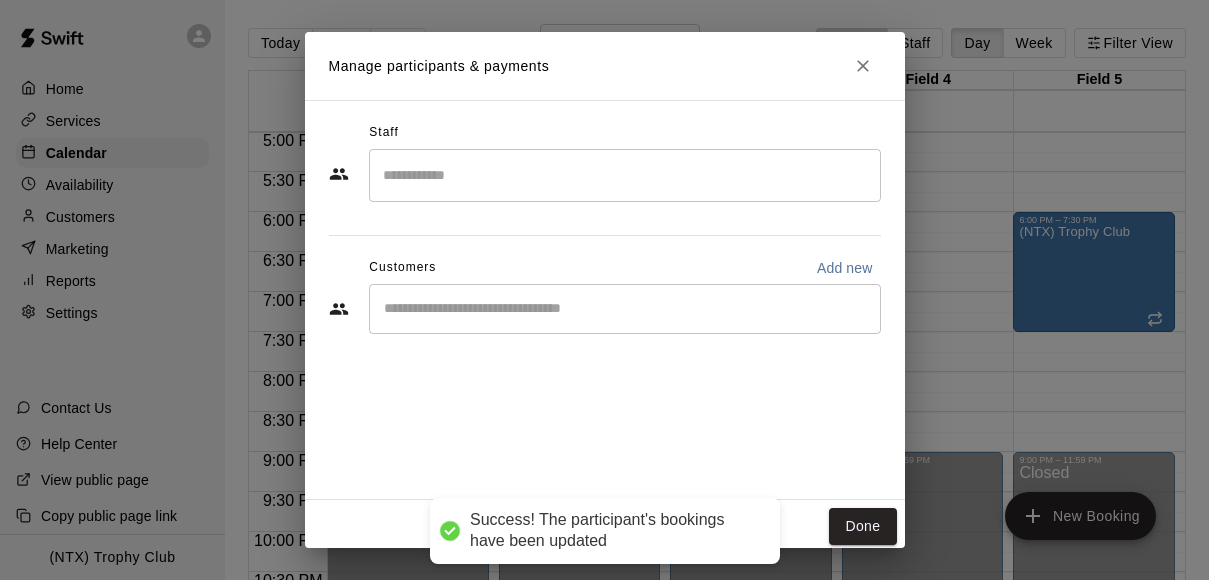 scroll, scrollTop: 0, scrollLeft: 0, axis: both 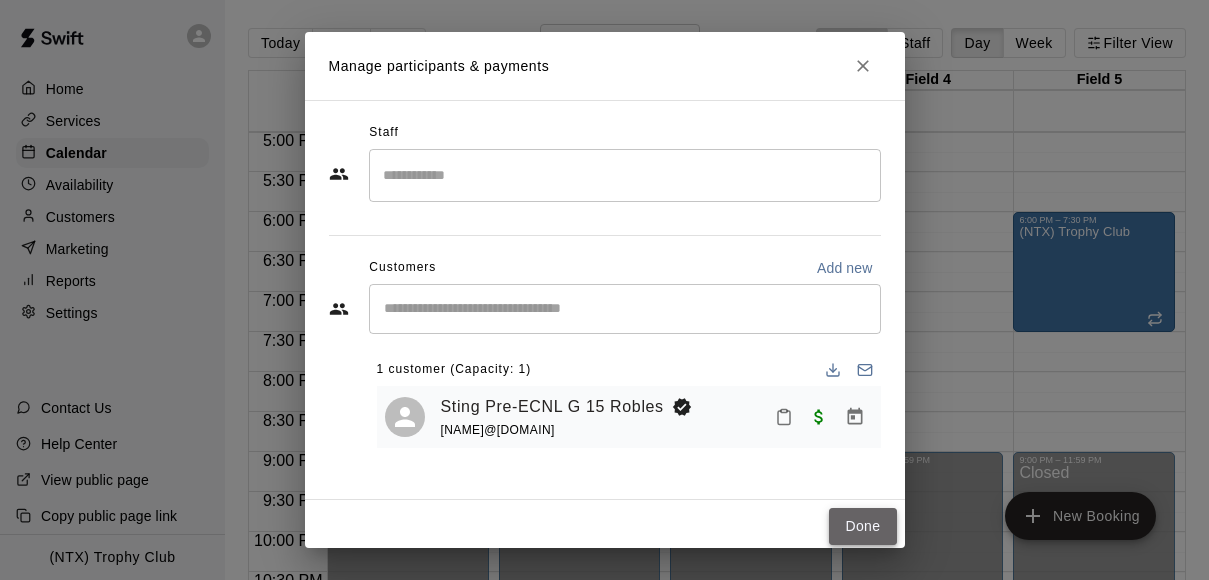 click on "Done" at bounding box center [862, 526] 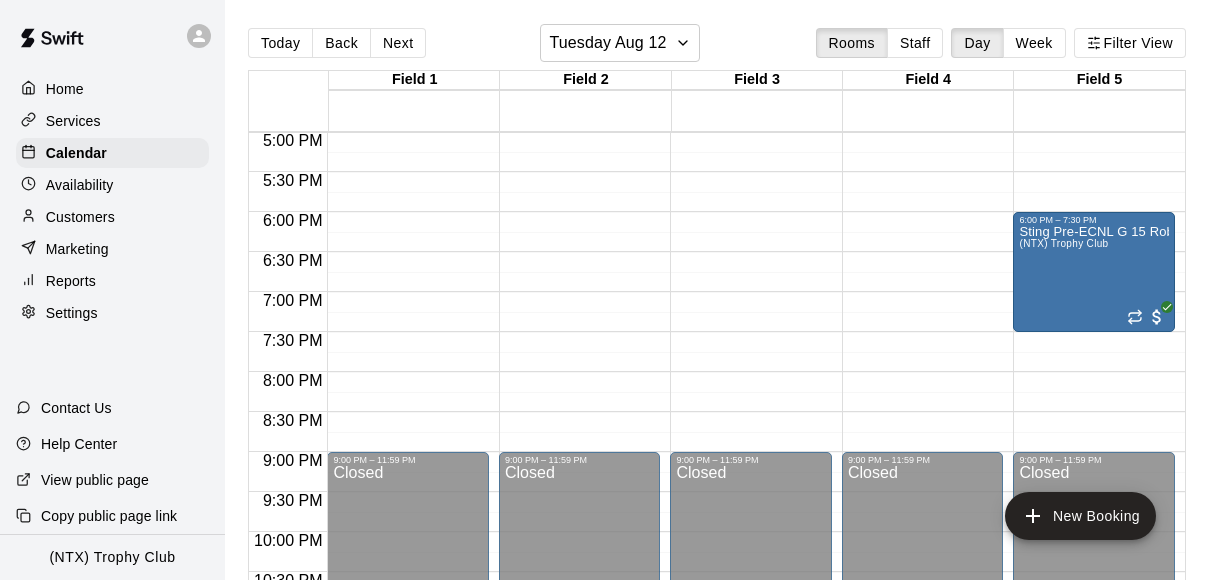 click on "12:00 AM – 9:00 AM Closed 6:00 PM – 7:30 PM Sting Pre-ECNL G 15 Robles (NTX) Trophy Club 9:00 PM – 11:59 PM Closed" at bounding box center [1094, -268] 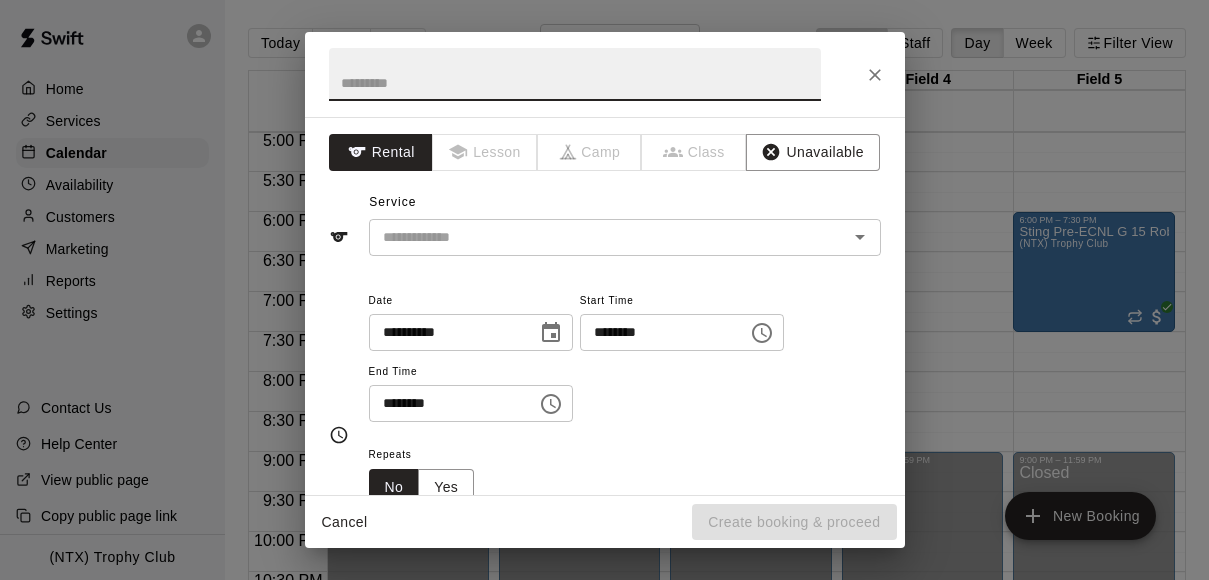 click on "********" at bounding box center [446, 403] 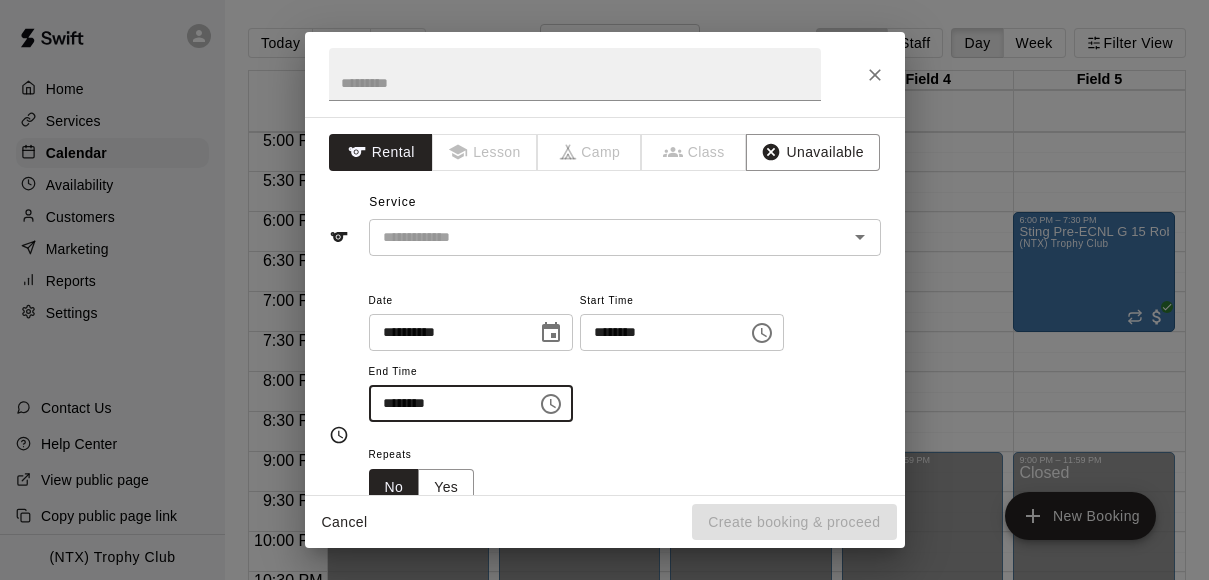 type on "********" 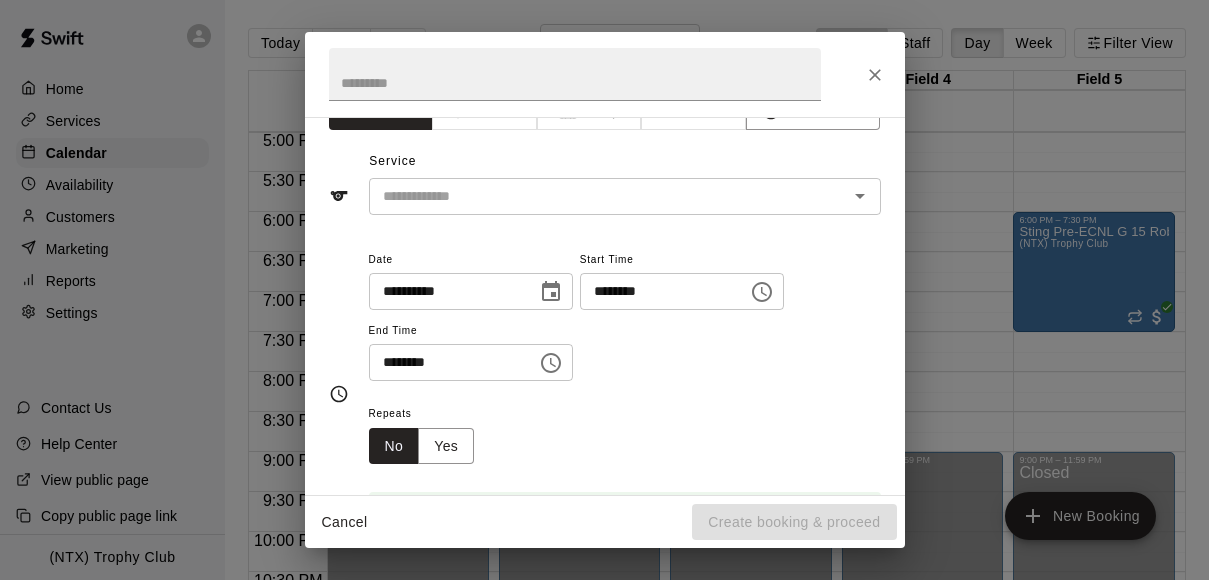 scroll, scrollTop: 56, scrollLeft: 0, axis: vertical 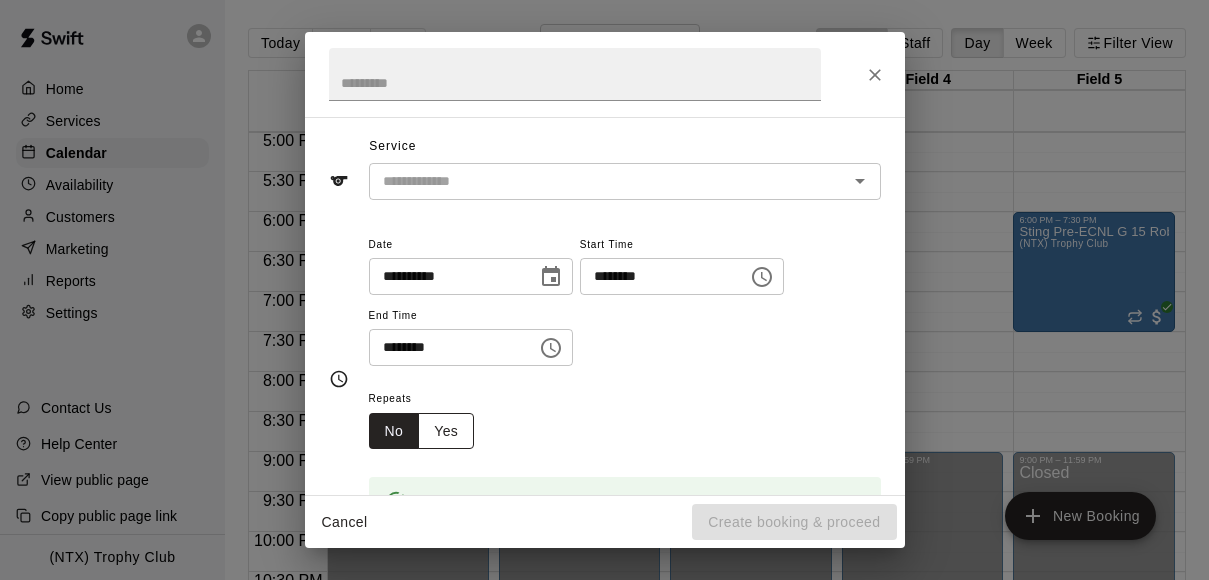 click on "Yes" at bounding box center [446, 431] 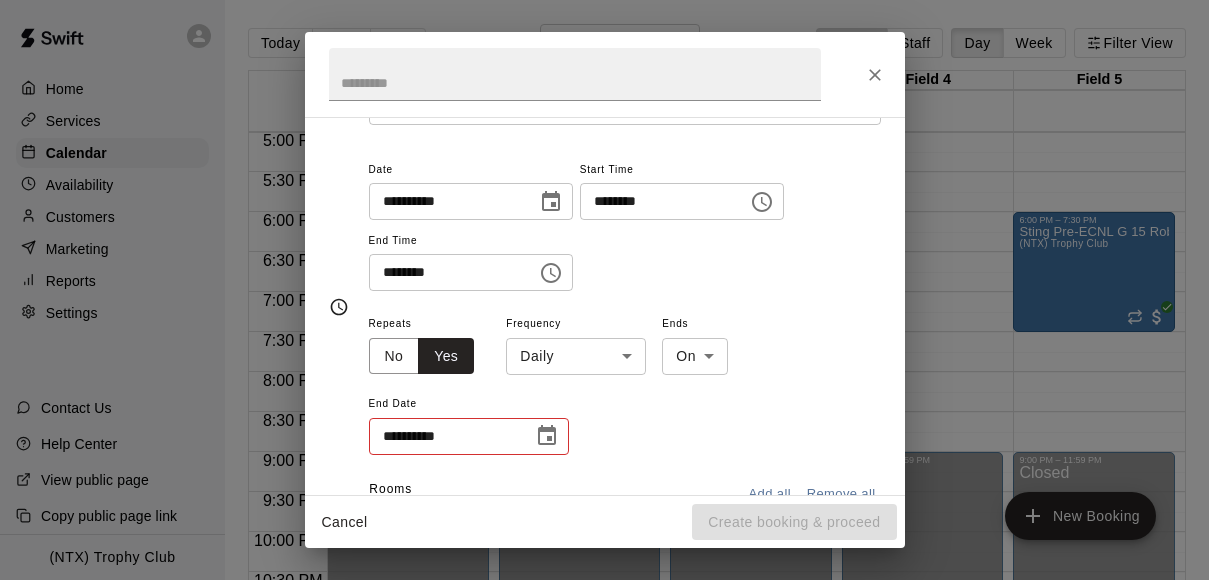 scroll, scrollTop: 140, scrollLeft: 0, axis: vertical 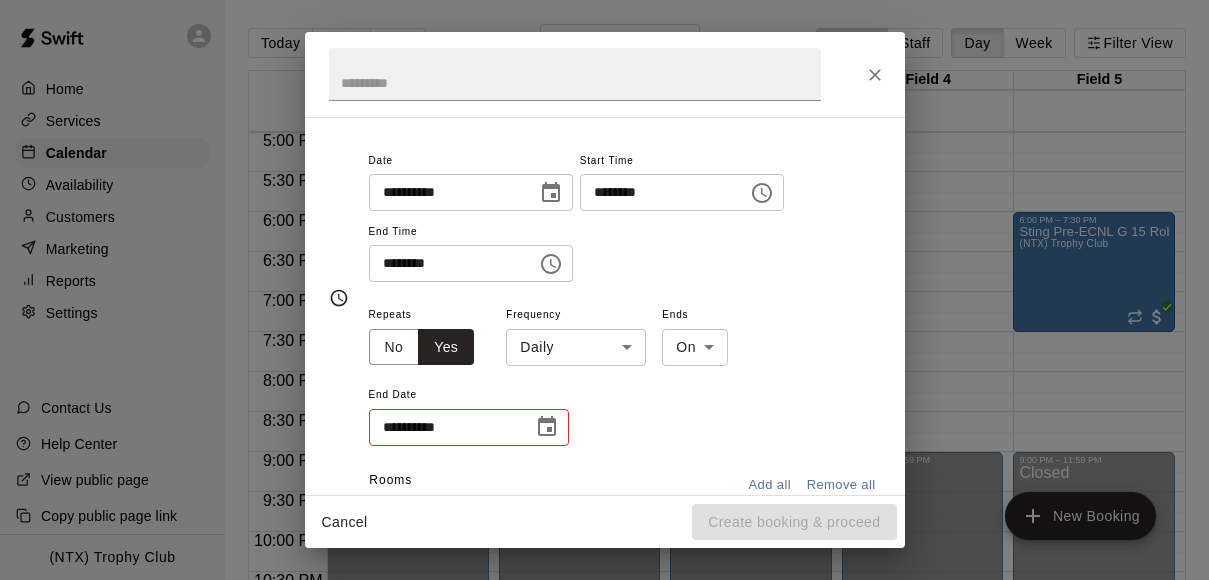click on "Home Services Calendar Availability Customers Marketing Reports Settings Contact Us Help Center View public page Copy public page link (NTX) [CITY] Today Back Next Tuesday Aug 12 Rooms Staff Day Week Filter View Field 1 12 Tue Field 2 12 Tue Field 3 12 Tue Field 4 12 Tue Field 5 12 Tue 12:00 AM 12:30 AM 1:00 AM 1:30 AM 2:00 AM 2:30 AM 3:00 AM 3:30 AM 4:00 AM 4:30 AM 5:00 AM 5:30 AM 6:00 AM 6:30 AM 7:00 AM 7:30 AM 8:00 AM 8:30 AM 9:00 AM 9:30 AM 10:00 AM 10:30 AM 11:00 AM 11:30 AM 12:00 PM 12:30 PM 1:00 PM 1:30 PM 2:00 PM 2:30 PM 3:00 PM 3:30 PM 4:00 PM 4:30 PM 5:00 PM 5:30 PM 6:00 PM 6:30 PM 7:00 PM 7:30 PM 8:00 PM 8:30 PM 9:00 PM 9:30 PM 10:00 PM 10:30 PM 11:00 PM 11:30 PM 12:00 AM – 9:00 AM Closed 9:00 PM – 11:59 PM Closed 12:00 AM – 9:00 AM Closed 9:00 PM – 11:59 PM Closed 12:00 AM – 9:00 AM Closed 9:00 PM – 11:59 PM Closed 12:00 AM – 9:00 AM Closed 9:00 PM – 11:59 PM Closed 12:00 AM – 9:00 AM Closed 6:00 PM – 7:30 PM Sting Pre-ECNL G 15 Robles (NTX) [CITY] Closed New Booking" at bounding box center [604, 306] 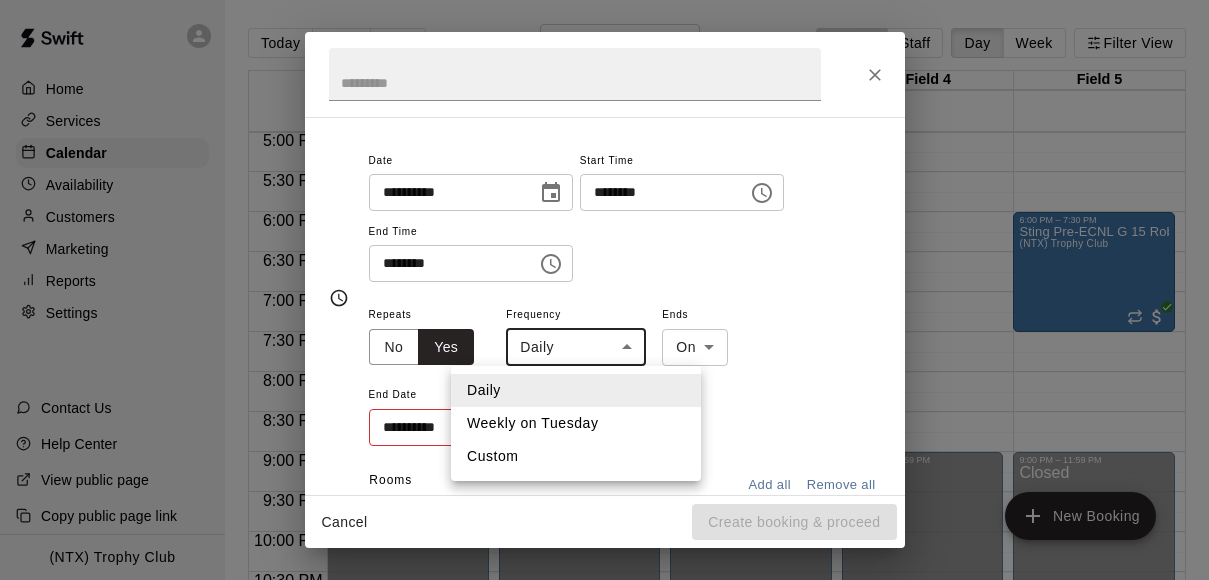 click on "Weekly on Tuesday" at bounding box center (576, 423) 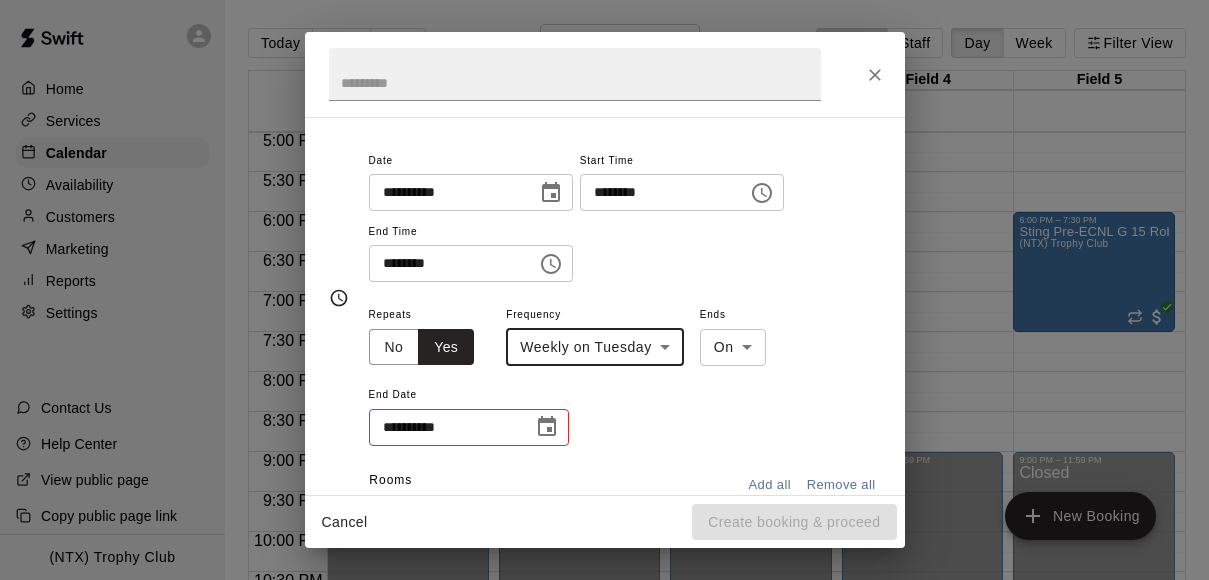click 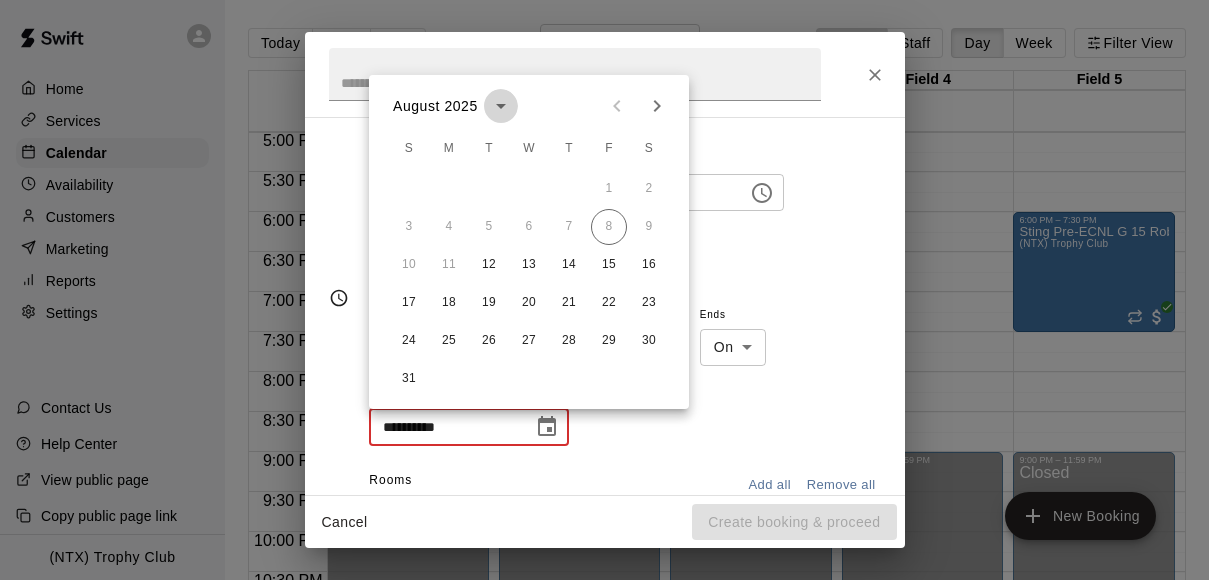 click 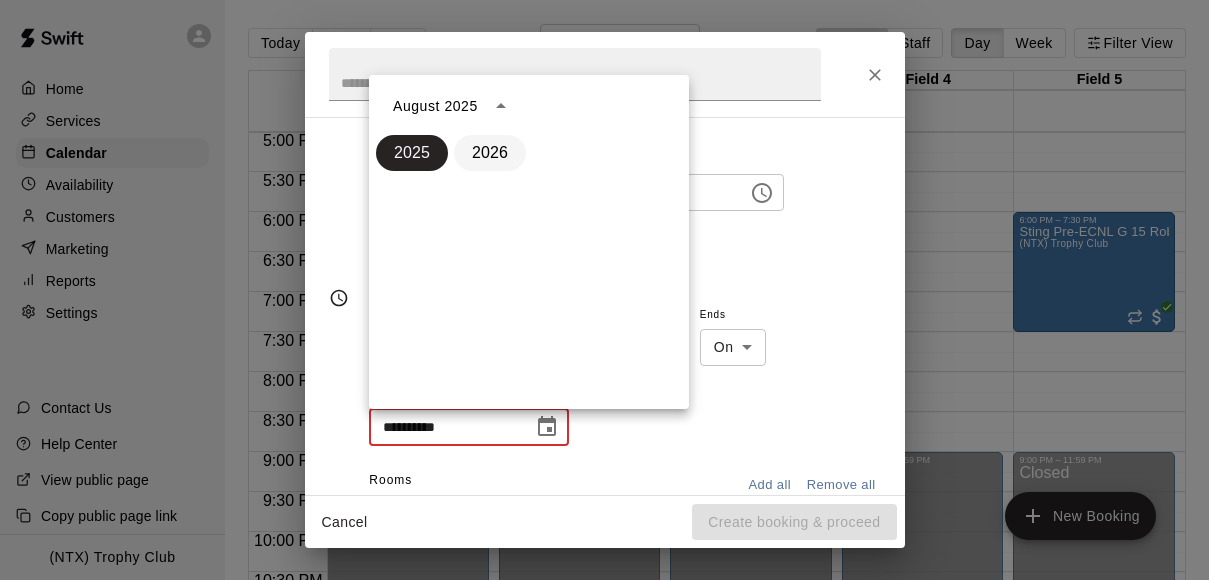 click on "2026" at bounding box center [490, 153] 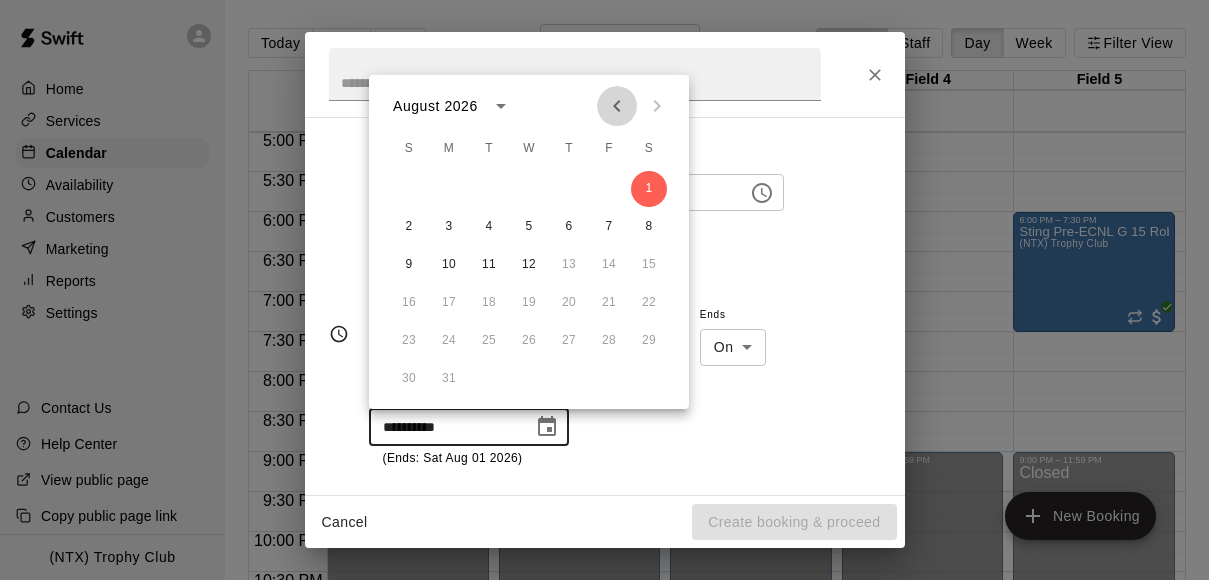 click 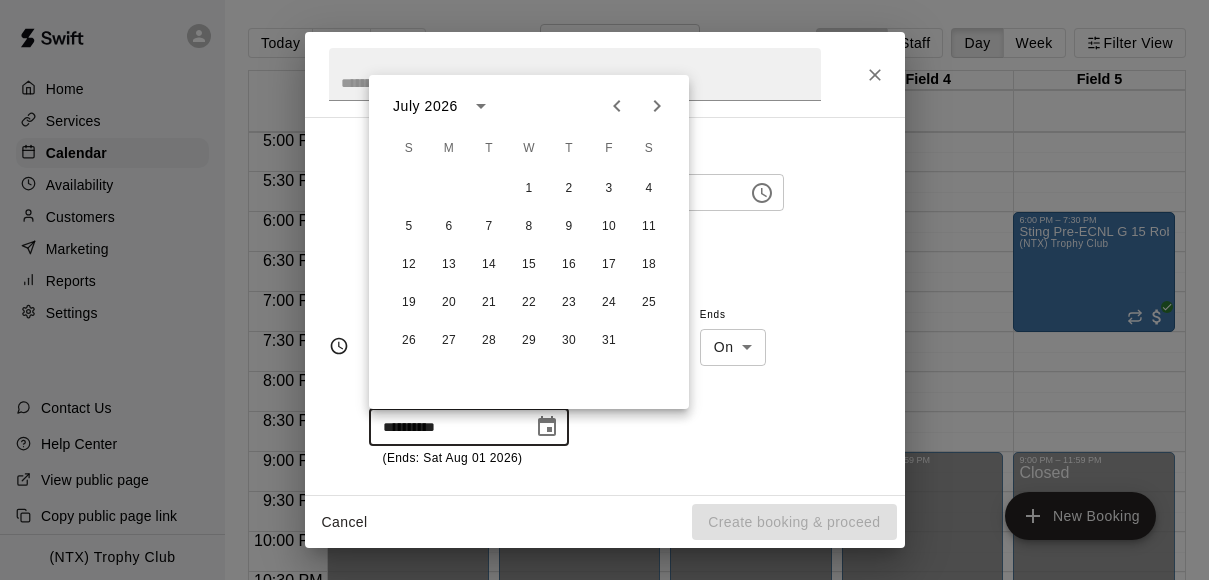 click 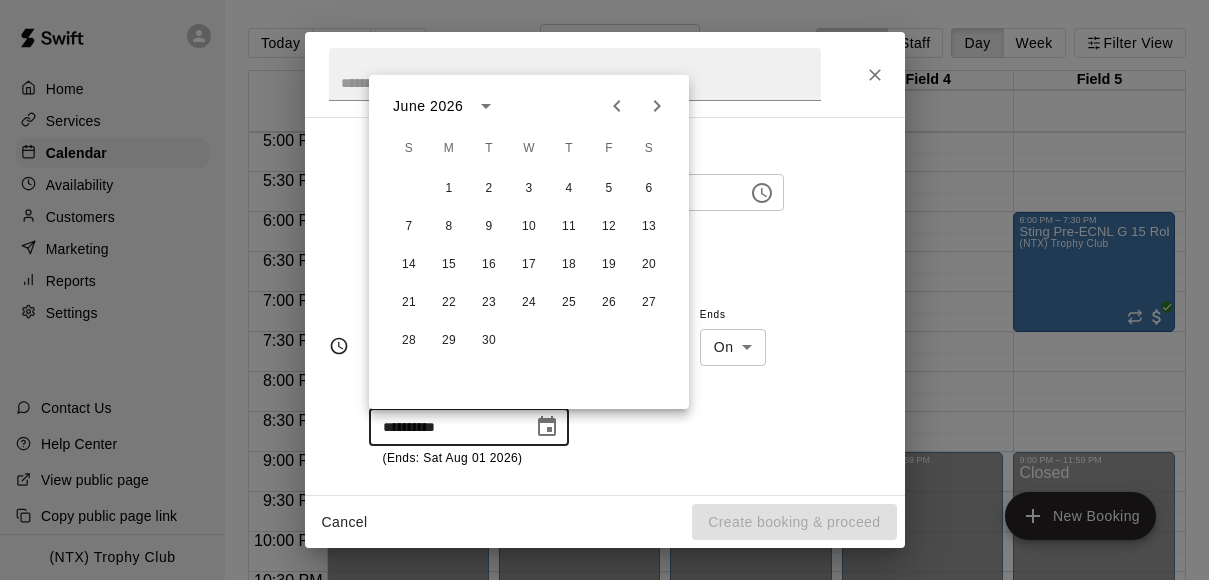 click 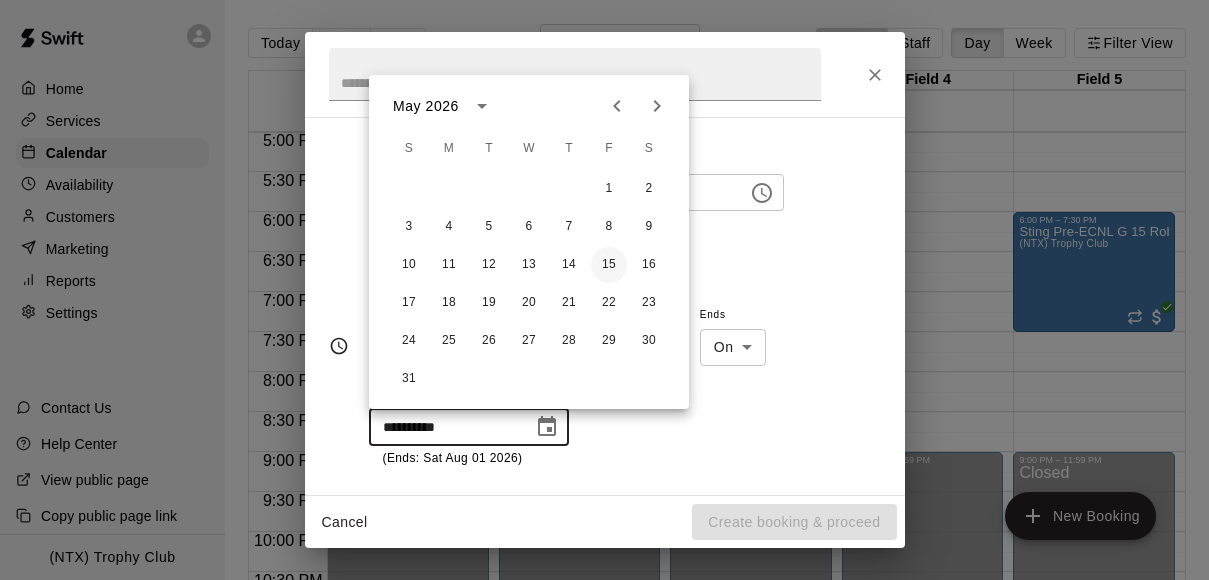 click on "15" at bounding box center (609, 265) 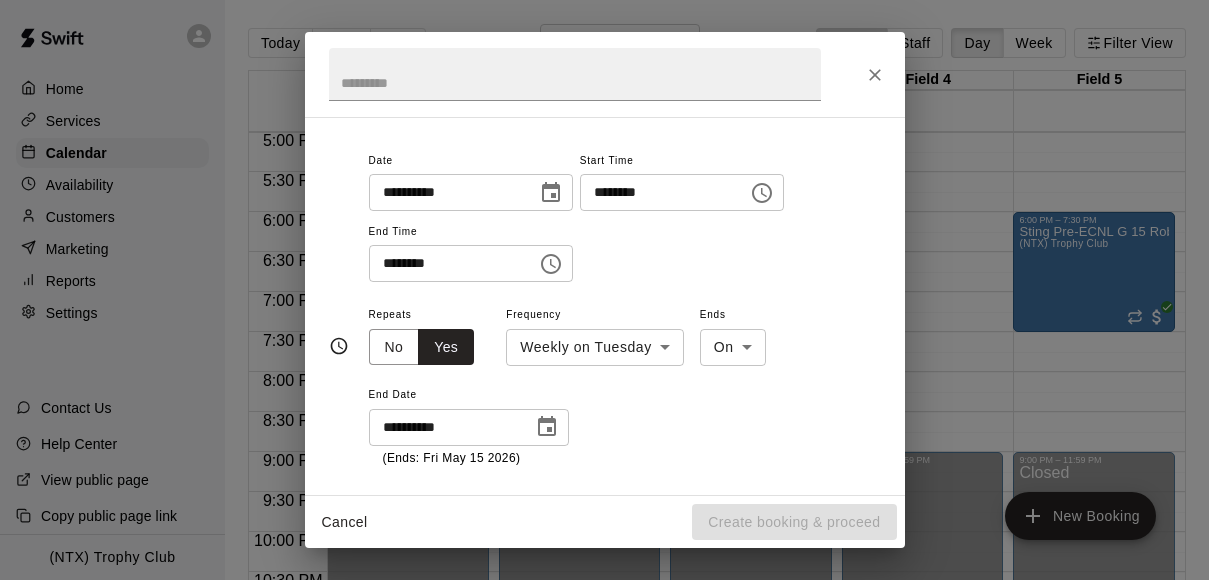 scroll, scrollTop: 152, scrollLeft: 0, axis: vertical 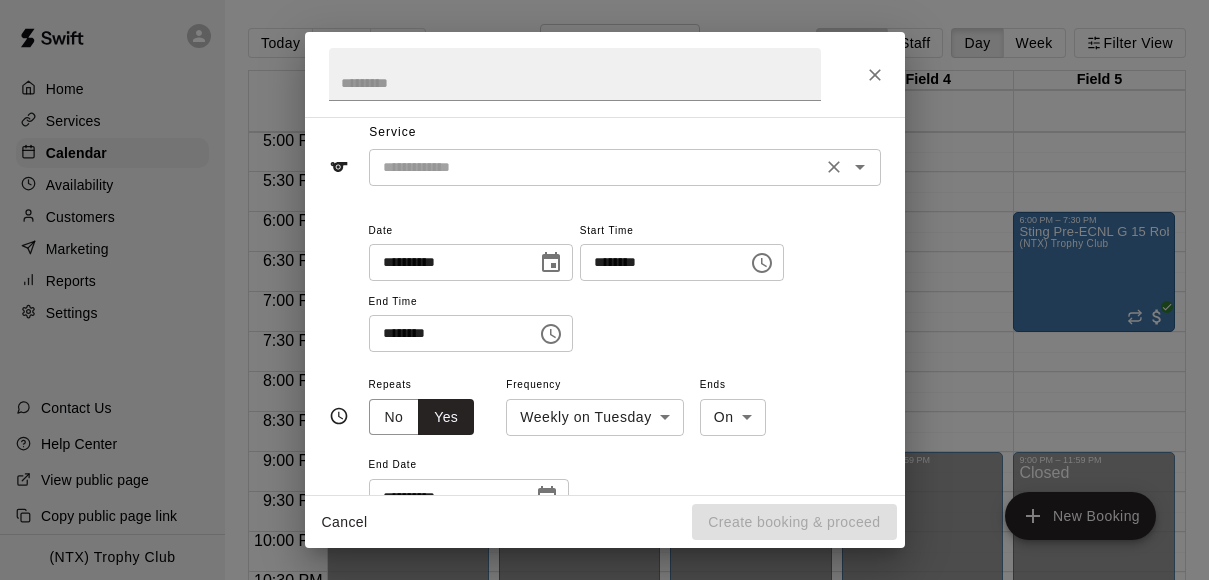 click at bounding box center (595, 167) 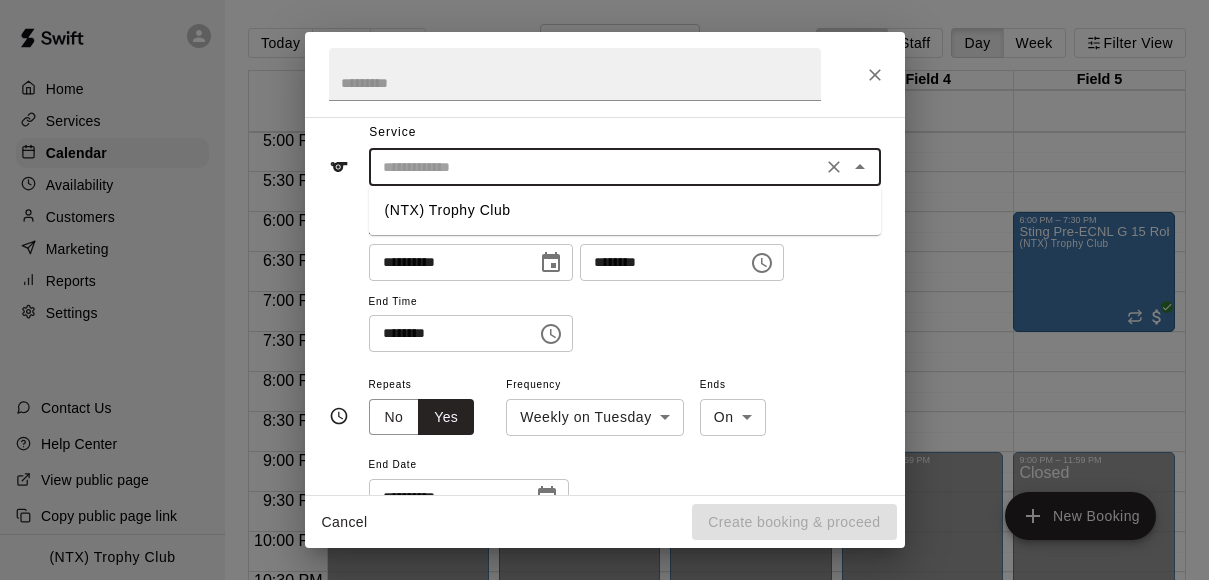 click on "(NTX) Trophy Club" at bounding box center (625, 210) 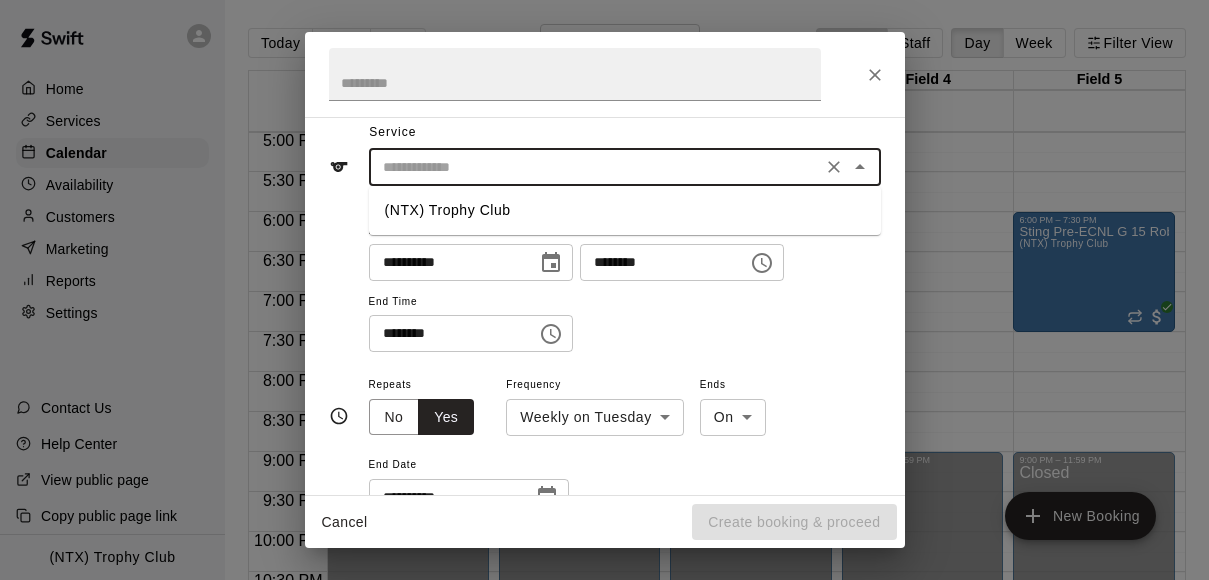 type on "**********" 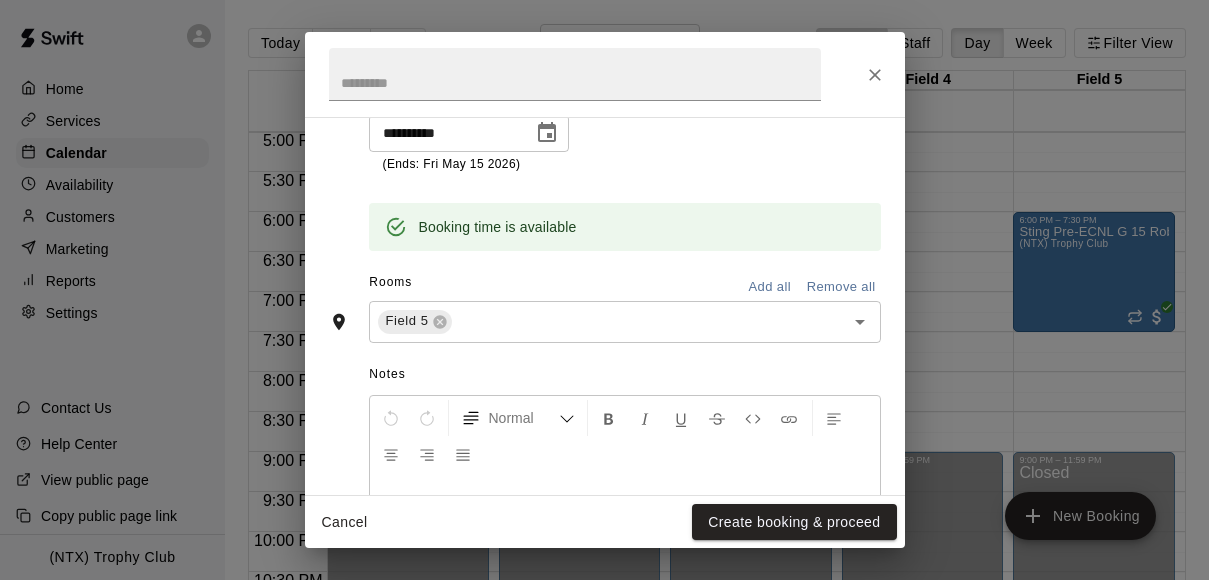 scroll, scrollTop: 141, scrollLeft: 0, axis: vertical 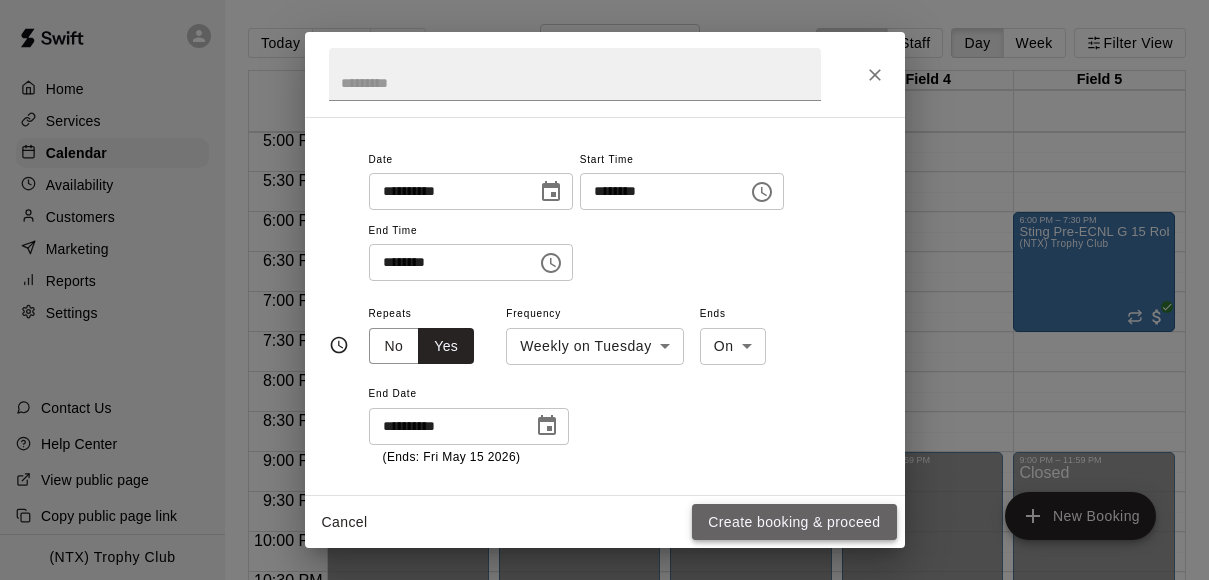 click on "Create booking & proceed" at bounding box center (794, 522) 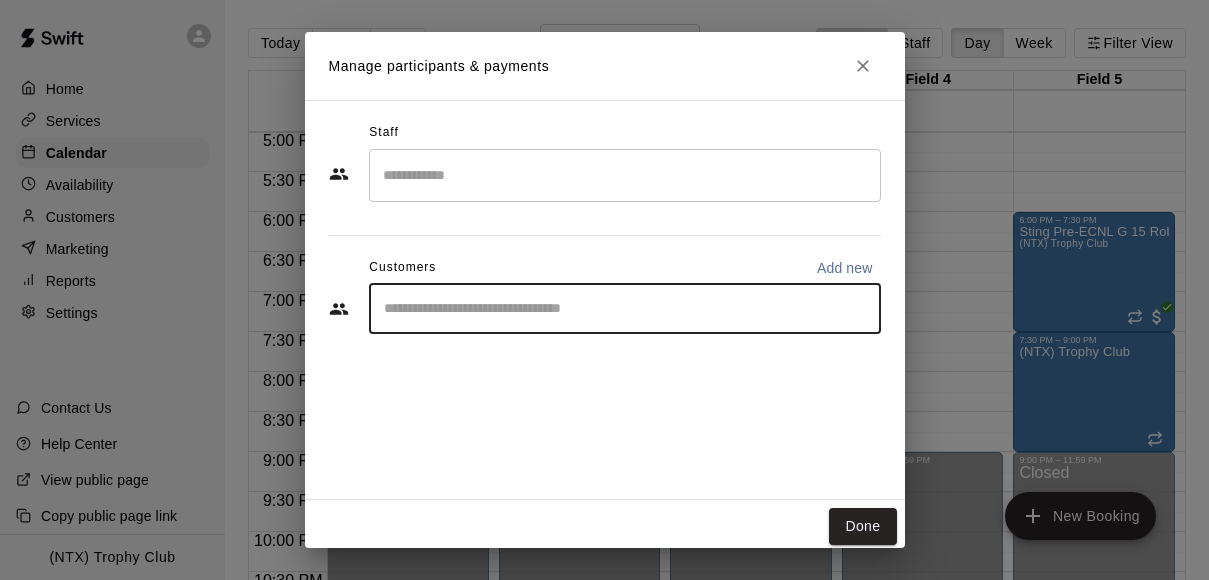 click at bounding box center [625, 309] 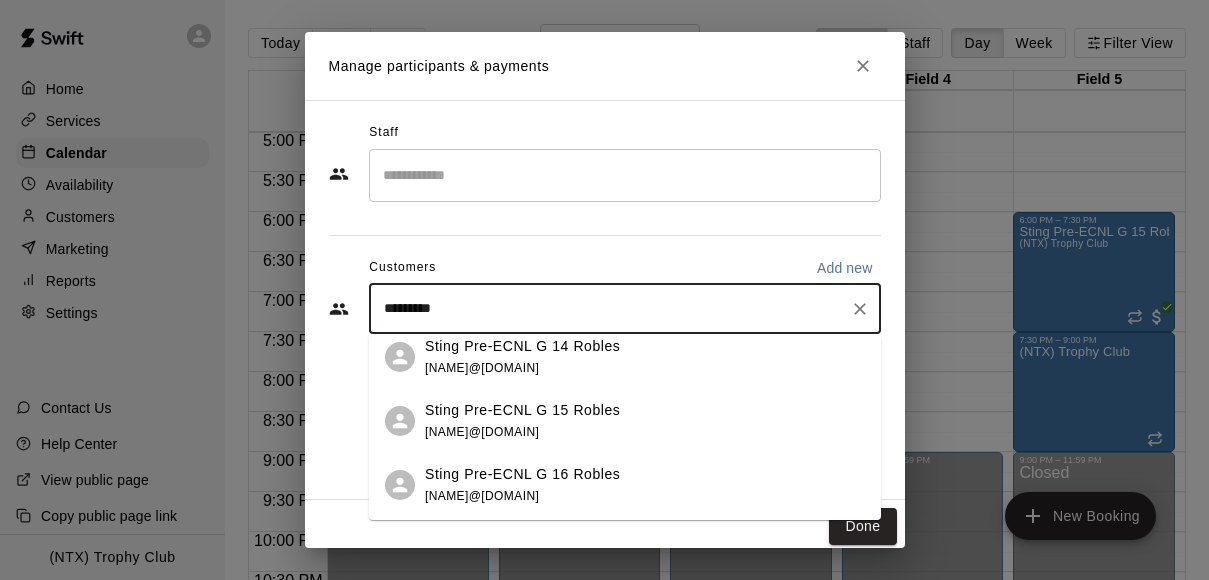 scroll, scrollTop: 0, scrollLeft: 0, axis: both 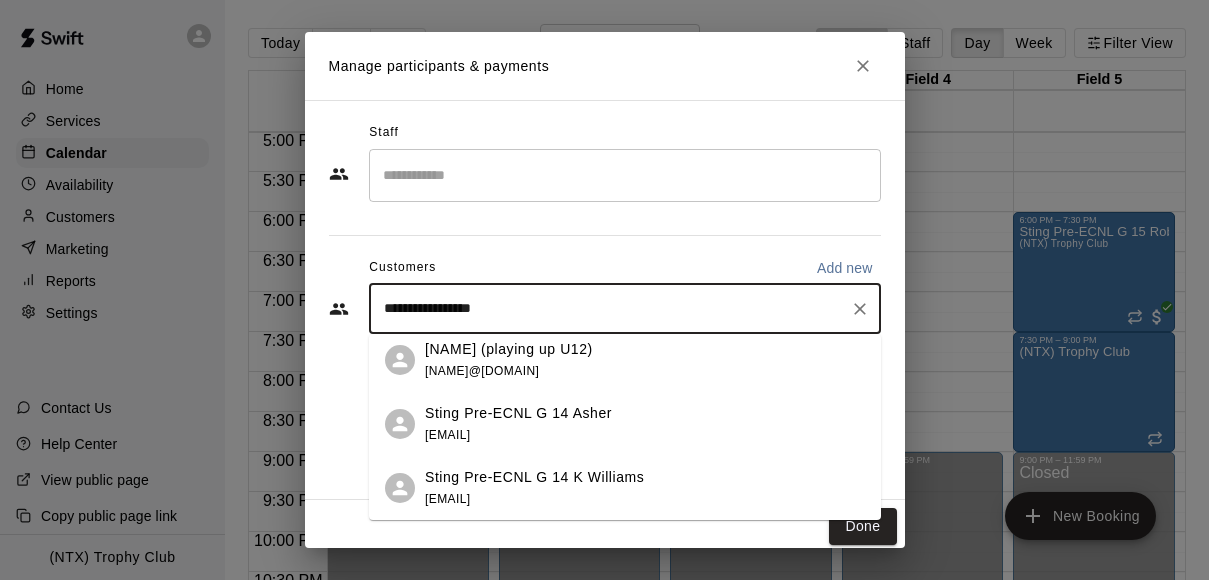 drag, startPoint x: 530, startPoint y: 309, endPoint x: 427, endPoint y: 307, distance: 103.01942 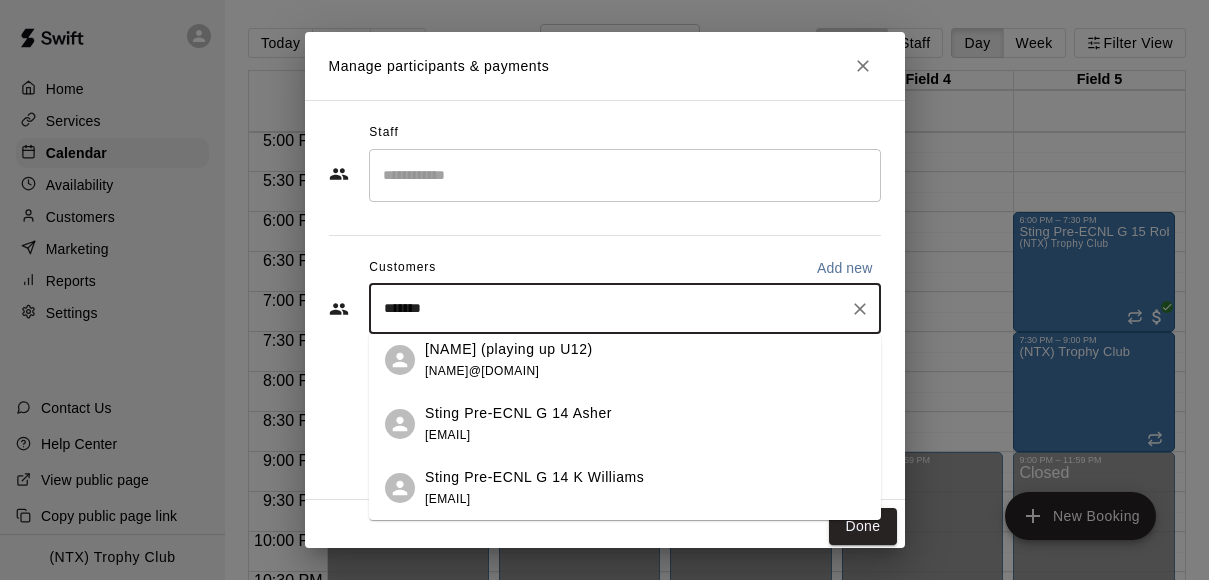 scroll, scrollTop: 0, scrollLeft: 0, axis: both 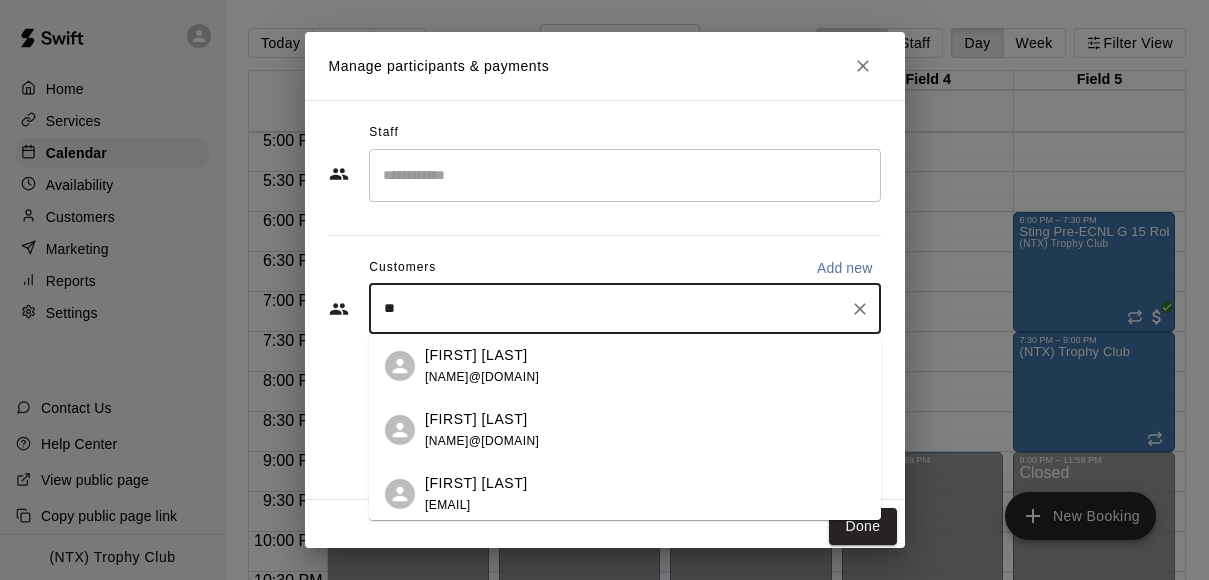 type on "*" 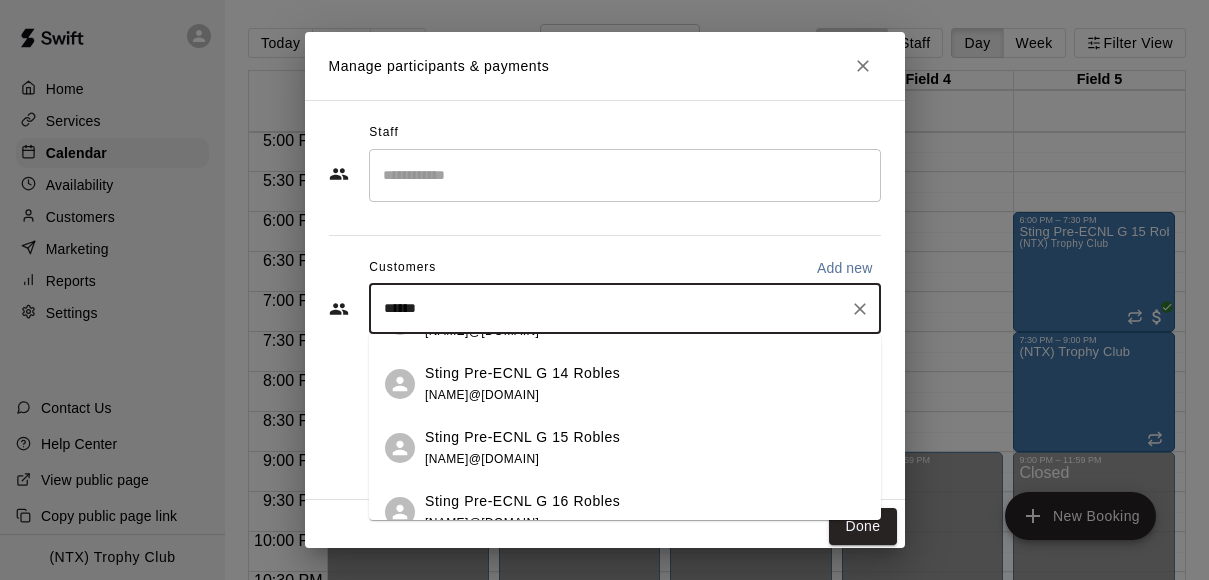 scroll, scrollTop: 134, scrollLeft: 0, axis: vertical 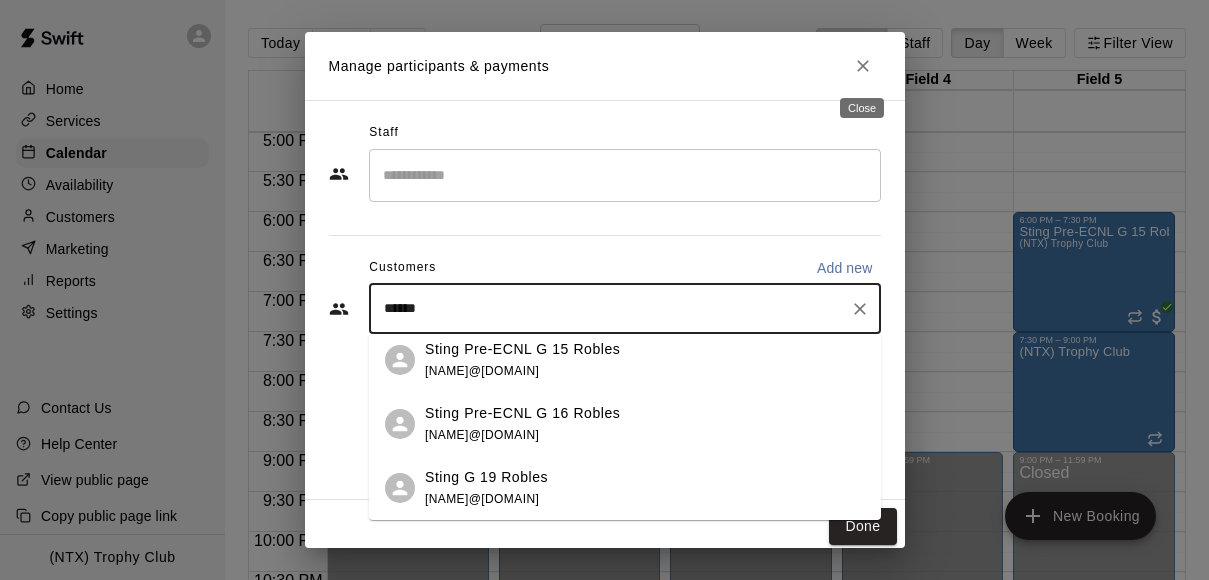 type on "******" 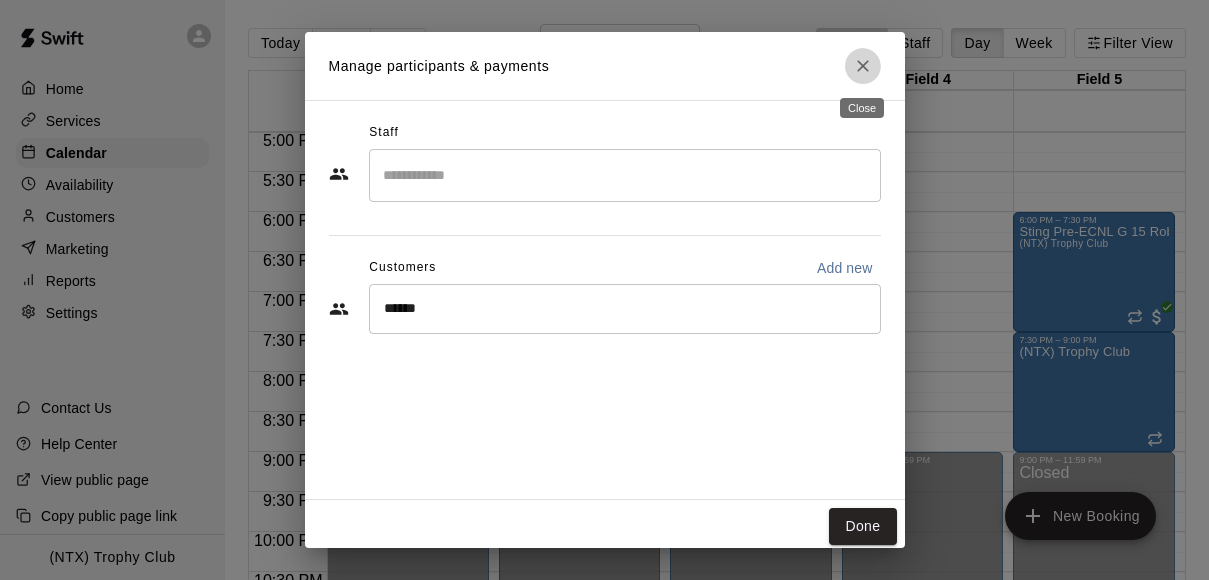 click at bounding box center (863, 66) 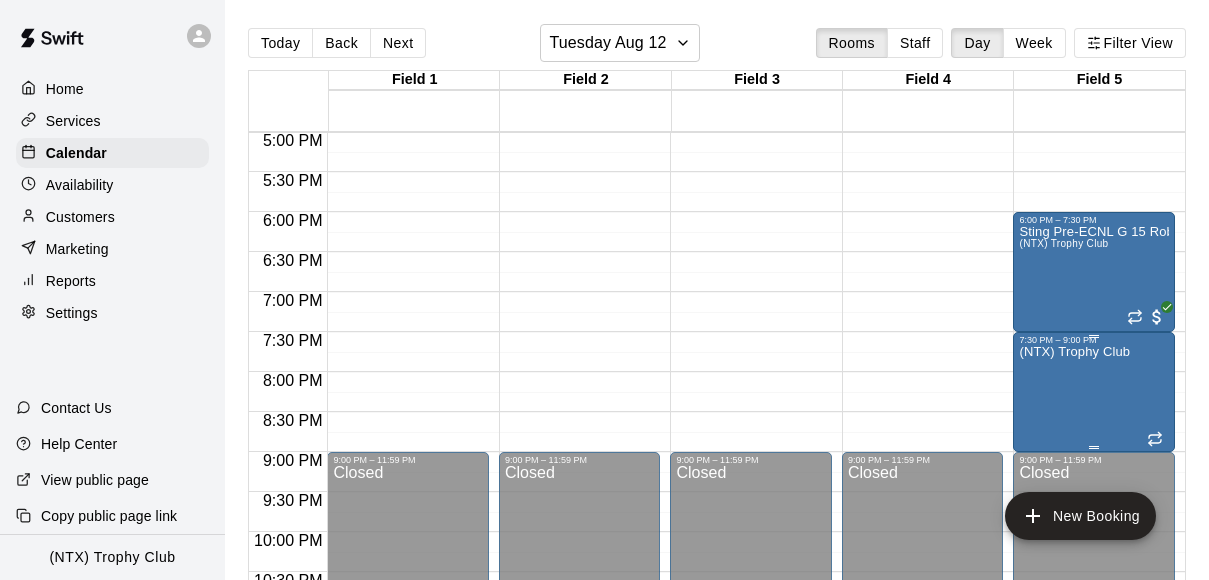 click on "(NTX) Trophy Club" at bounding box center (1074, 635) 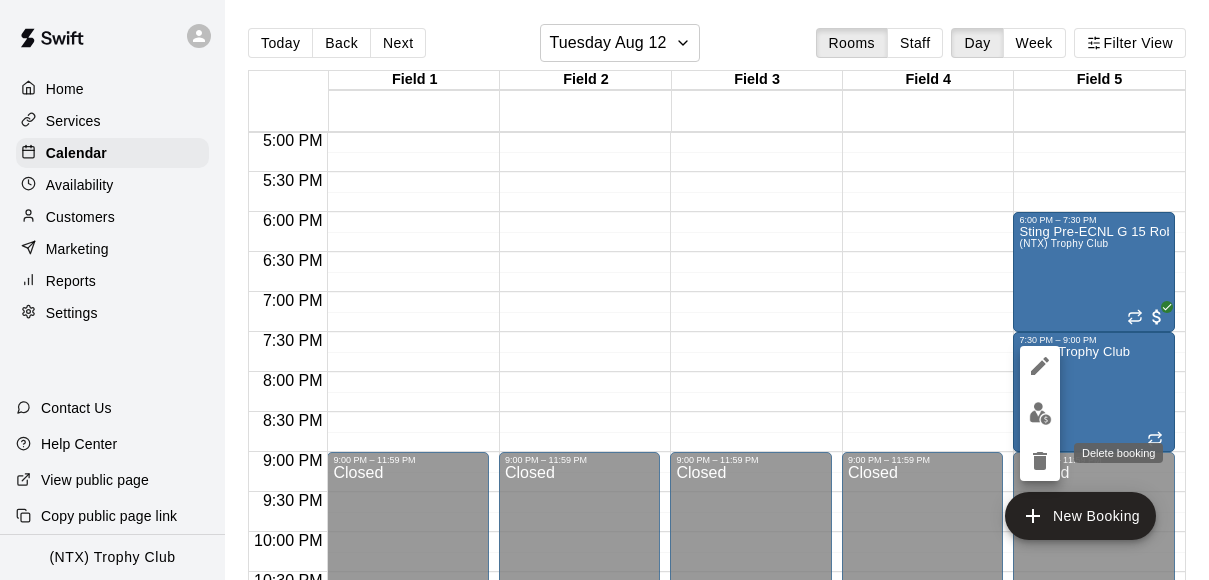 click 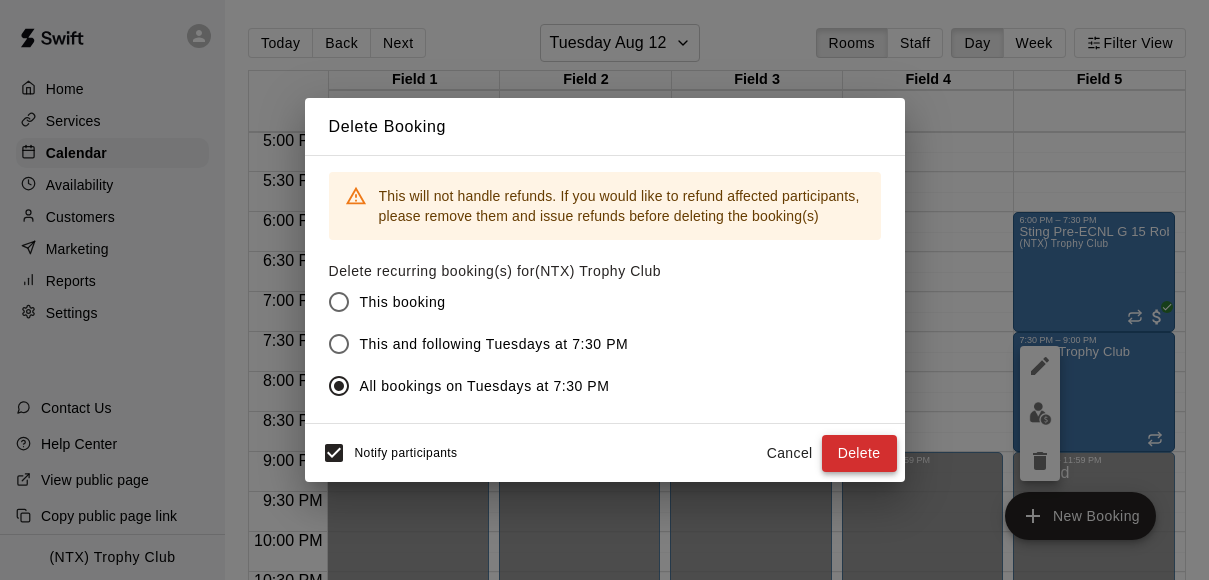 click on "Delete" at bounding box center [859, 453] 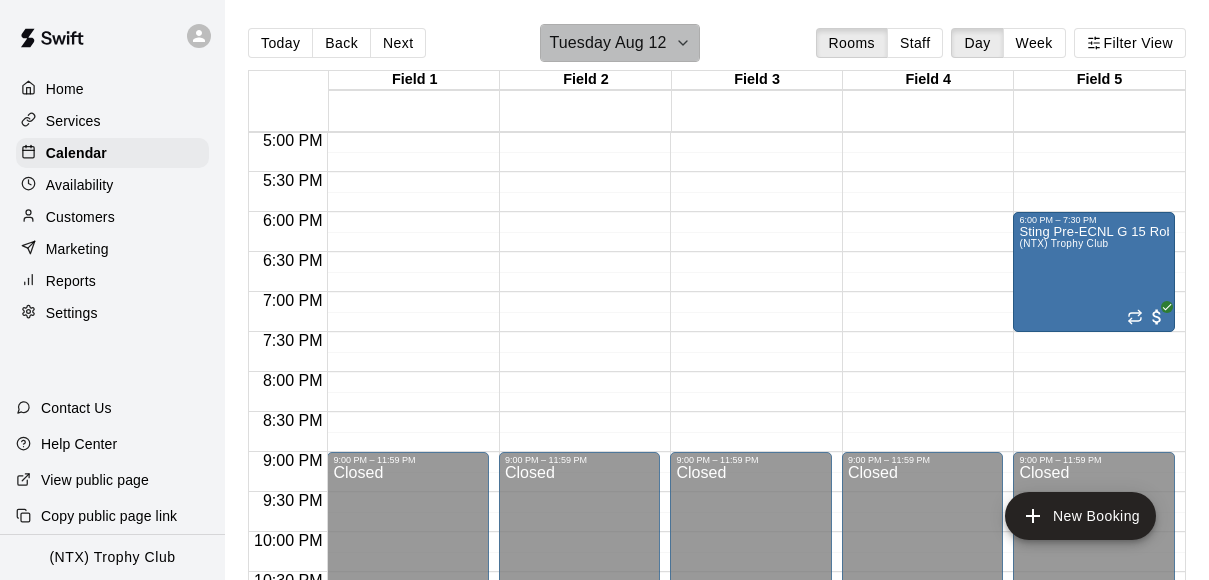 click 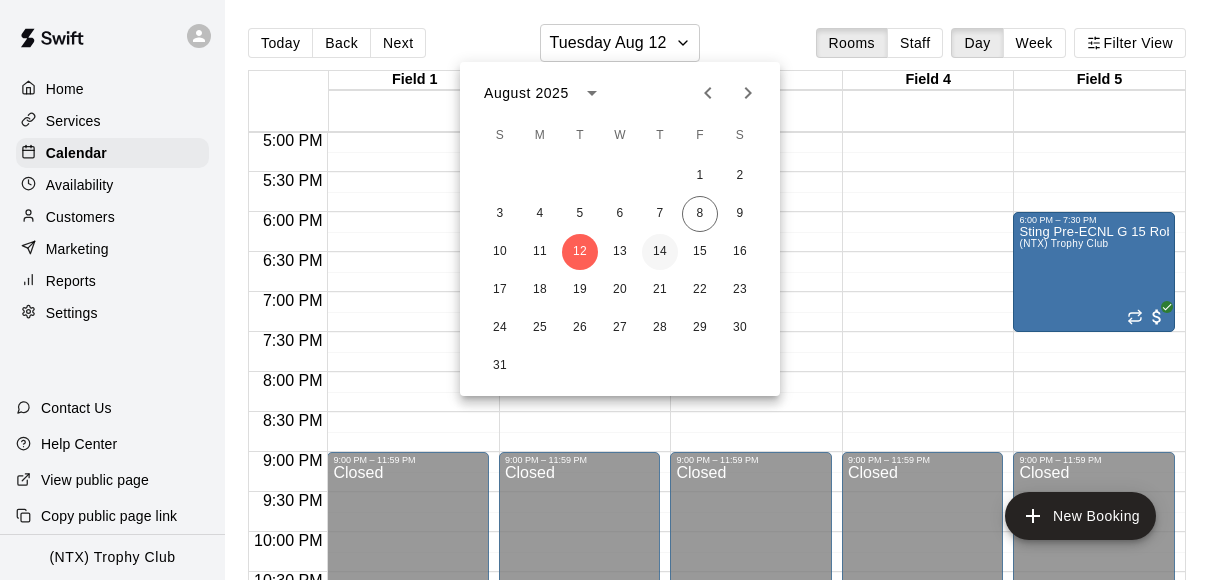 click on "14" at bounding box center [660, 252] 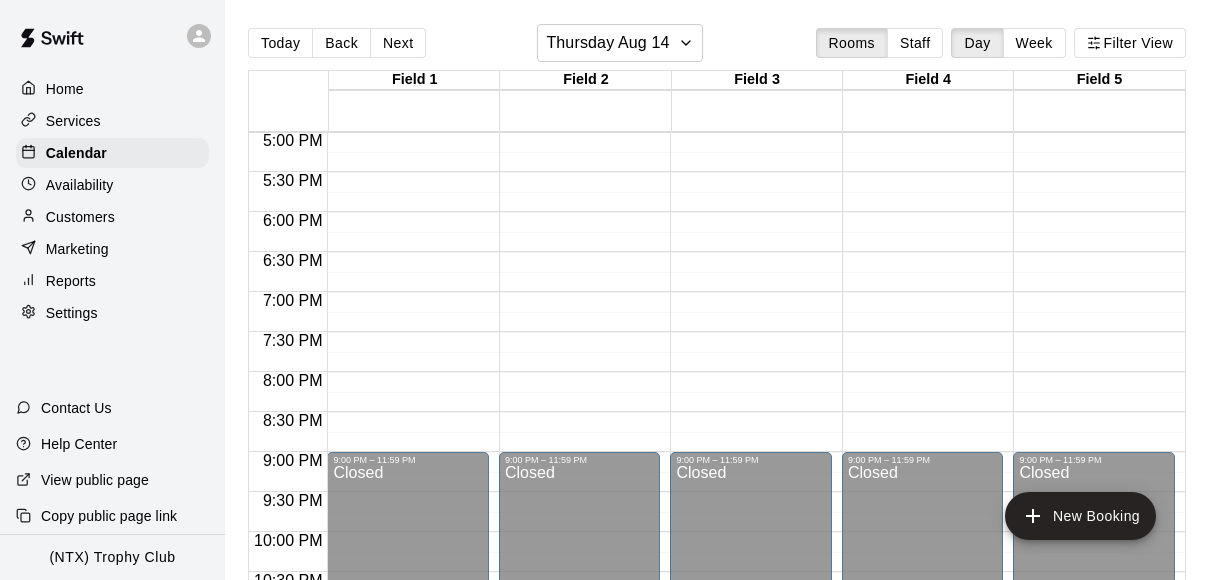 click on "12:00 AM – 9:00 AM Closed 9:00 PM – 11:59 PM Closed" at bounding box center (1094, -268) 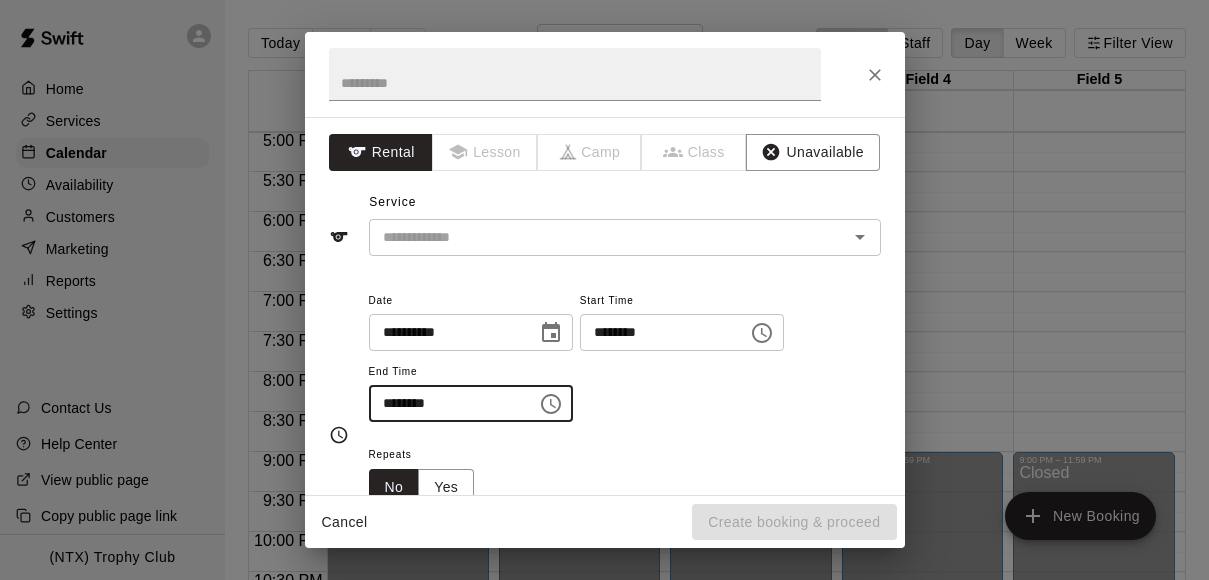 click on "********" at bounding box center [446, 403] 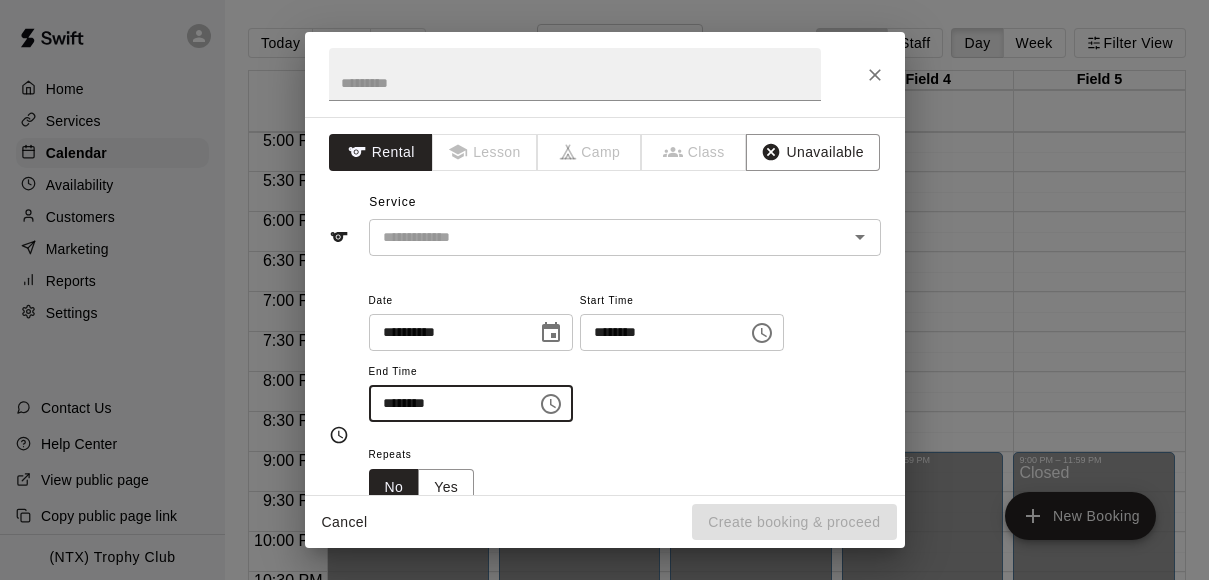type on "********" 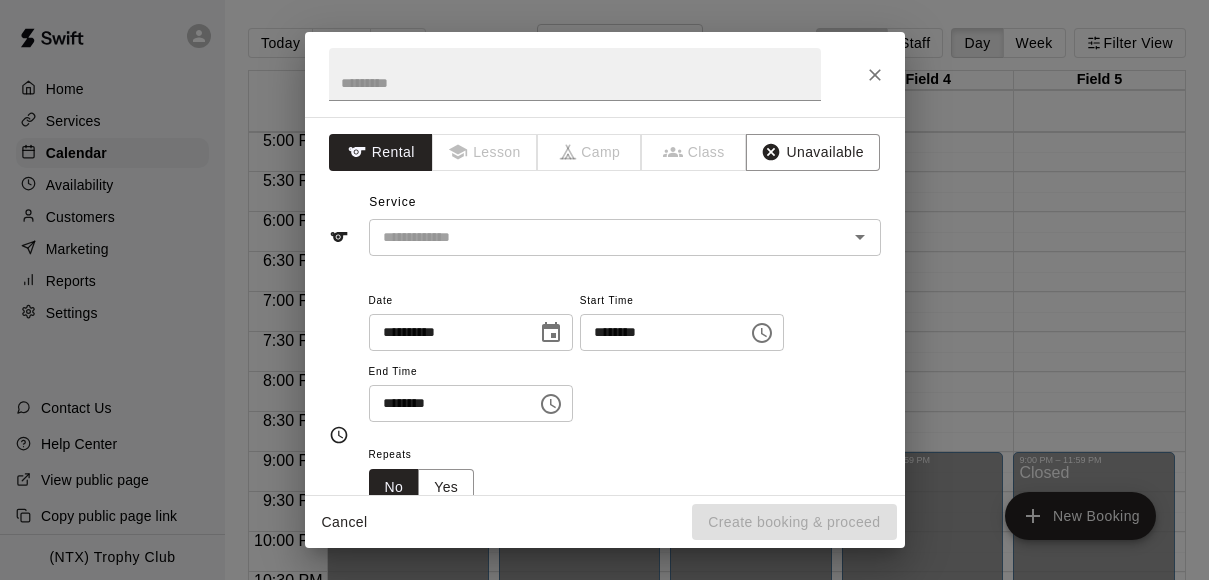 click on "**********" at bounding box center (625, 355) 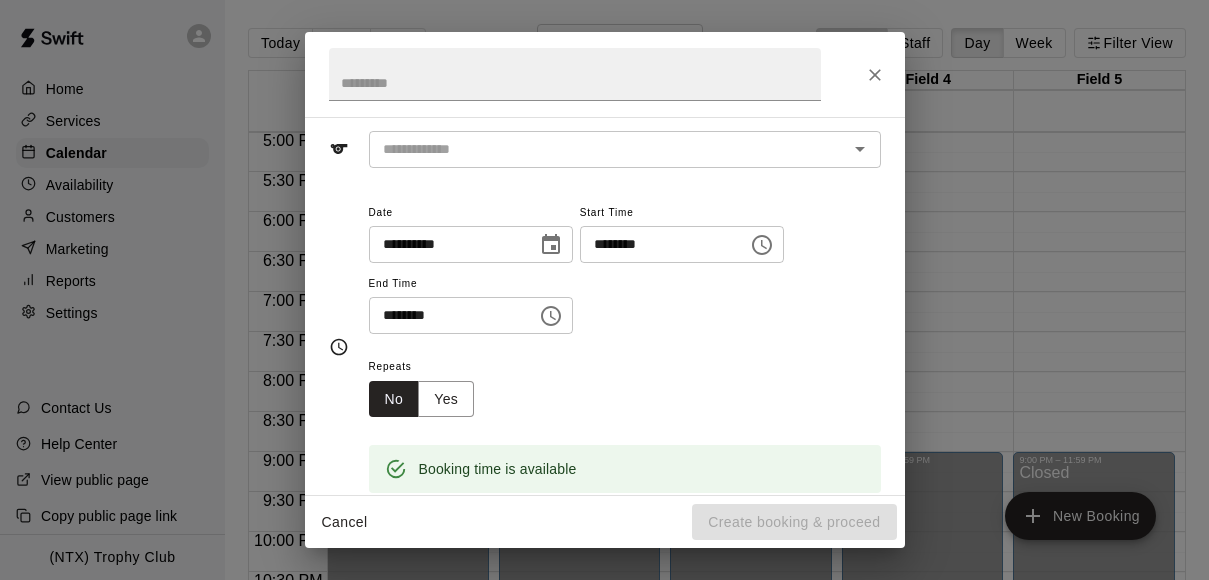 scroll, scrollTop: 89, scrollLeft: 0, axis: vertical 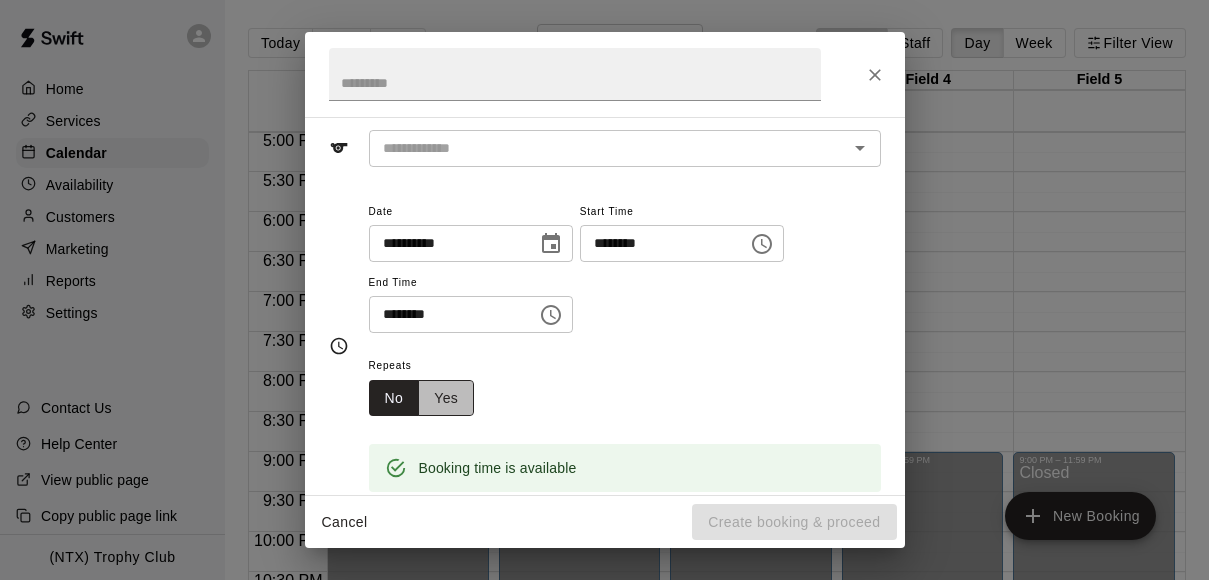 click on "Yes" at bounding box center [446, 398] 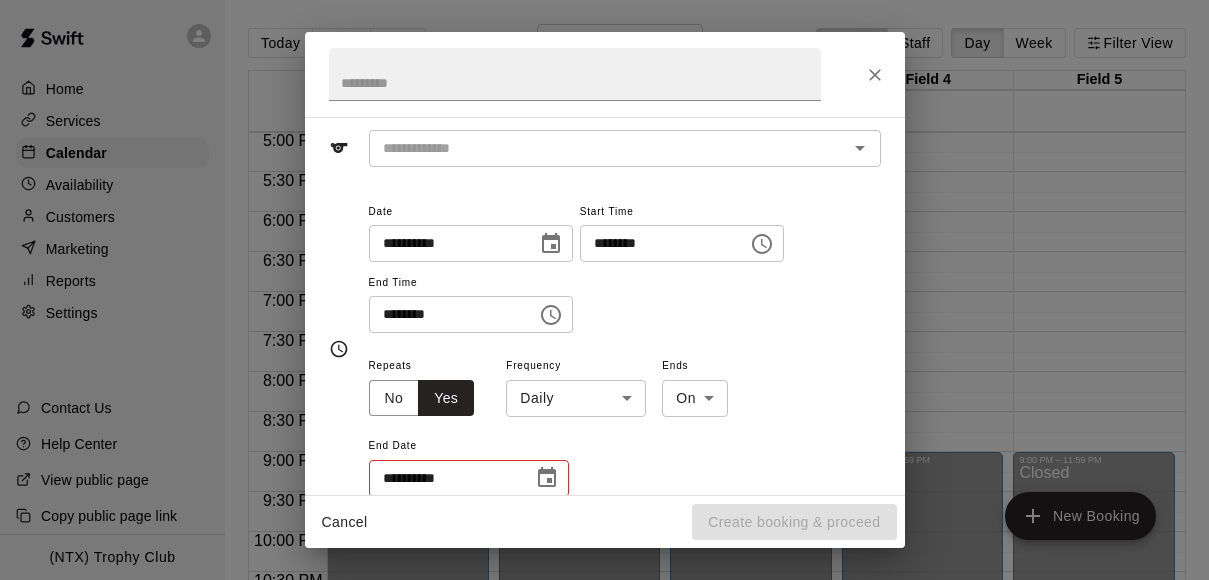 click on "Home Services Calendar Availability Customers Marketing Reports Settings Contact Us Help Center View public page Copy public page link (NTX) Trophy Club Today Back Next Thursday Aug 14 Rooms Staff Day Week Filter View Field 1 14 Thu Field 2 14 Thu Field 3 14 Thu Field 4 14 Thu Field 5 14 Thu 12:00 AM 12:30 AM 1:00 AM 1:30 AM 2:00 AM 2:30 AM 3:00 AM 3:30 AM 4:00 AM 4:30 AM 5:00 AM 5:30 AM 6:00 AM 6:30 AM 7:00 AM 7:30 AM 8:00 AM 8:30 AM 9:00 AM 9:30 AM 10:00 AM 10:30 AM 11:00 AM 11:30 AM 12:00 PM 12:30 PM 1:00 PM 1:30 PM 2:00 PM 2:30 PM 3:00 PM 3:30 PM 4:00 PM 4:30 PM 5:00 PM 5:30 PM 6:00 PM 6:30 PM 7:00 PM 7:30 PM 8:00 PM 8:30 PM 9:00 PM 9:30 PM 10:00 PM 10:30 PM 11:00 PM 11:30 PM 12:00 AM – 9:00 AM Closed 9:00 PM – 11:59 PM Closed 12:00 AM – 9:00 AM Closed 9:00 PM – 11:59 PM Closed 12:00 AM – 9:00 AM Closed 9:00 PM – 11:59 PM Closed 12:00 AM – 9:00 AM Closed 9:00 PM – 11:59 PM Closed 12:00 AM – 9:00 AM Closed 9:00 PM – 11:59 PM Closed New Booking Swift - Calendar Close cross-small   Rental" at bounding box center (604, 306) 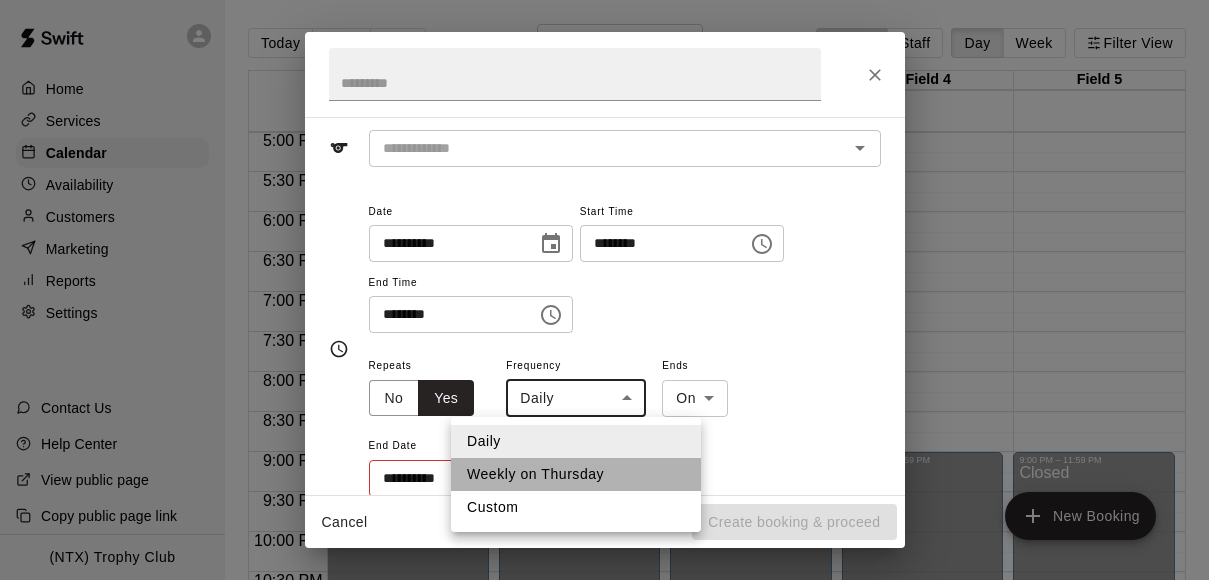 click on "Weekly on Thursday" at bounding box center [576, 474] 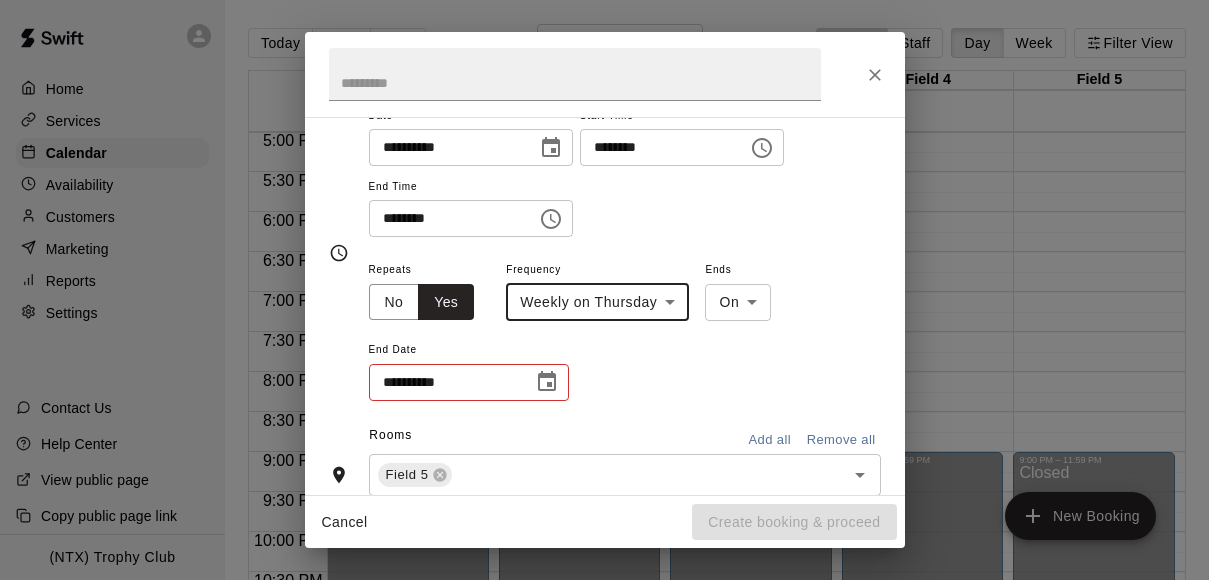 scroll, scrollTop: 222, scrollLeft: 0, axis: vertical 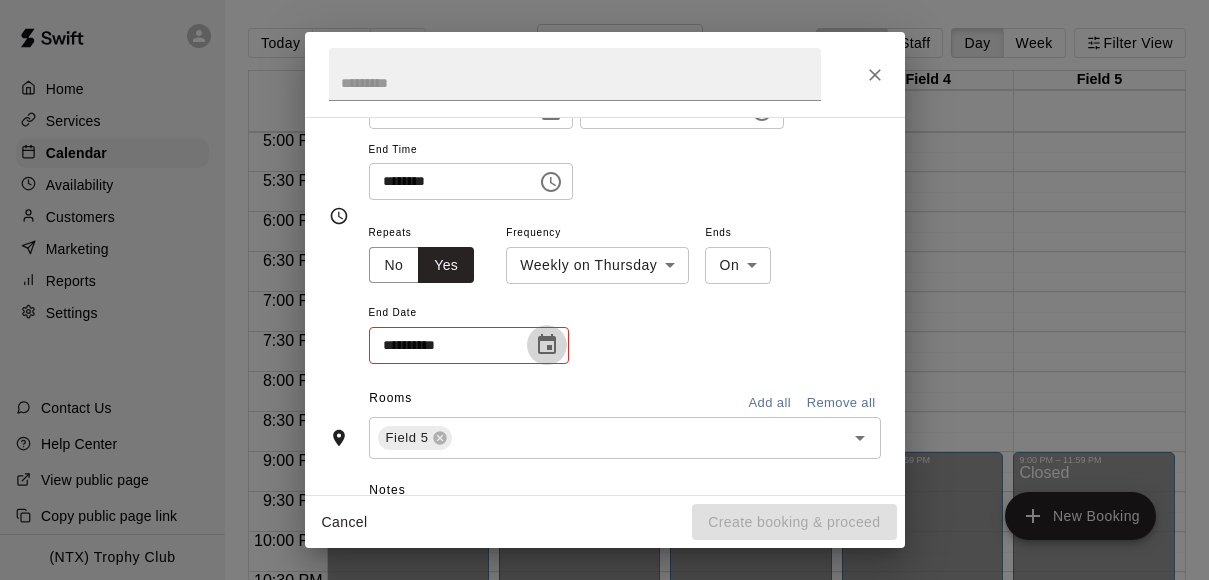 click 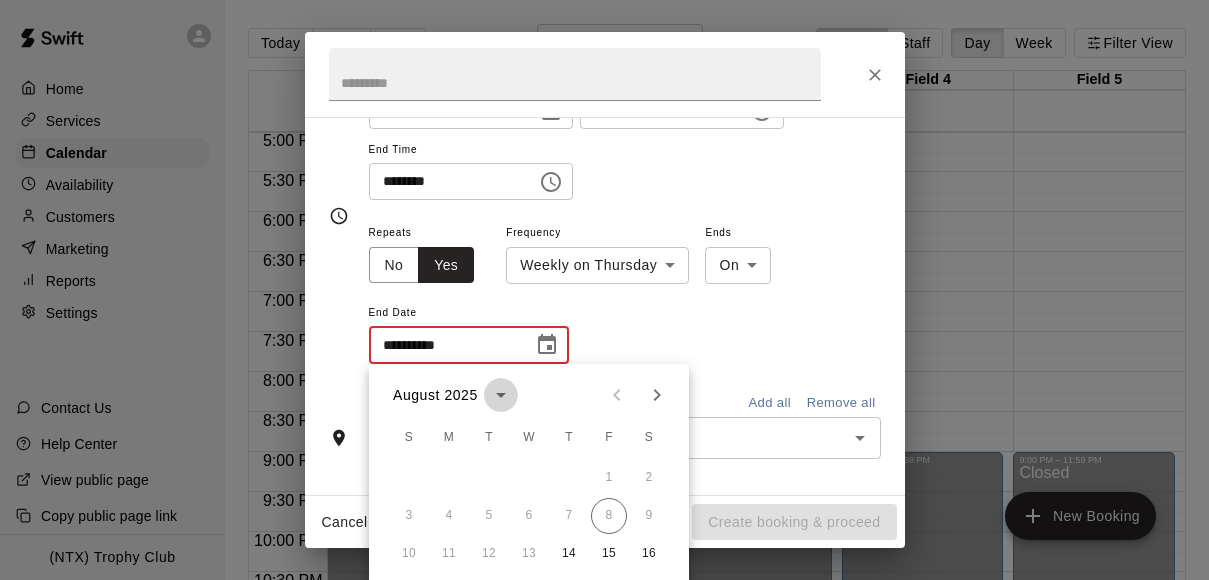 click 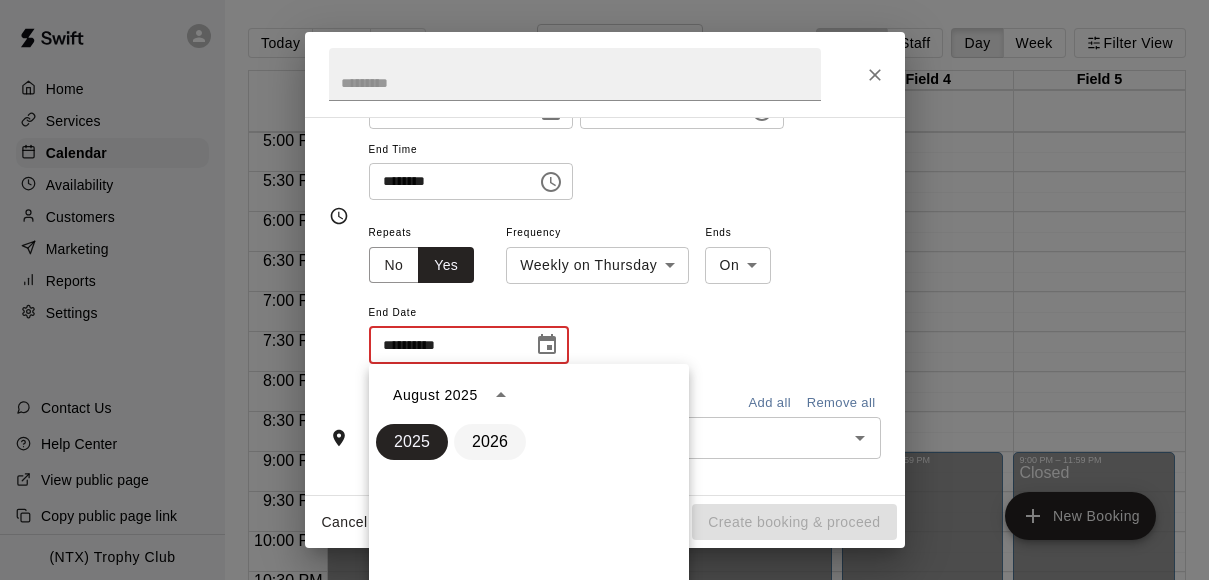 click on "2026" at bounding box center (490, 442) 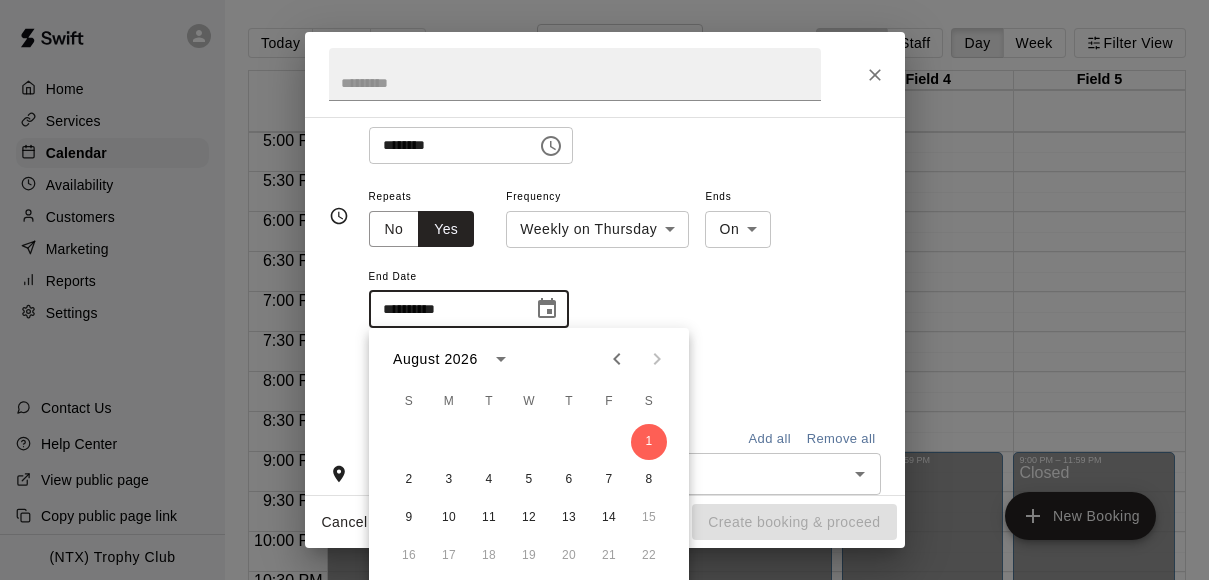 scroll, scrollTop: 270, scrollLeft: 0, axis: vertical 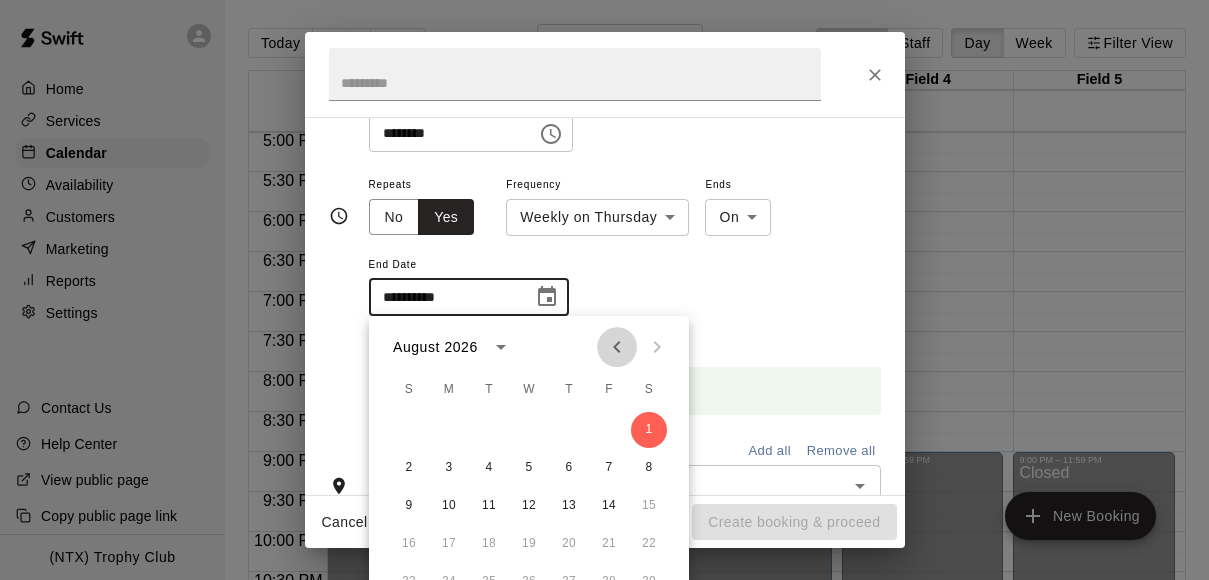 click 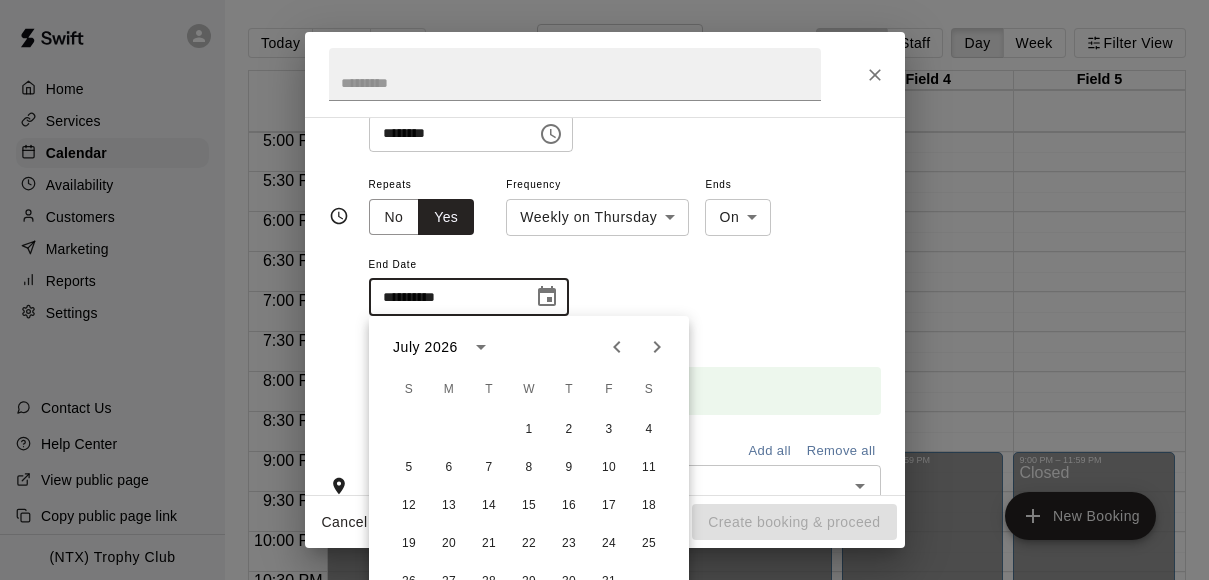 click 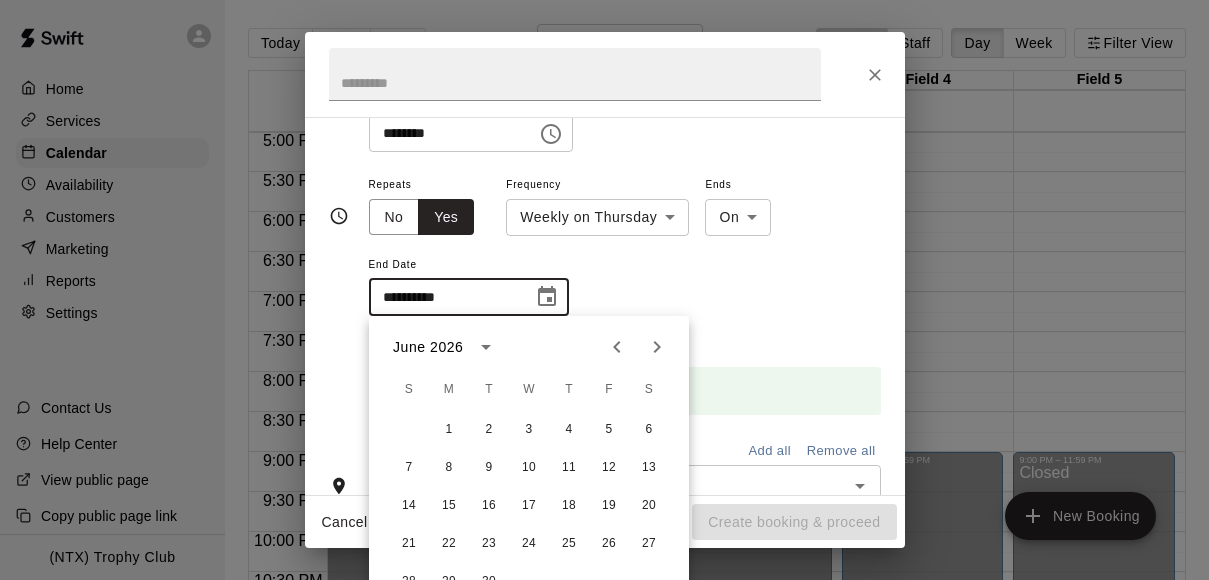 click 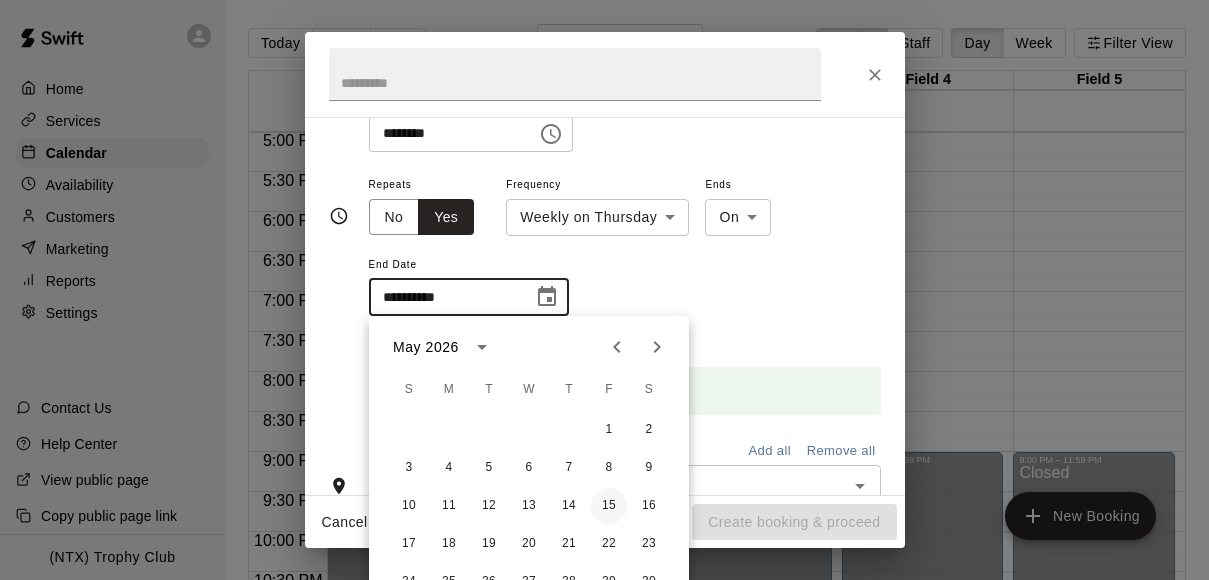 click on "15" at bounding box center (609, 506) 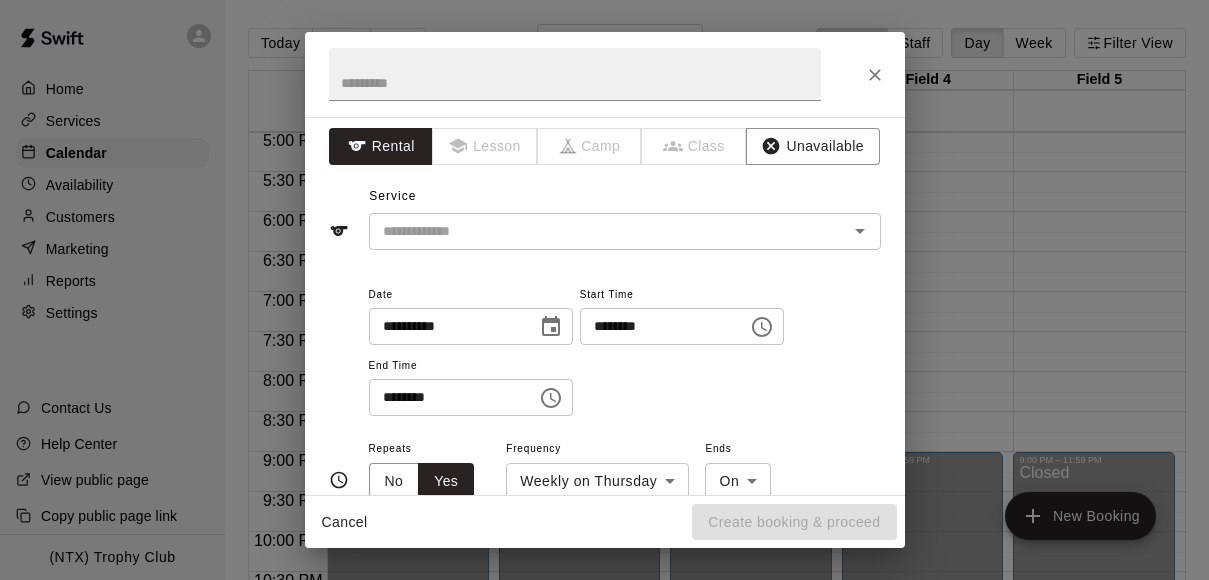 scroll, scrollTop: 0, scrollLeft: 0, axis: both 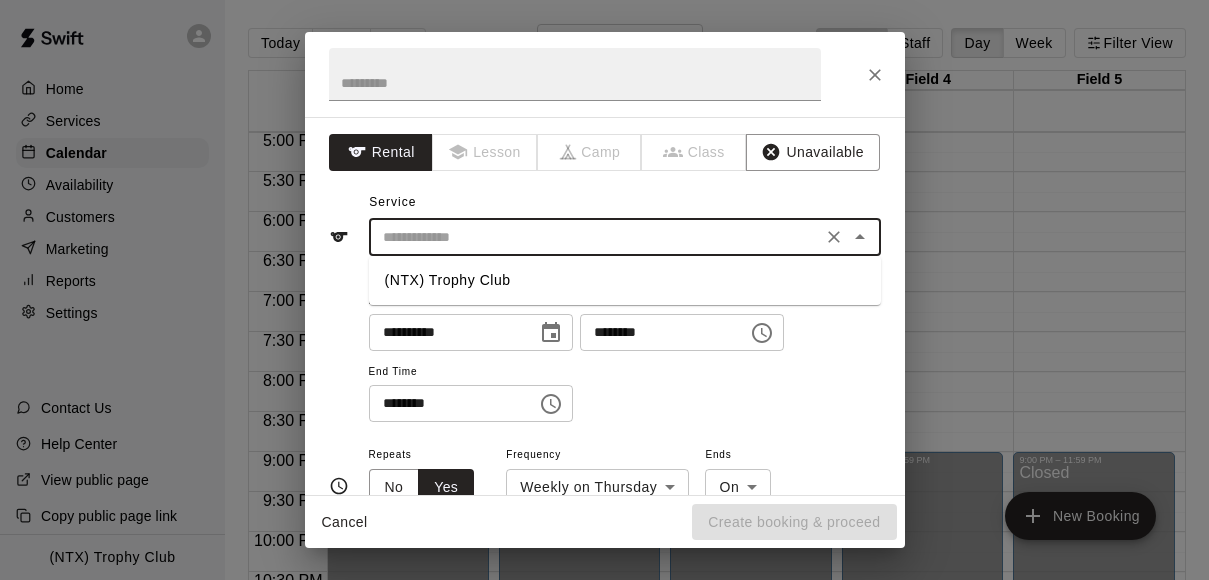 click at bounding box center [595, 237] 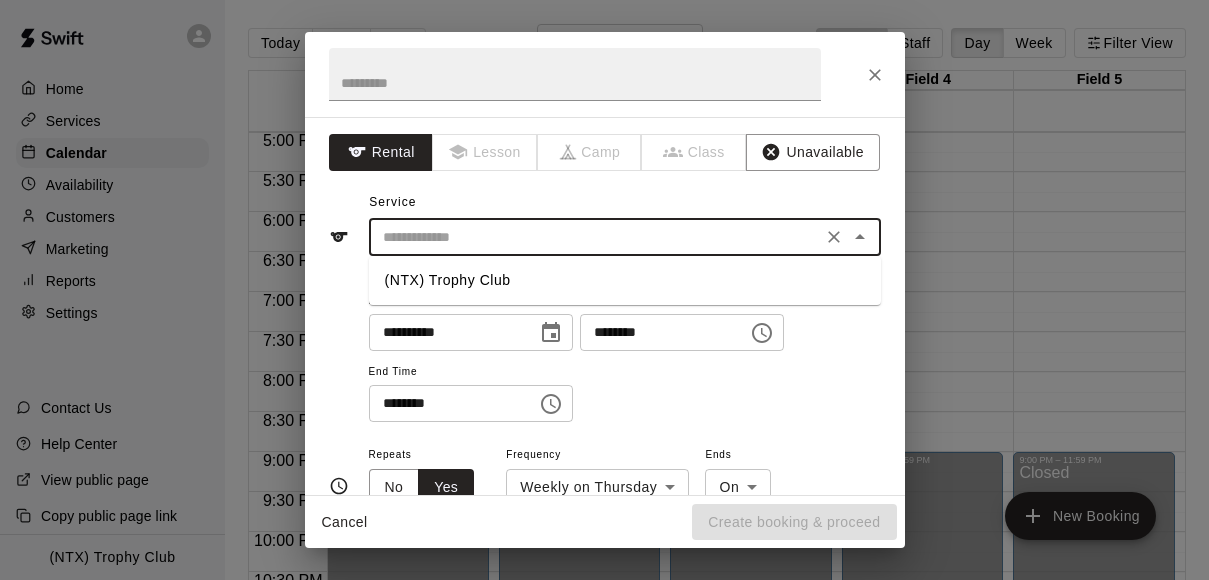 click on "(NTX) Trophy Club" at bounding box center (625, 280) 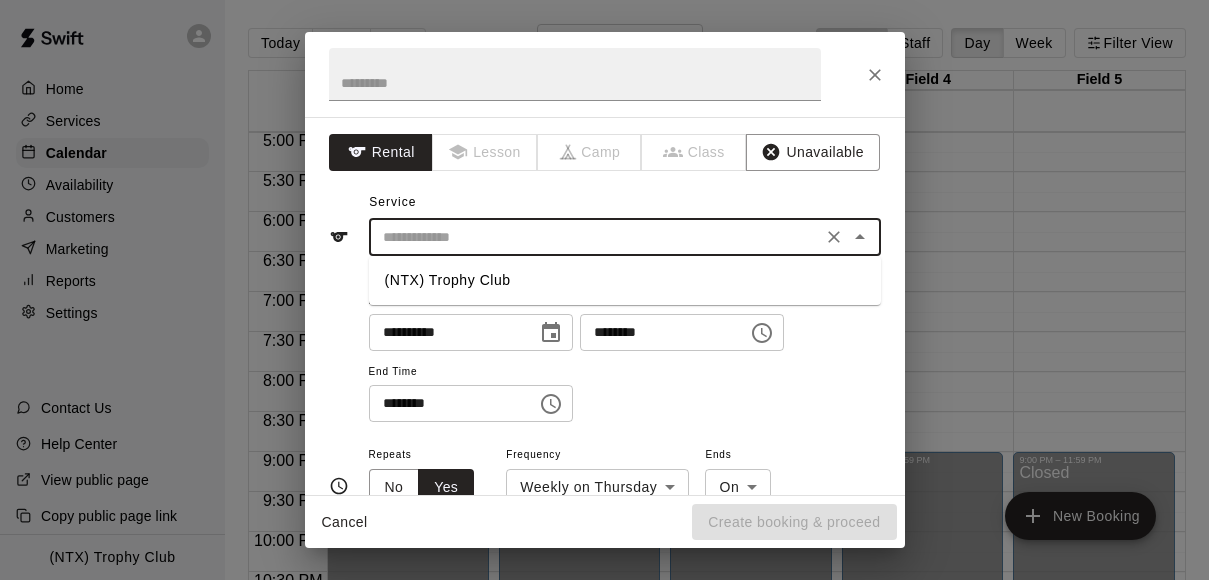 type on "**********" 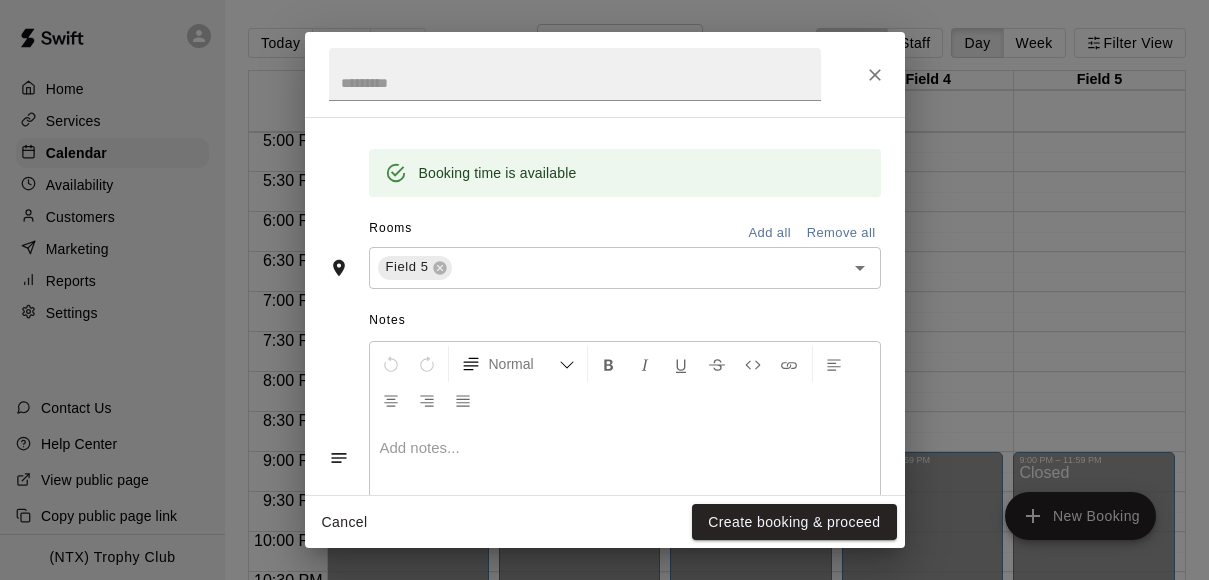 scroll, scrollTop: 604, scrollLeft: 0, axis: vertical 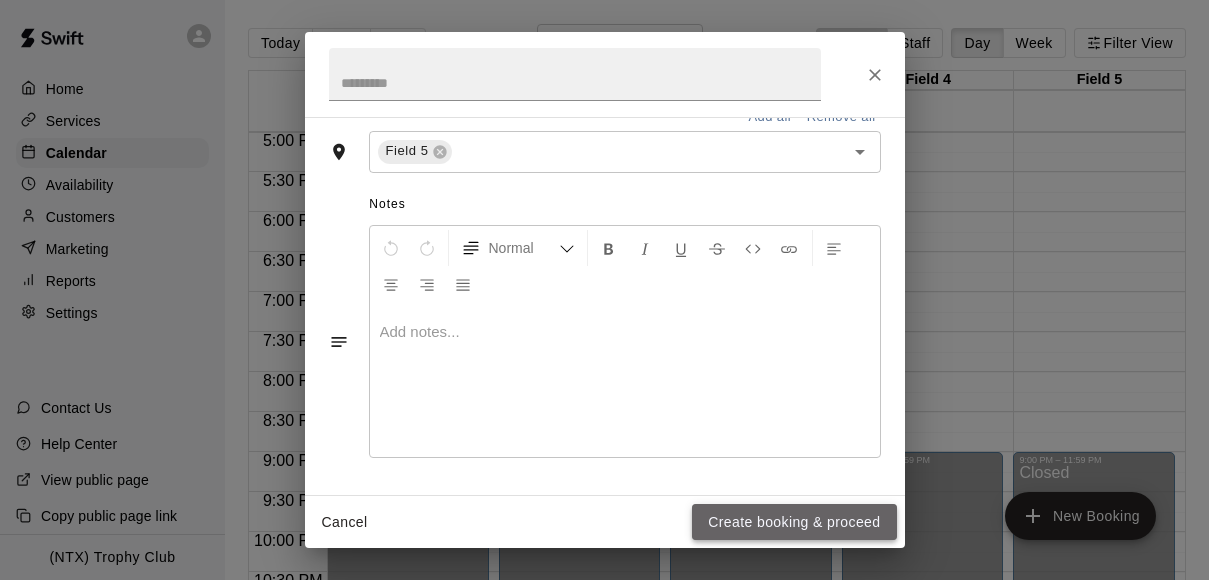 click on "Create booking & proceed" at bounding box center [794, 522] 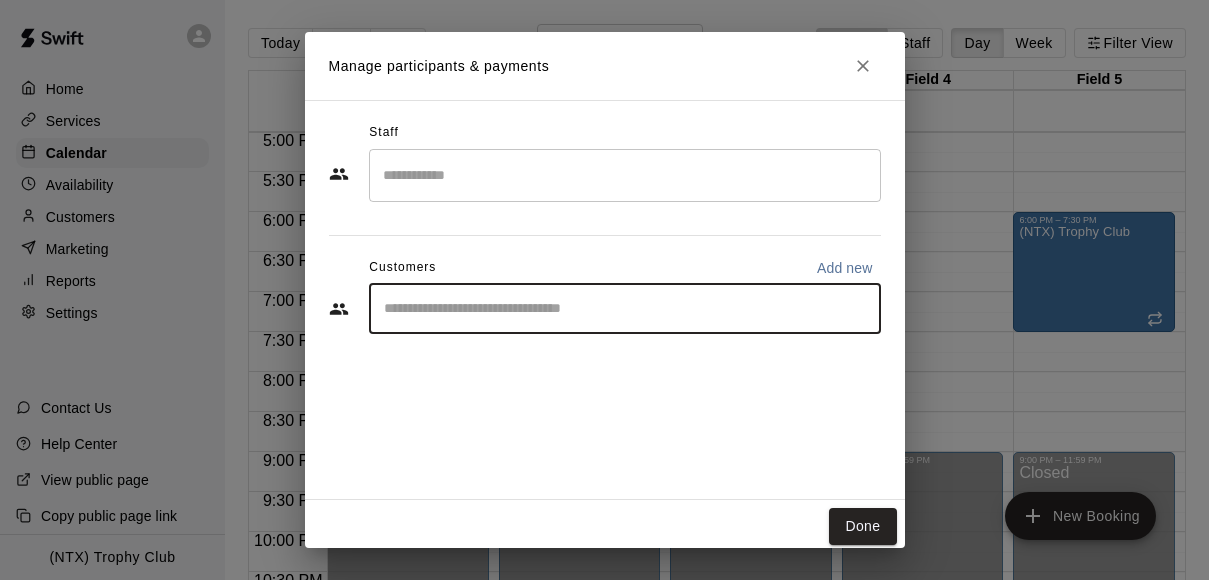 click at bounding box center [625, 309] 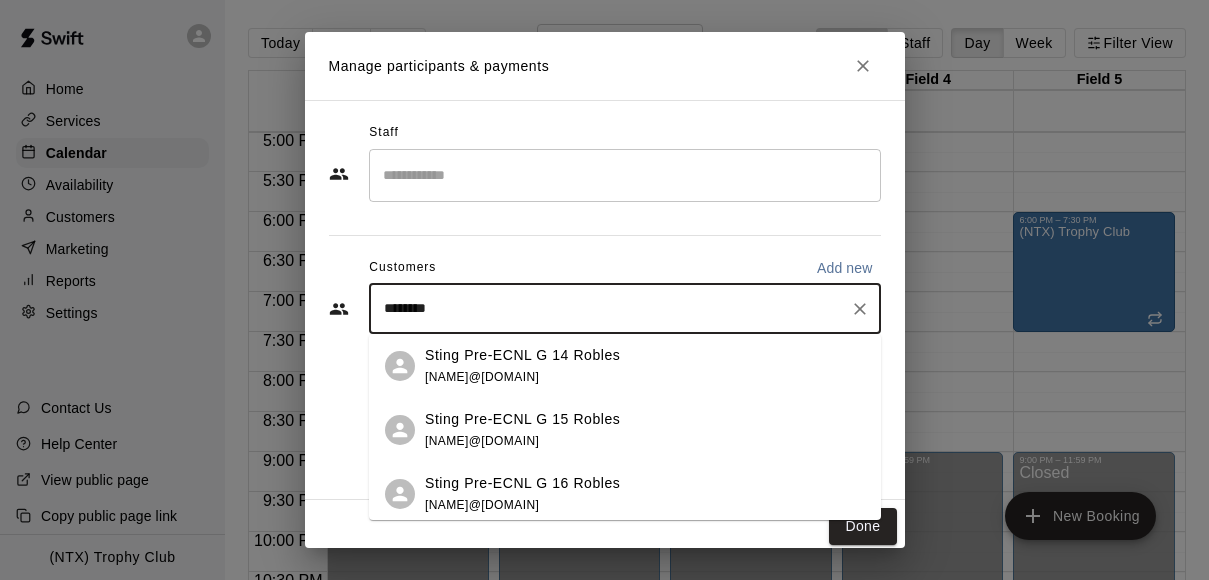 type on "*********" 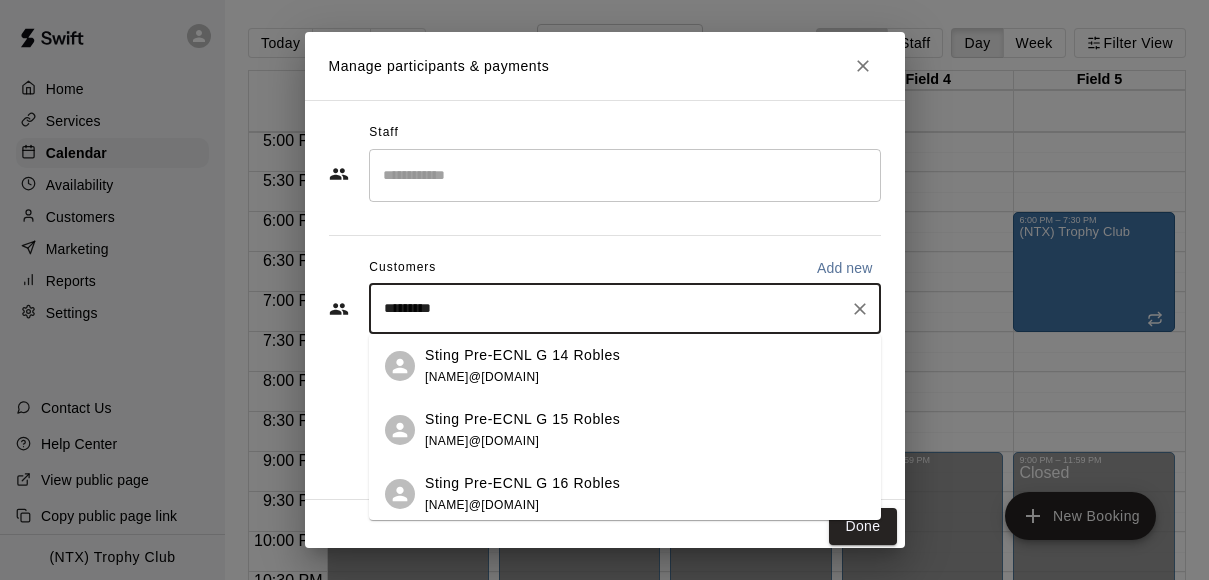 click on "Sting Pre-ECNL G 15 Robles" at bounding box center (522, 419) 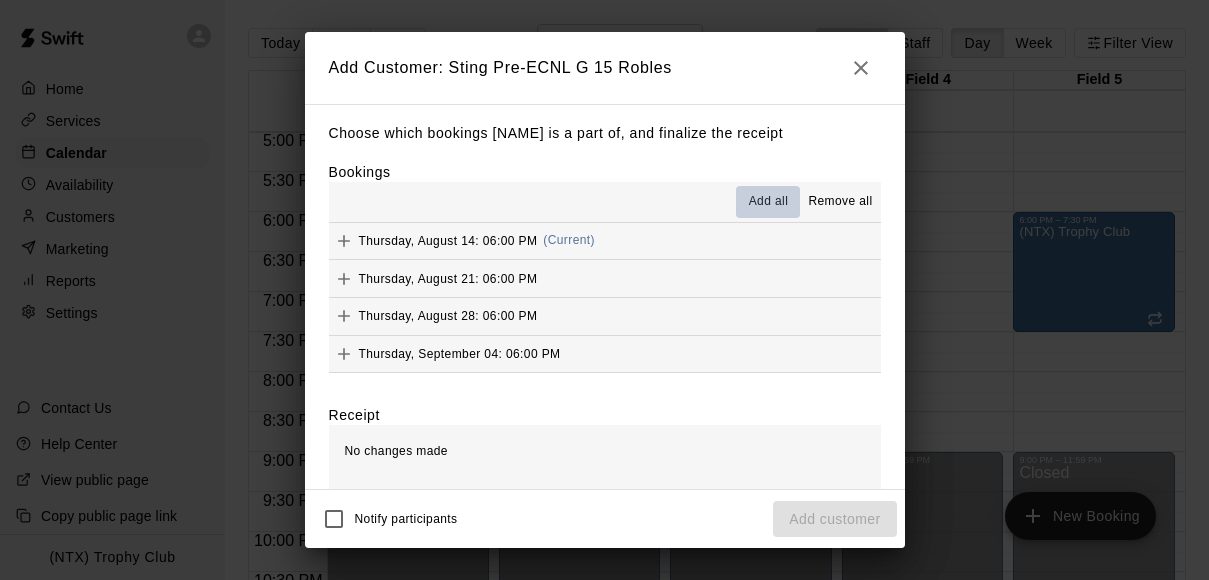 click on "Add all" at bounding box center (769, 202) 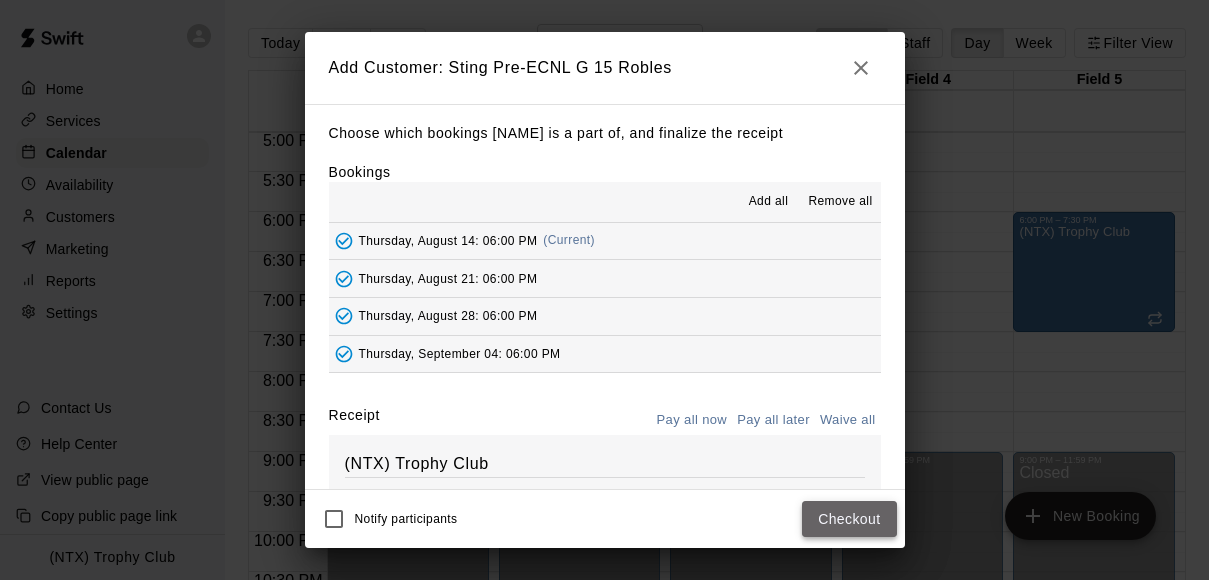 click on "Checkout" at bounding box center (849, 519) 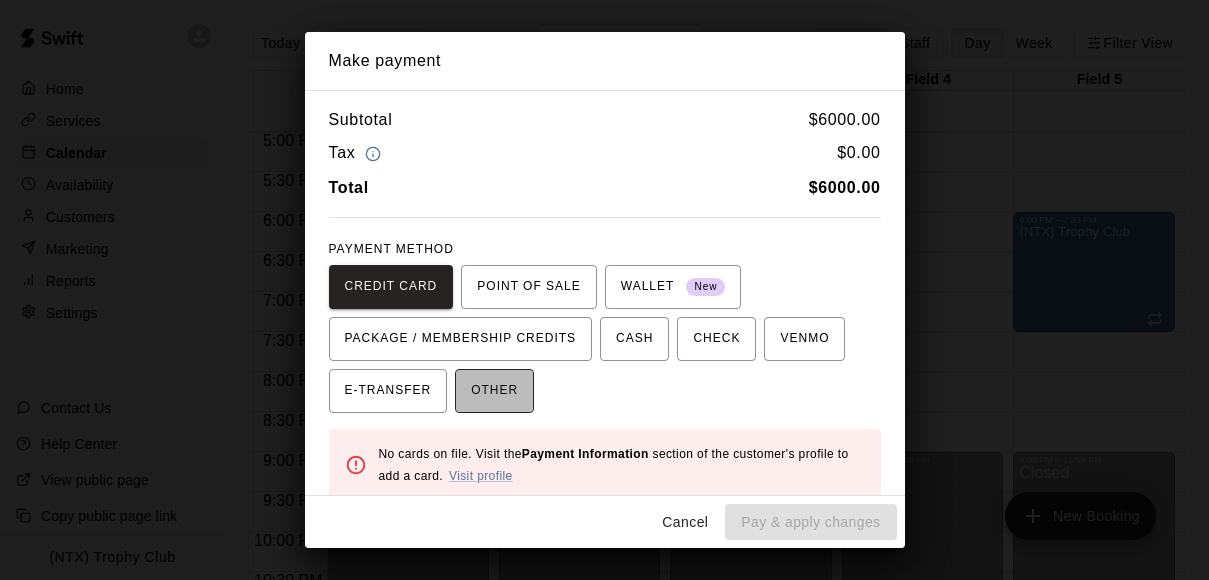 click on "OTHER" at bounding box center (494, 391) 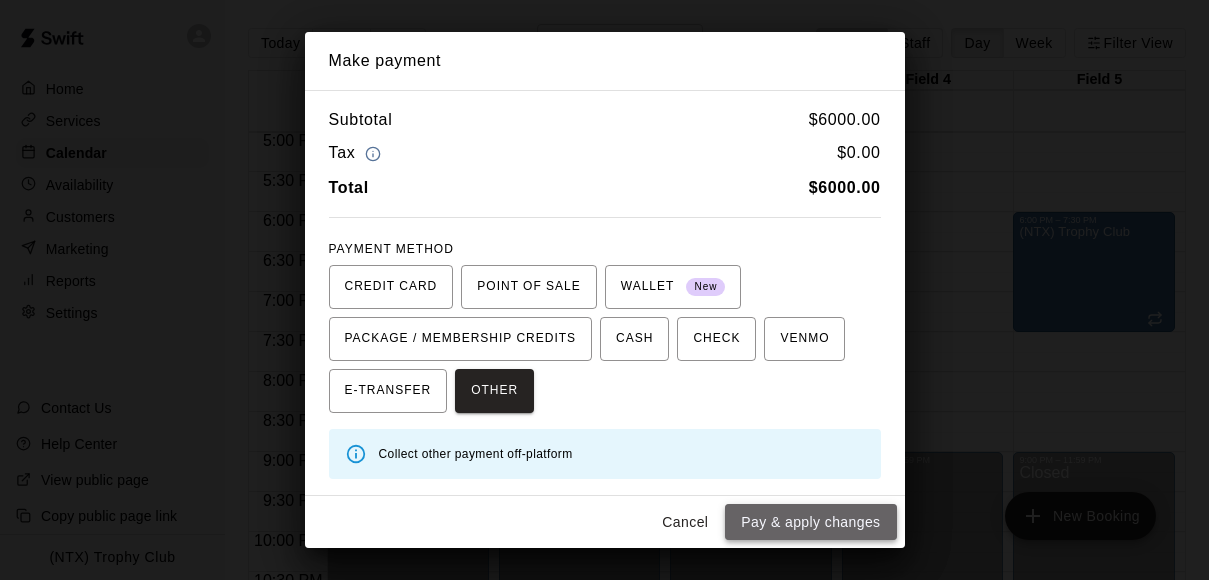 click on "Pay & apply changes" at bounding box center [810, 522] 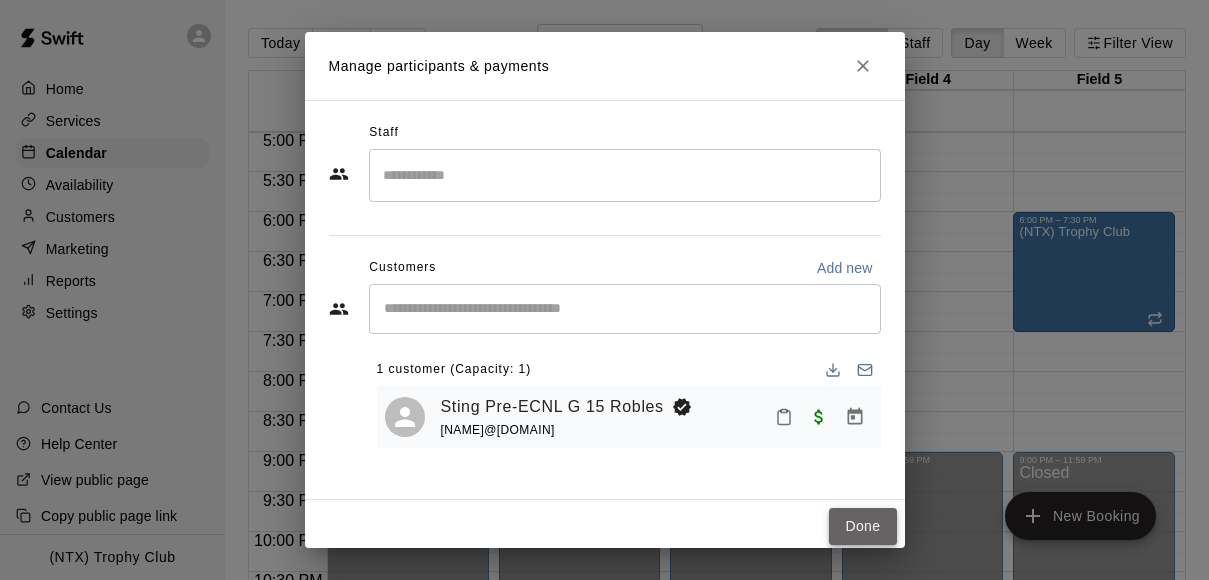 click on "Done" at bounding box center (862, 526) 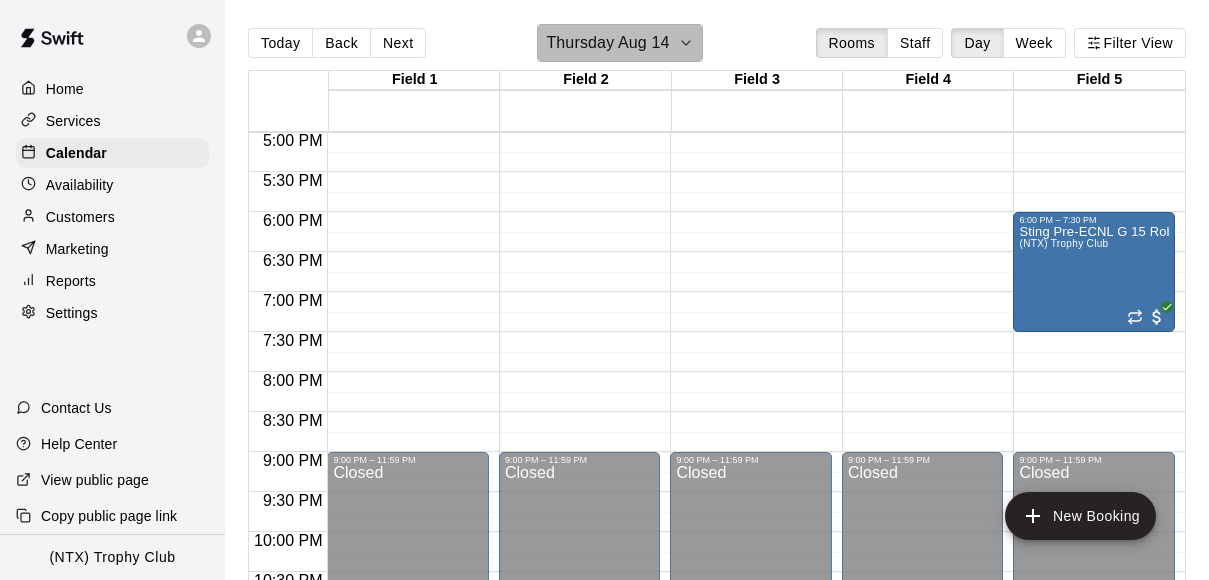 click 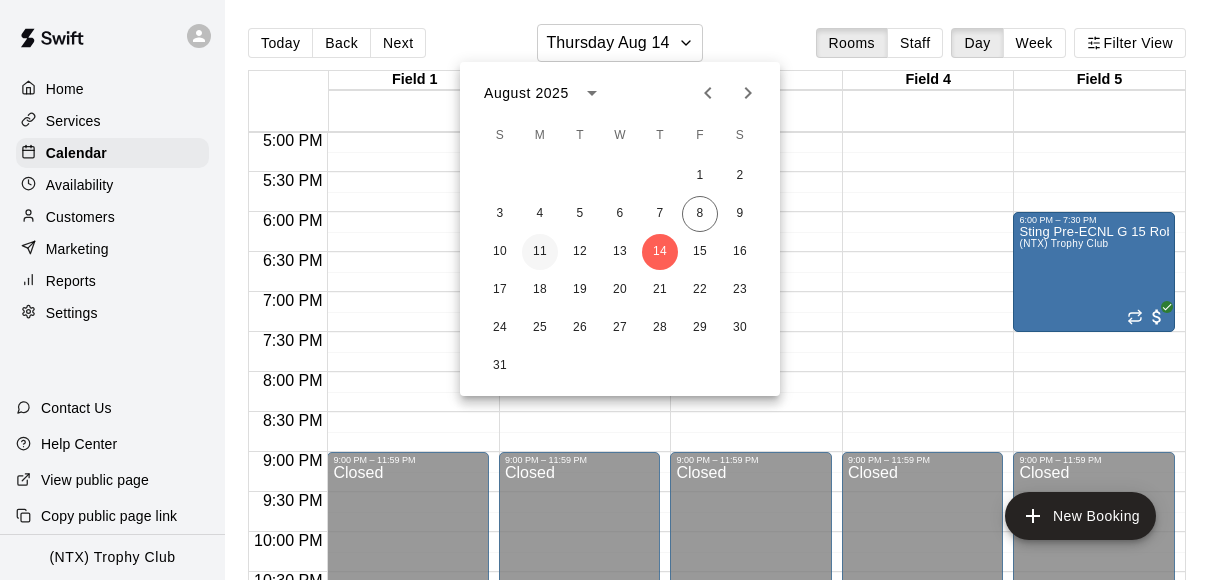 click on "11" at bounding box center [540, 252] 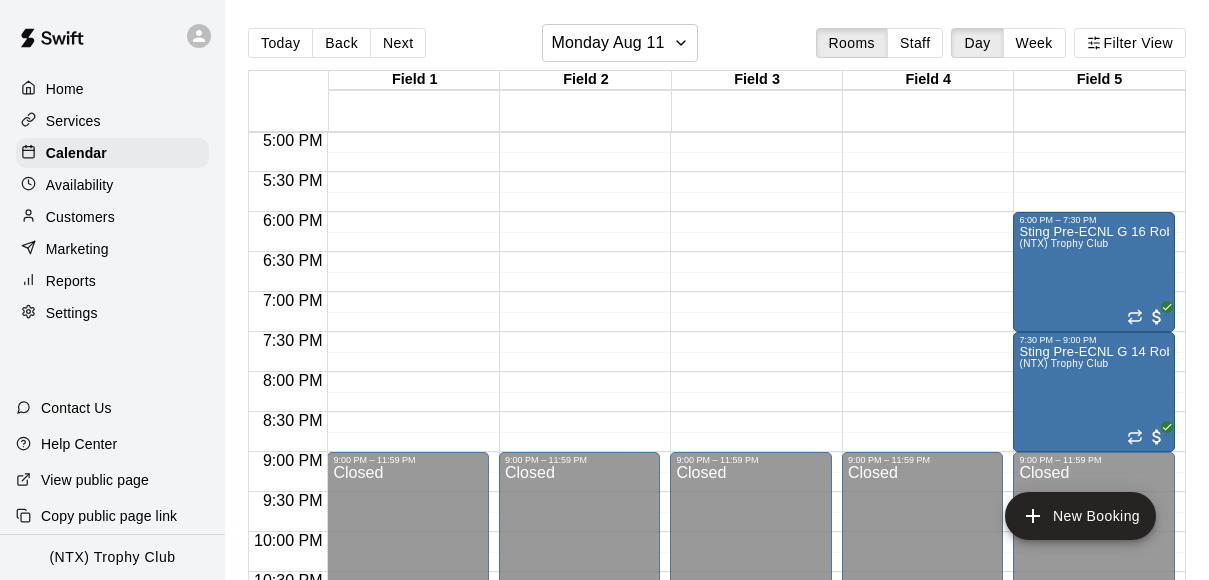 click on "12:00 AM – 9:00 AM Closed 9:00 PM – 11:59 PM Closed" at bounding box center [751, -268] 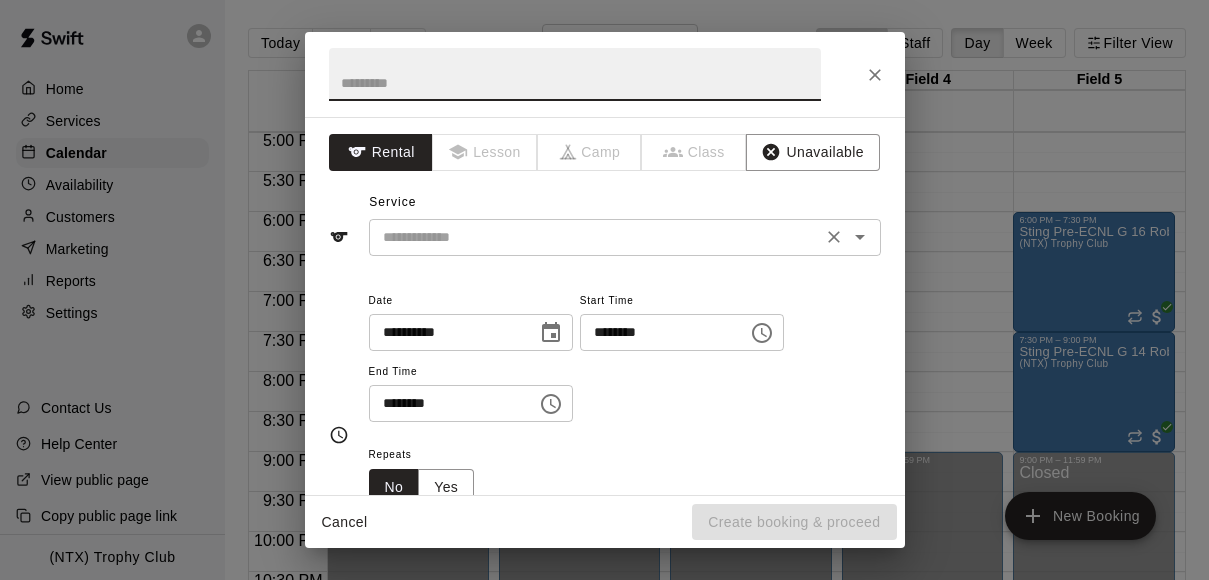 click at bounding box center [595, 237] 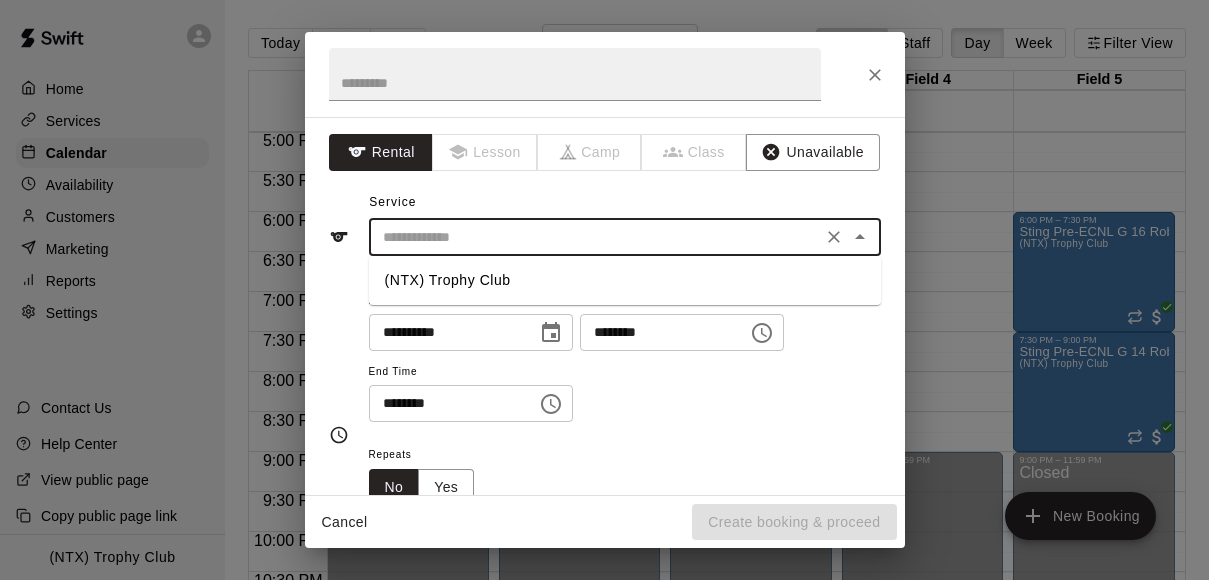 click on "(NTX) Trophy Club" at bounding box center [625, 280] 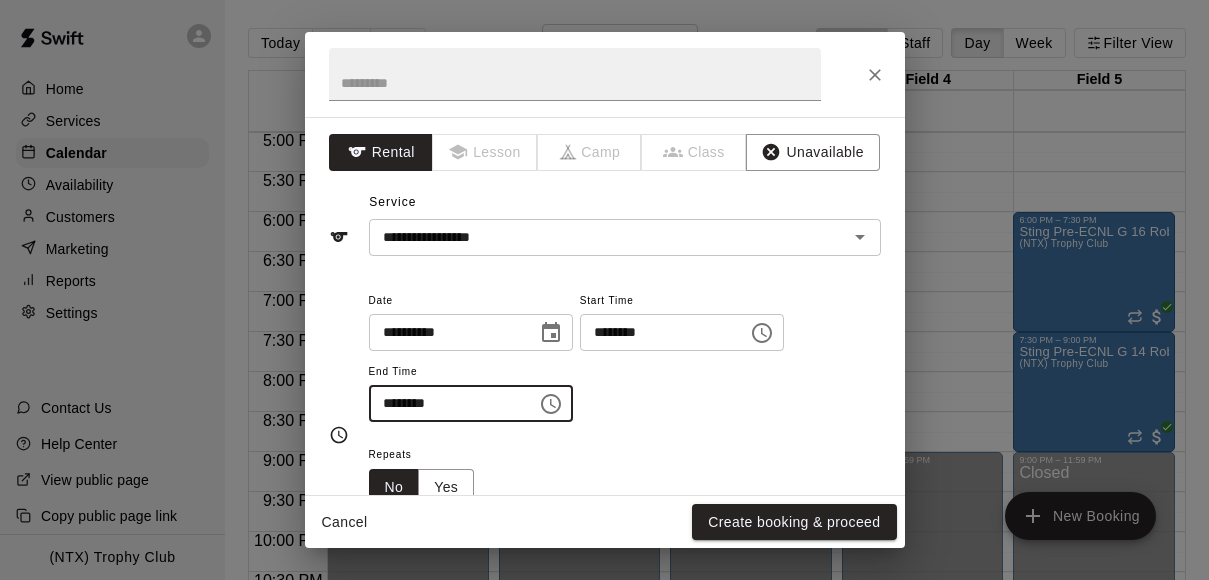 click on "********" at bounding box center (446, 403) 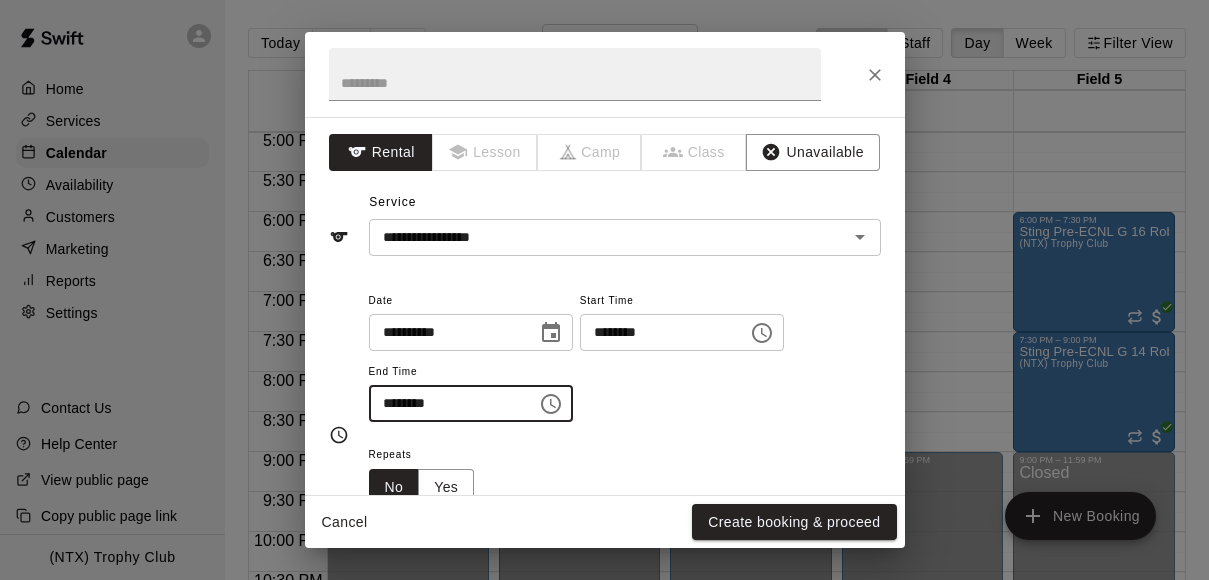 type on "********" 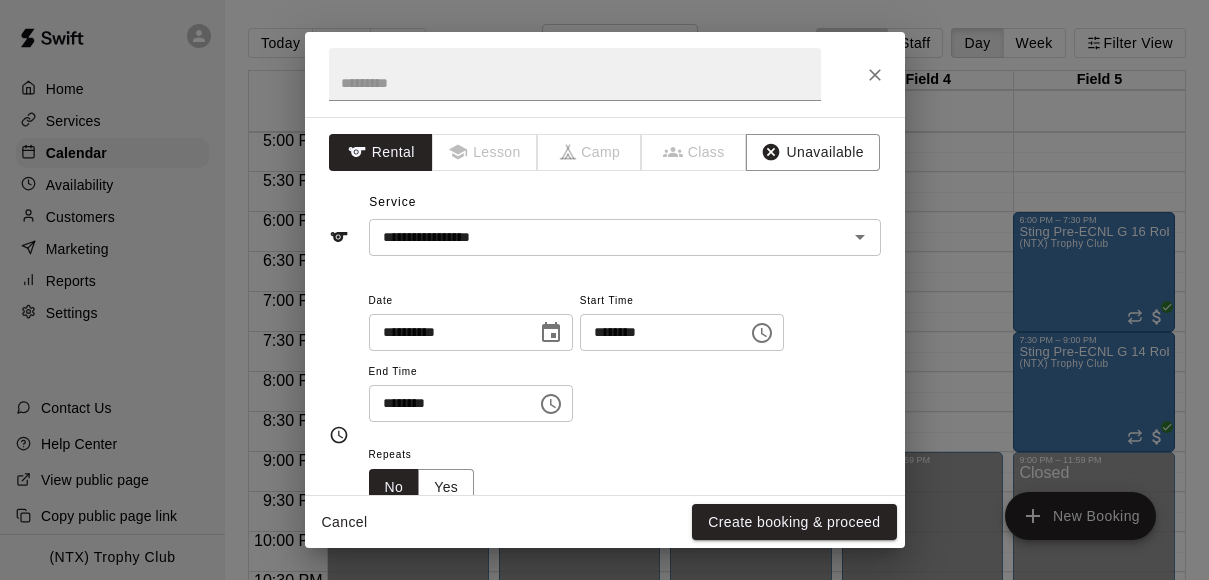 click on "**********" at bounding box center (625, 355) 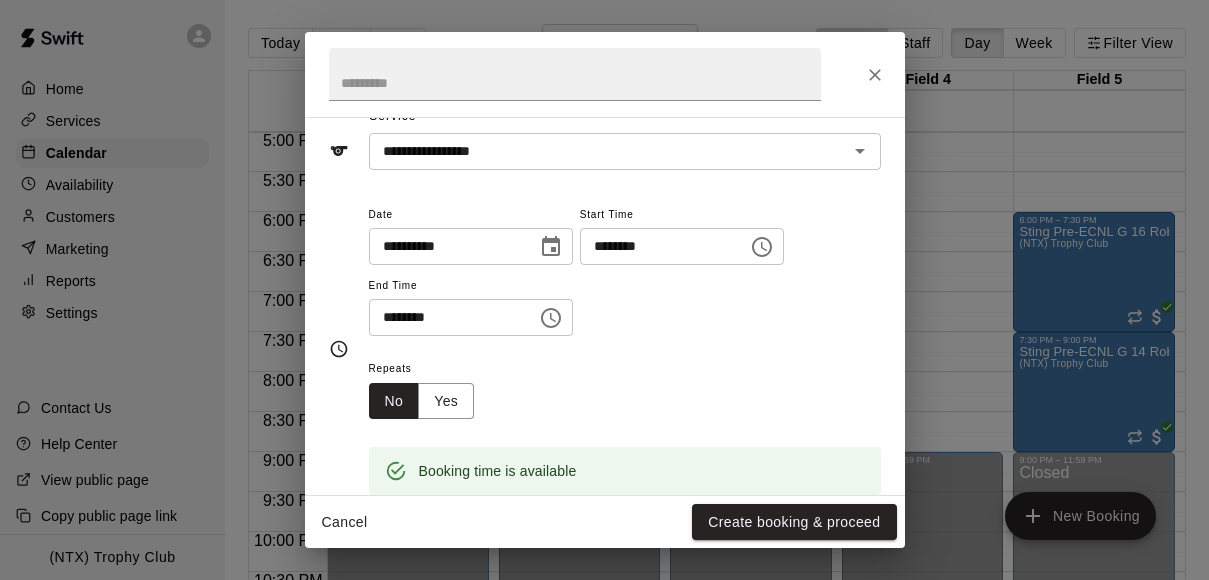 scroll, scrollTop: 109, scrollLeft: 0, axis: vertical 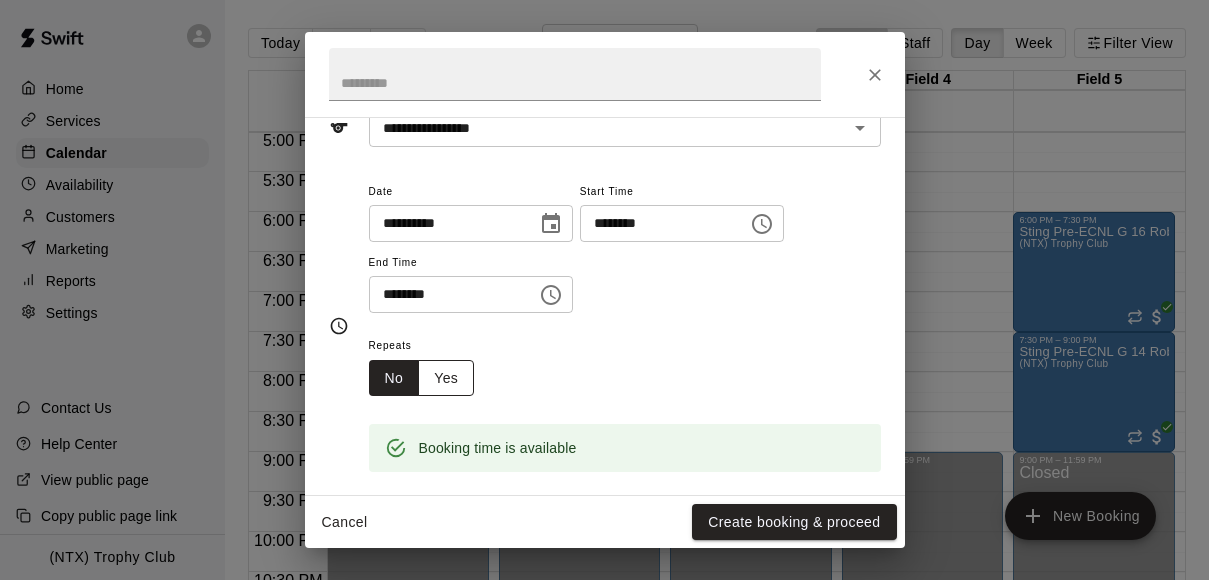 click on "Yes" at bounding box center [446, 378] 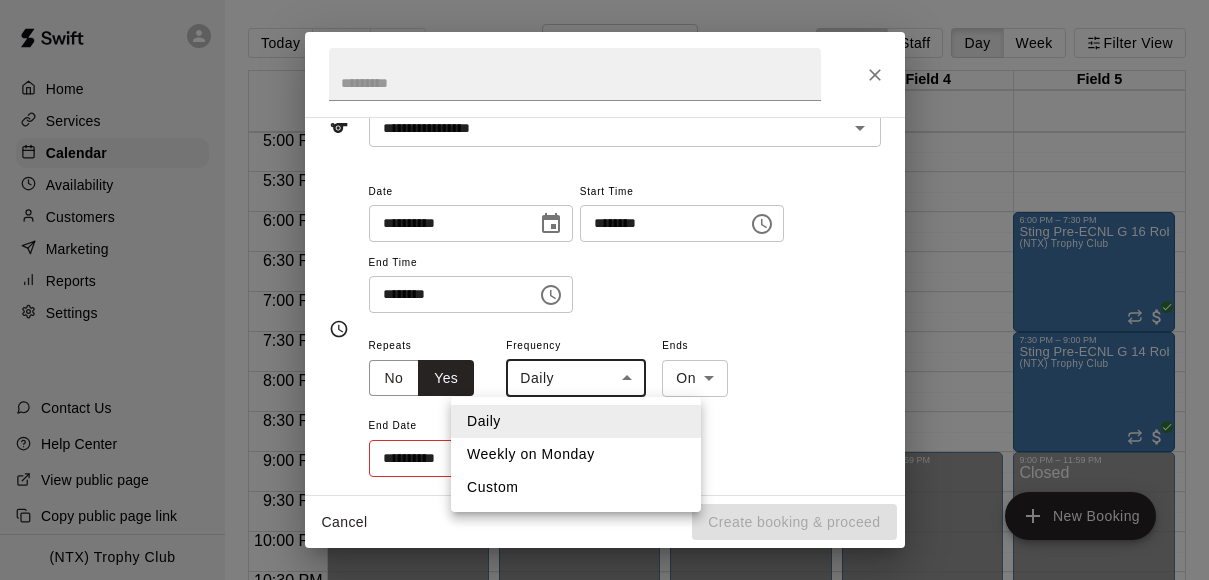 click on "Home Services Calendar Availability Customers Marketing Reports Settings Contact Us Help Center View public page Copy public page link (NTX) Trophy Club Today Back Next Monday Aug 11 Rooms Staff Day Week Filter View Field 1 11 Mon Field 2 11 Mon Field 3 11 Mon Field 4 11 Mon Field 5 11 Mon 12:00 AM 12:30 AM 1:00 AM 1:30 AM 2:00 AM 2:30 AM 3:00 AM 3:30 AM 4:00 AM 4:30 AM 5:00 AM 5:30 AM 6:00 AM 6:30 AM 7:00 AM 7:30 AM 8:00 AM 8:30 AM 9:00 AM 9:30 AM 10:00 AM 10:30 AM 11:00 AM 11:30 AM 12:00 PM 12:30 PM 1:00 PM 1:30 PM 2:00 PM 2:30 PM 3:00 PM 3:30 PM 4:00 PM 4:30 PM 5:00 PM 5:30 PM 6:00 PM 6:30 PM 7:00 PM 7:30 PM 8:00 PM 8:30 PM 9:00 PM 9:30 PM 10:00 PM 10:30 PM 11:00 PM 11:30 PM 12:00 AM – 9:00 AM Closed 9:00 PM – 11:59 PM Closed 12:00 AM – 9:00 AM Closed 9:00 PM – 11:59 PM Closed 12:00 AM – 9:00 AM Closed 9:00 PM – 11:59 PM Closed 12:00 AM – 9:00 AM Closed 9:00 PM – 11:59 PM Closed 12:00 AM – 9:00 AM Closed 6:00 PM – 7:30 PM Sting Pre-ECNL G 16 Robles (NTX) Trophy Club 7:30 PM – 9:00 PM" at bounding box center (604, 306) 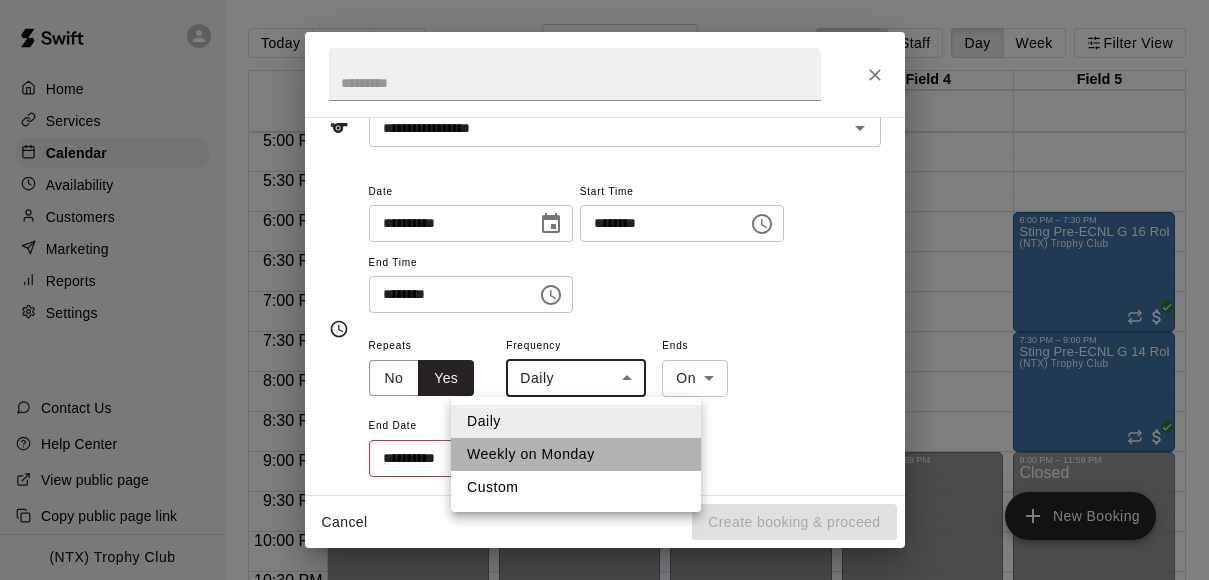 click on "Weekly on Monday" at bounding box center (576, 454) 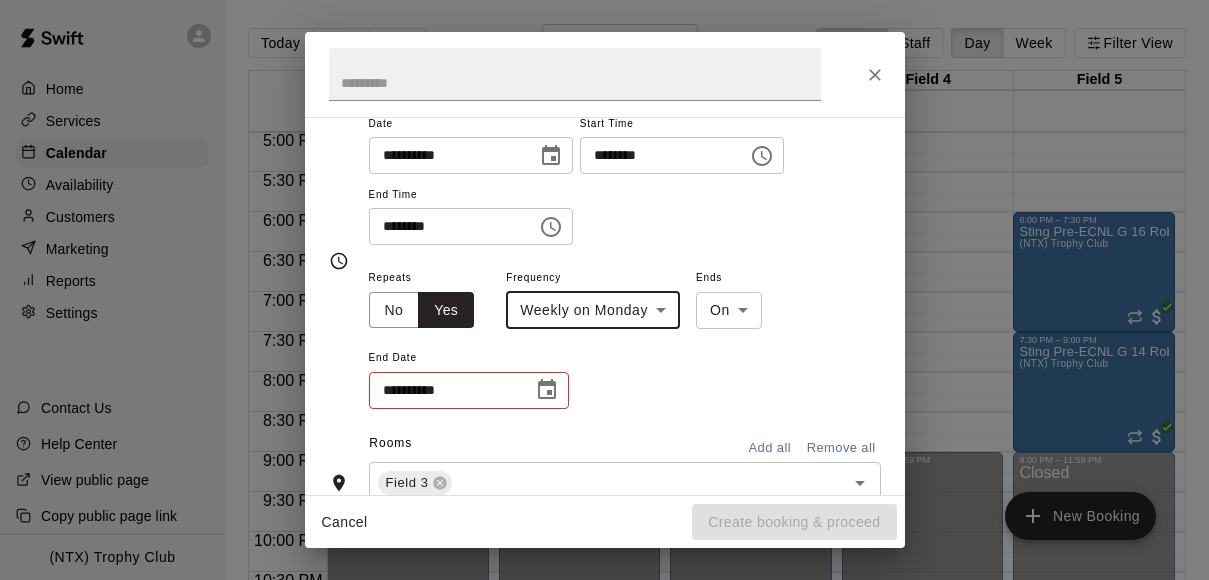 scroll, scrollTop: 217, scrollLeft: 0, axis: vertical 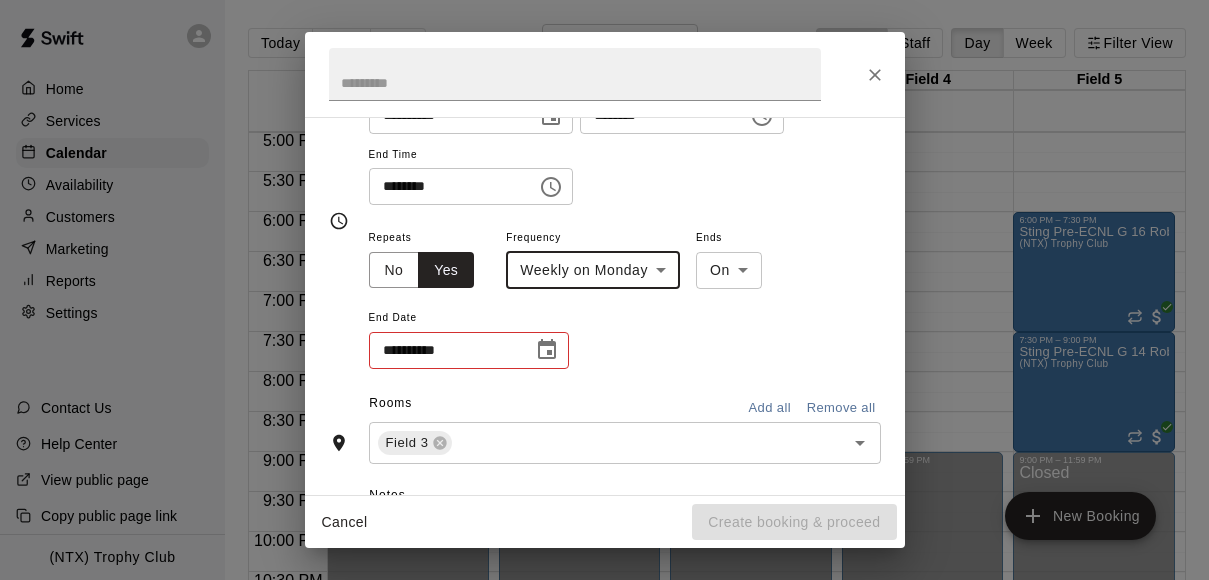 click 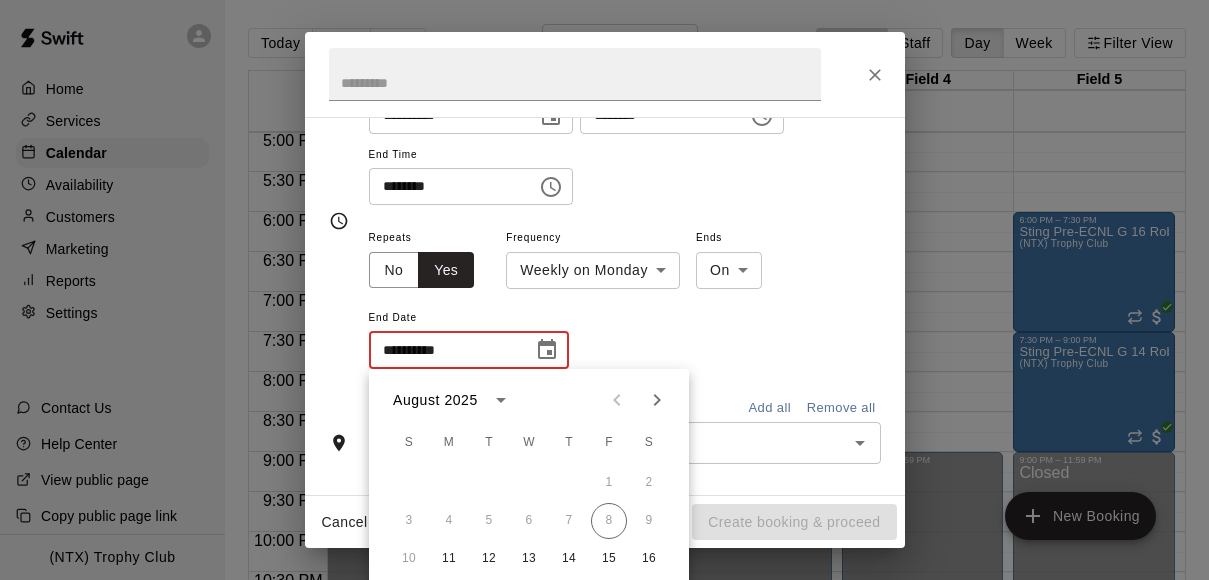 click 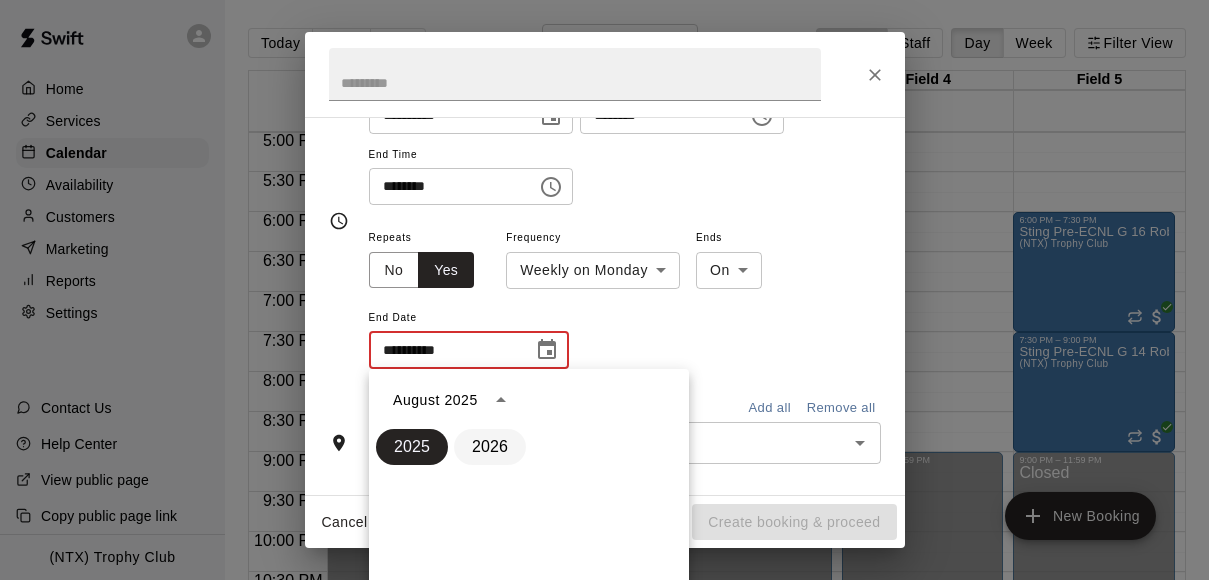 click on "2026" at bounding box center [490, 447] 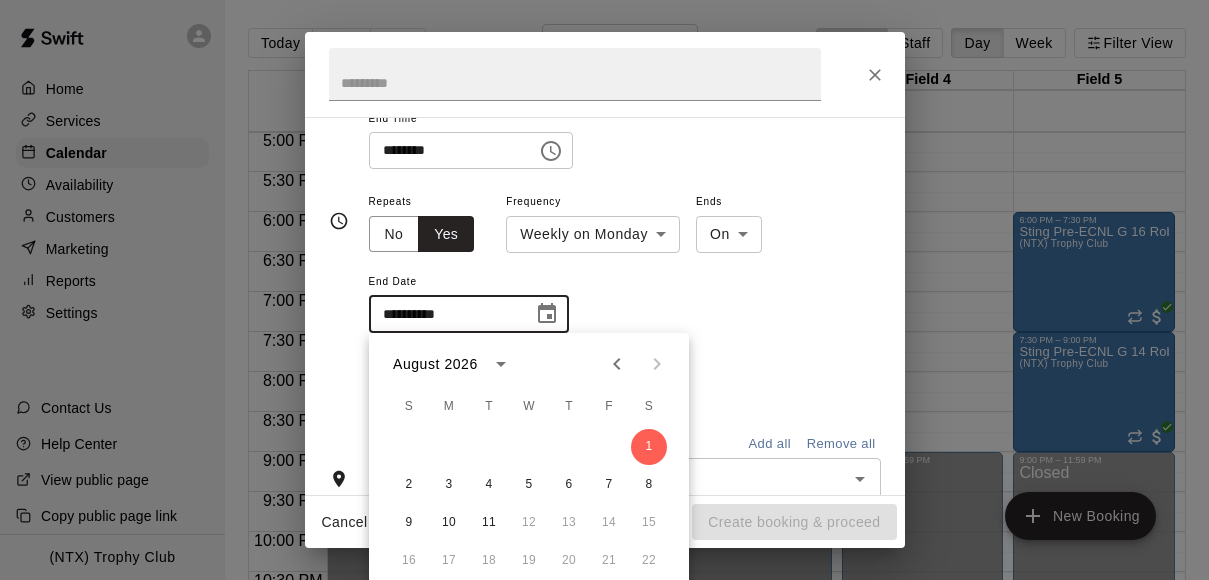 scroll, scrollTop: 265, scrollLeft: 0, axis: vertical 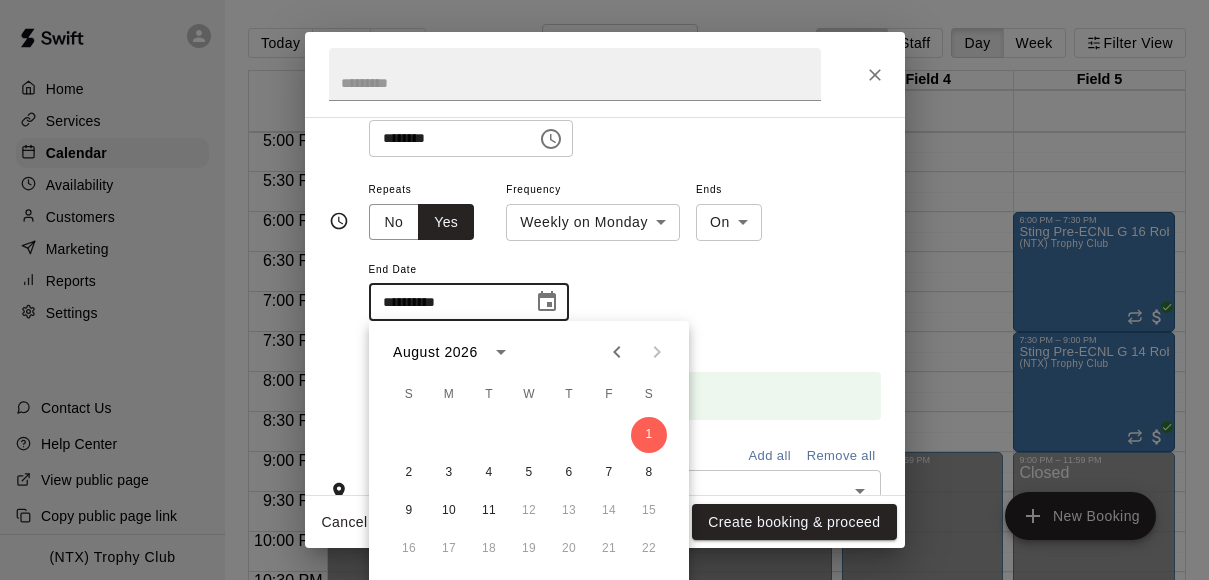 click 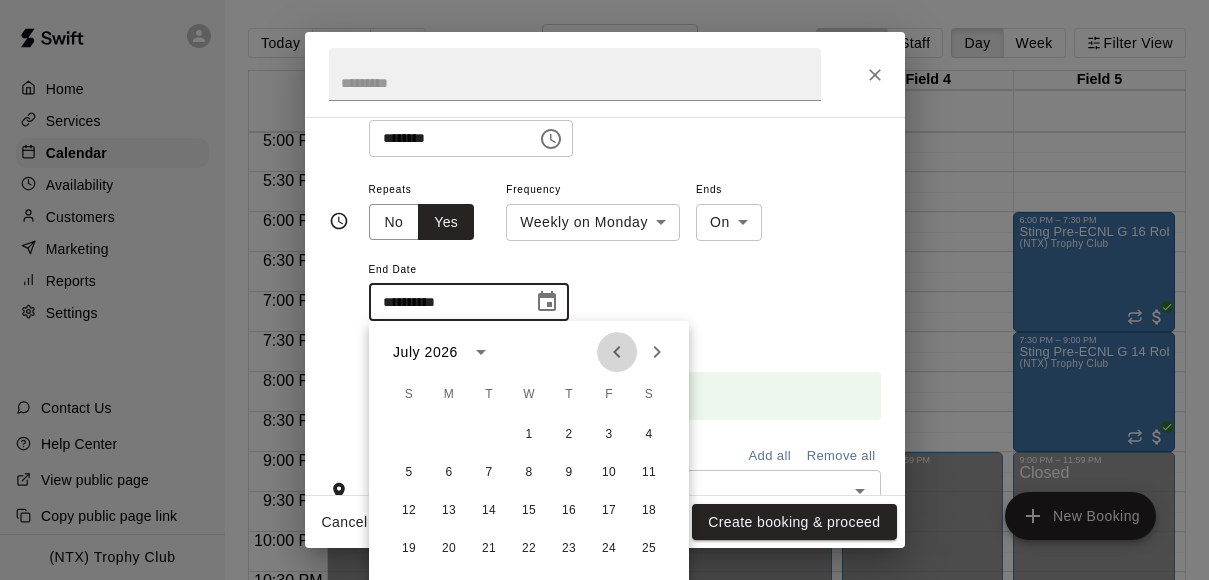 click 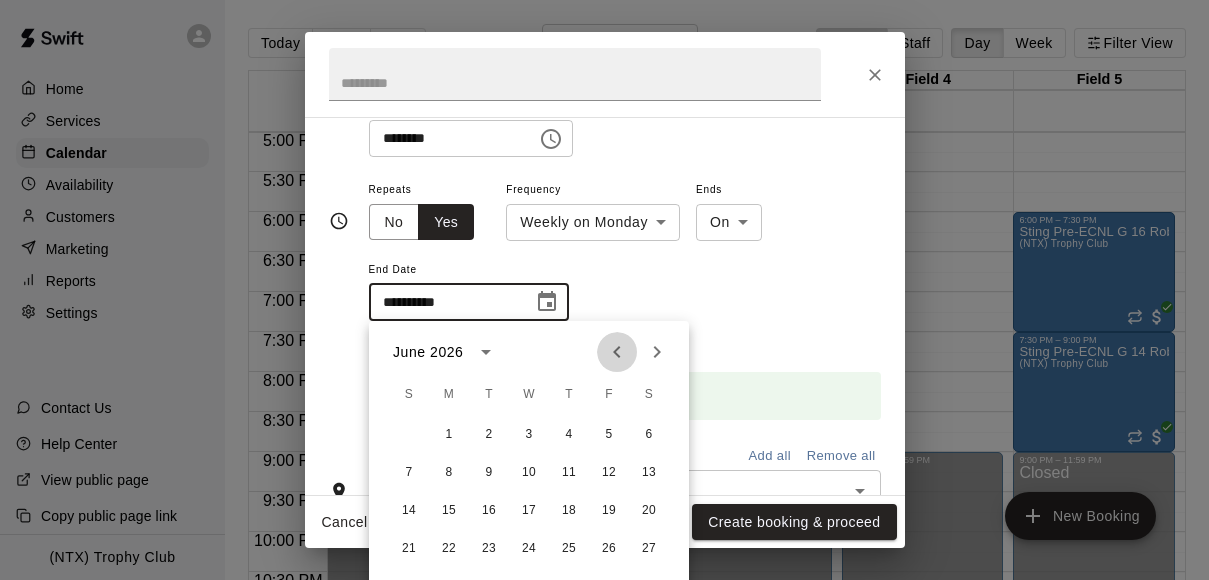 click 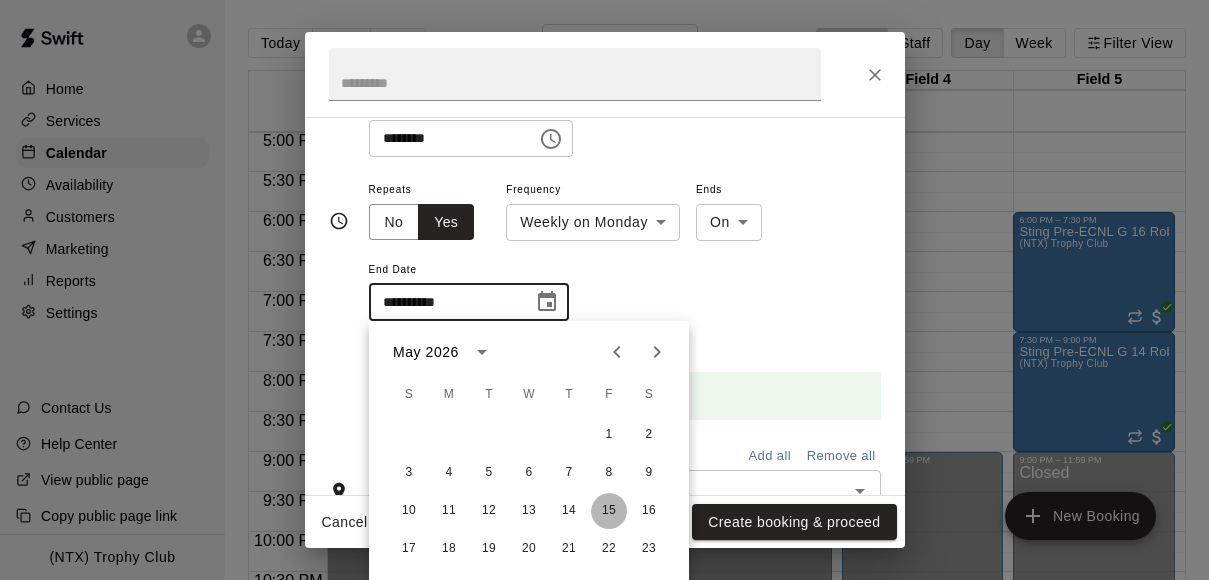 click on "15" at bounding box center [609, 511] 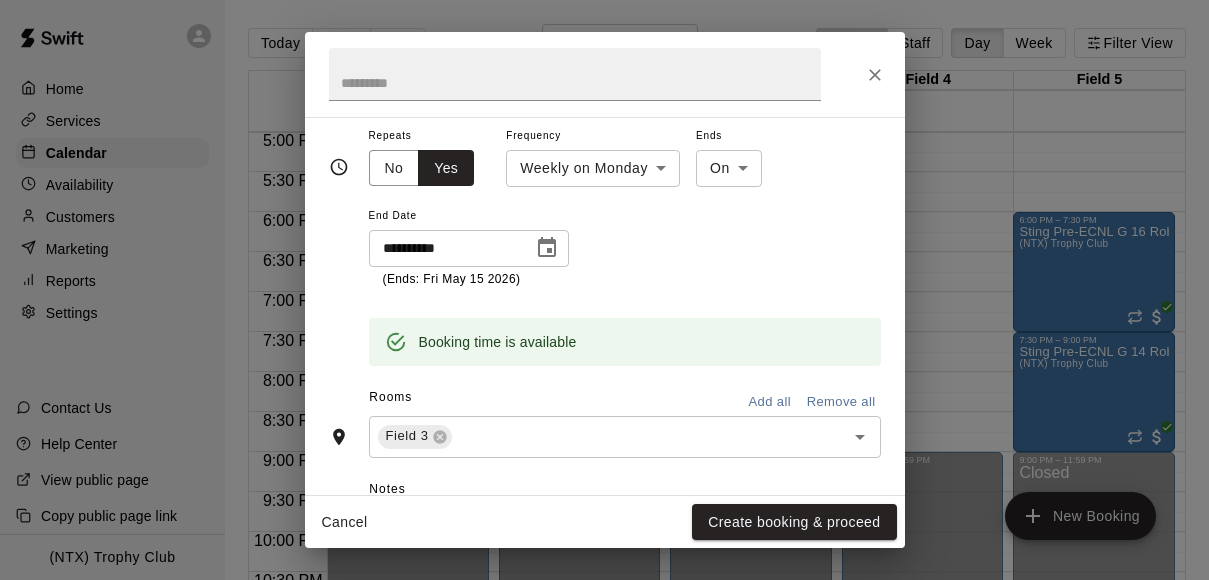 scroll, scrollTop: 302, scrollLeft: 0, axis: vertical 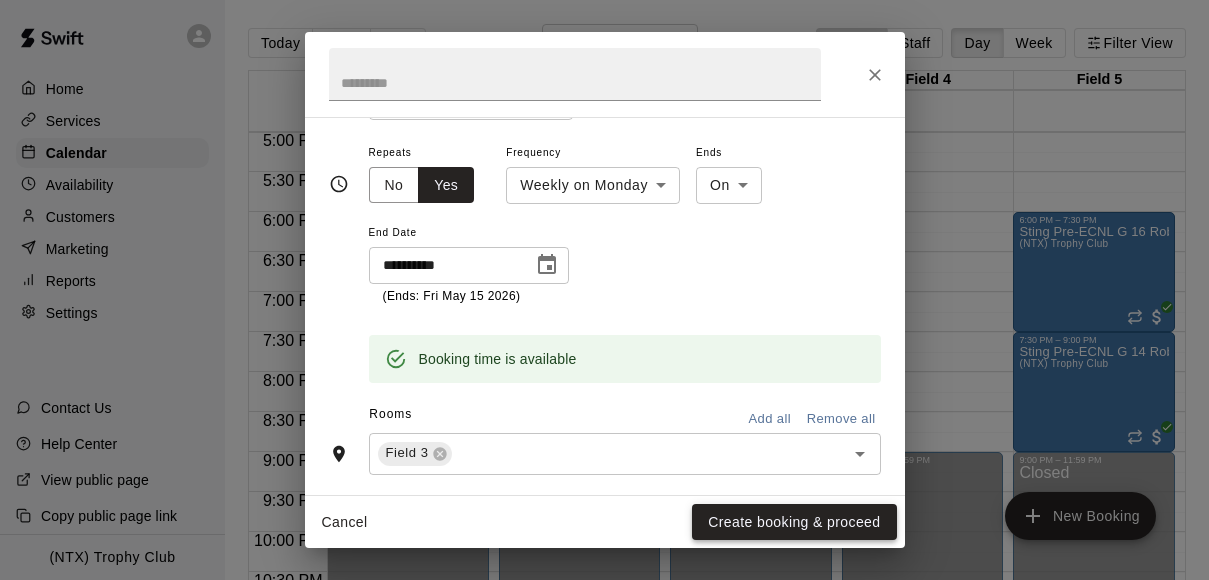 click on "Create booking & proceed" at bounding box center (794, 522) 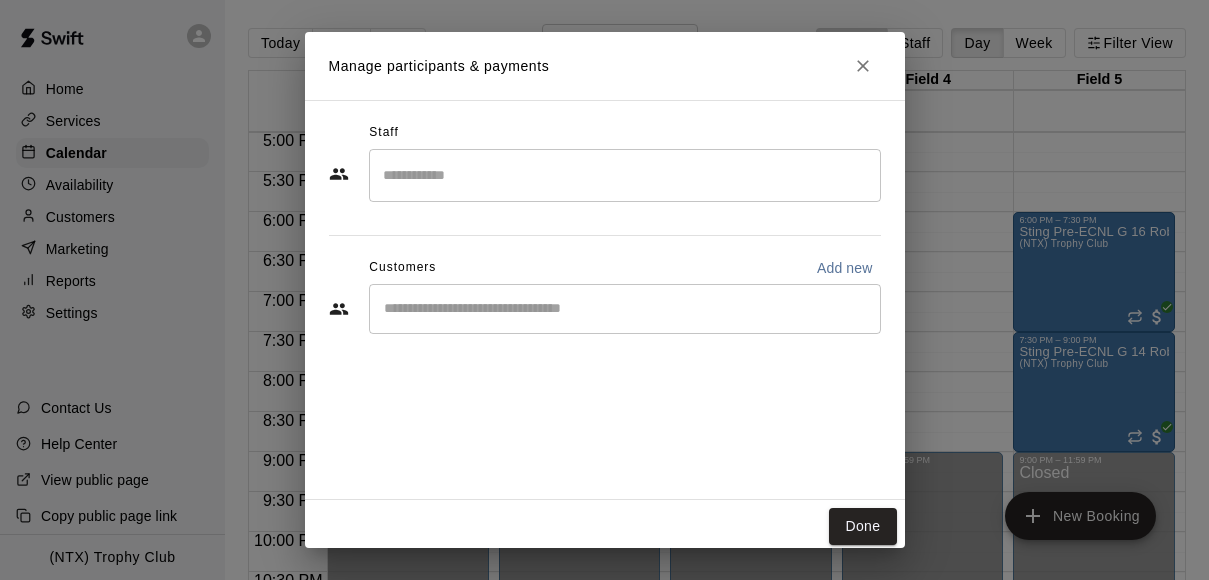click at bounding box center (625, 309) 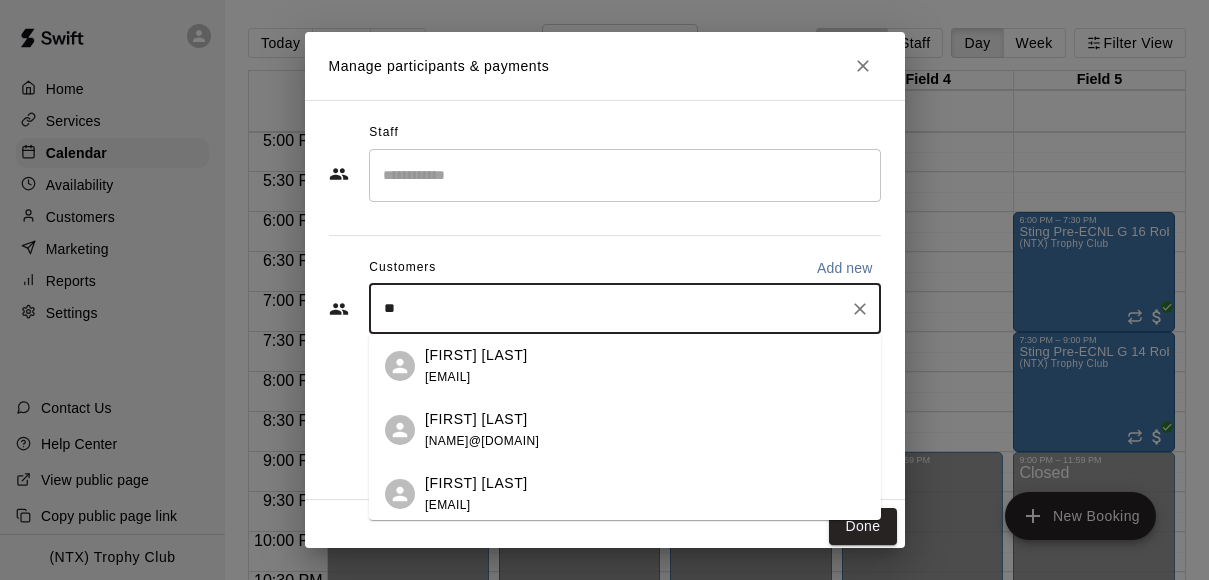 type on "*" 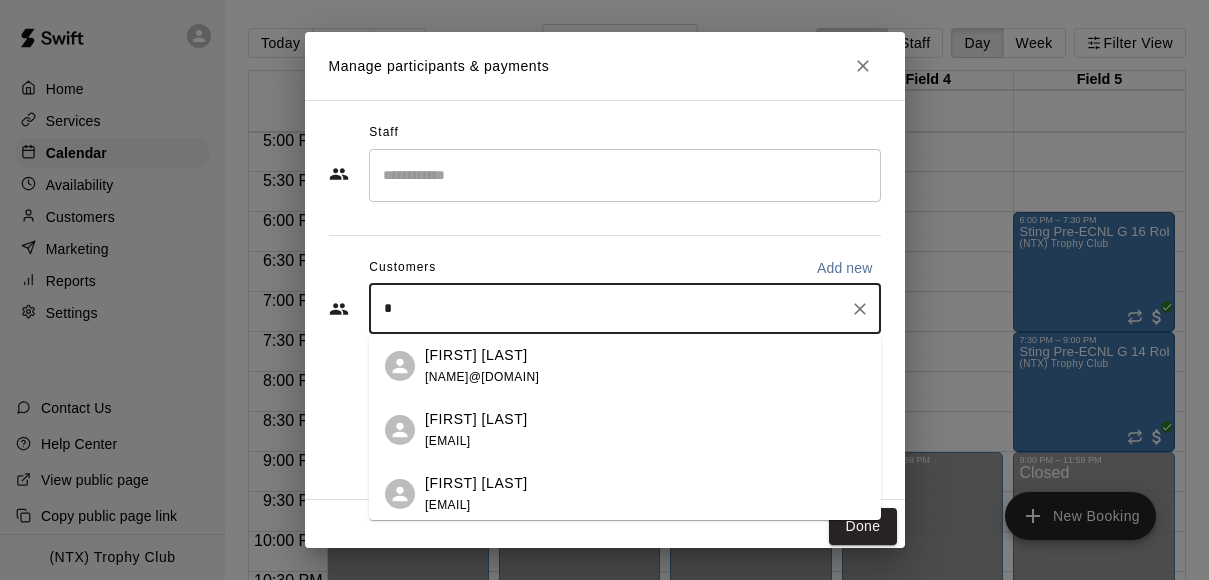 type 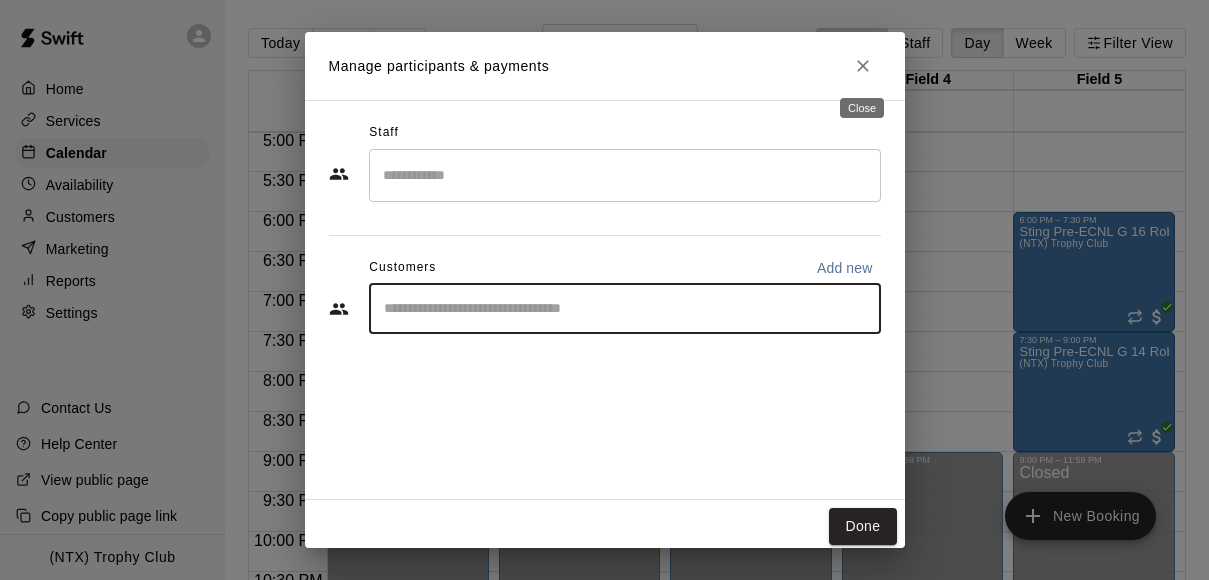 click 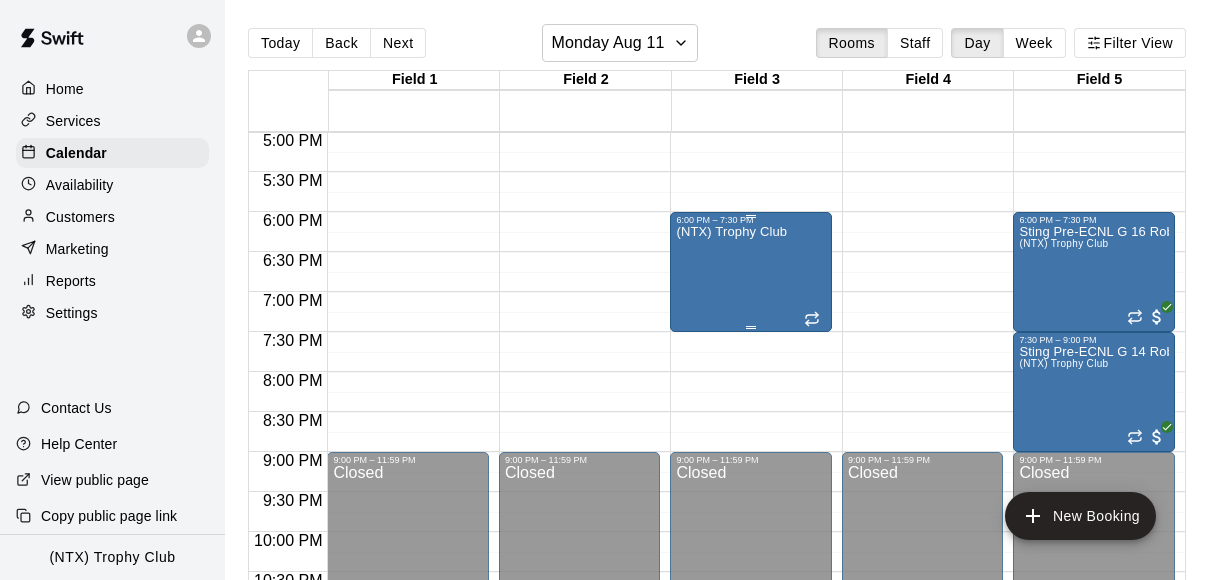 click on "(NTX) Trophy Club" at bounding box center (731, 515) 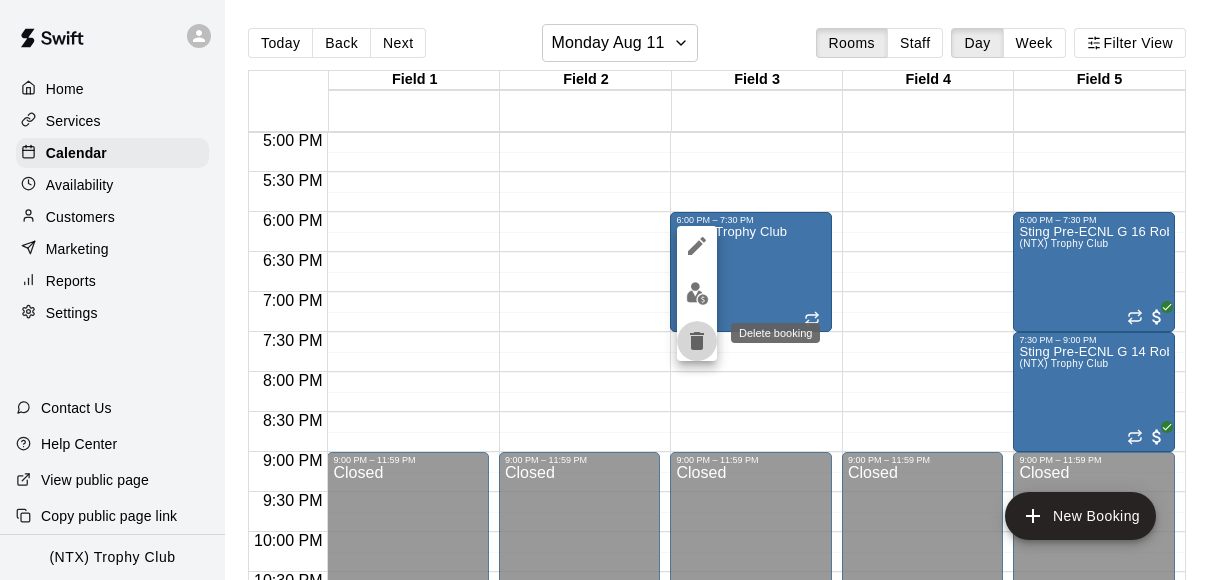 click 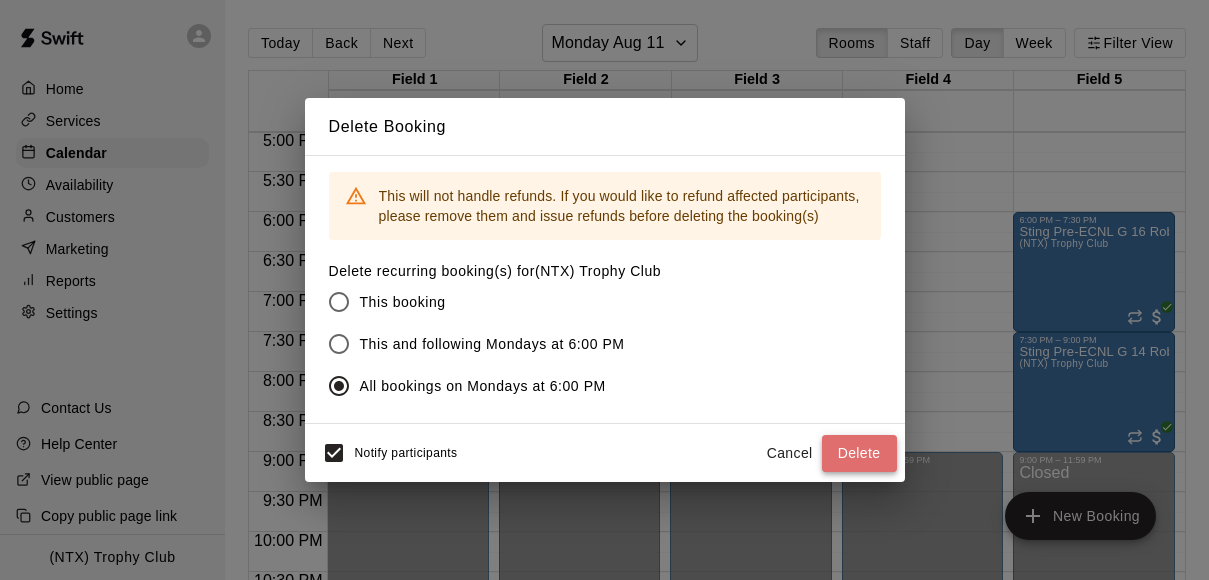 click on "Delete" at bounding box center (859, 453) 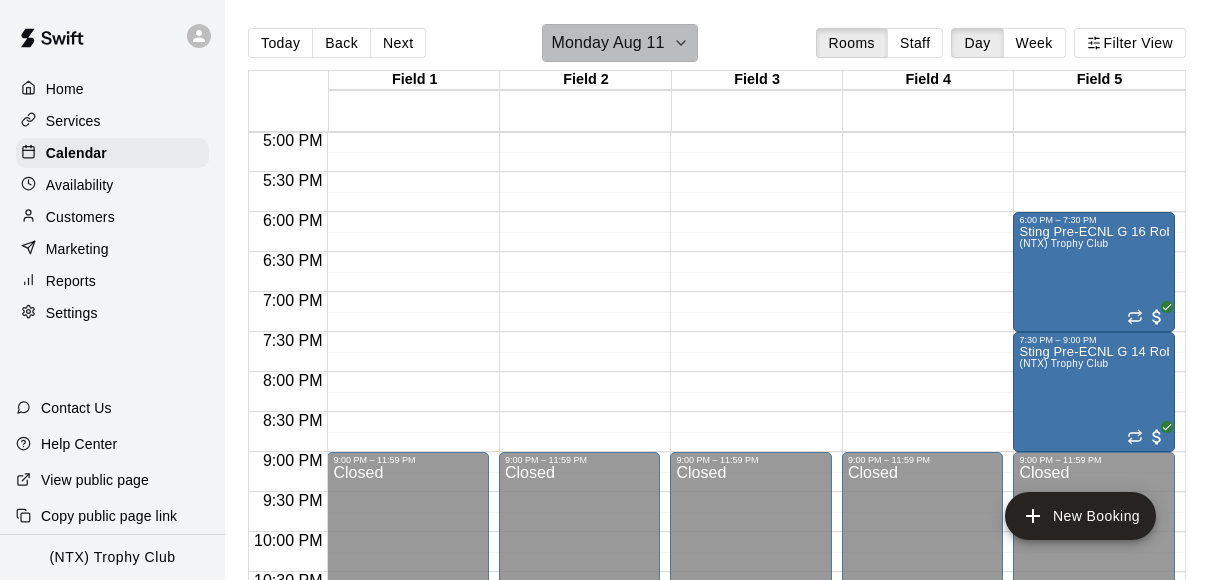 click 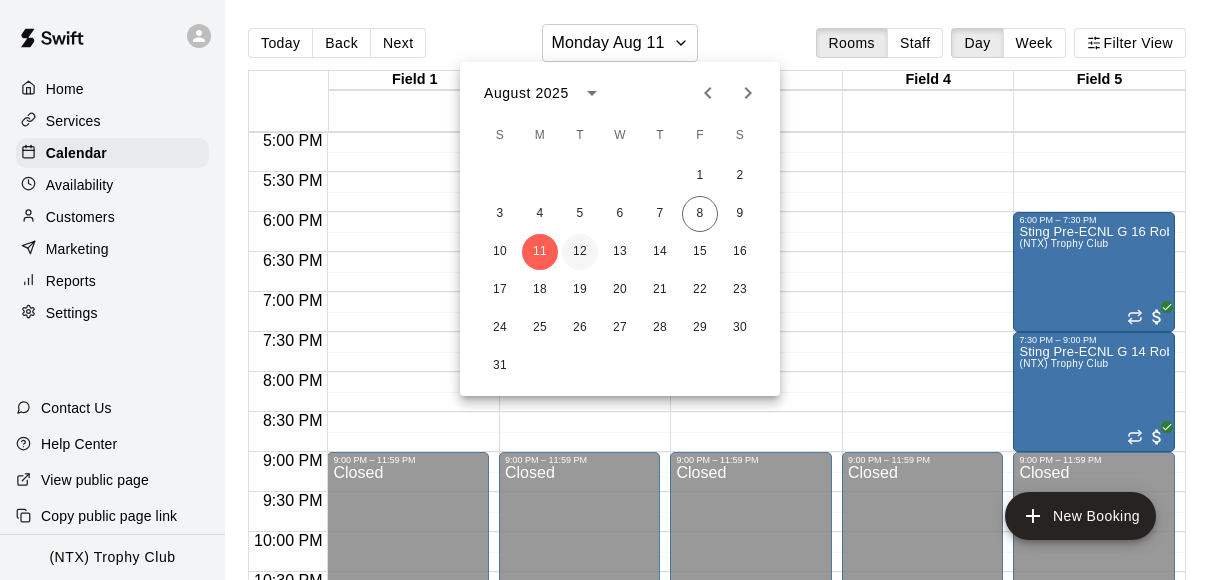 click on "12" at bounding box center [580, 252] 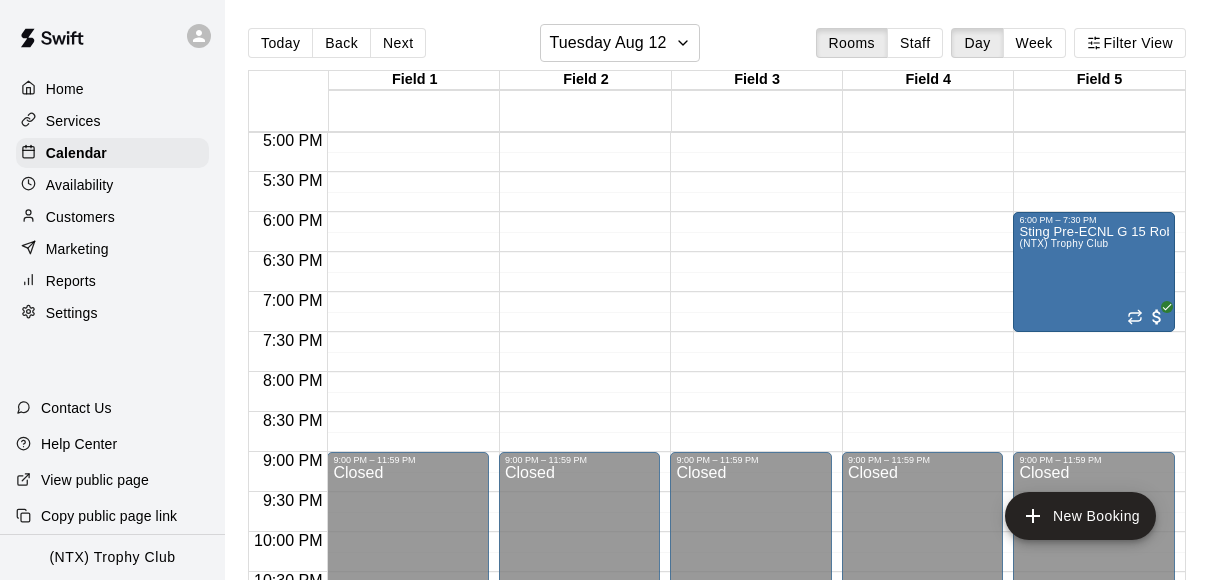 click on "12:00 AM – 9:00 AM Closed 9:00 PM – 11:59 PM Closed" at bounding box center [751, -268] 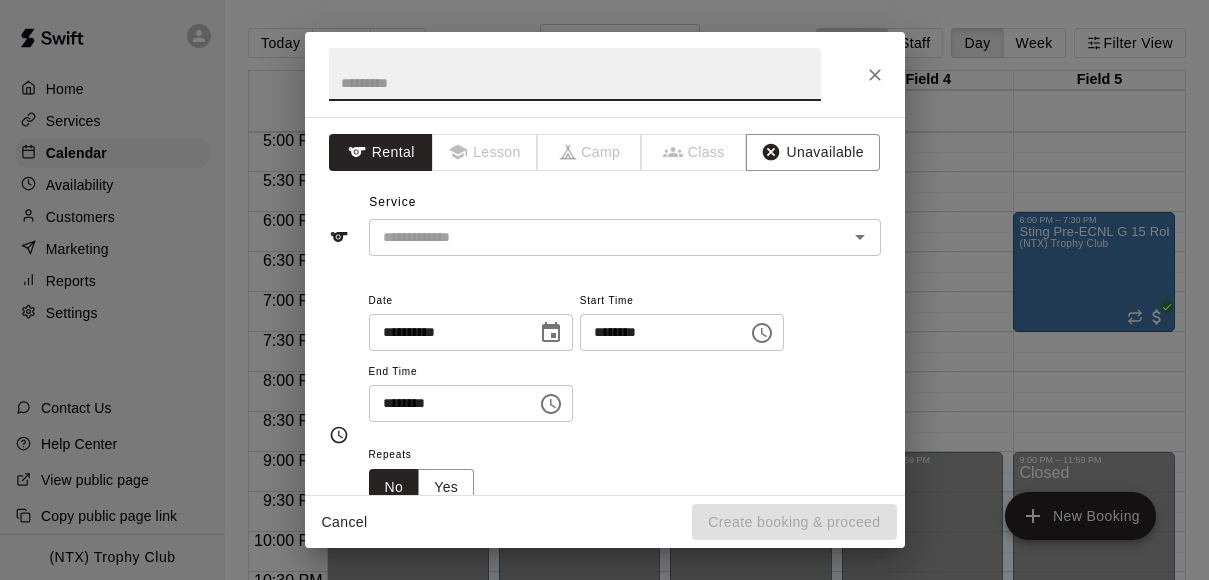 click on "********" at bounding box center [446, 403] 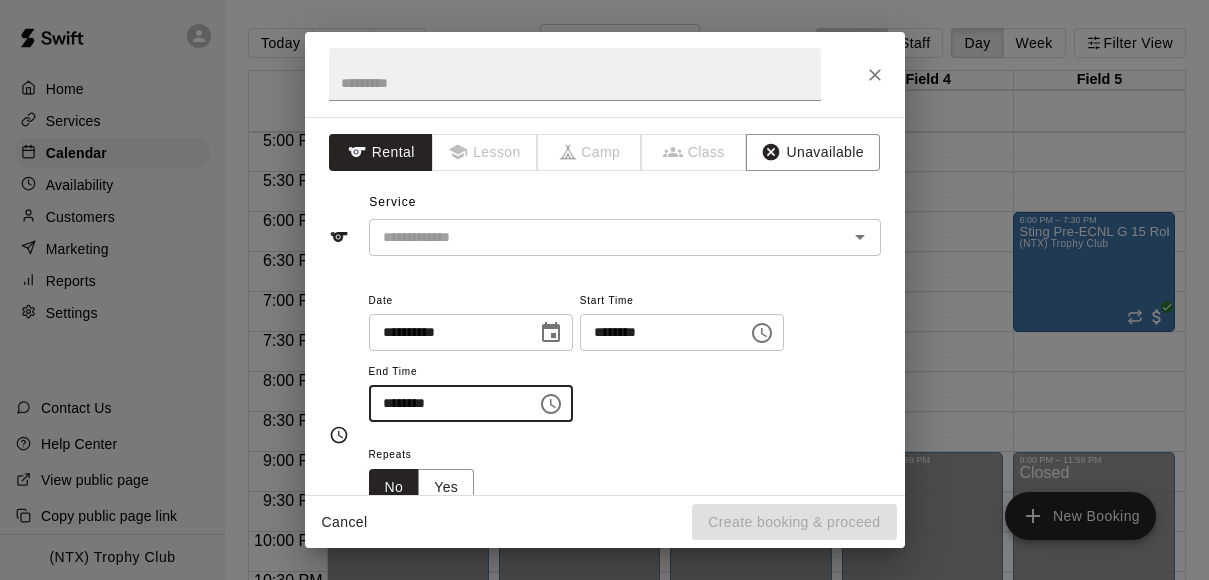 type on "********" 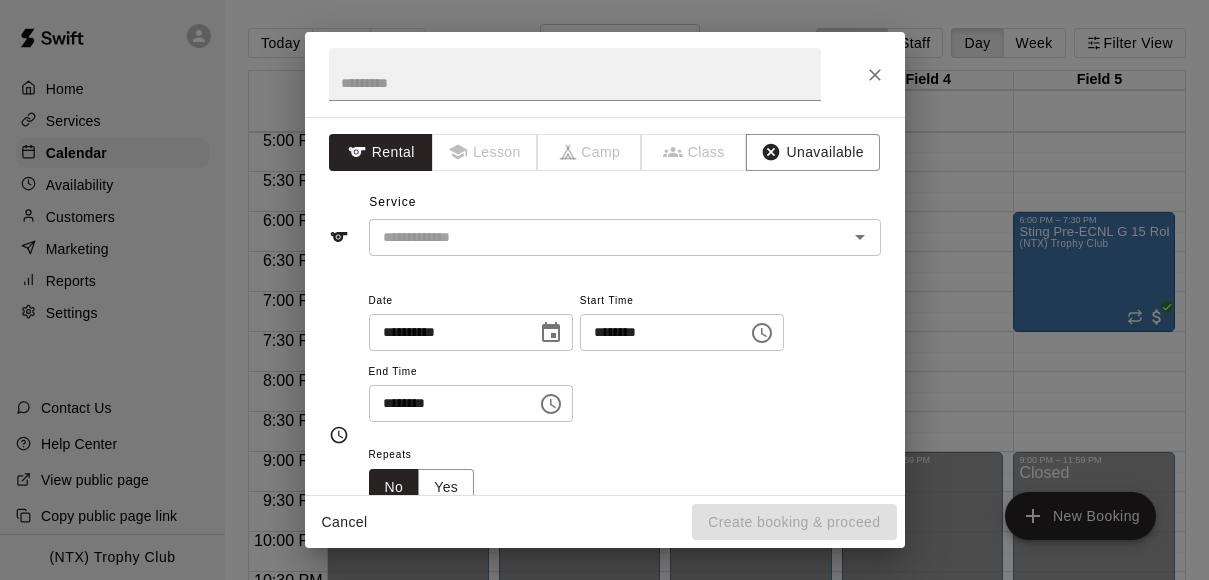 click on "**********" at bounding box center [625, 355] 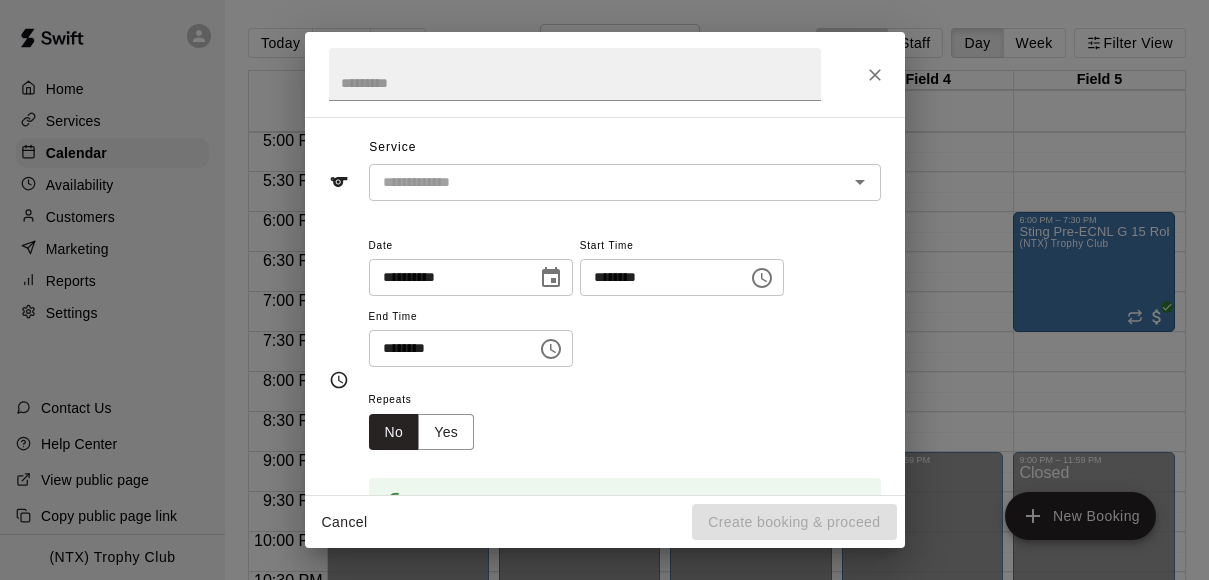 scroll, scrollTop: 85, scrollLeft: 0, axis: vertical 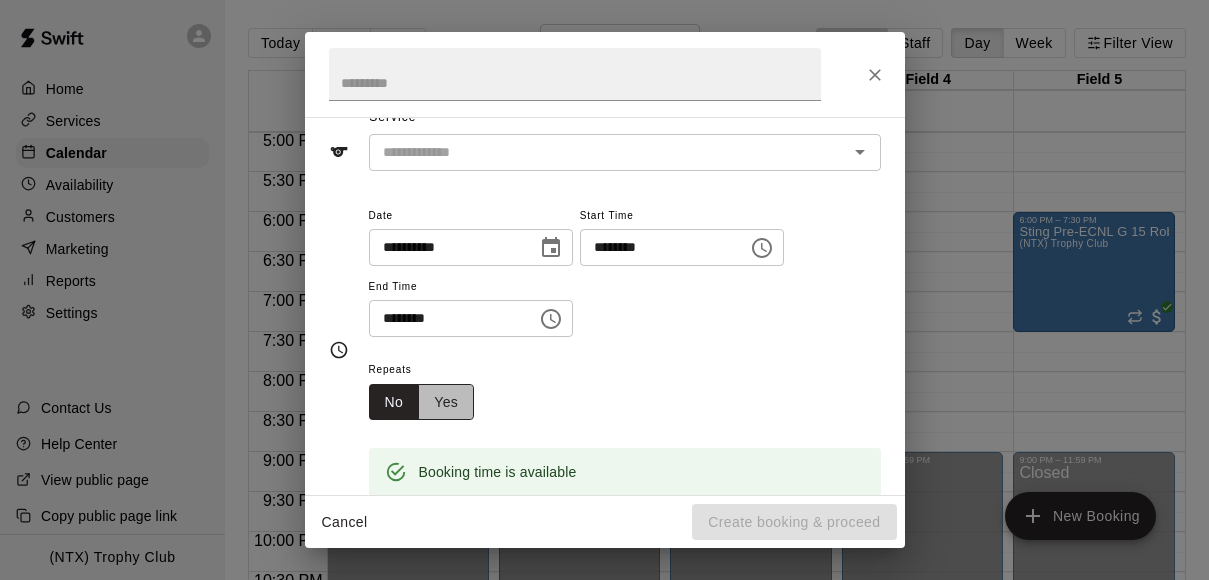 click on "Yes" at bounding box center (446, 402) 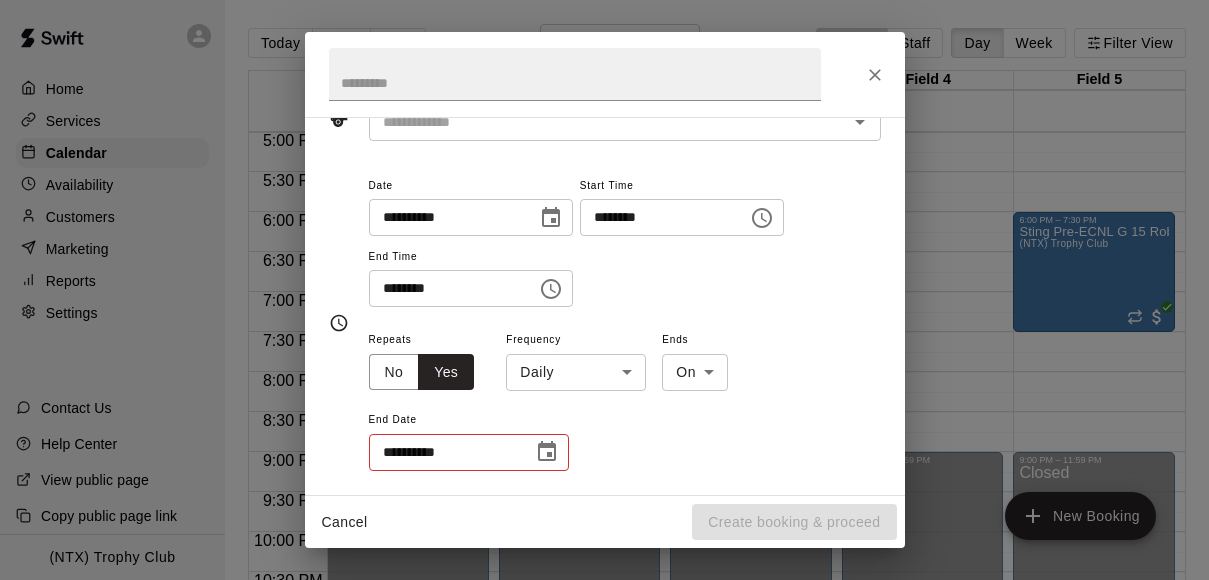 scroll, scrollTop: 120, scrollLeft: 0, axis: vertical 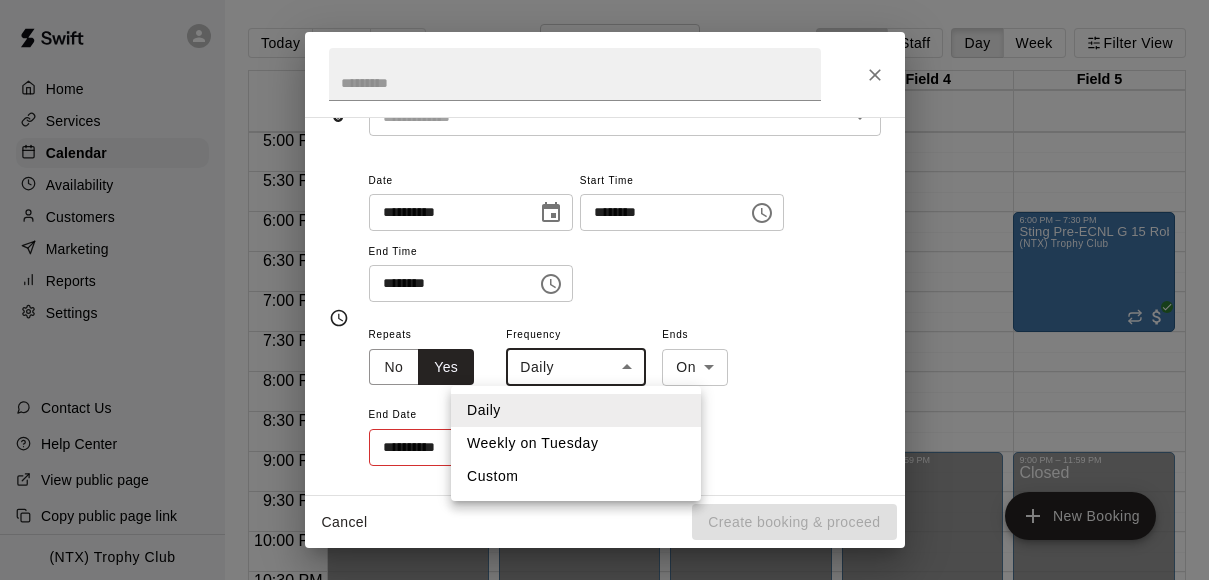 click on "Home Services Calendar Availability Customers Marketing Reports Settings Contact Us Help Center View public page Copy public page link (NTX) [CITY] Today Back Next Tuesday Aug 12 Rooms Staff Day Week Filter View Field 1 12 Tue Field 2 12 Tue Field 3 12 Tue Field 4 12 Tue Field 5 12 Tue 12:00 AM 12:30 AM 1:00 AM 1:30 AM 2:00 AM 2:30 AM 3:00 AM 3:30 AM 4:00 AM 4:30 AM 5:00 AM 5:30 AM 6:00 AM 6:30 AM 7:00 AM 7:30 AM 8:00 AM 8:30 AM 9:00 AM 9:30 AM 10:00 AM 10:30 AM 11:00 AM 11:30 AM 12:00 PM 12:30 PM 1:00 PM 1:30 PM 2:00 PM 2:30 PM 3:00 PM 3:30 PM 4:00 PM 4:30 PM 5:00 PM 5:30 PM 6:00 PM 6:30 PM 7:00 PM 7:30 PM 8:00 PM 8:30 PM 9:00 PM 9:30 PM 10:00 PM 10:30 PM 11:00 PM 11:30 PM 12:00 AM – 9:00 AM Closed 9:00 PM – 11:59 PM Closed 12:00 AM – 9:00 AM Closed 9:00 PM – 11:59 PM Closed 12:00 AM – 9:00 AM Closed 9:00 PM – 11:59 PM Closed 12:00 AM – 9:00 AM Closed 9:00 PM – 11:59 PM Closed 12:00 AM – 9:00 AM Closed 6:00 PM – 7:30 PM Sting Pre-ECNL G 15 Robles (NTX) [CITY] Closed New Booking" at bounding box center [604, 306] 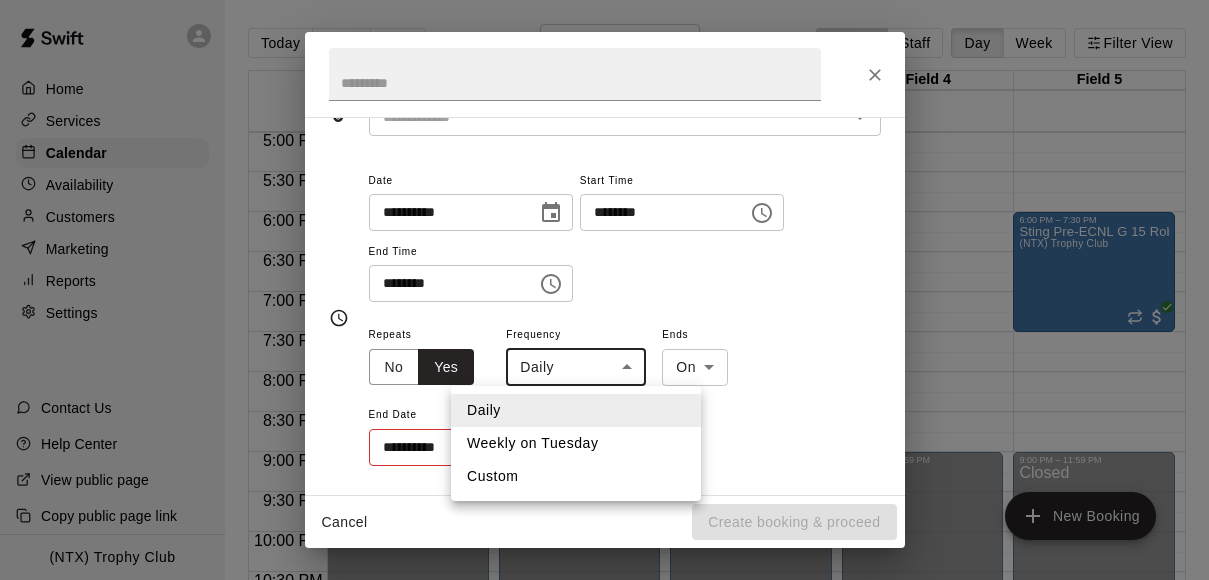 click on "Weekly on Tuesday" at bounding box center [576, 443] 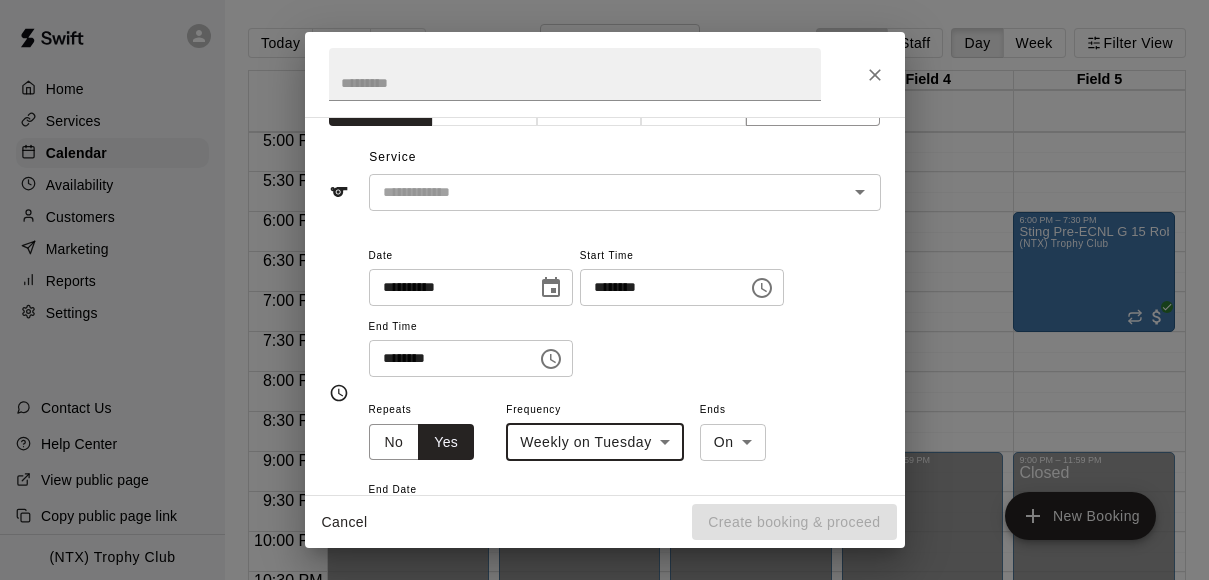 scroll, scrollTop: 47, scrollLeft: 0, axis: vertical 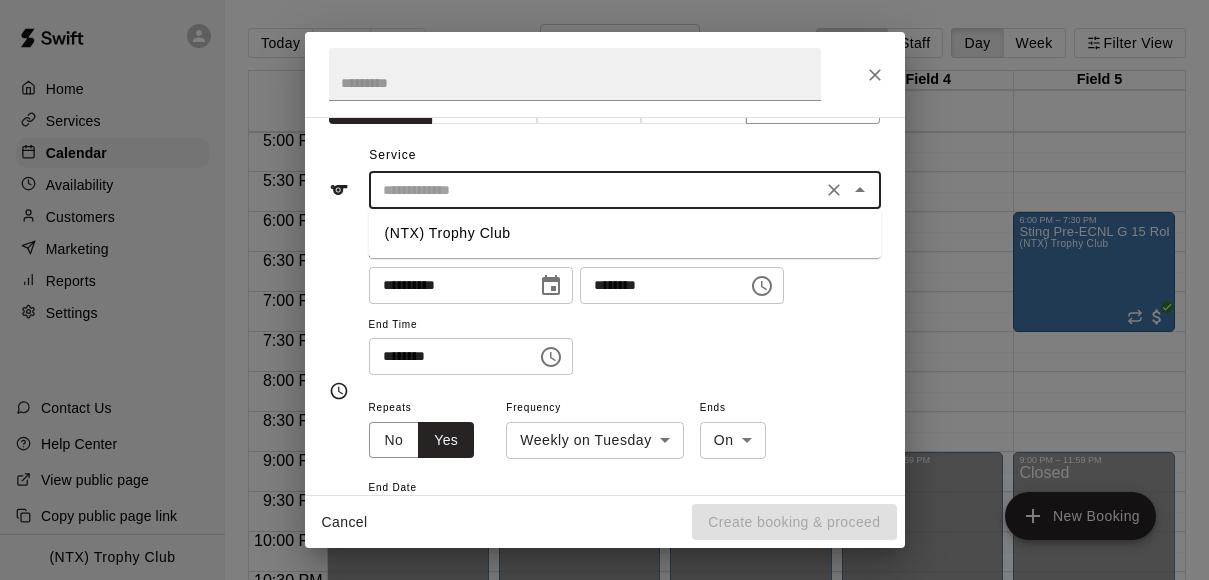 click at bounding box center (595, 190) 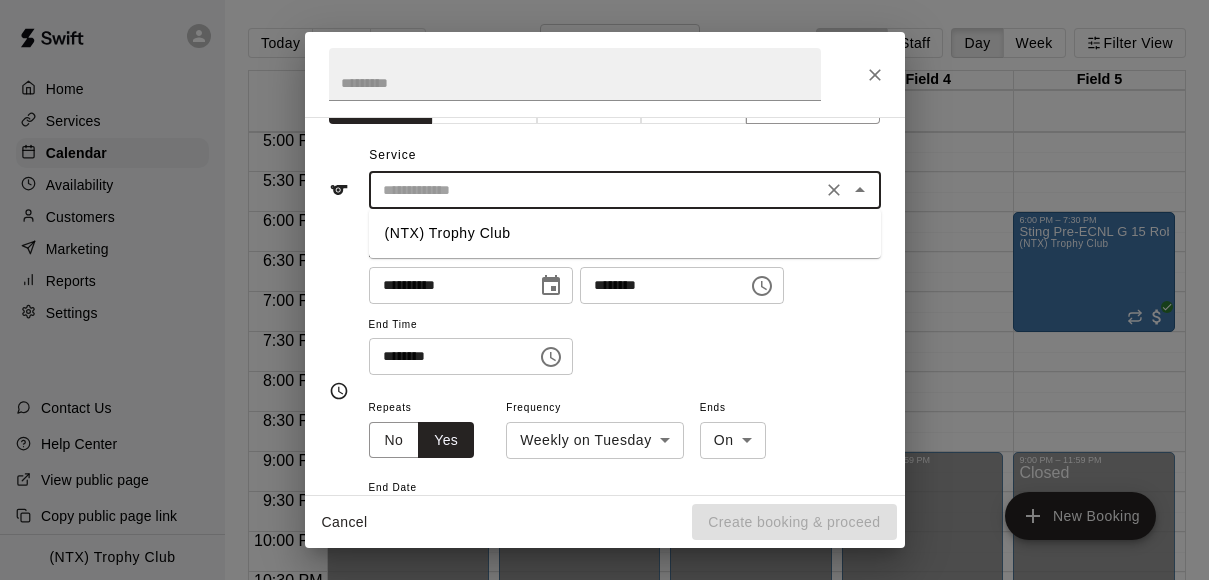 click on "(NTX) Trophy Club" at bounding box center (625, 233) 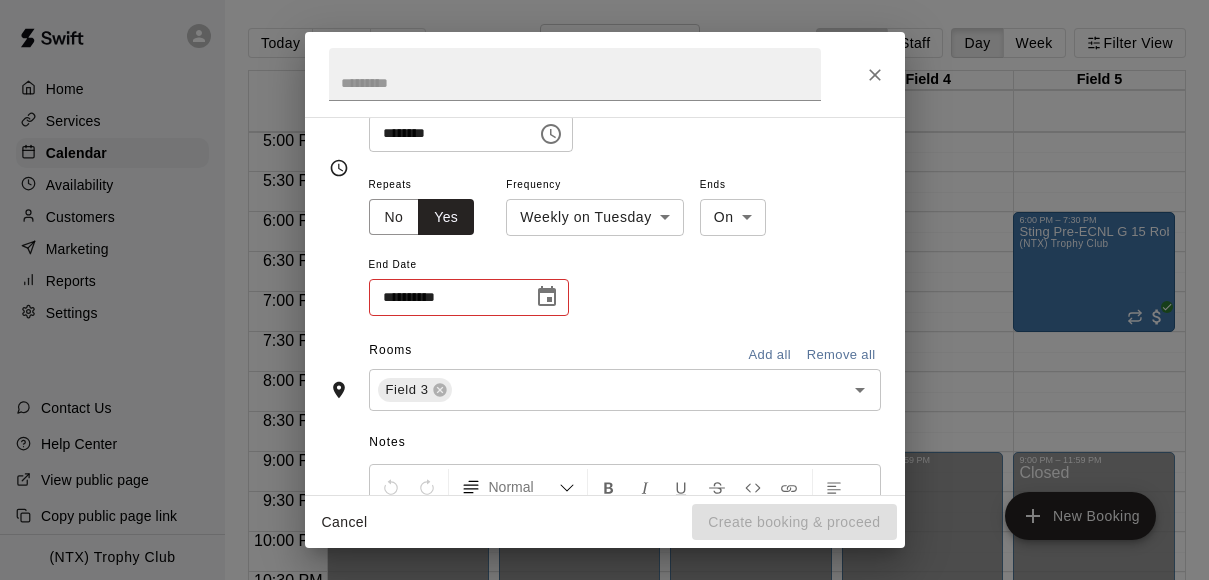scroll, scrollTop: 285, scrollLeft: 0, axis: vertical 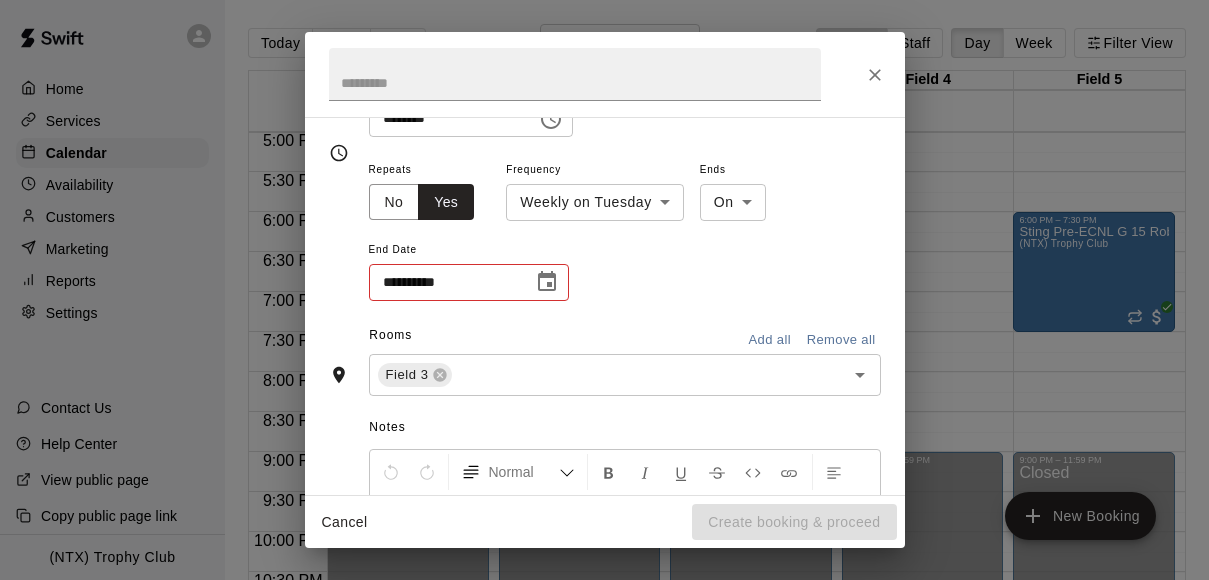 click 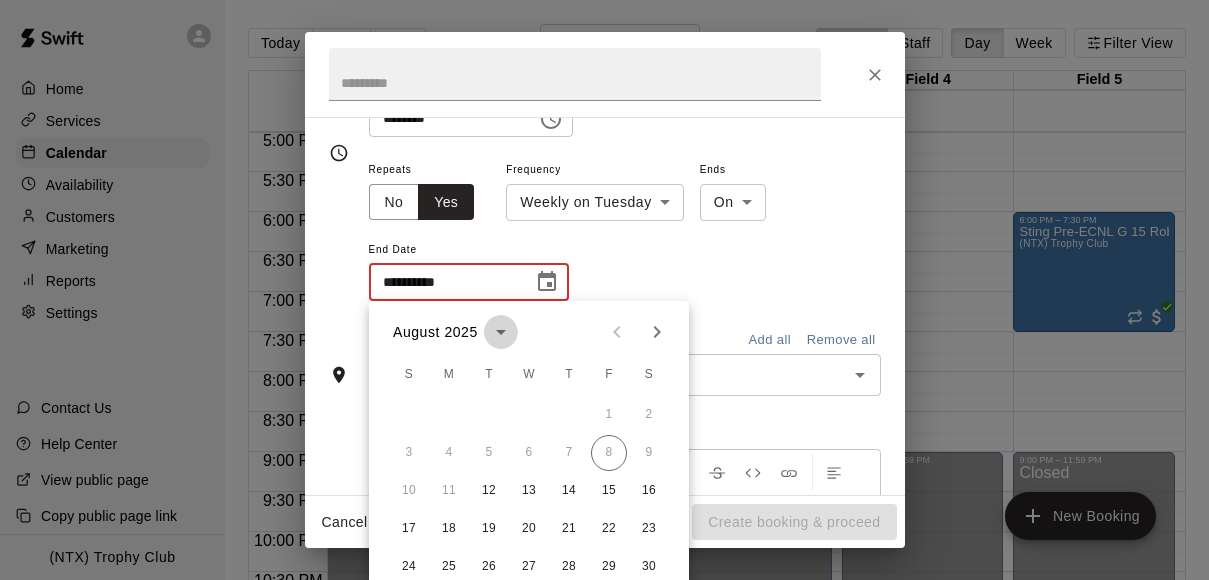 click 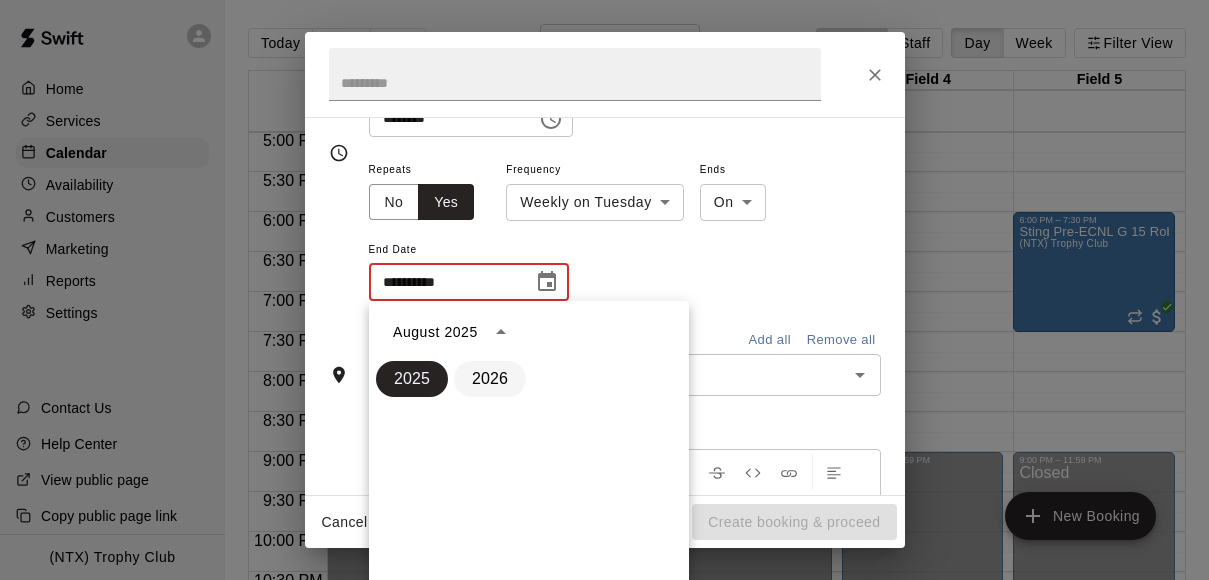 click on "2026" at bounding box center (490, 379) 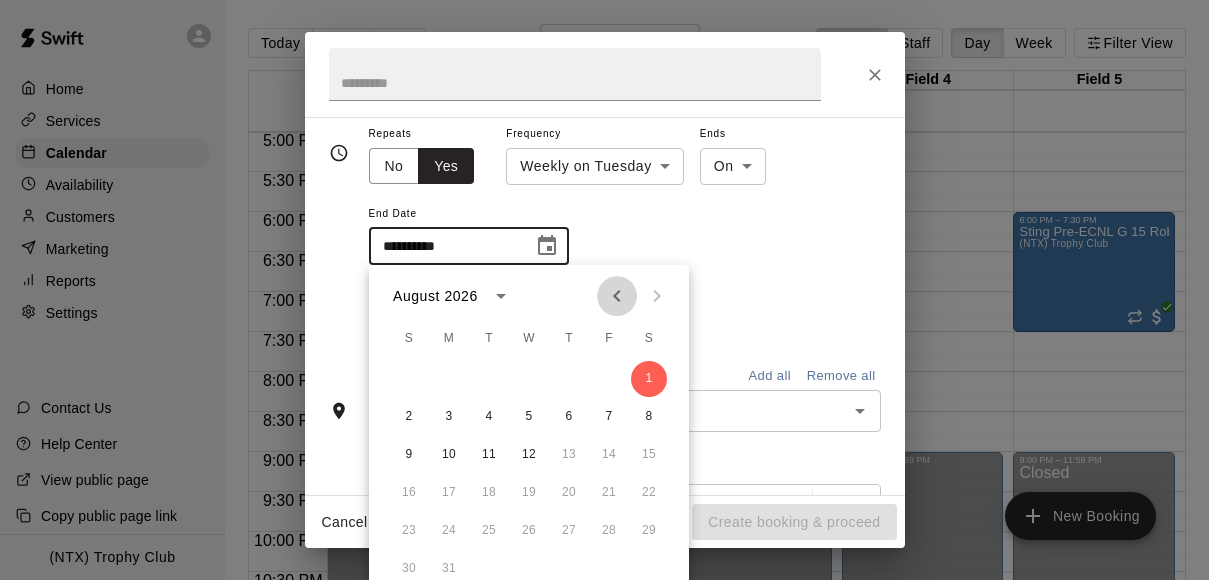 click 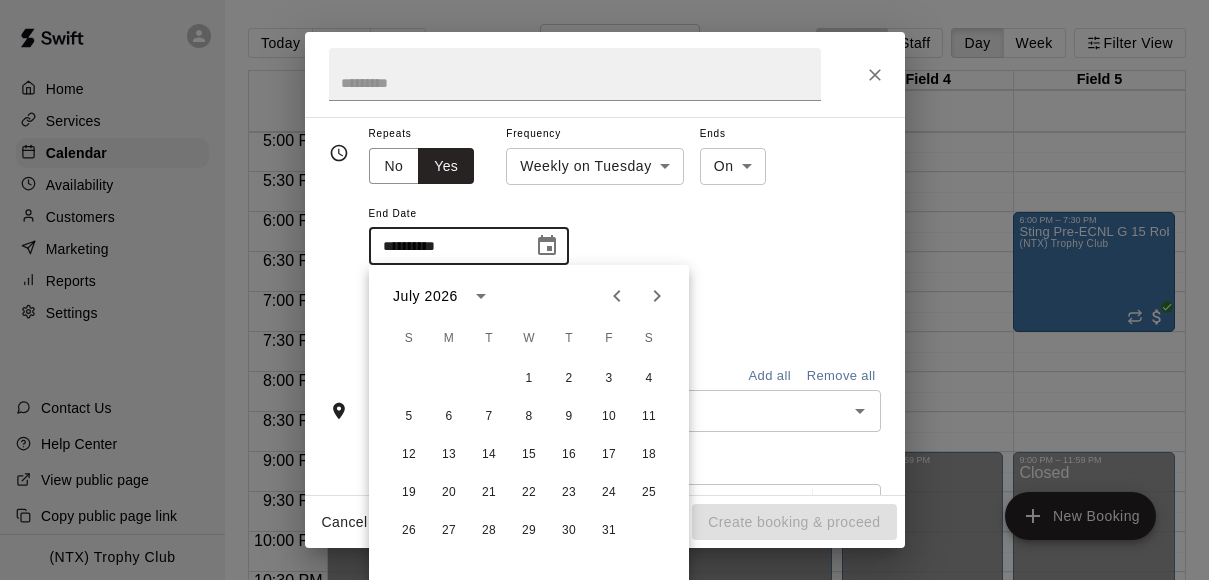 scroll, scrollTop: 333, scrollLeft: 0, axis: vertical 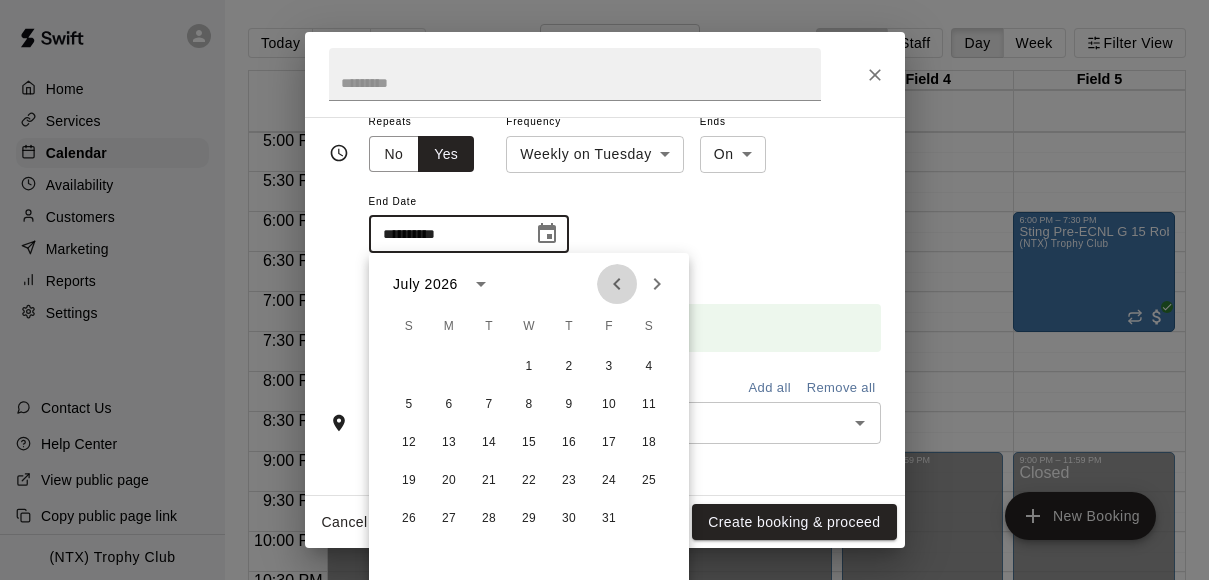 click 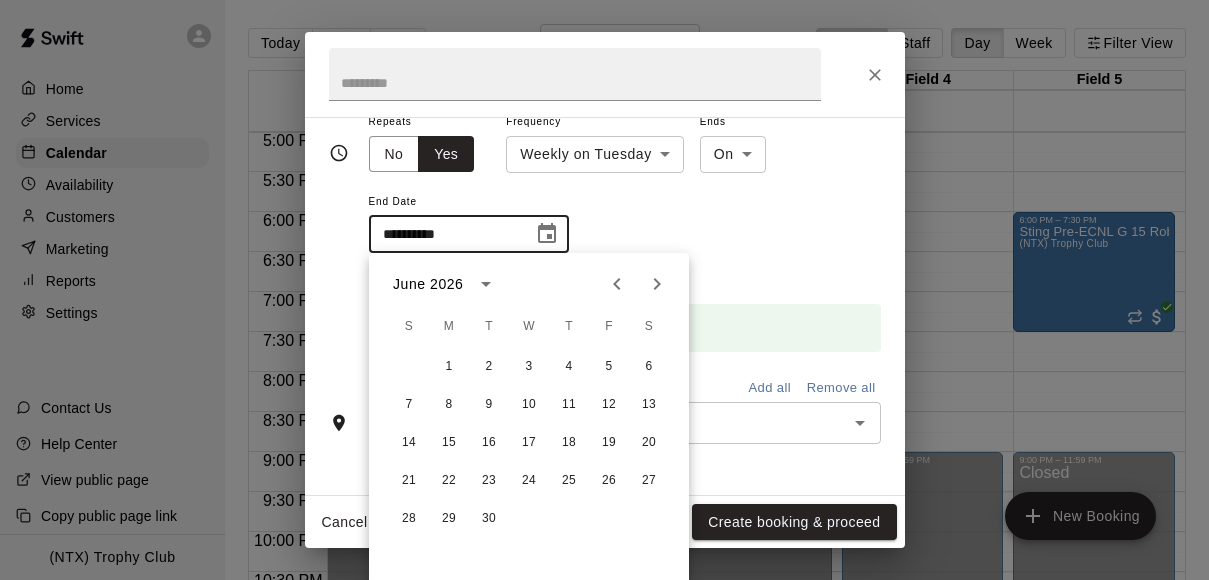click 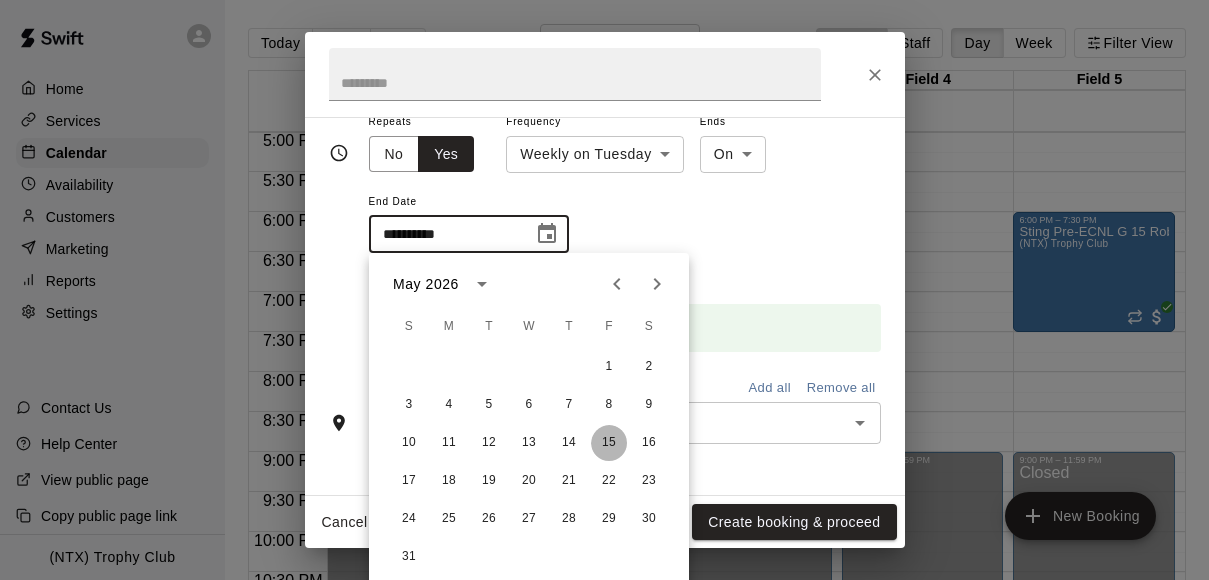 click on "15" at bounding box center [609, 443] 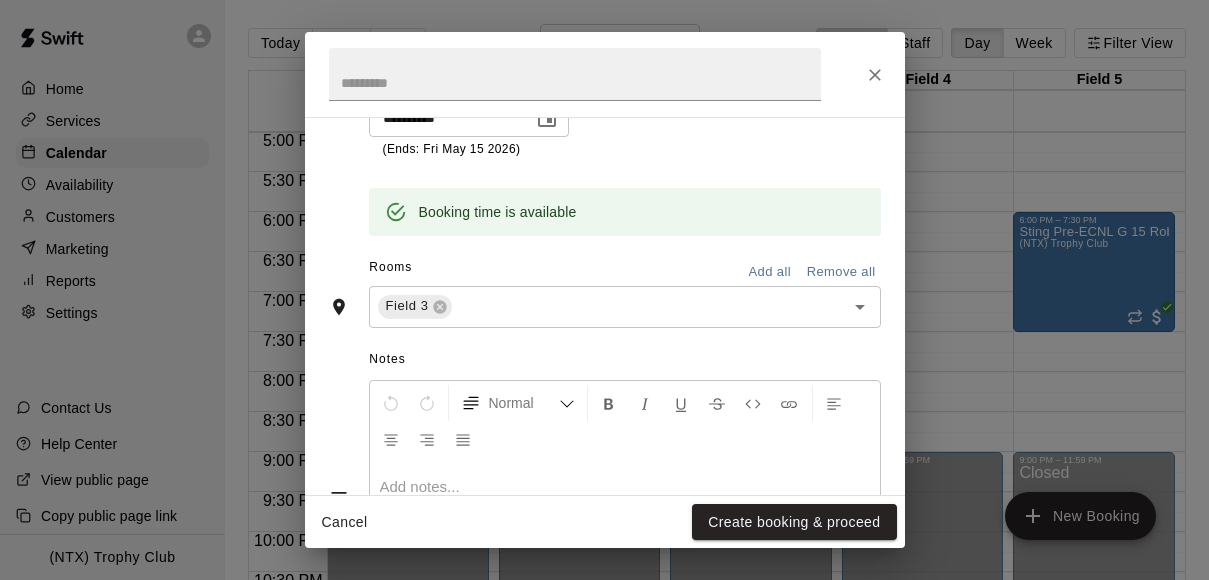 scroll, scrollTop: 450, scrollLeft: 0, axis: vertical 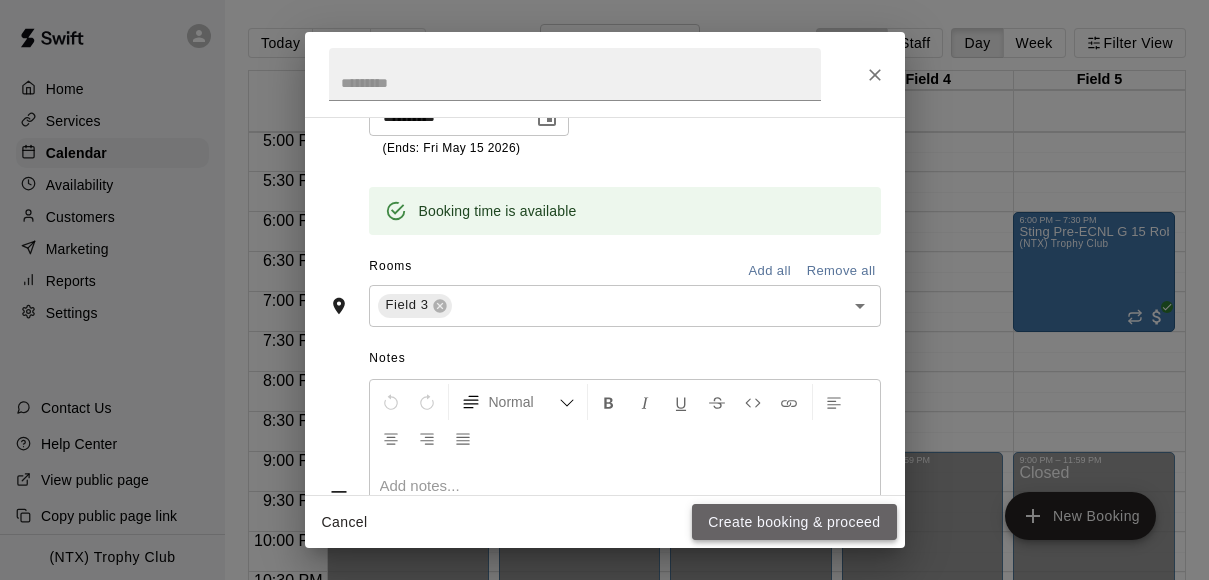 click on "Create booking & proceed" at bounding box center [794, 522] 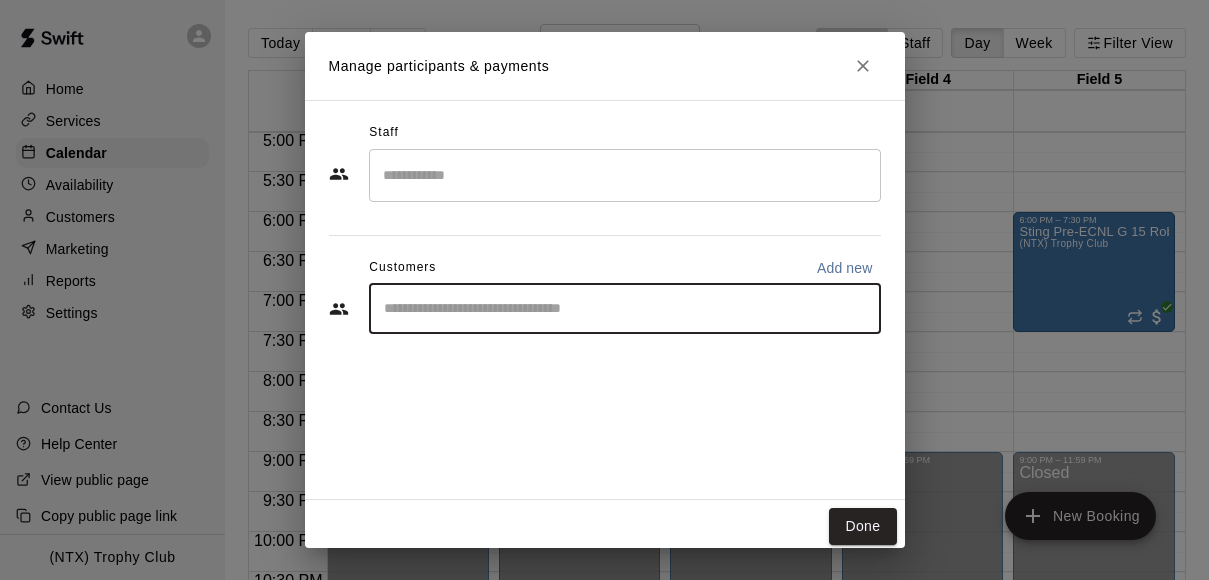 click at bounding box center [625, 309] 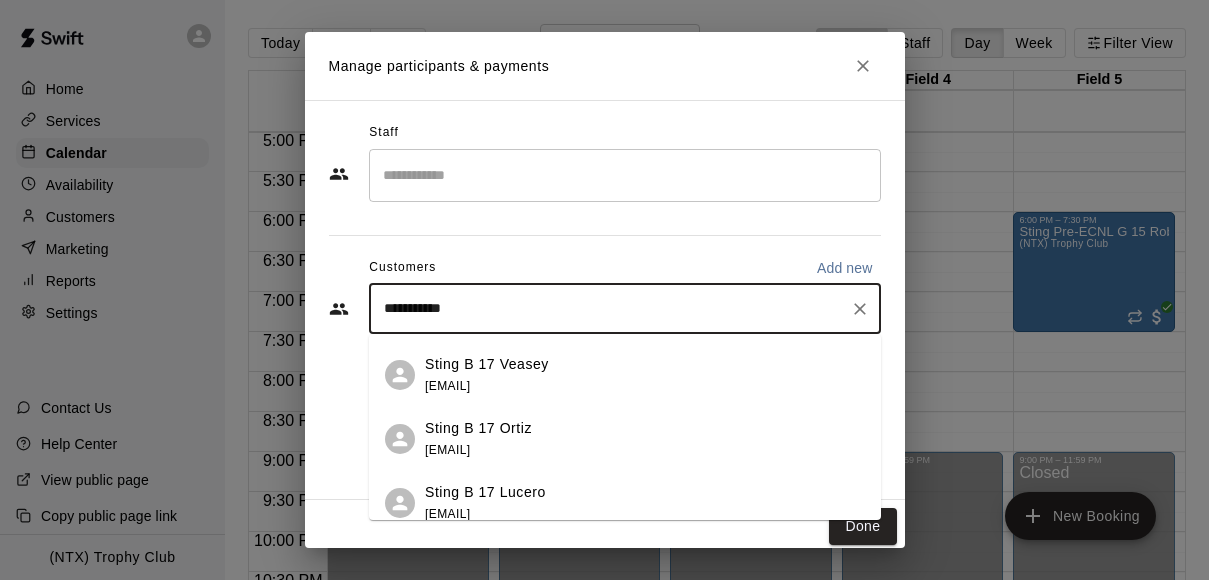 scroll, scrollTop: 0, scrollLeft: 0, axis: both 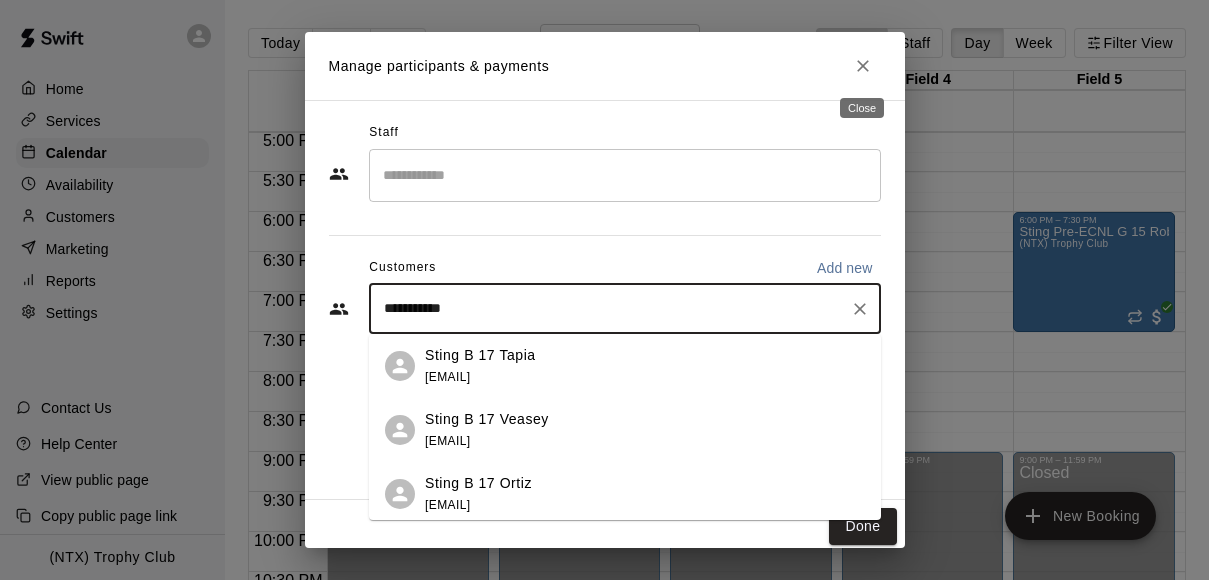 type on "**********" 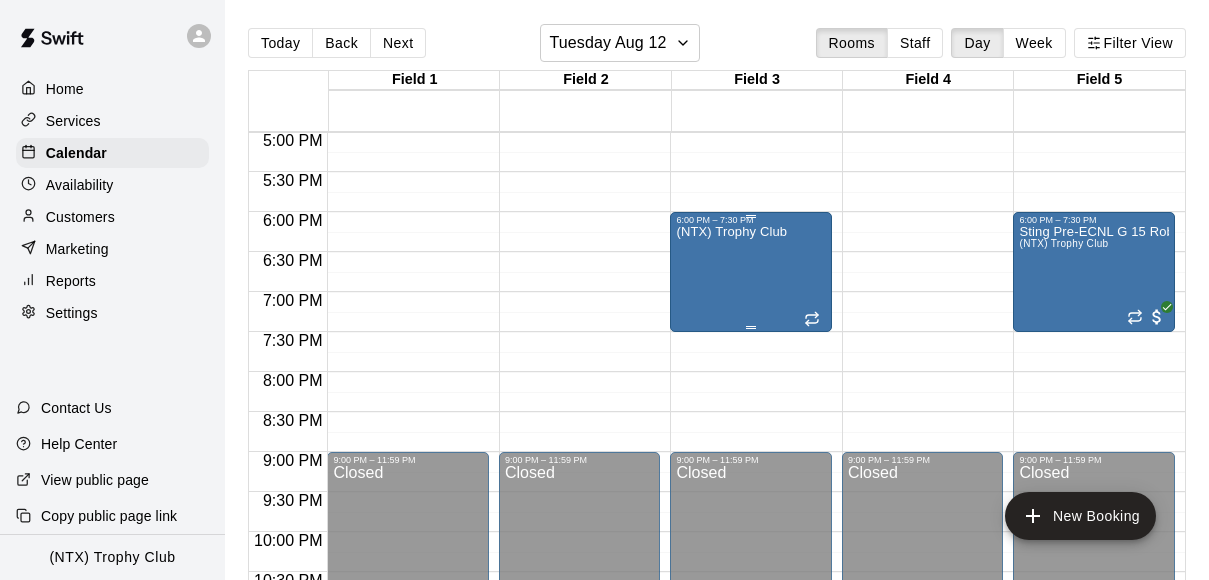 click on "(NTX) Trophy Club" at bounding box center [731, 515] 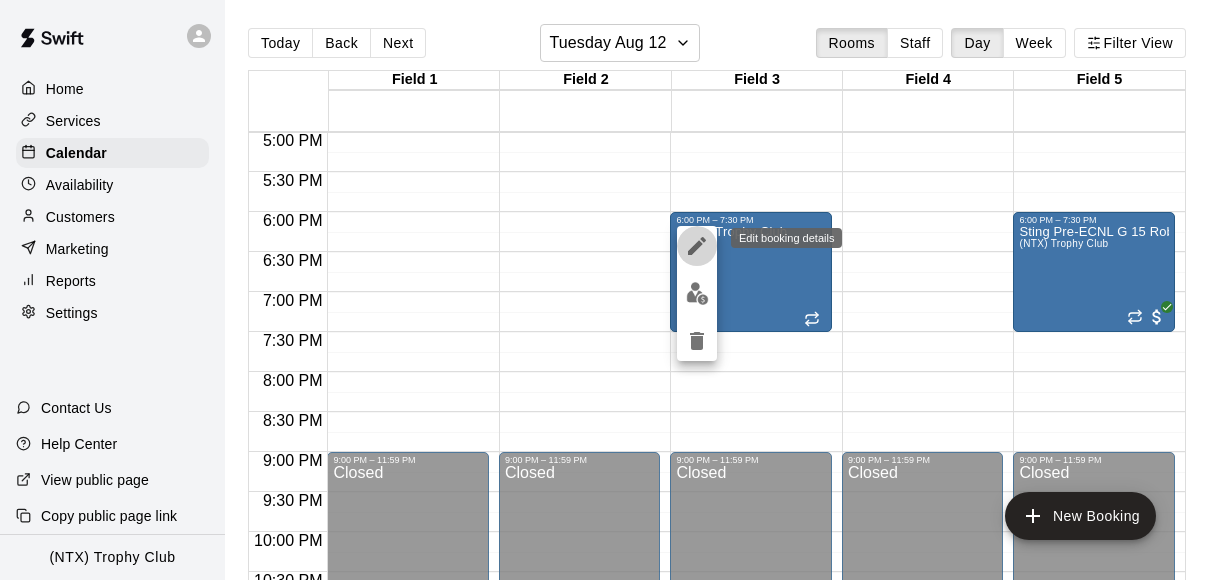 click 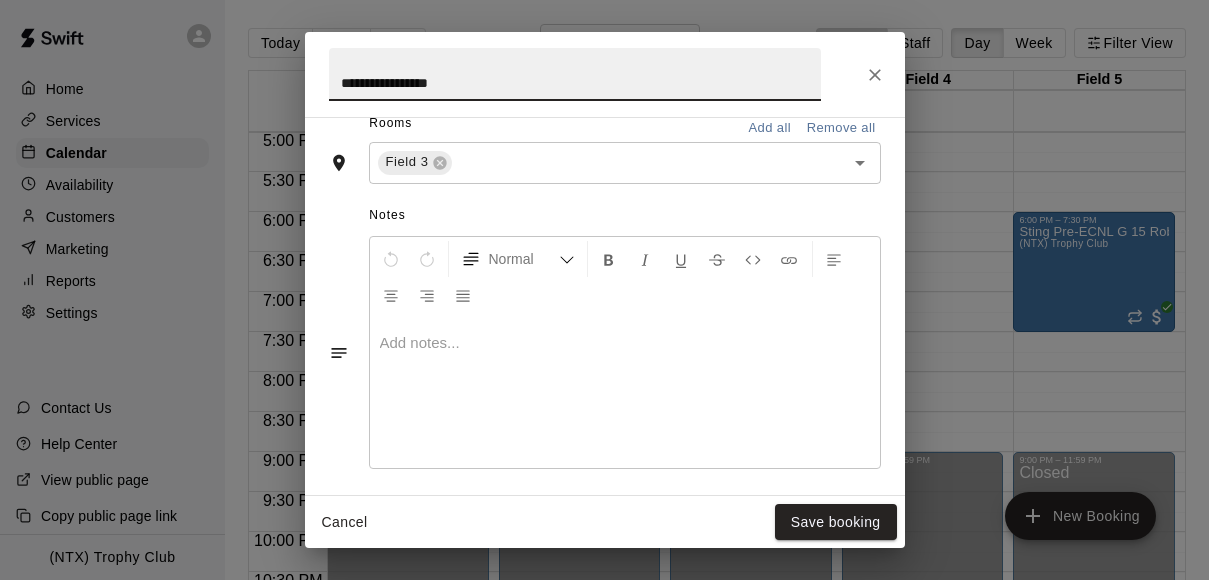 scroll, scrollTop: 694, scrollLeft: 0, axis: vertical 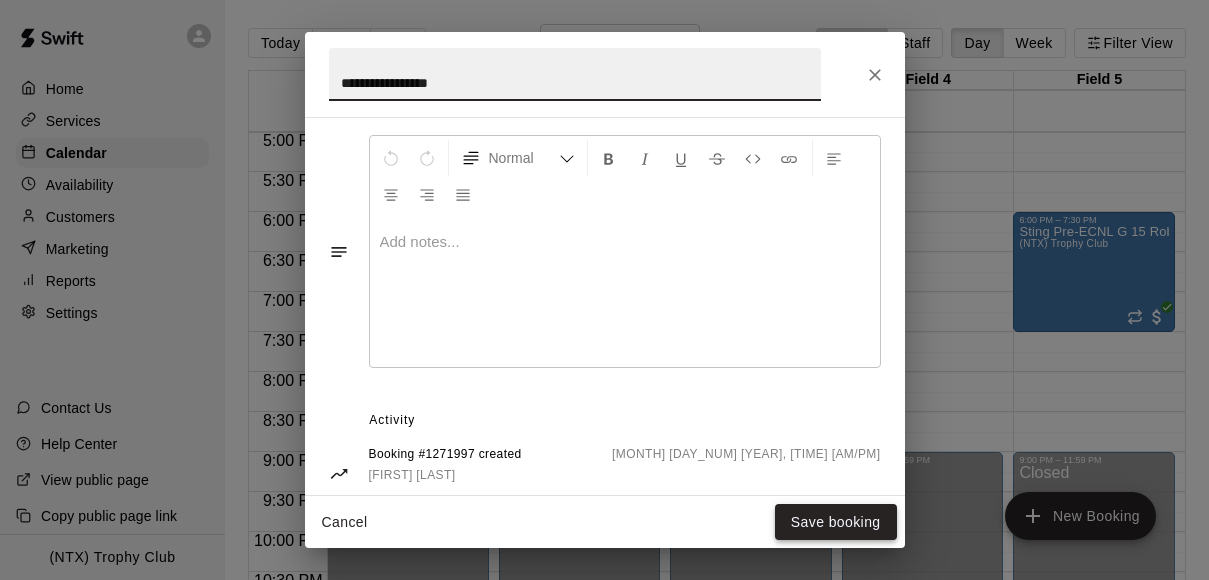 click on "Save booking" at bounding box center (836, 522) 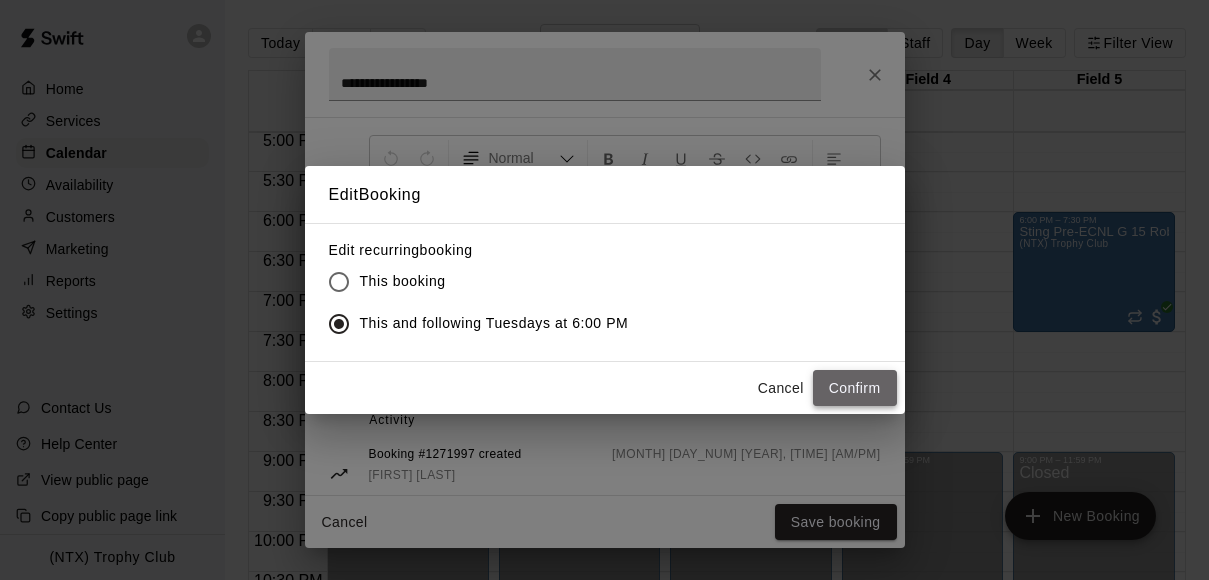 click on "Confirm" at bounding box center (855, 388) 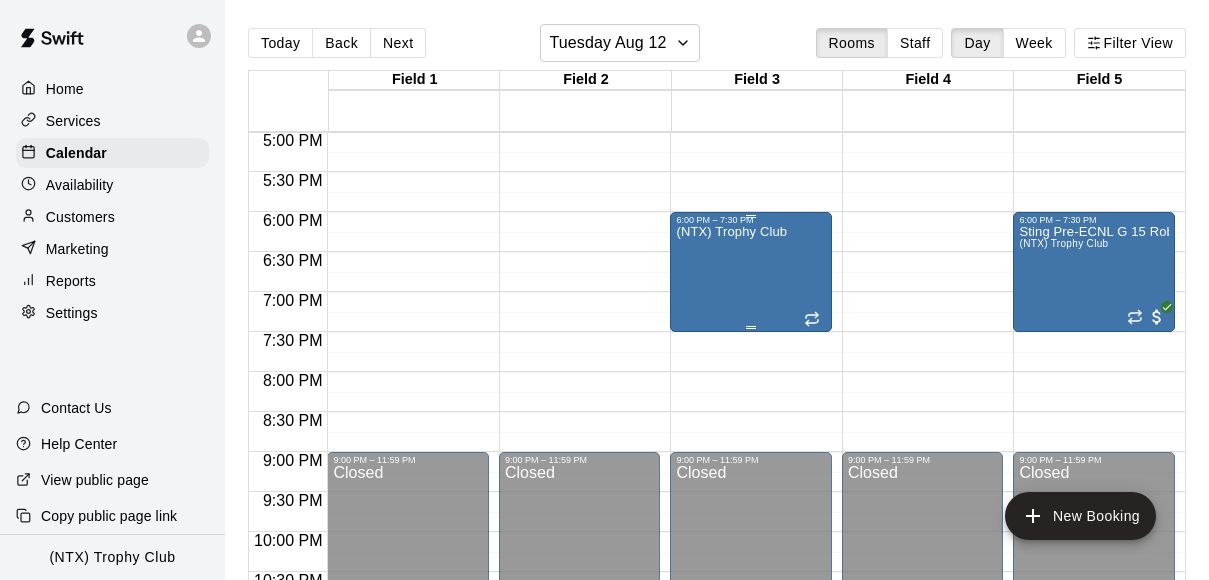 click on "(NTX) Trophy Club" at bounding box center [751, 515] 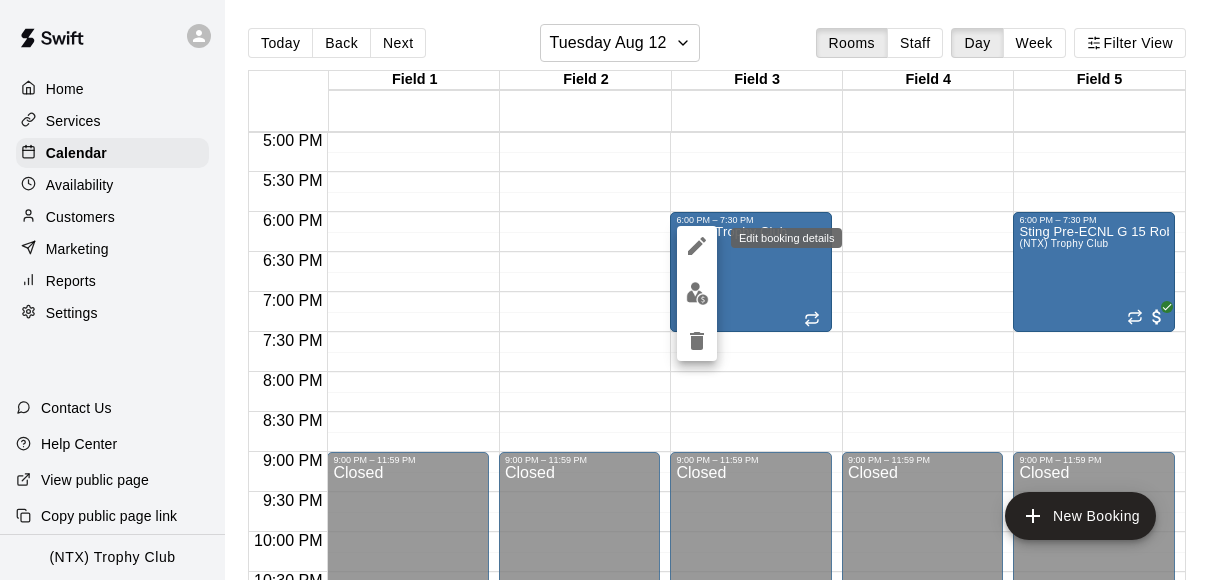 click 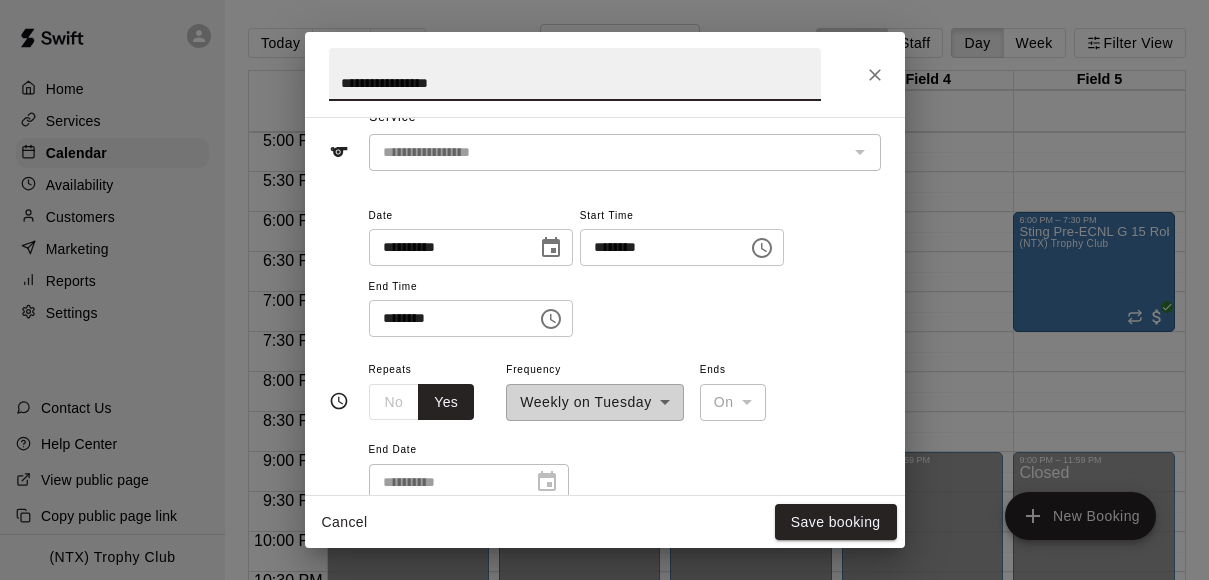 scroll, scrollTop: 0, scrollLeft: 0, axis: both 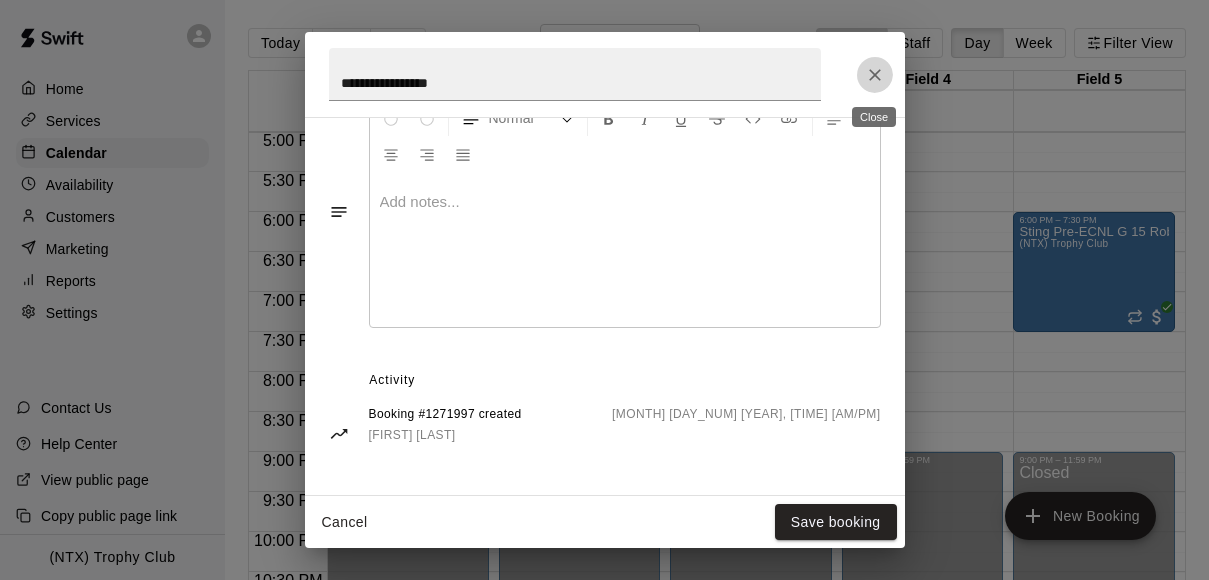 click 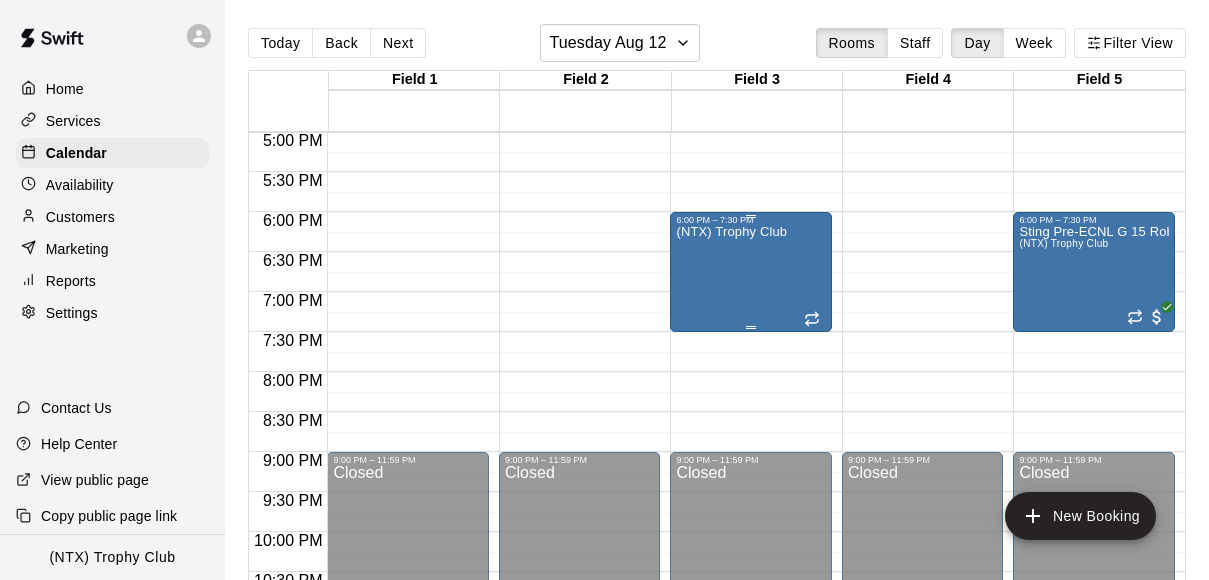click on "(NTX) Trophy Club" at bounding box center (731, 515) 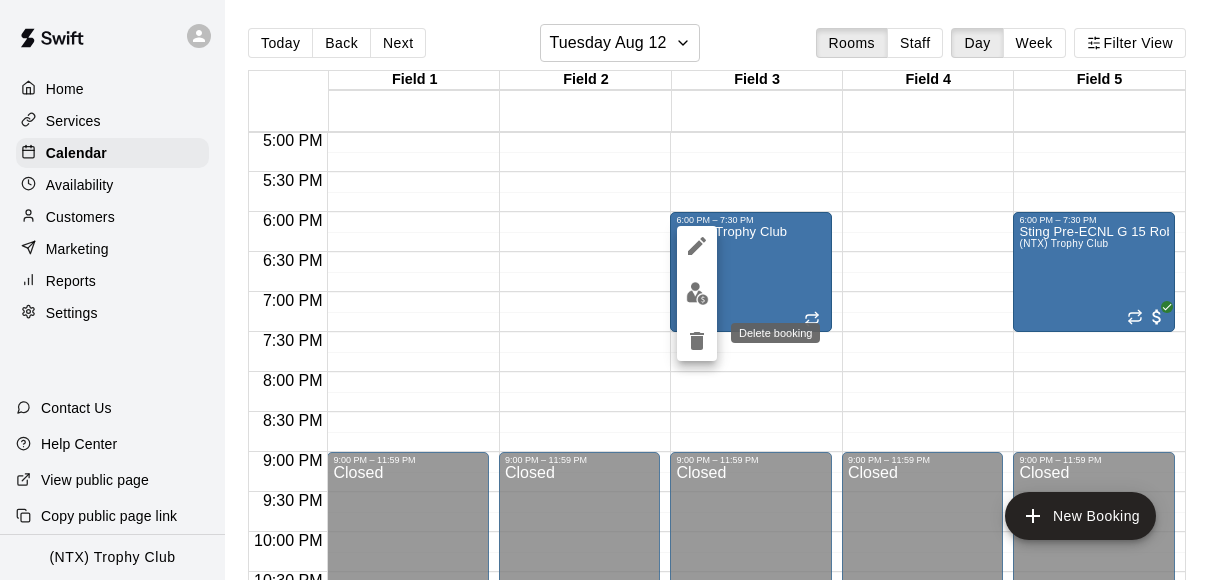 click 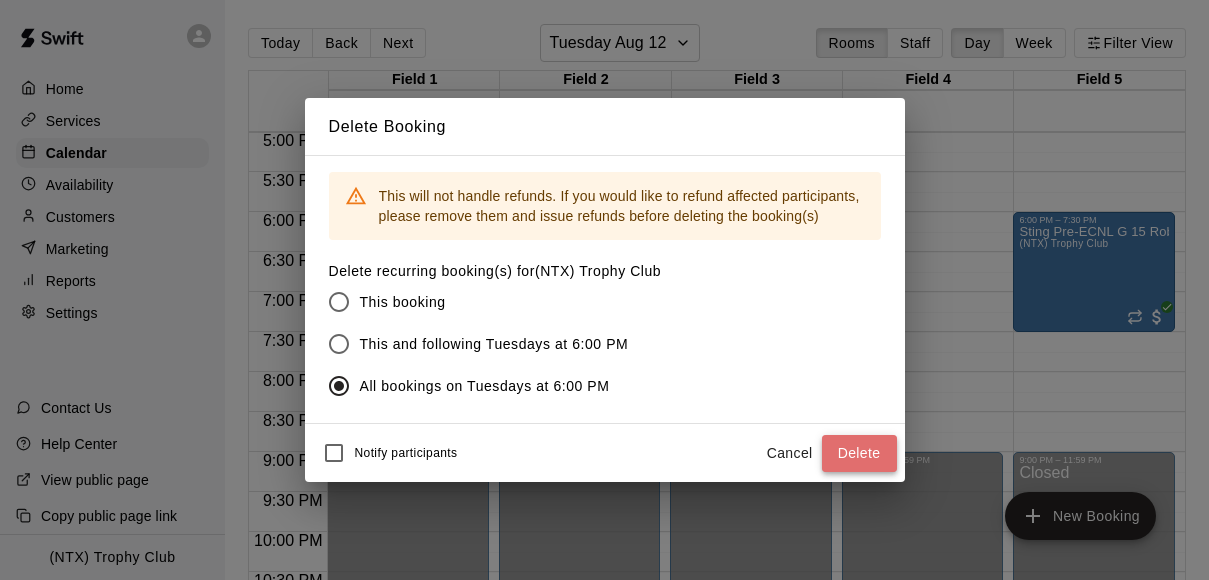 click on "Delete" at bounding box center (859, 453) 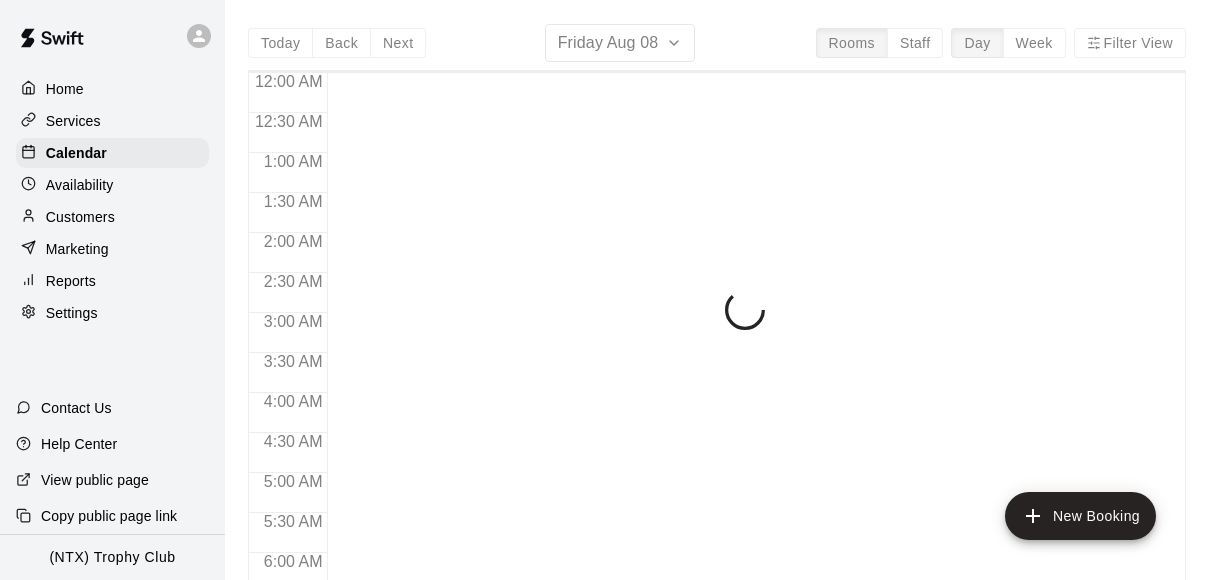 scroll, scrollTop: 0, scrollLeft: 0, axis: both 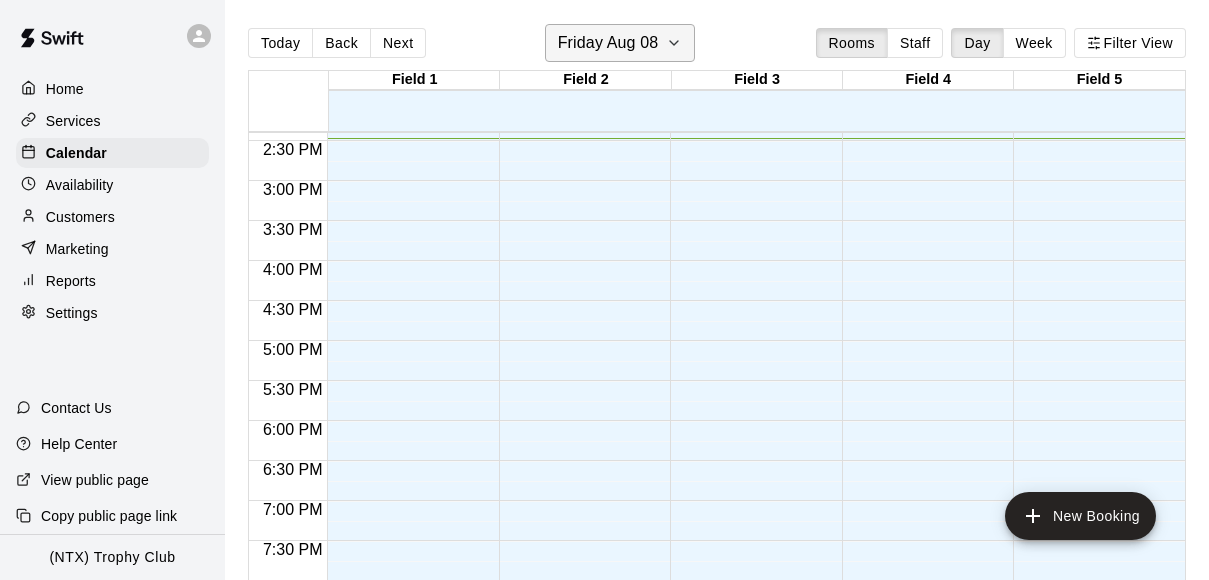 click 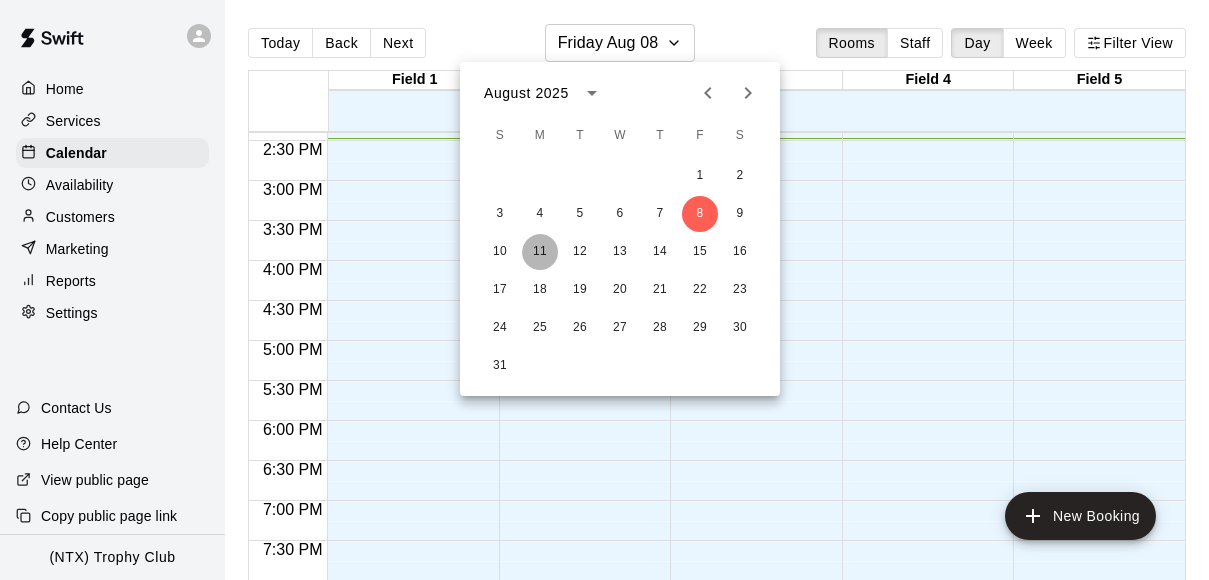 click on "11" at bounding box center [540, 252] 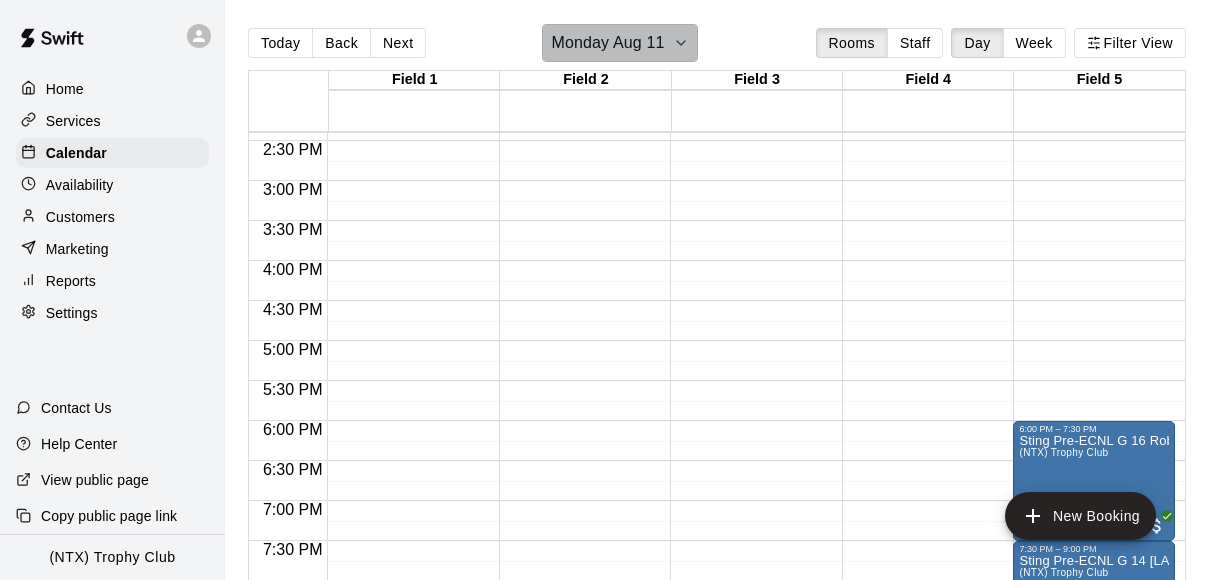 click 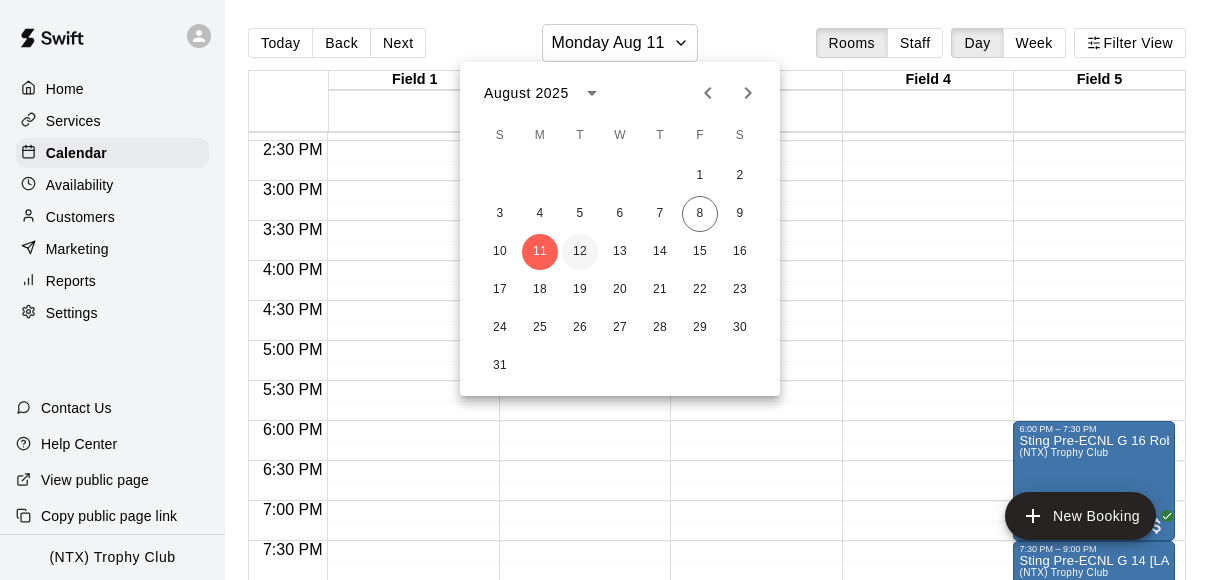 click on "12" at bounding box center (580, 252) 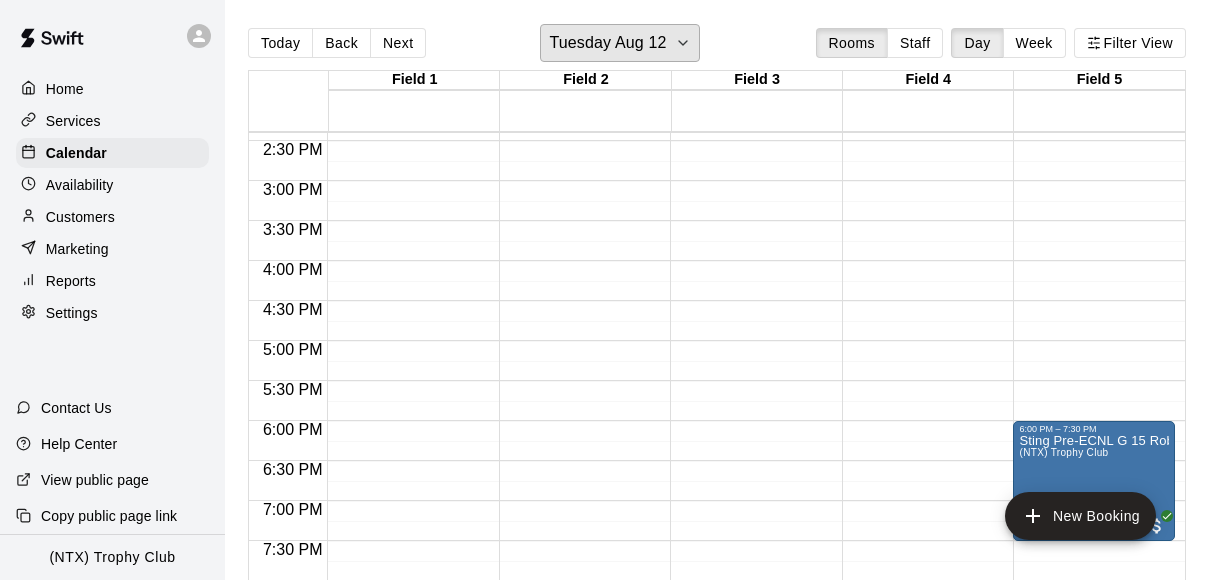 scroll, scrollTop: 1206, scrollLeft: 0, axis: vertical 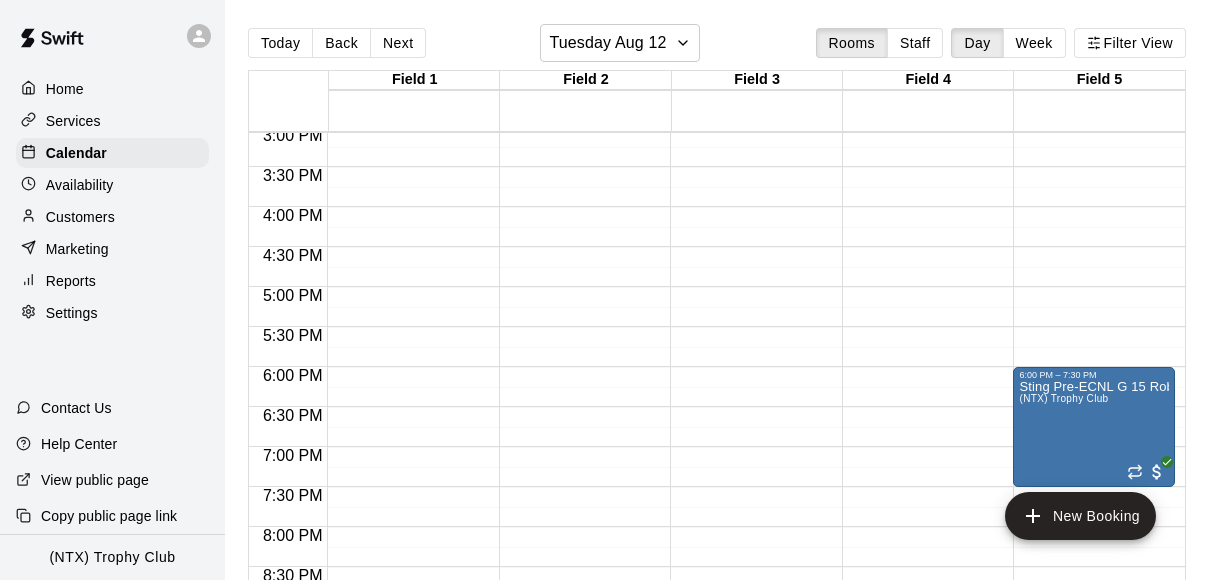 click on "12:00 AM – 9:00 AM Closed 9:00 PM – 11:59 PM Closed" at bounding box center [580, -113] 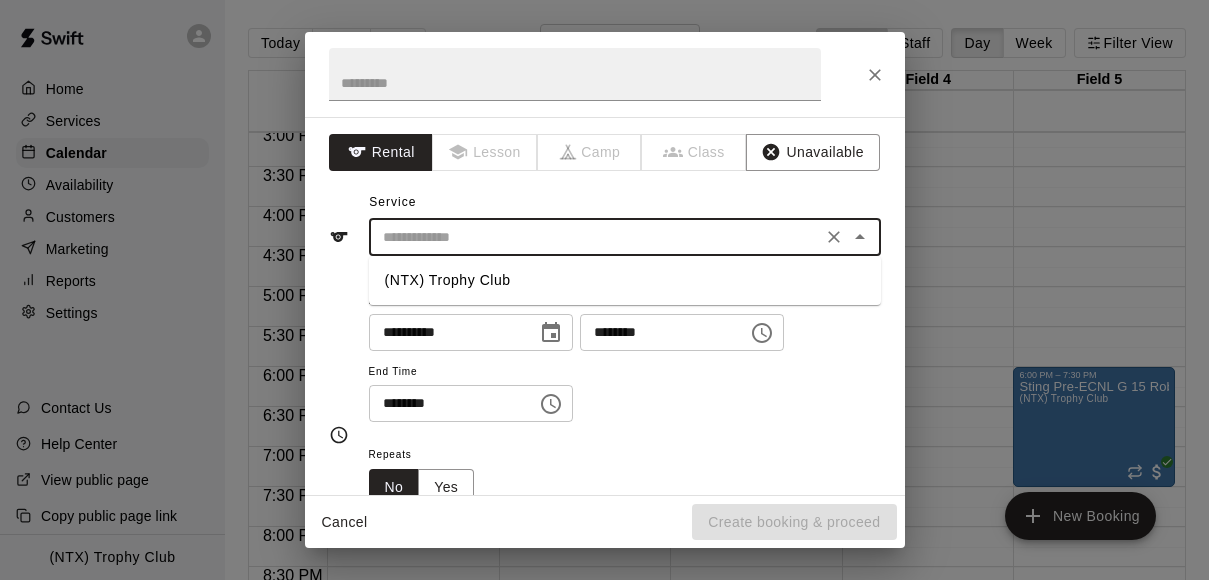 click at bounding box center [595, 237] 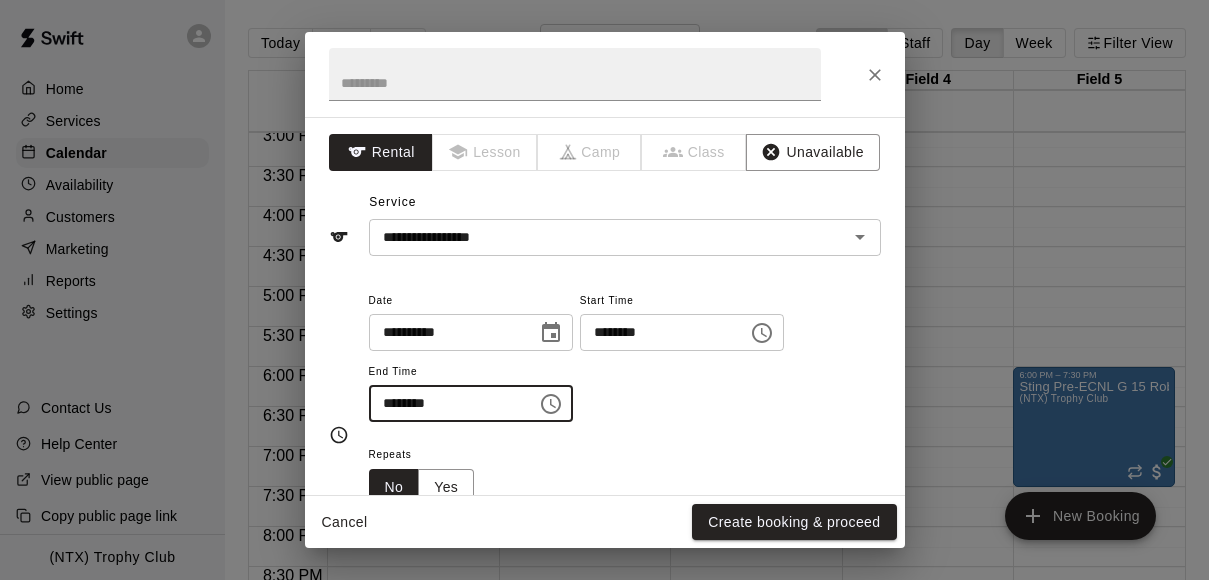 click on "********" at bounding box center [446, 403] 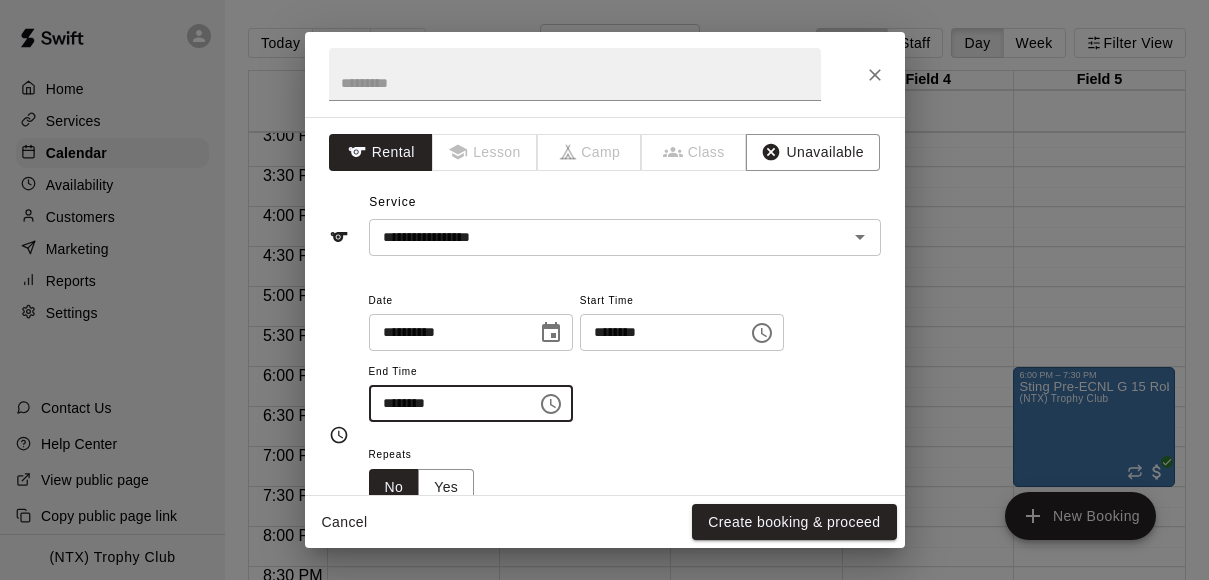 type on "********" 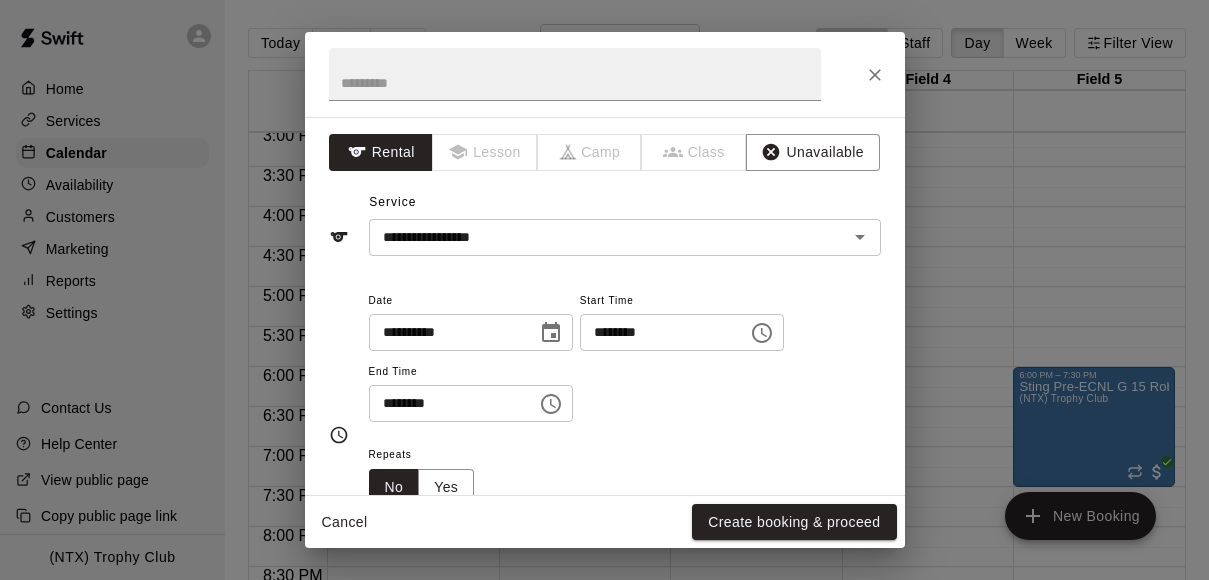 click on "**********" at bounding box center (625, 355) 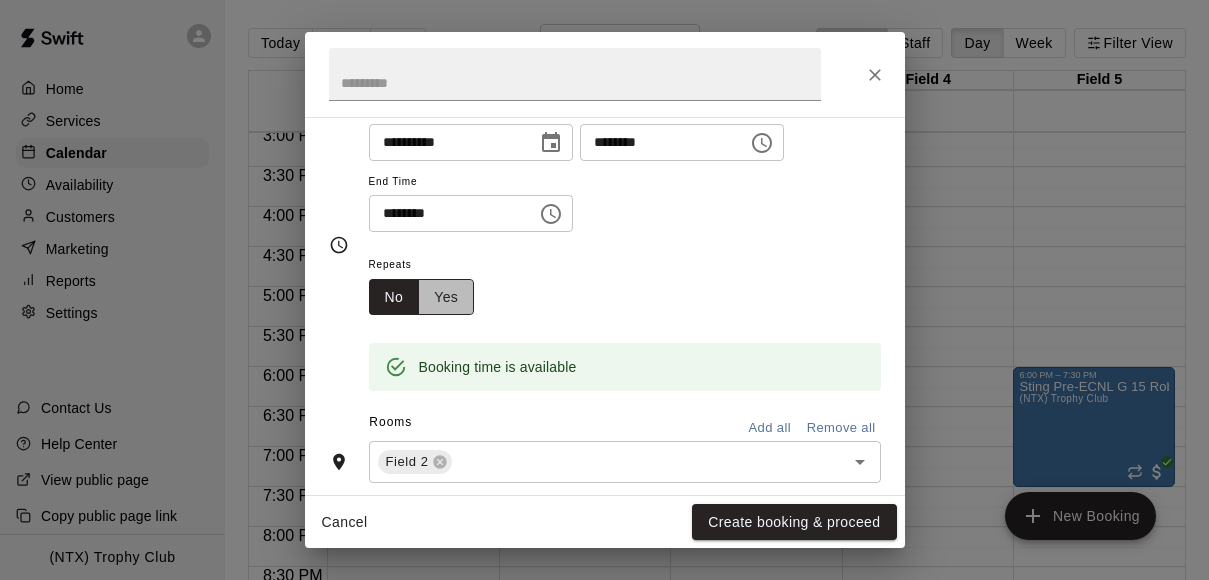 click on "Yes" at bounding box center [446, 297] 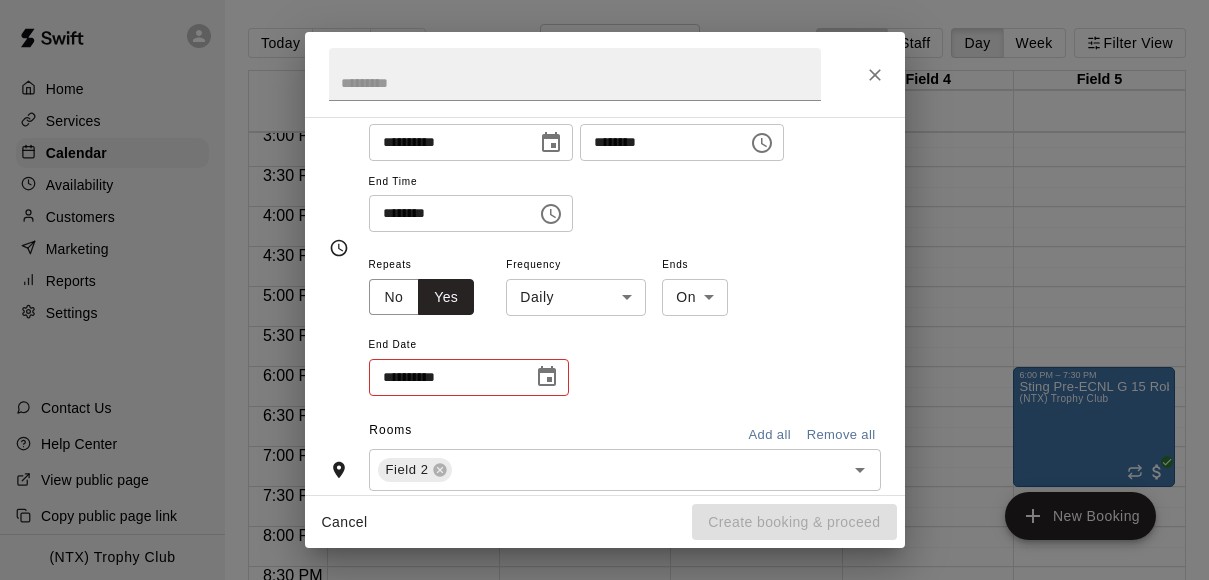 scroll, scrollTop: 194, scrollLeft: 0, axis: vertical 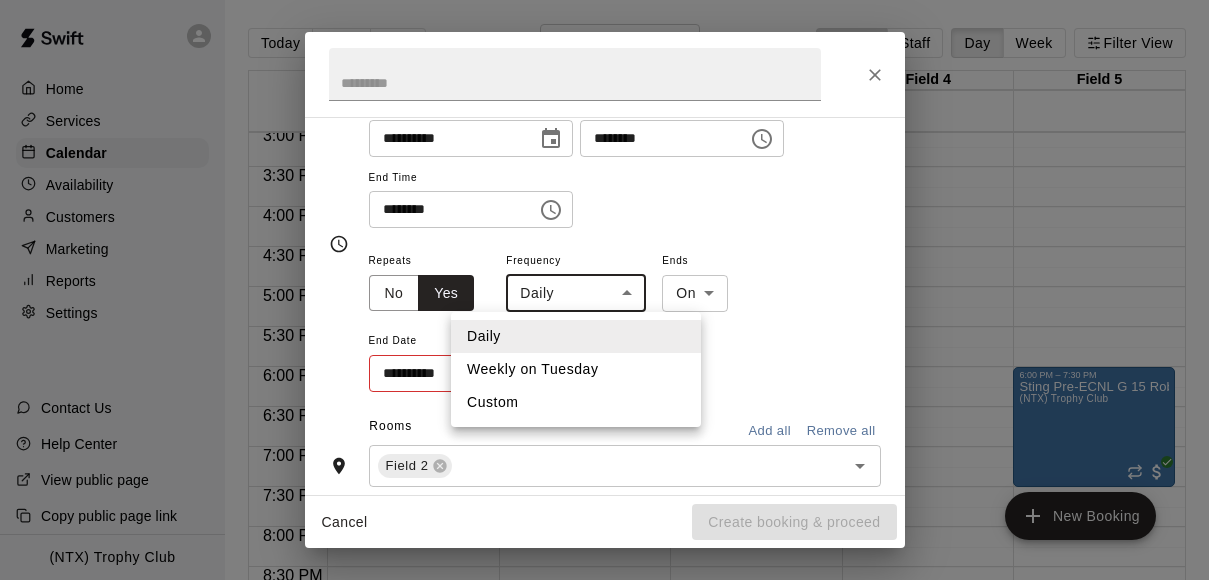 click on "Home Services Calendar Availability Customers Marketing Reports Settings Contact Us Help Center View public page Copy public page link (NTX) [CITY] Today Back Next Tuesday Aug 12 Rooms Staff Day Week Filter View Field 1 12 Tue Field 2 12 Tue Field 3 12 Tue Field 4 12 Tue Field 5 12 Tue 12:00 AM 12:30 AM 1:00 AM 1:30 AM 2:00 AM 2:30 AM 3:00 AM 3:30 AM 4:00 AM 4:30 AM 5:00 AM 5:30 AM 6:00 AM 6:30 AM 7:00 AM 7:30 AM 8:00 AM 8:30 AM 9:00 AM 9:30 AM 10:00 AM 10:30 AM 11:00 AM 11:30 AM 12:00 PM 12:30 PM 1:00 PM 1:30 PM 2:00 PM 2:30 PM 3:00 PM 3:30 PM 4:00 PM 4:30 PM 5:00 PM 5:30 PM 6:00 PM 6:30 PM 7:00 PM 7:30 PM 8:00 PM 8:30 PM 9:00 PM 9:30 PM 10:00 PM 10:30 PM 11:00 PM 11:30 PM 12:00 AM – 9:00 AM Closed 9:00 PM – 11:59 PM Closed 12:00 AM – 9:00 AM Closed 9:00 PM – 11:59 PM Closed 12:00 AM – 9:00 AM Closed 9:00 PM – 11:59 PM Closed 12:00 AM – 9:00 AM Closed 9:00 PM – 11:59 PM Closed 12:00 AM – 9:00 AM Closed 6:00 PM – 7:30 PM Sting Pre-ECNL G 15 Robles (NTX) [CITY] Closed New Booking" at bounding box center [604, 306] 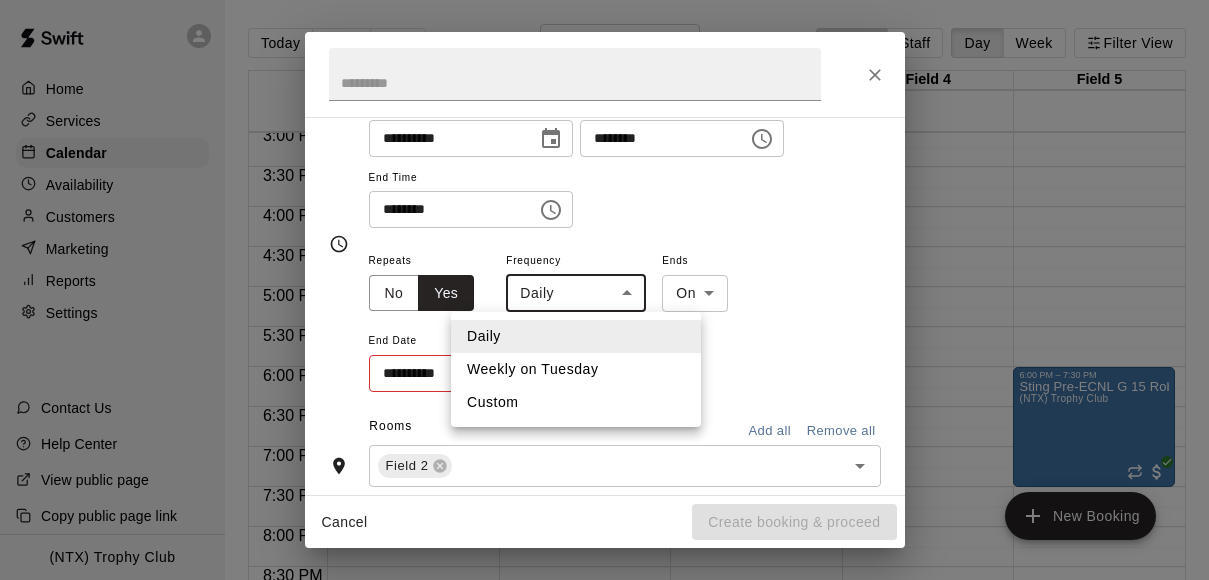 click on "Weekly on Tuesday" at bounding box center [576, 369] 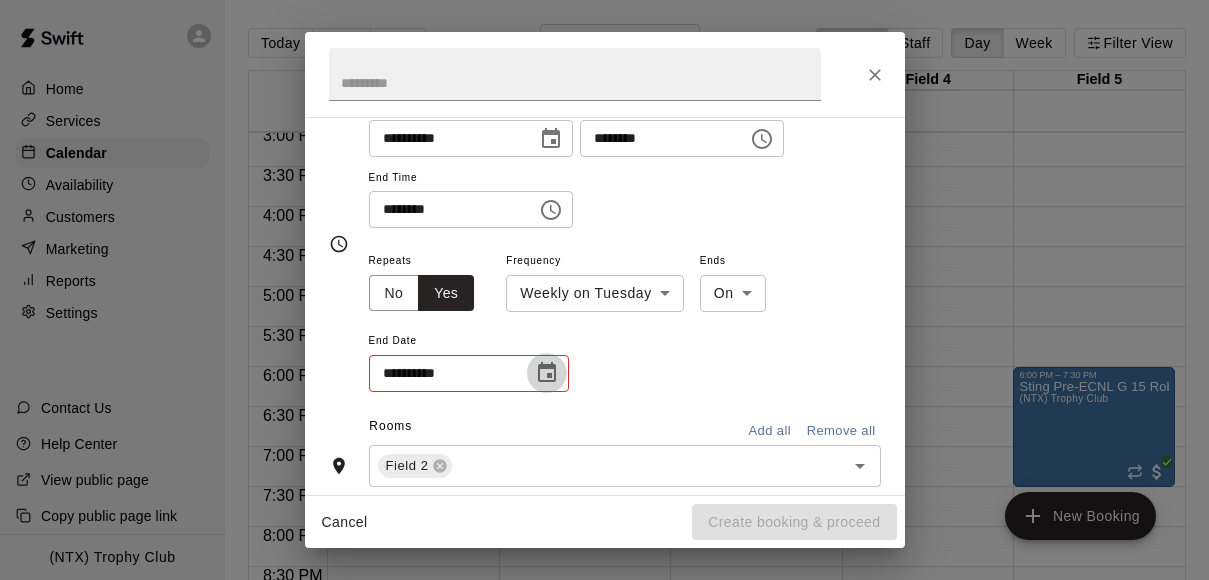 click 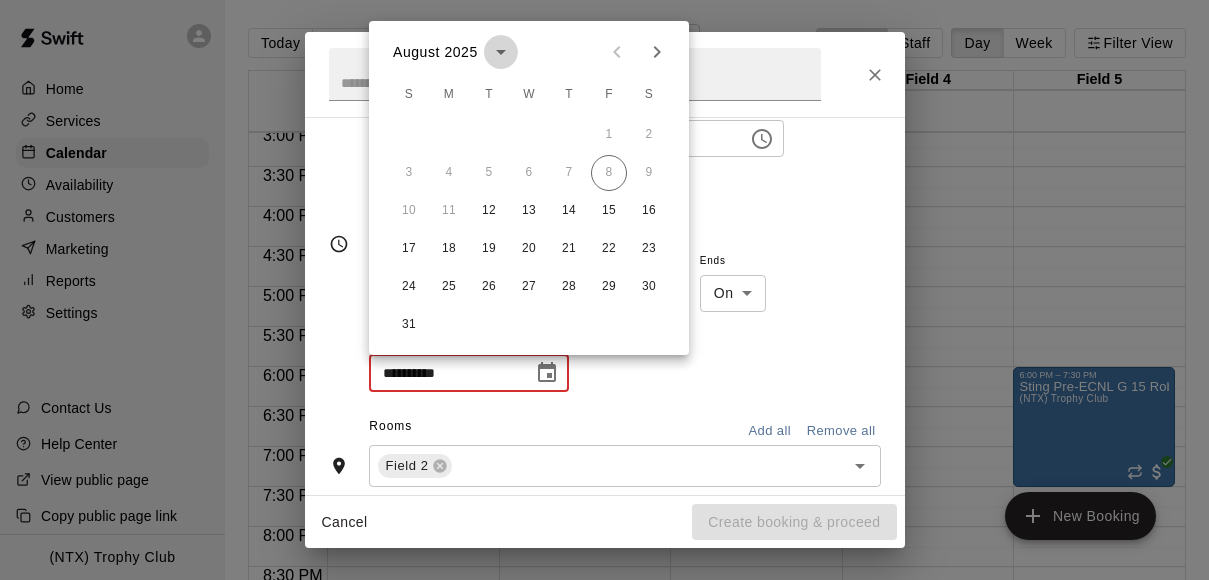 click 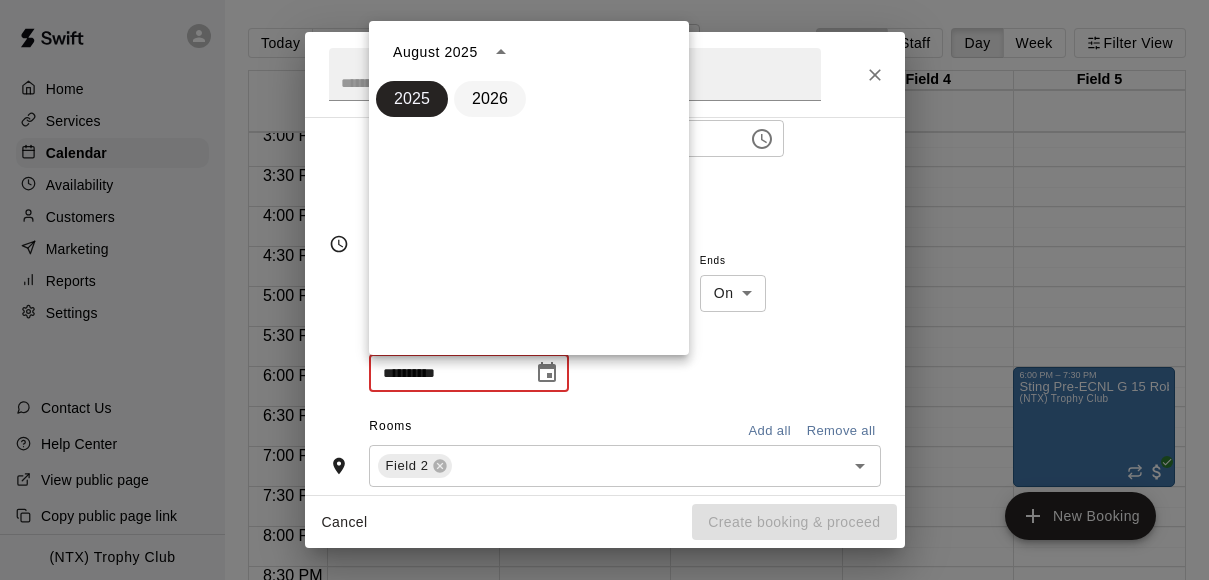 click on "2026" at bounding box center (490, 99) 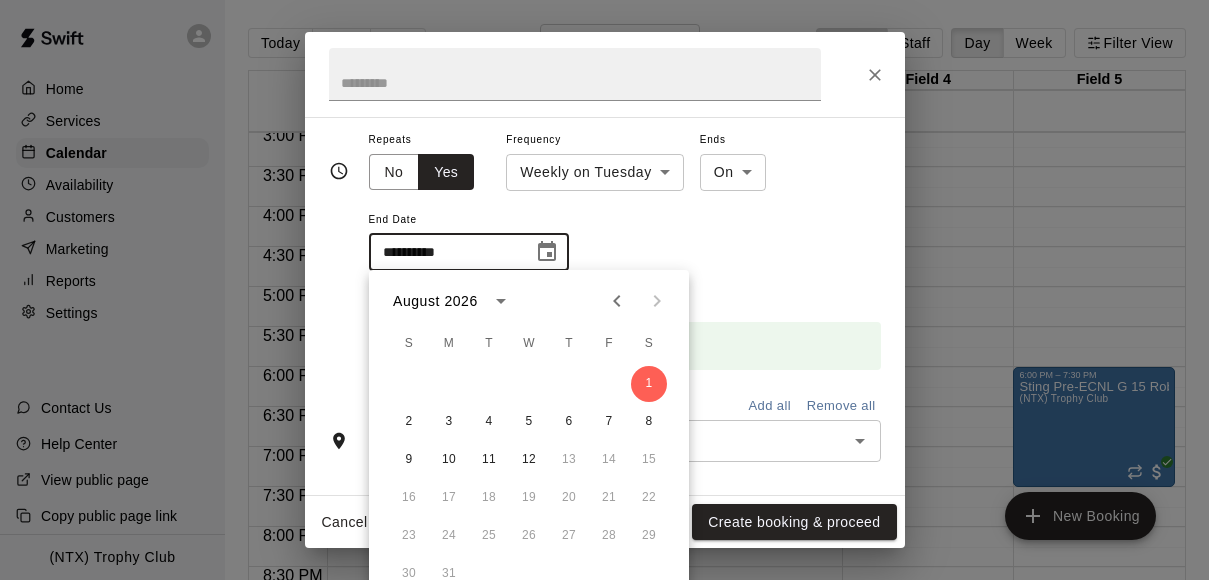 scroll, scrollTop: 316, scrollLeft: 0, axis: vertical 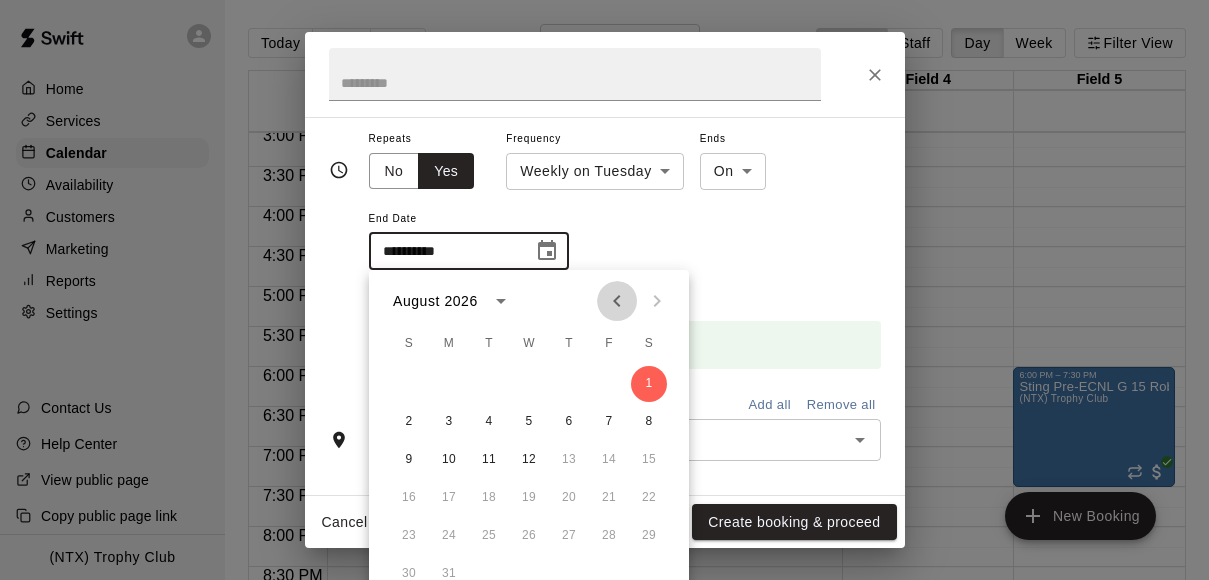 click 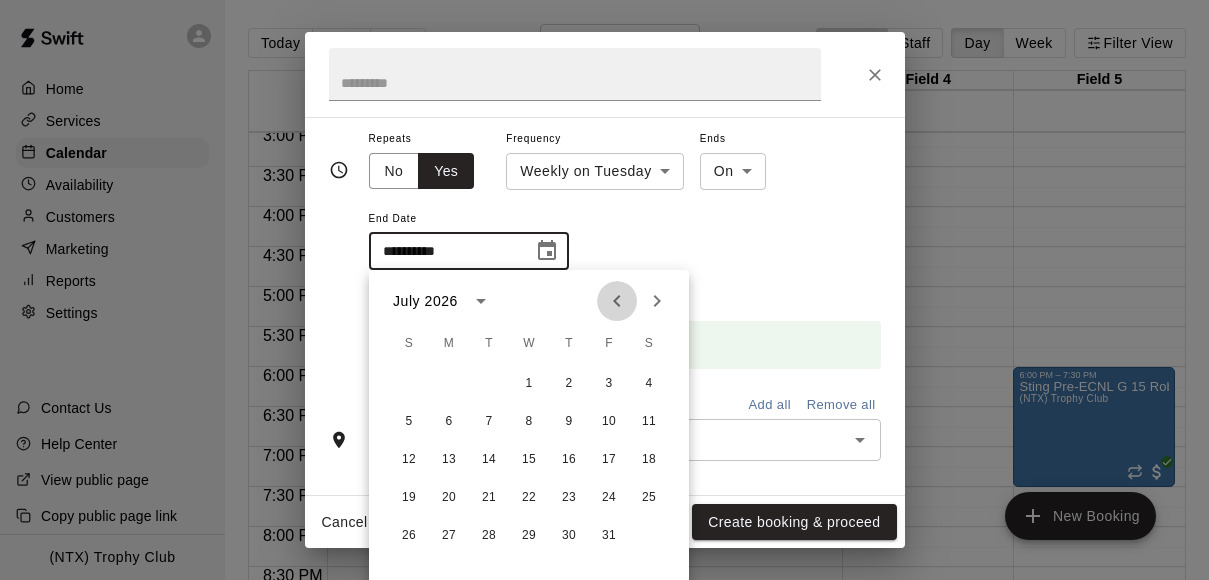 click 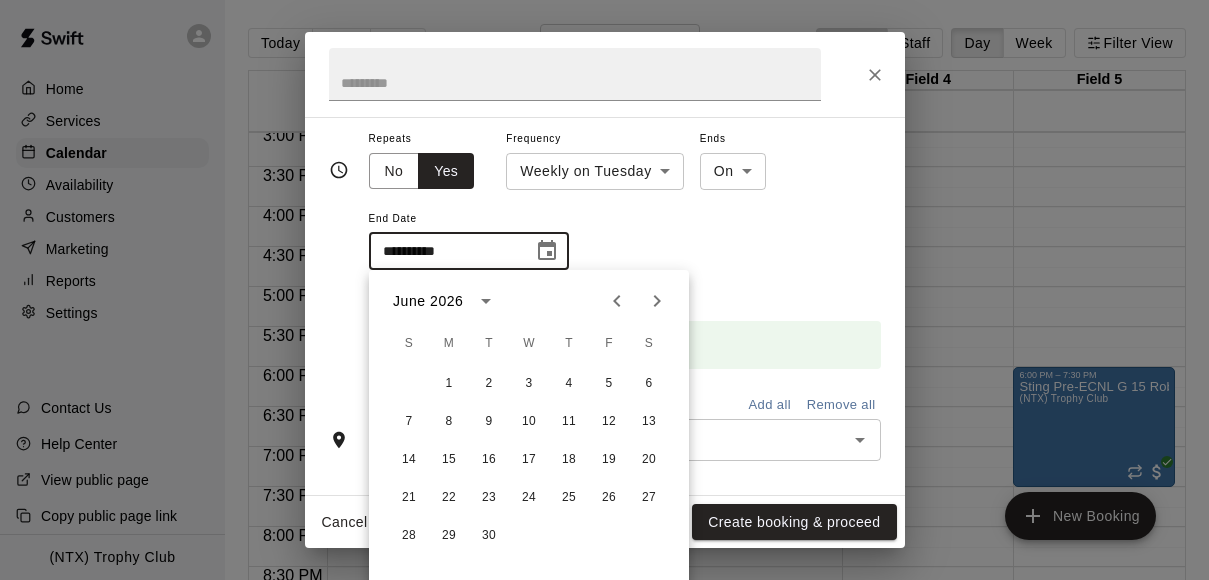 click 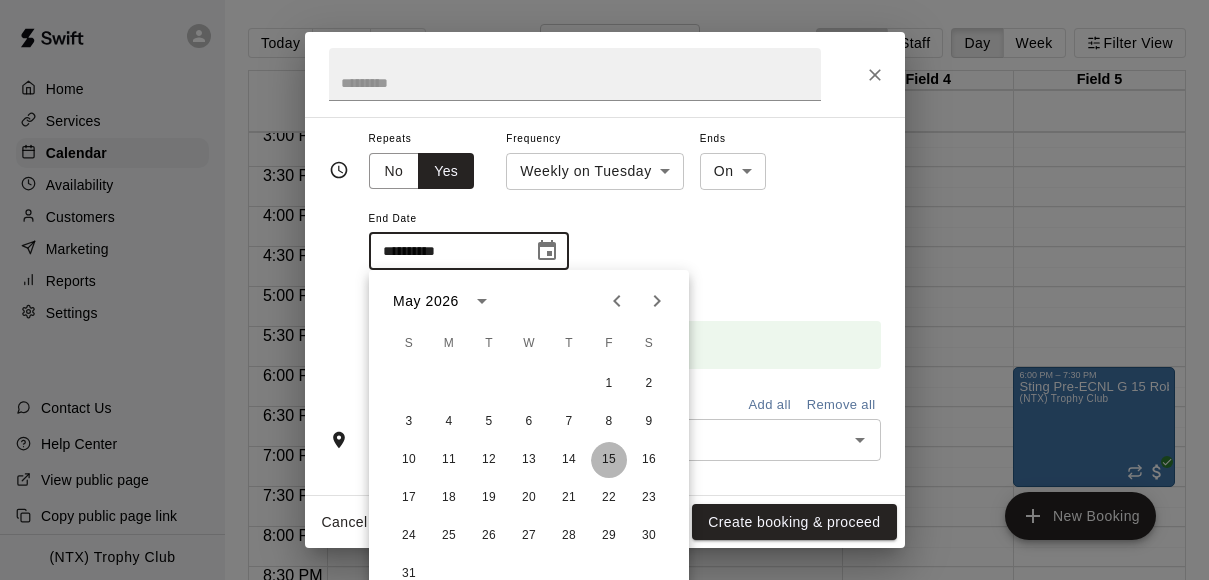 click on "15" at bounding box center [609, 460] 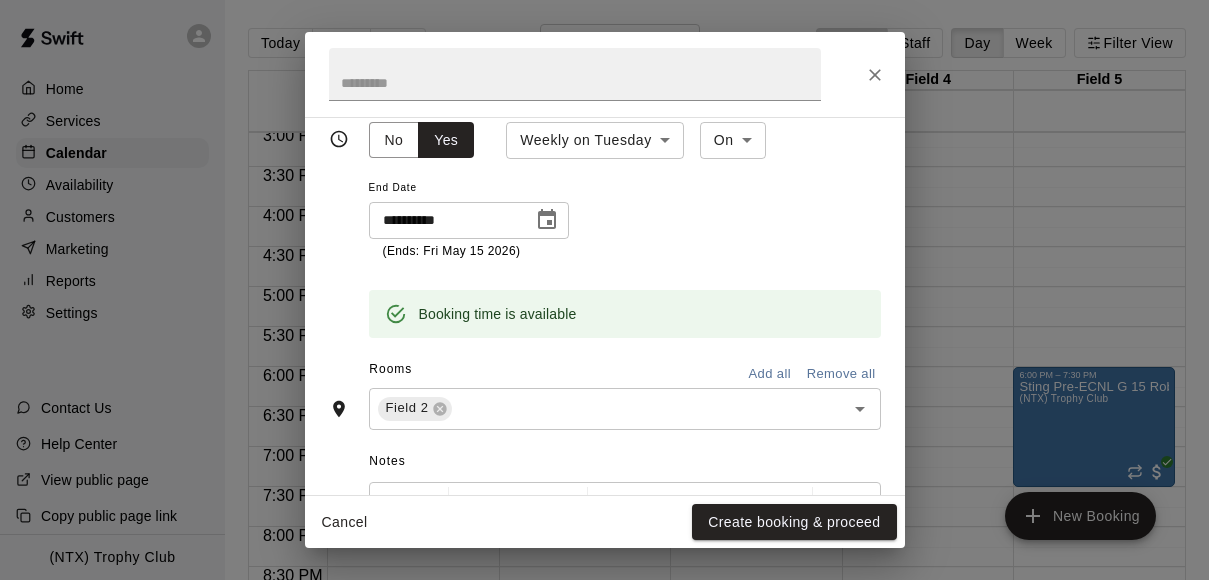 scroll, scrollTop: 400, scrollLeft: 0, axis: vertical 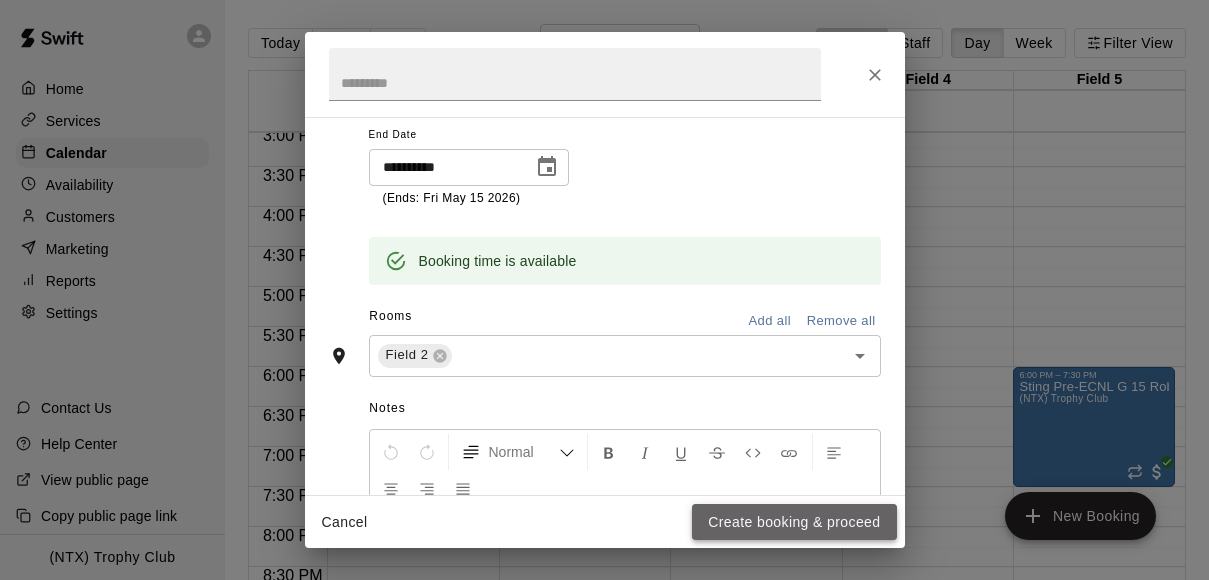 click on "Create booking & proceed" at bounding box center [794, 522] 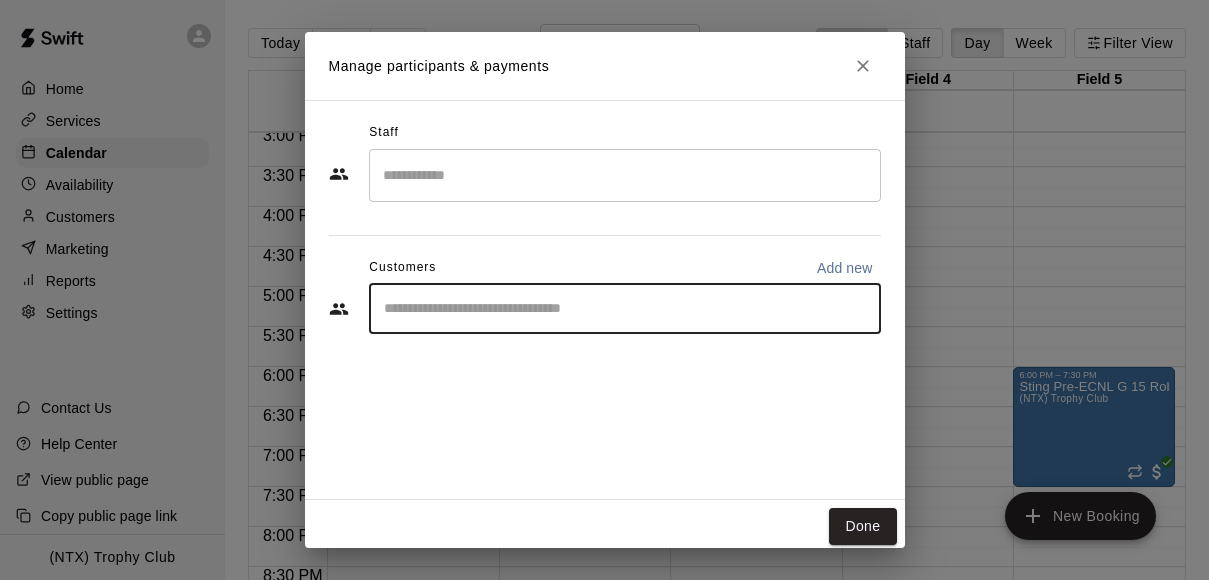 click at bounding box center [625, 309] 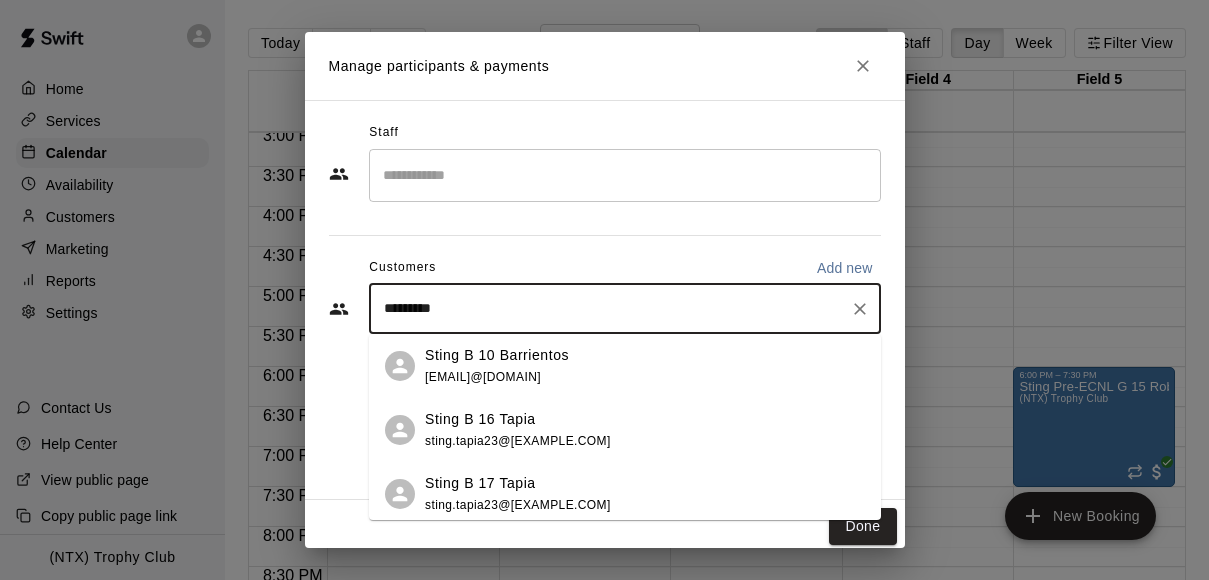 type on "**********" 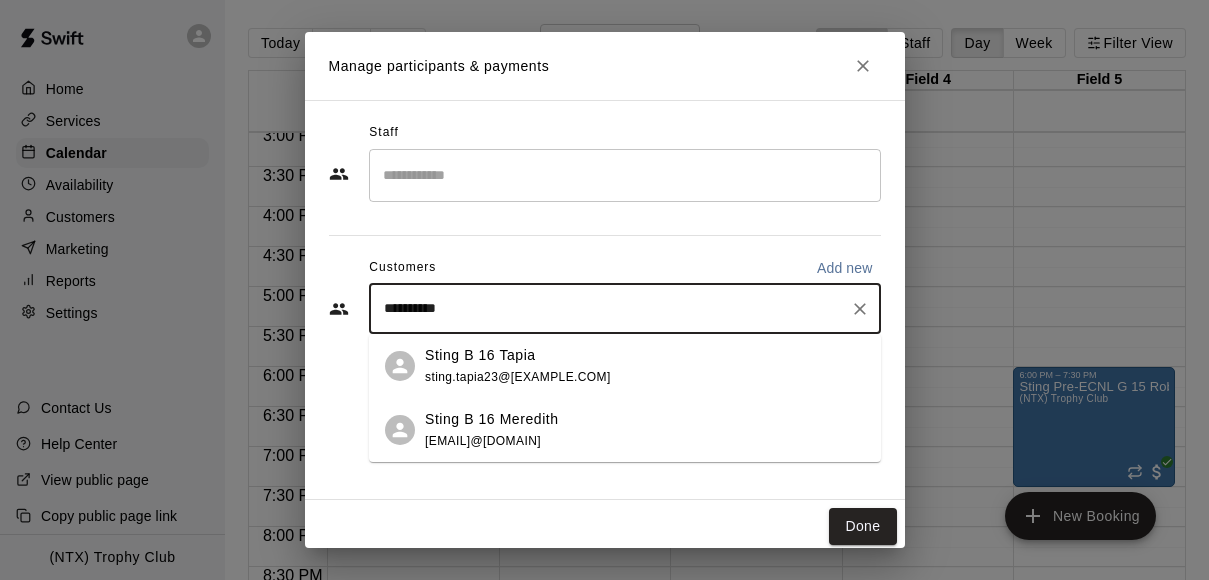 click on "Sting B 16 Meredith" at bounding box center [492, 419] 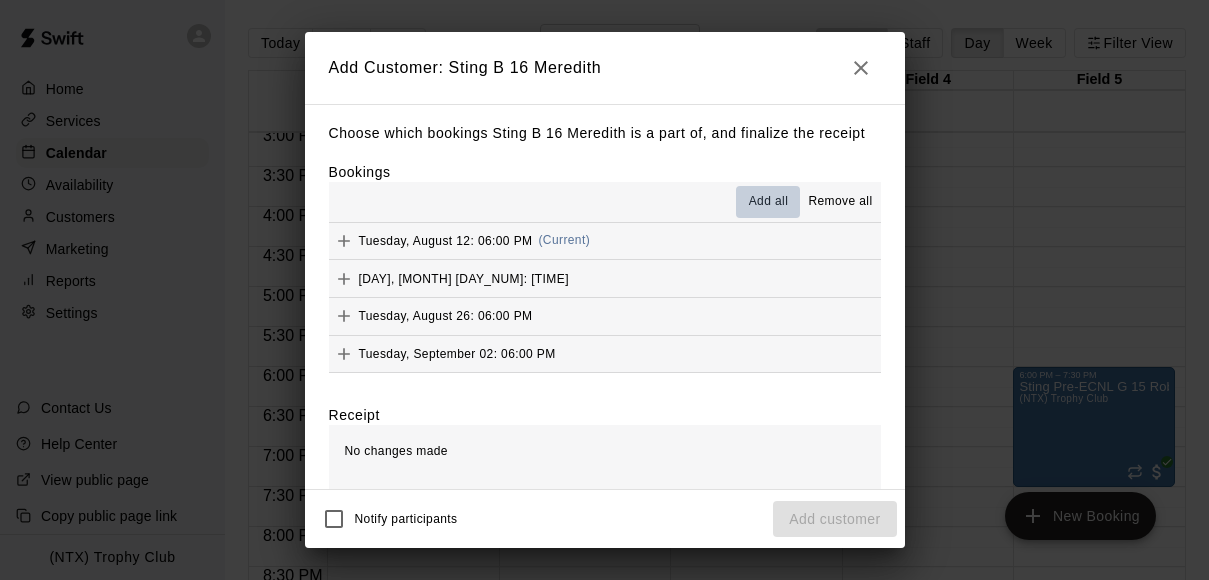 click on "Add all" at bounding box center [769, 202] 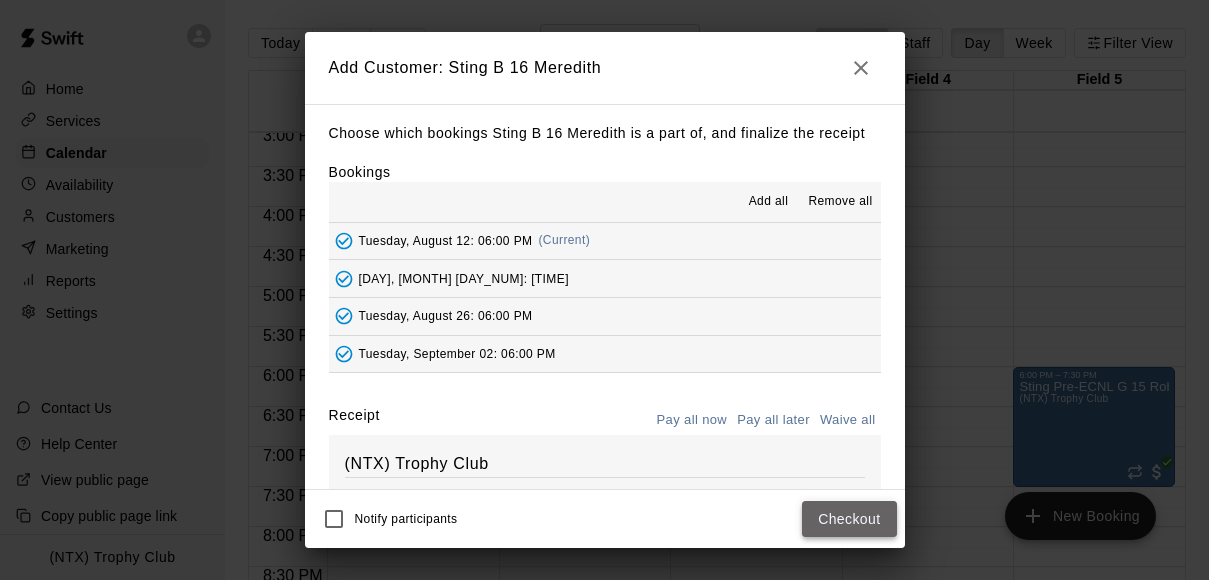 click on "Checkout" at bounding box center (849, 519) 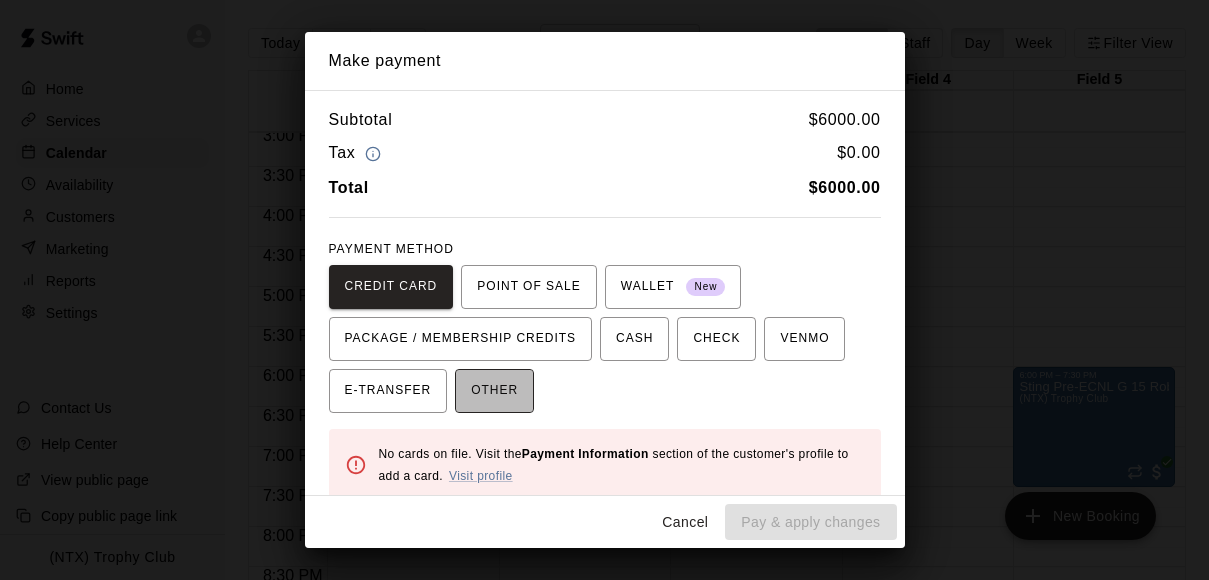 click on "OTHER" at bounding box center [494, 391] 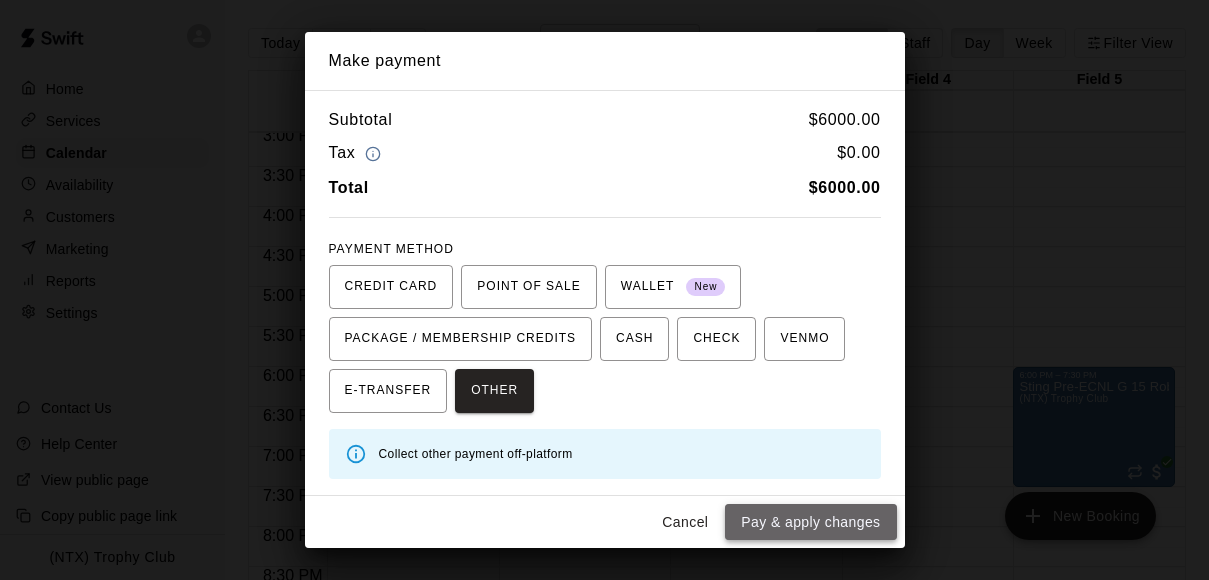 click on "Pay & apply changes" at bounding box center (810, 522) 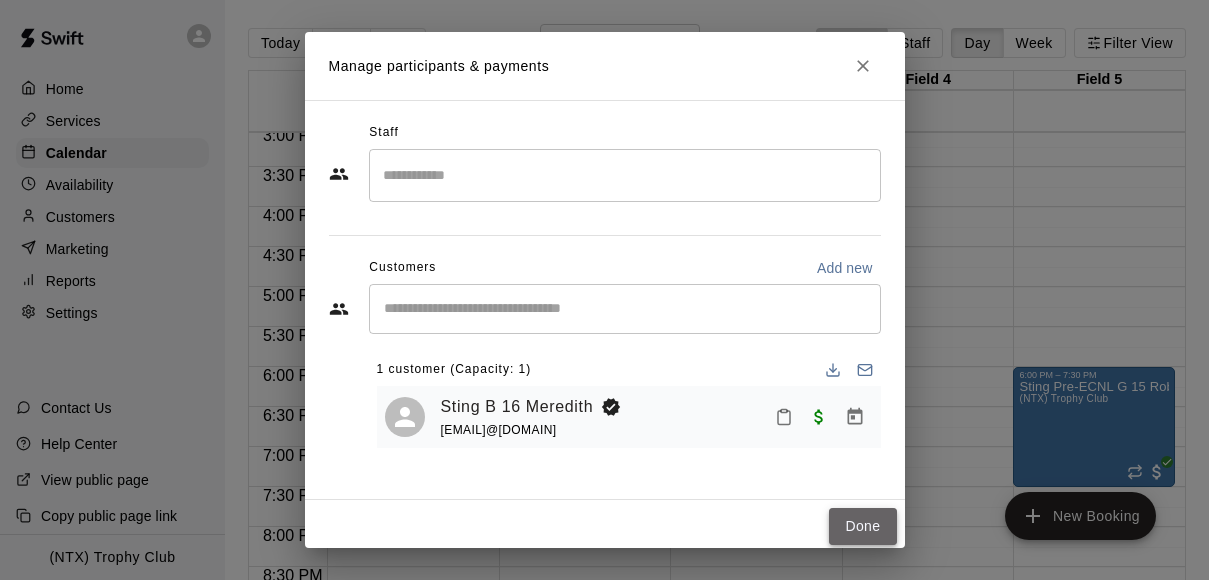 click on "Done" at bounding box center (862, 526) 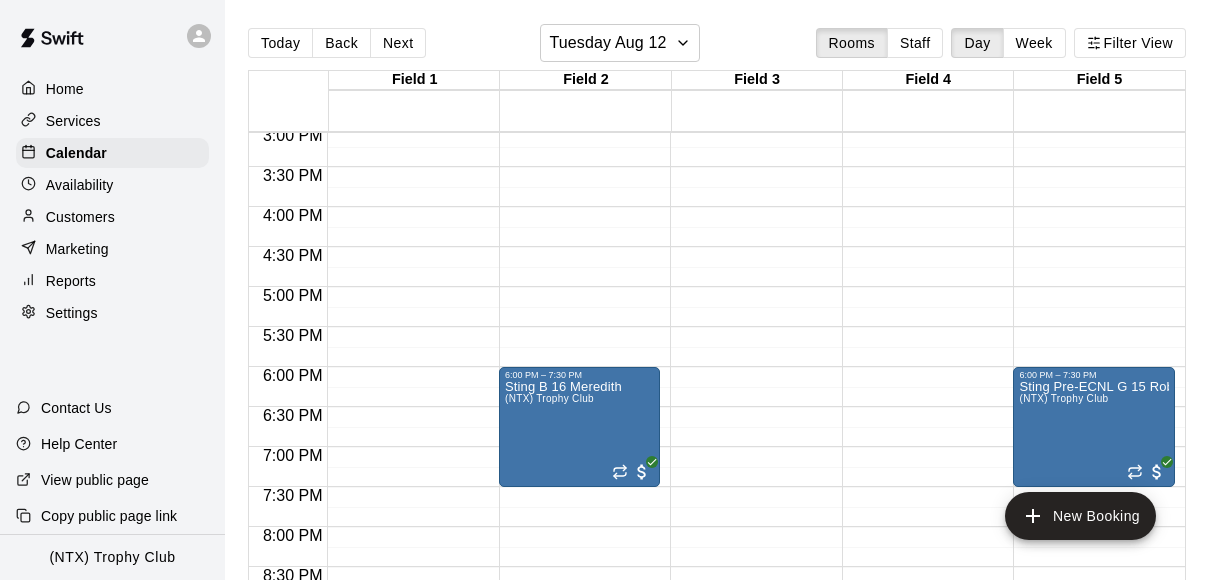 click on "12:00 AM – 9:00 AM Closed 9:00 PM – 11:59 PM Closed" at bounding box center (408, -113) 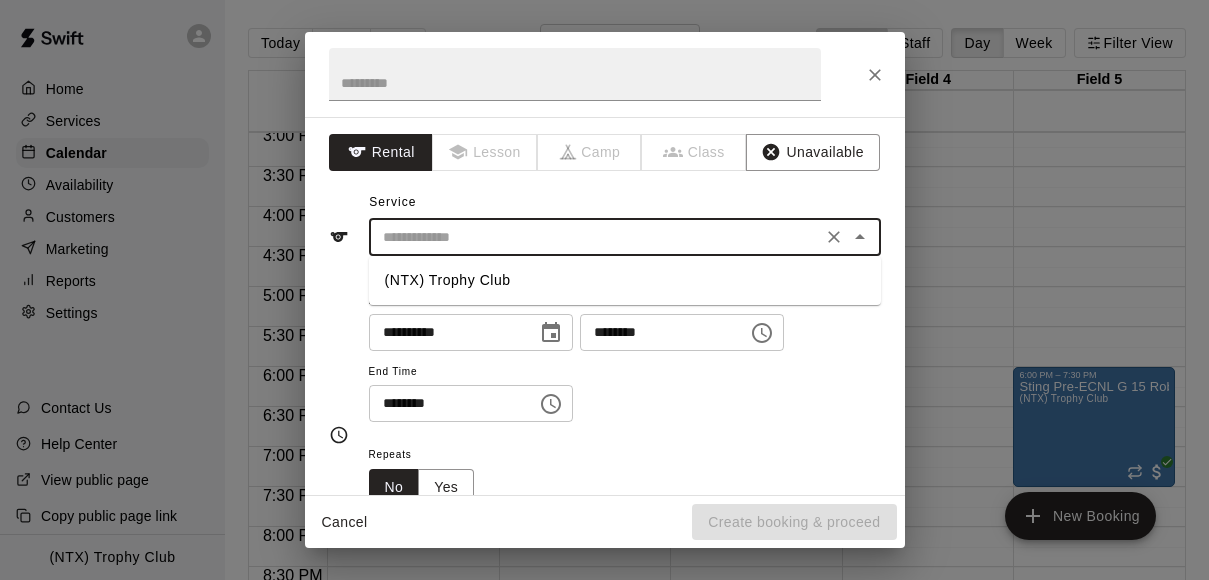 click at bounding box center [595, 237] 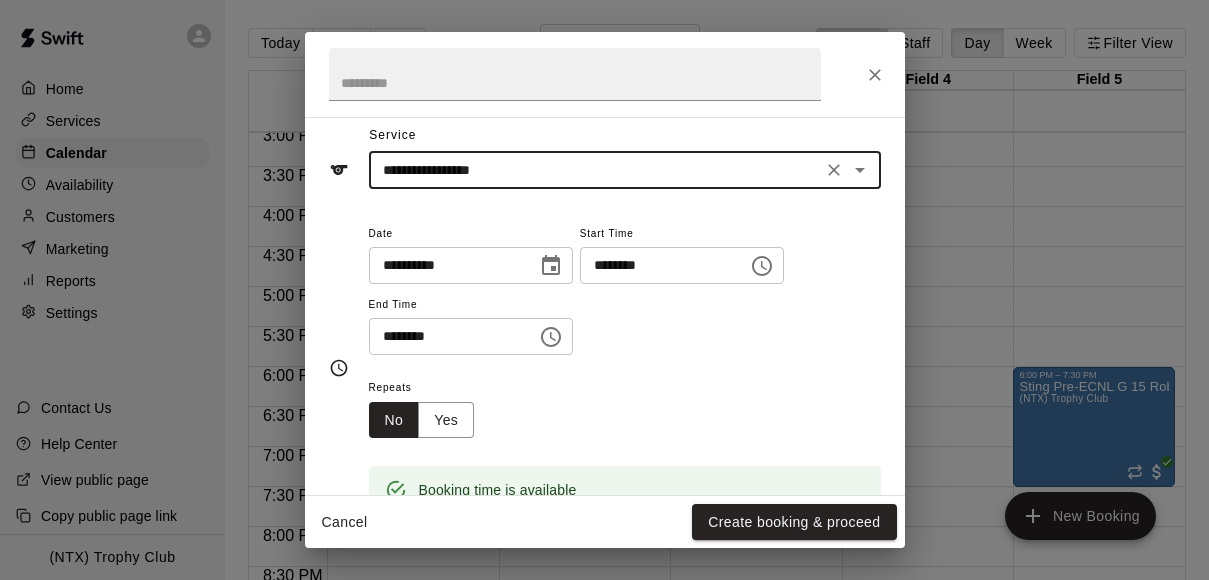 scroll, scrollTop: 79, scrollLeft: 0, axis: vertical 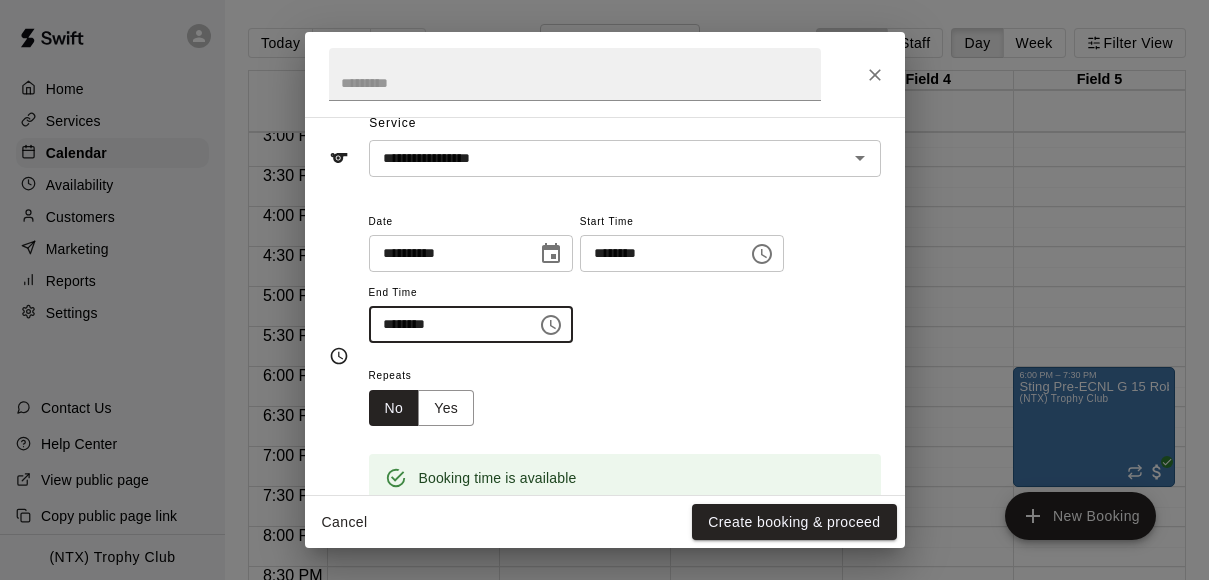 click on "********" at bounding box center [446, 324] 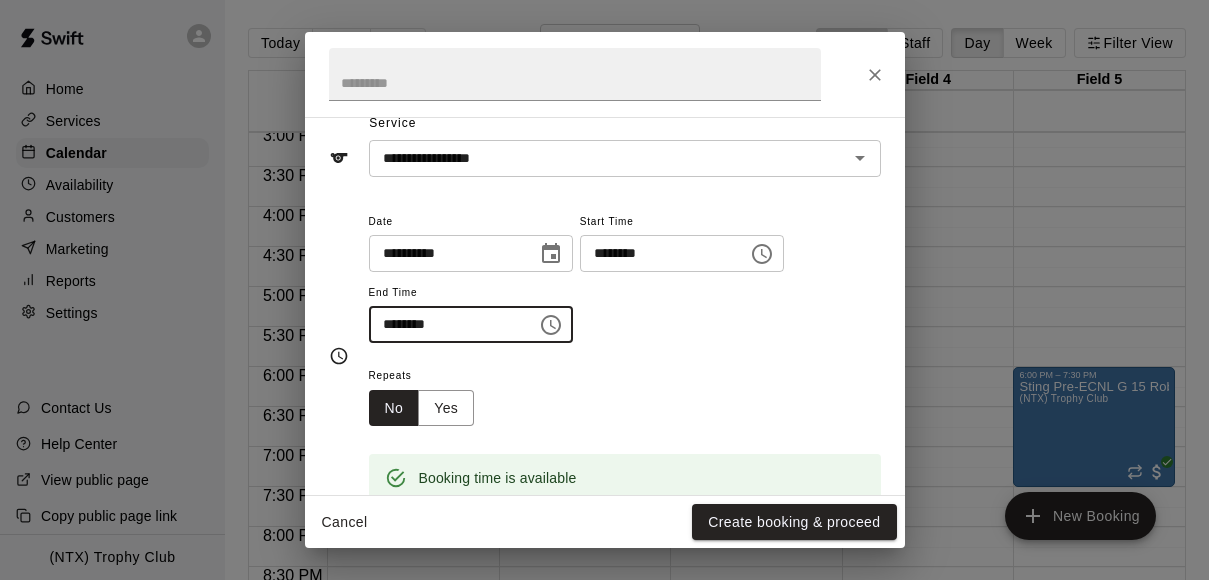 type on "********" 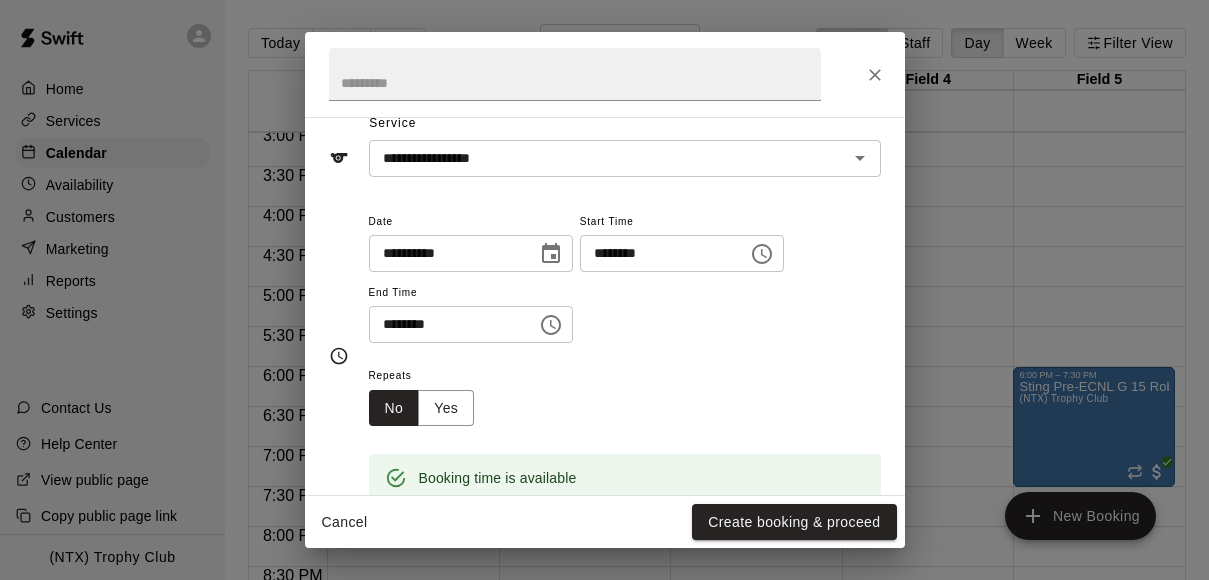click on "Repeats No Yes" at bounding box center (625, 394) 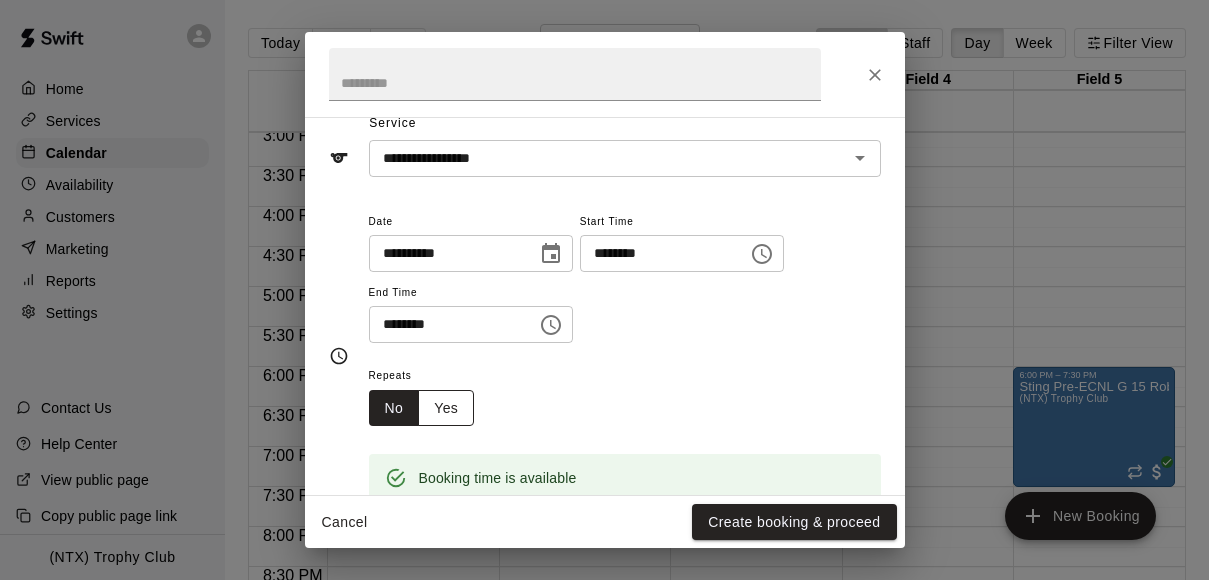 click on "Yes" at bounding box center [446, 408] 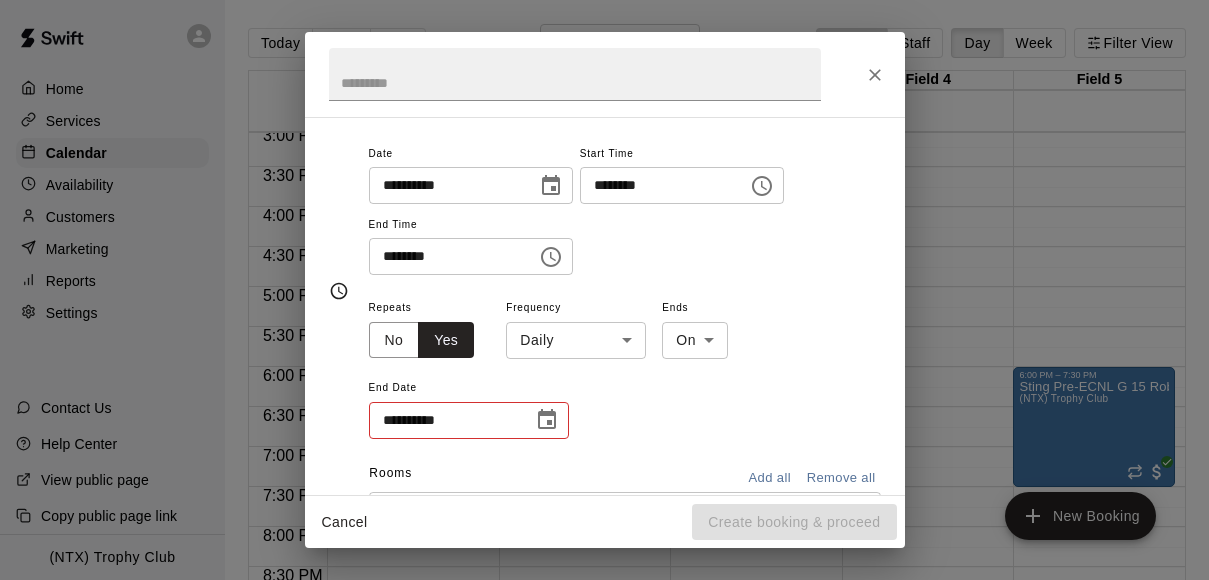 scroll, scrollTop: 156, scrollLeft: 0, axis: vertical 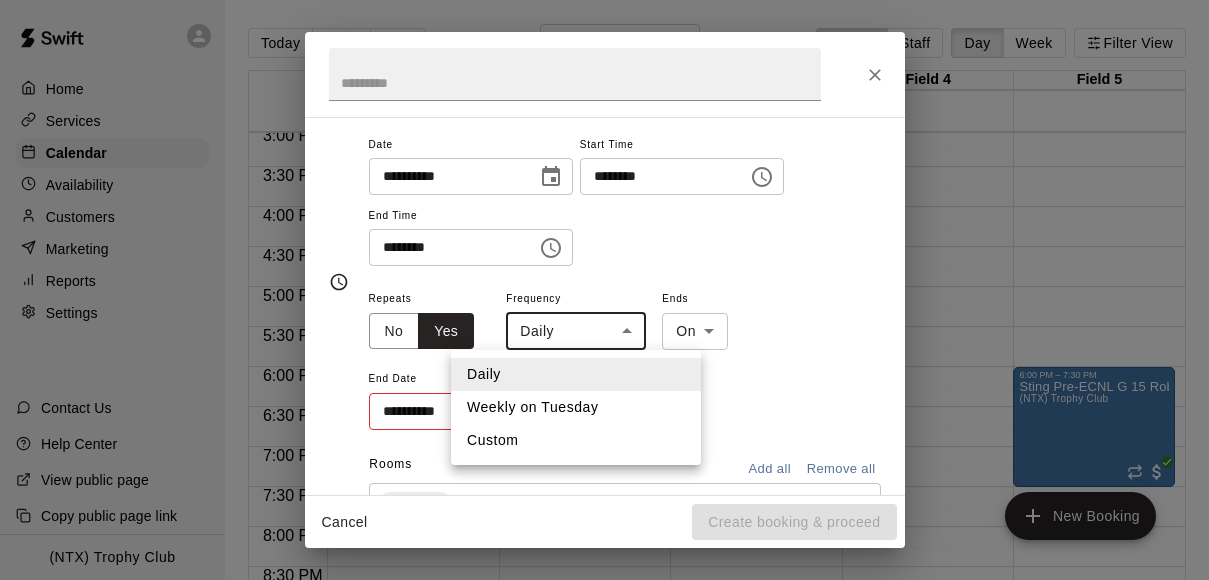 click on "Home Services Calendar Availability Customers Marketing Reports Settings Contact Us Help Center View public page Copy public page link (NTX) [CITY] Today Back Next Tuesday Aug 12 Rooms Staff Day Week Filter View Field 1 12 Tue Field 2 12 Tue Field 3 12 Tue Field 4 12 Tue Field 5 12 Tue 12:00 AM 12:30 AM 1:00 AM 1:30 AM 2:00 AM 2:30 AM 3:00 AM 3:30 AM 4:00 AM 4:30 AM 5:00 AM 5:30 AM 6:00 AM 6:30 AM 7:00 AM 7:30 AM 8:00 AM 8:30 AM 9:00 AM 9:30 AM 10:00 AM 10:30 AM 11:00 AM 11:30 AM 12:00 PM 12:30 PM 1:00 PM 1:30 PM 2:00 PM 2:30 PM 3:00 PM 3:30 PM 4:00 PM 4:30 PM 5:00 PM 5:30 PM 6:00 PM 6:30 PM 7:00 PM 7:30 PM 8:00 PM 8:30 PM 9:00 PM 9:30 PM 10:00 PM 10:30 PM 11:00 PM 11:30 PM 12:00 AM – 9:00 AM Closed 9:00 PM – 11:59 PM Closed 12:00 AM – 9:00 AM Closed 6:00 PM – 7:30 PM Sting B 16 Meredith (NTX) [CITY] 9:00 PM – 11:59 PM Closed 12:00 AM – 9:00 AM Closed 9:00 PM – 11:59 PM Closed 12:00 AM – 9:00 AM Closed 9:00 PM – 11:59 PM Closed 12:00 AM – 9:00 AM Closed 6:00 PM – 7:30 PM Closed" at bounding box center (604, 306) 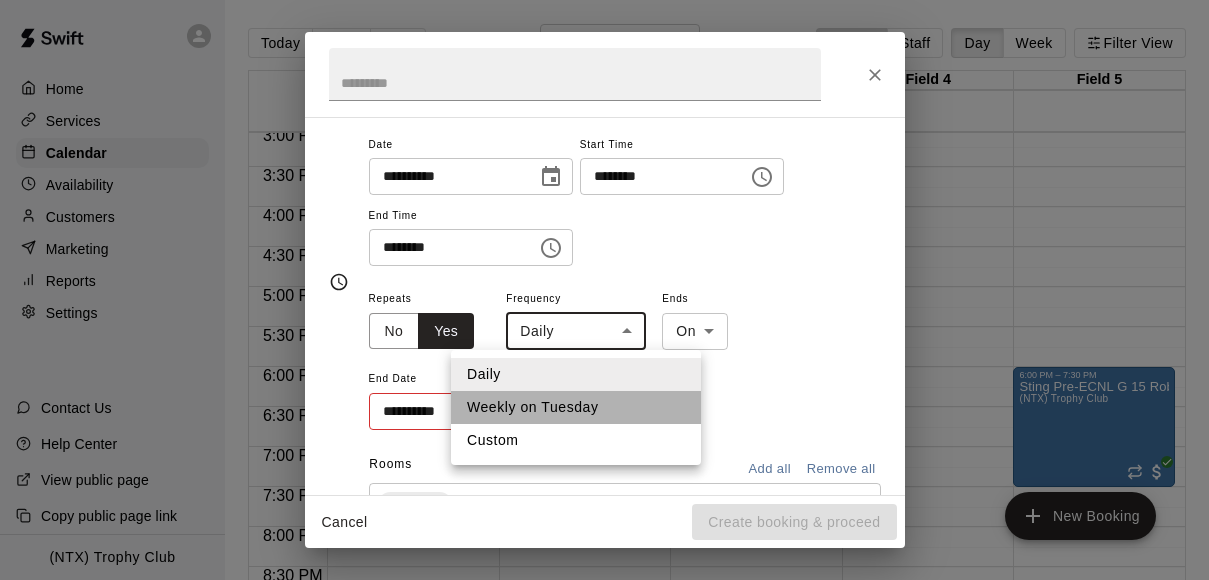 click on "Weekly on Tuesday" at bounding box center (576, 407) 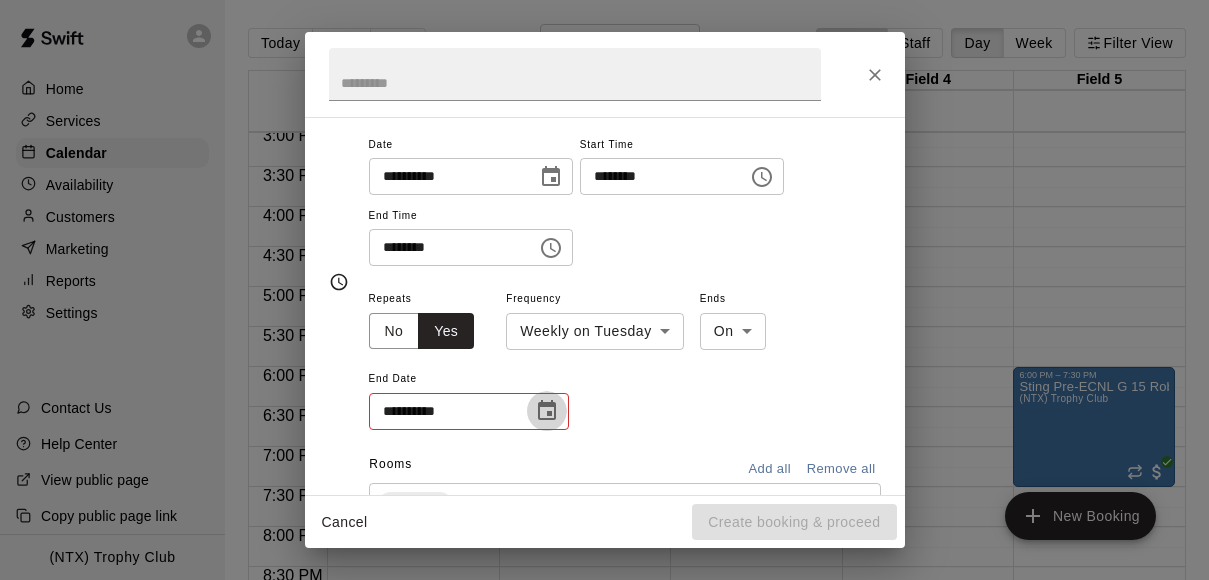 click 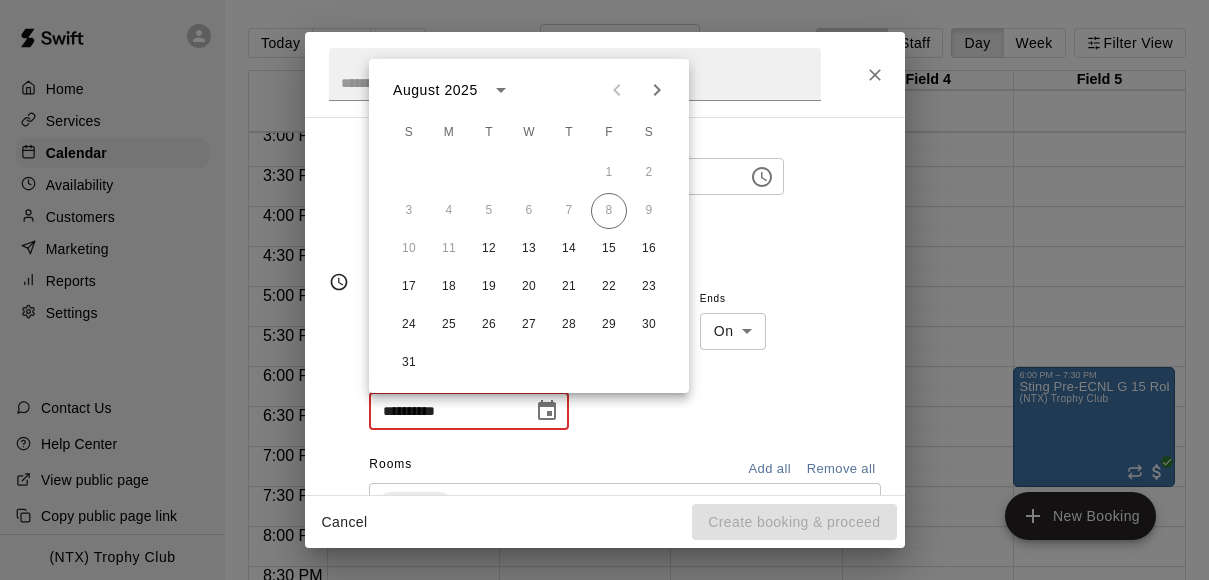 click 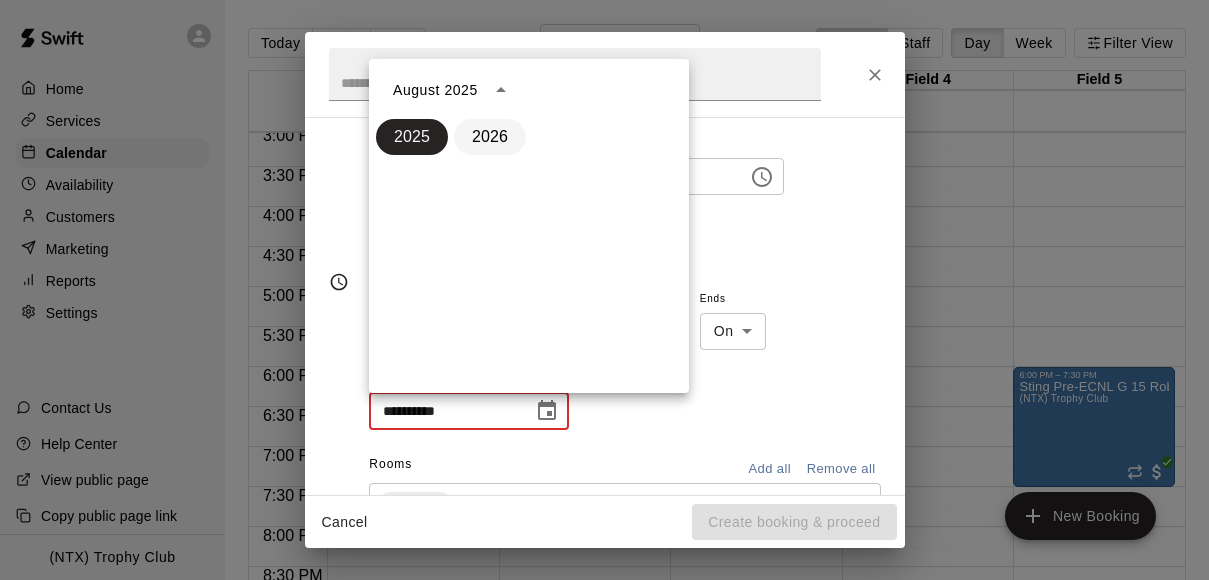 click on "2026" at bounding box center (490, 137) 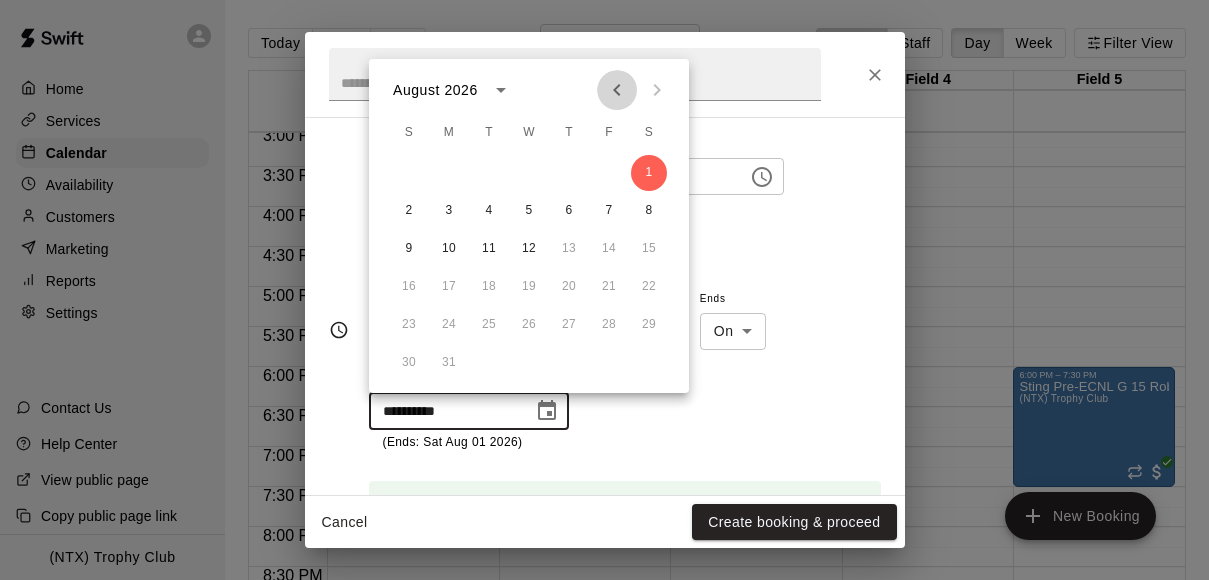 click 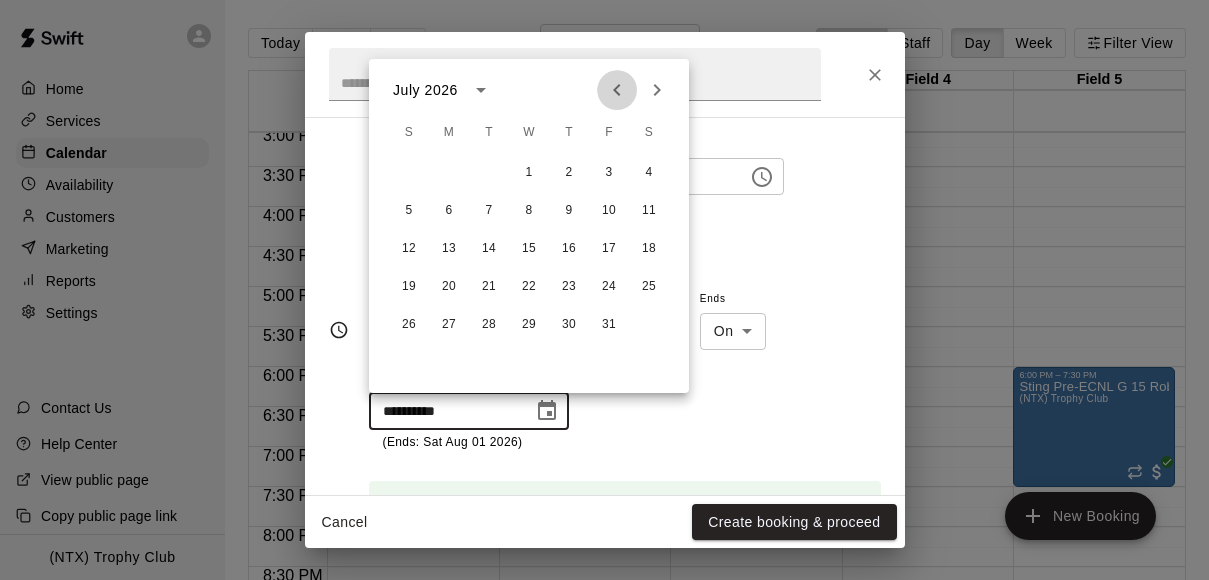 click 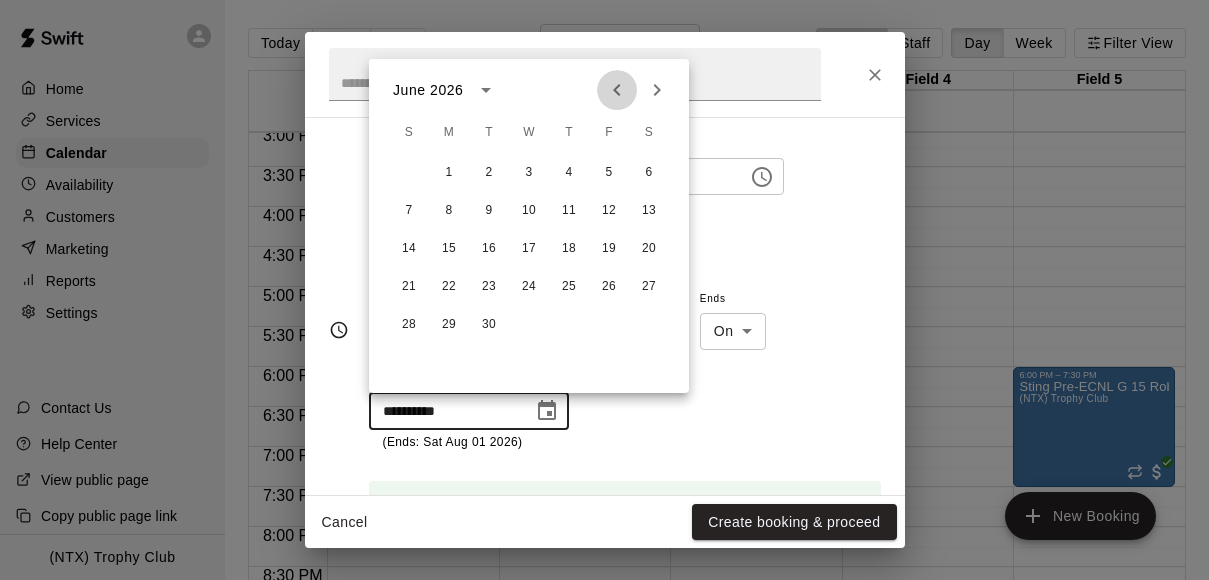 click 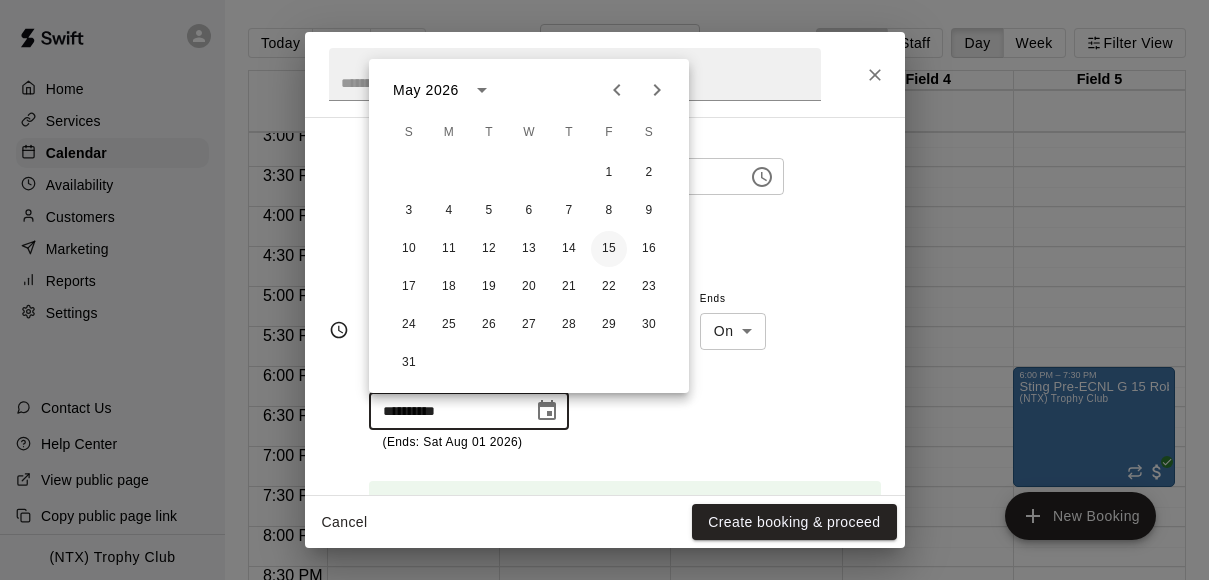 click on "15" at bounding box center [609, 249] 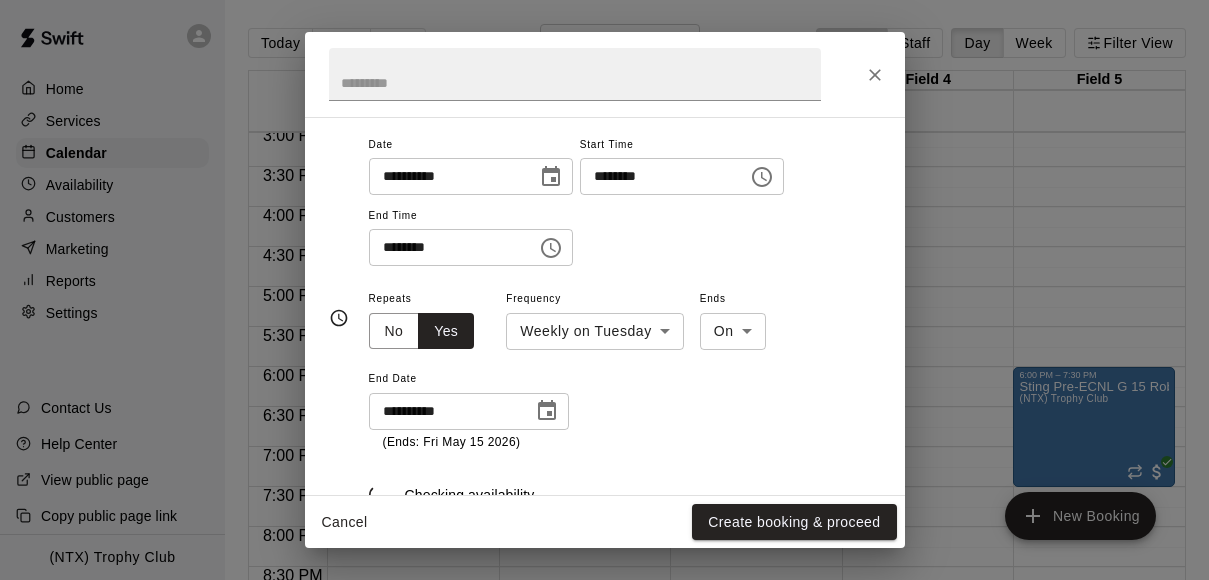 type on "**********" 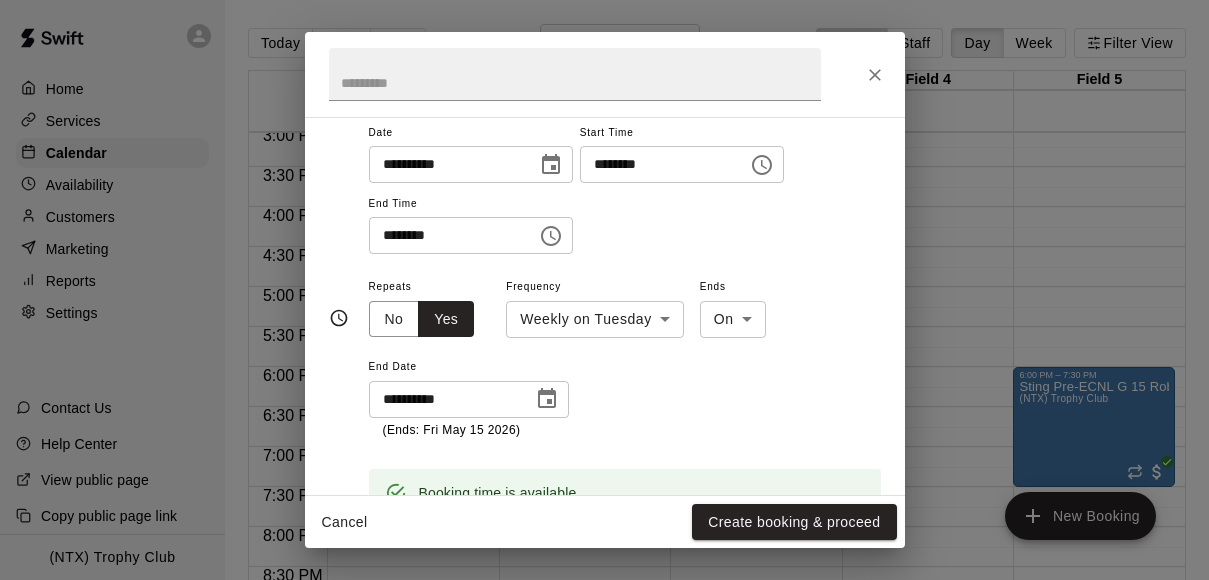 click on "**********" at bounding box center [625, 197] 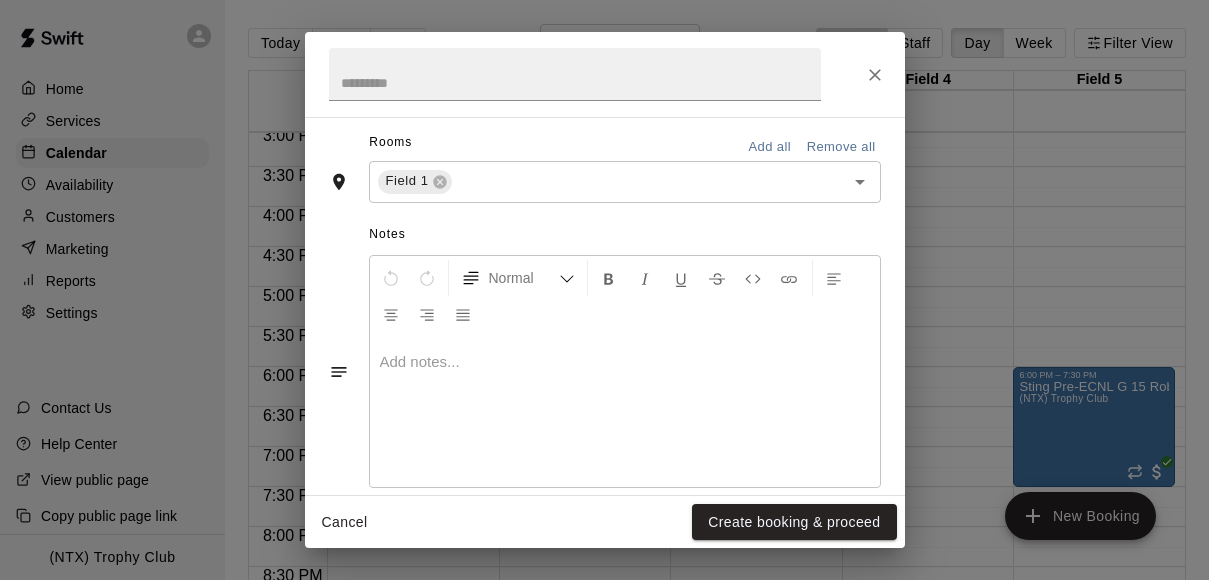 scroll, scrollTop: 604, scrollLeft: 0, axis: vertical 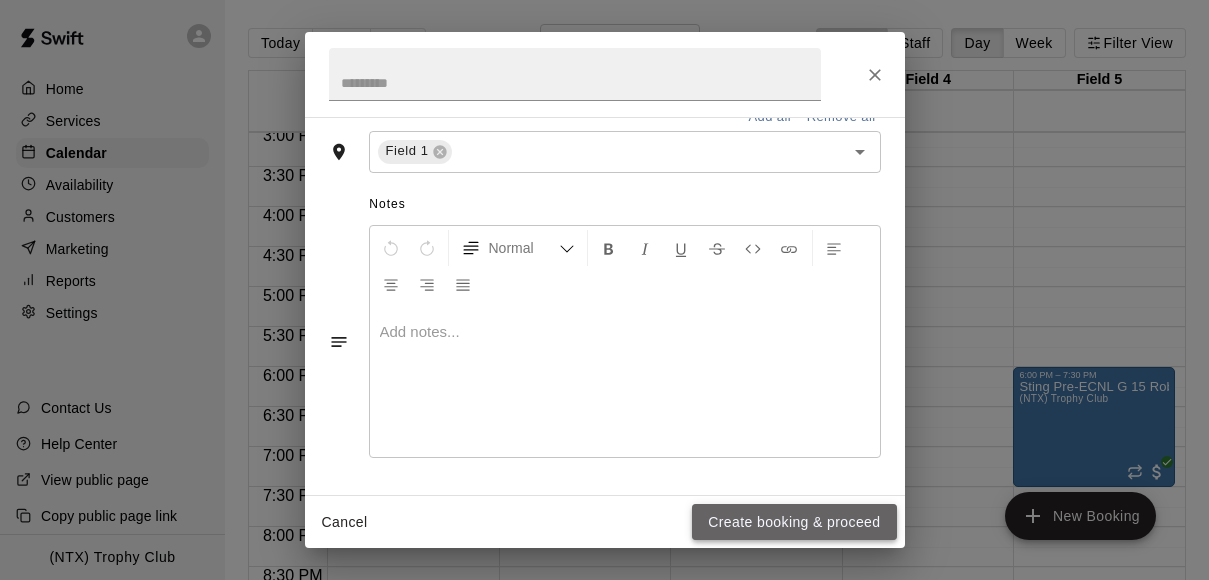 click on "Create booking & proceed" at bounding box center [794, 522] 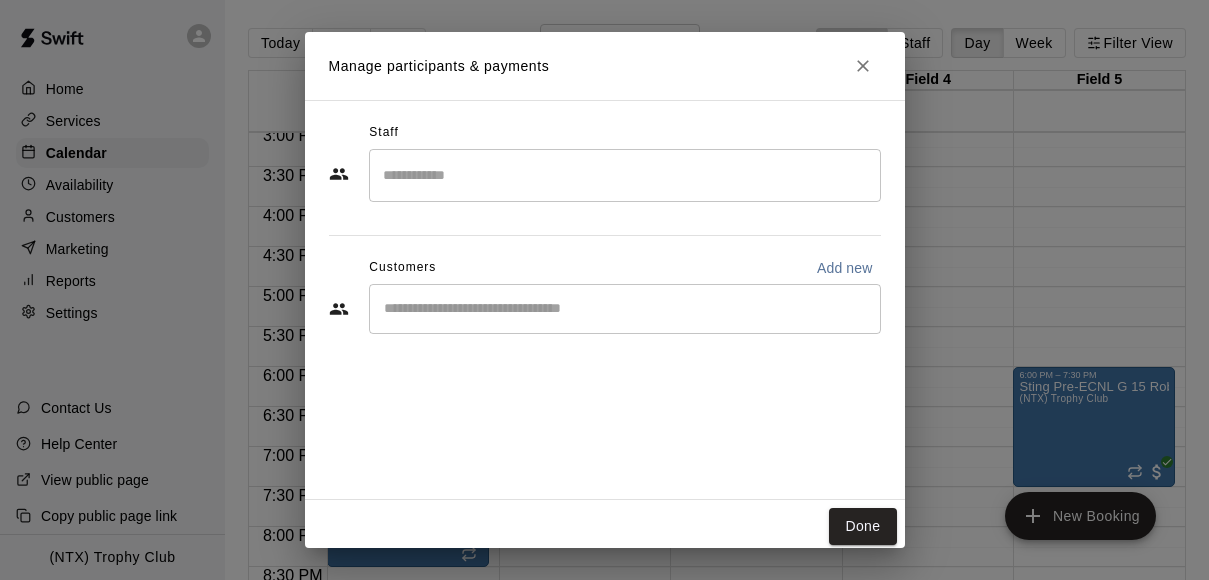 click on "​" at bounding box center (625, 309) 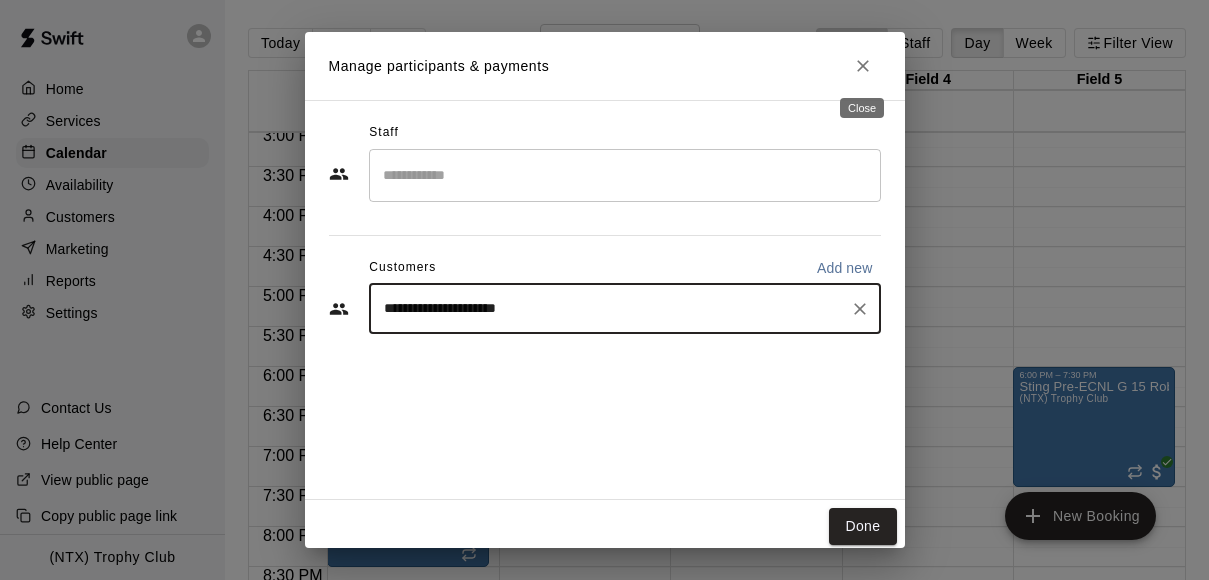 type on "**********" 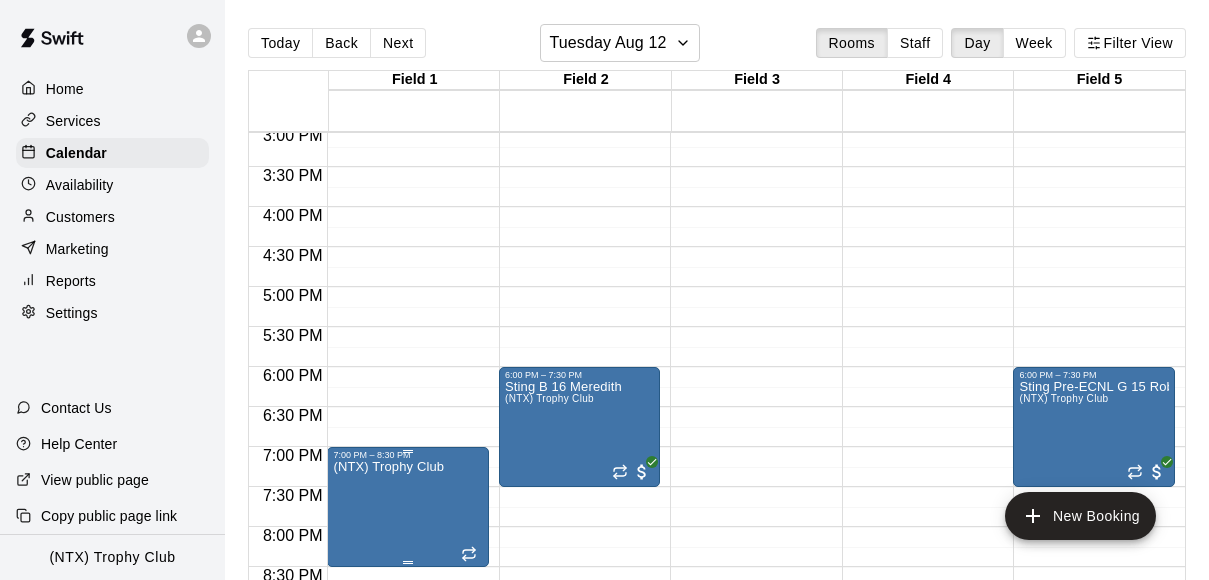 click on "(NTX) Trophy Club" at bounding box center [388, 750] 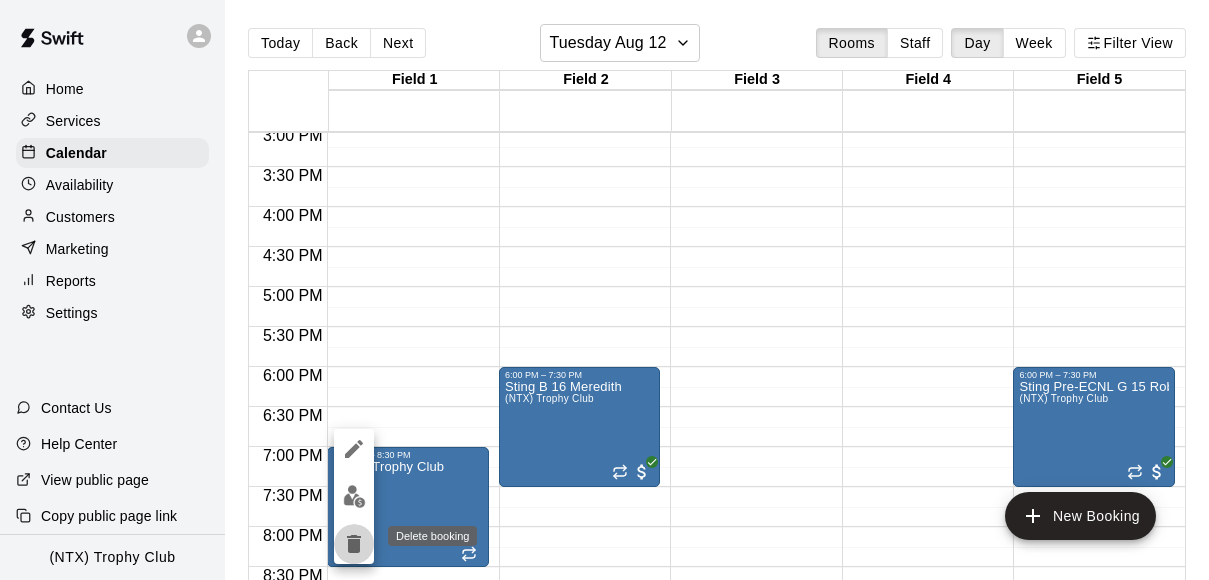 click 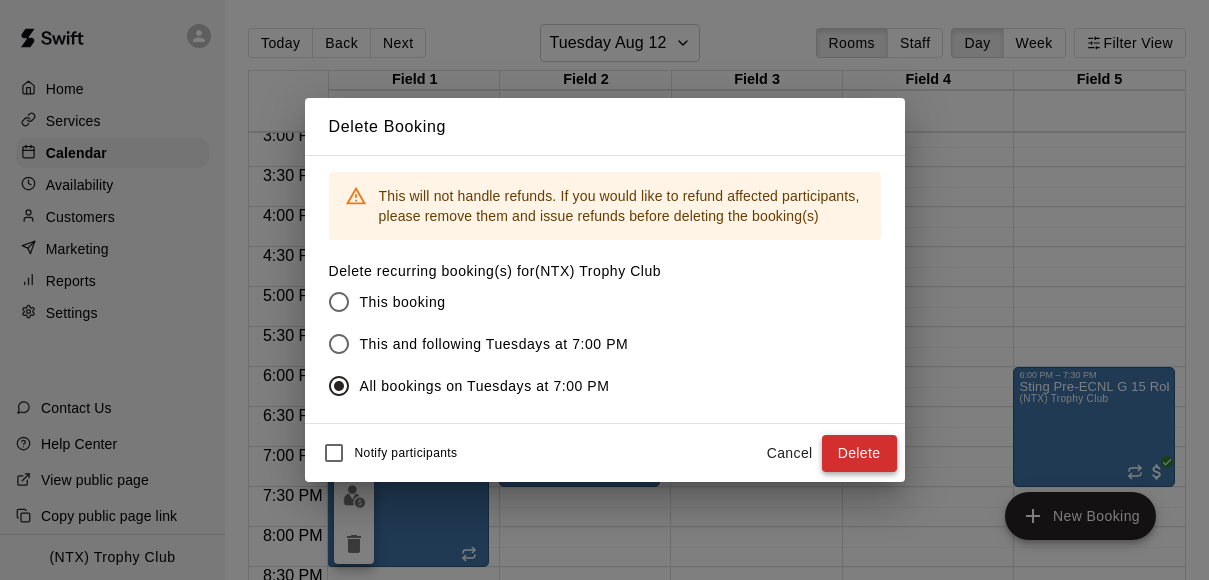 click on "Delete" at bounding box center (859, 453) 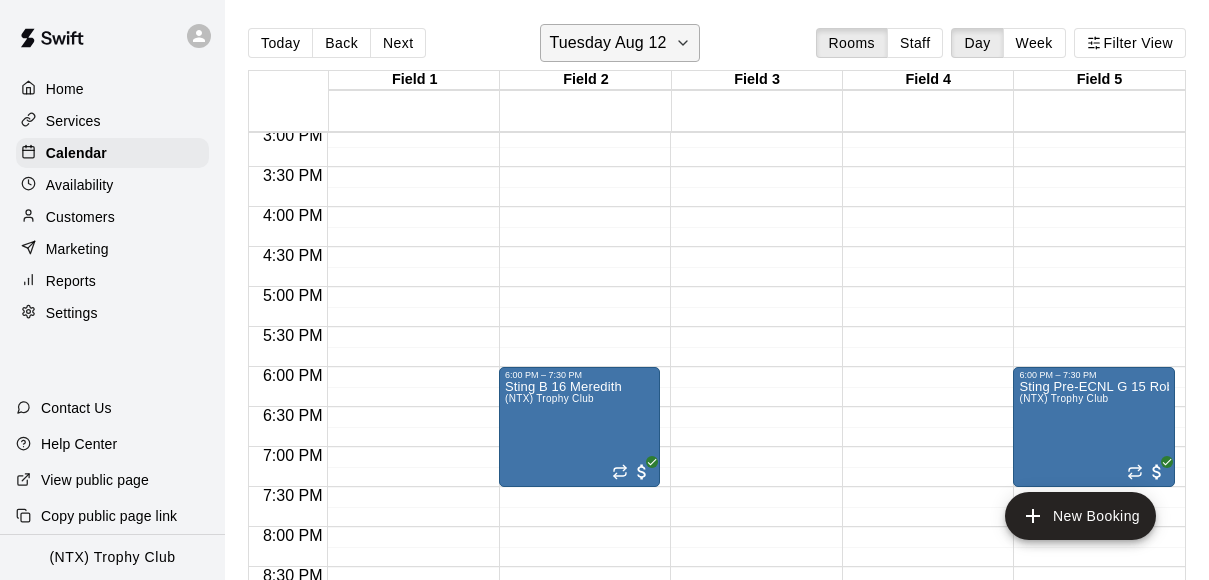 click 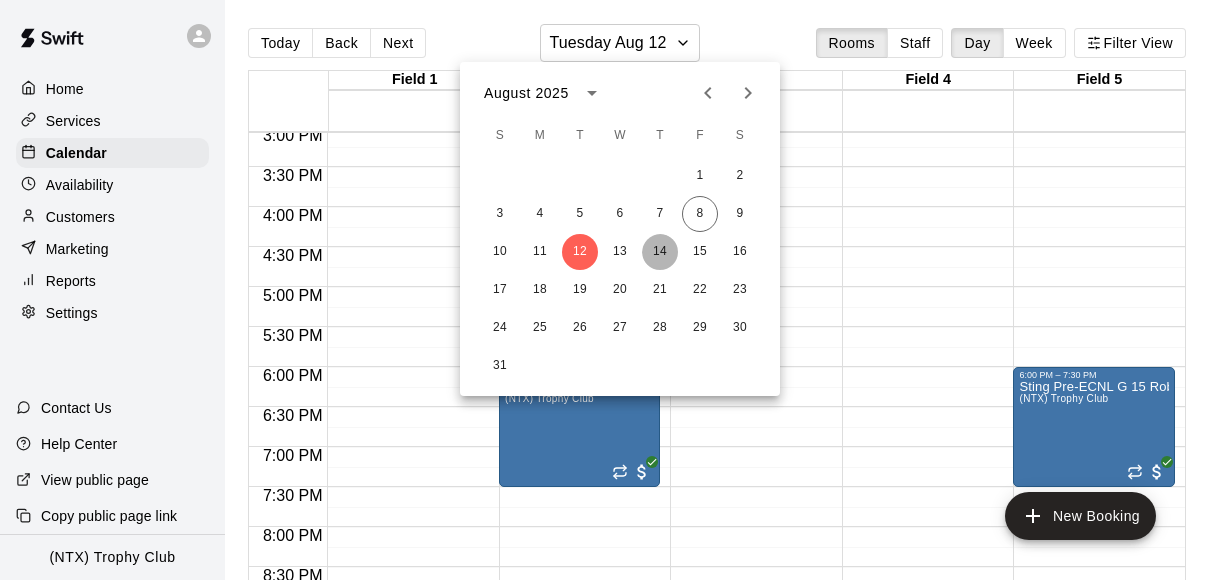 click on "14" at bounding box center [660, 252] 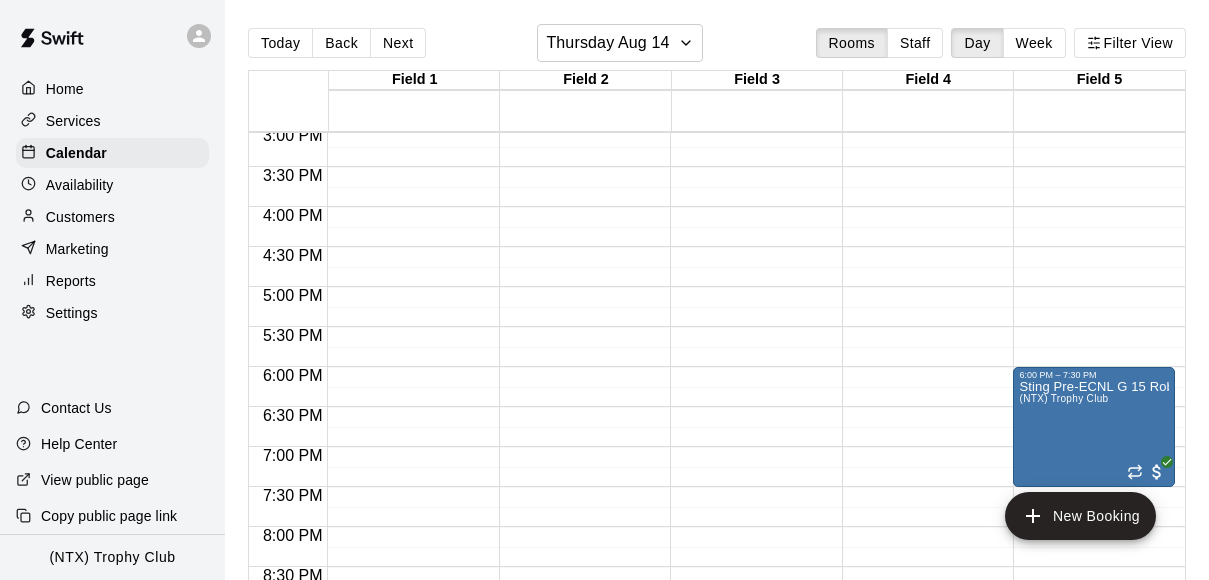 click on "12:00 AM – 9:00 AM Closed 9:00 PM – 11:59 PM Closed" at bounding box center [580, -113] 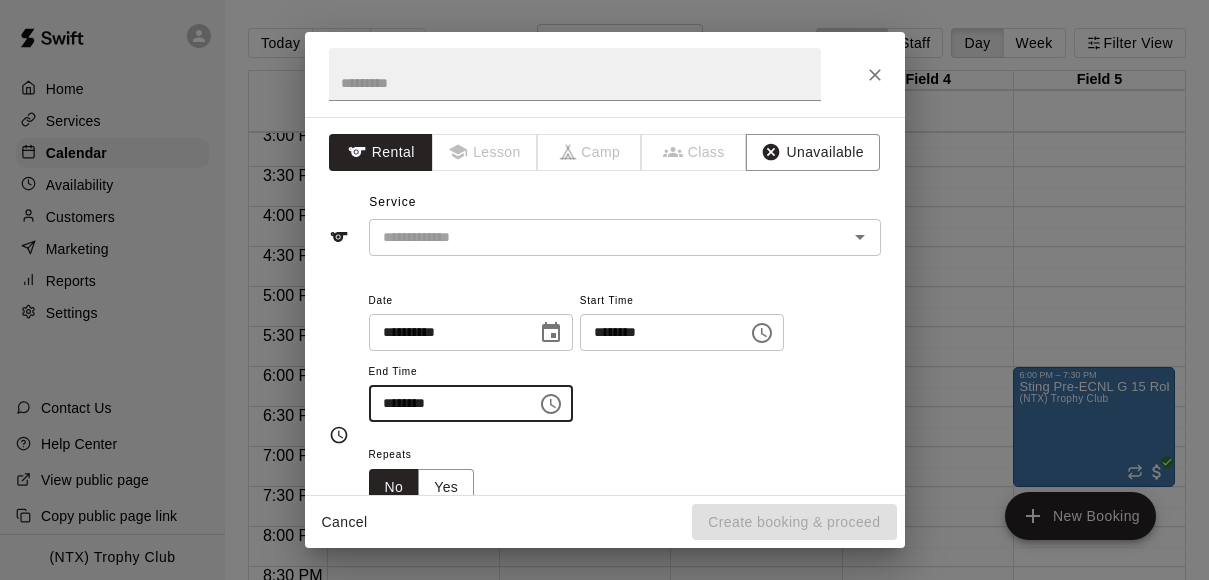 click on "********" at bounding box center [446, 403] 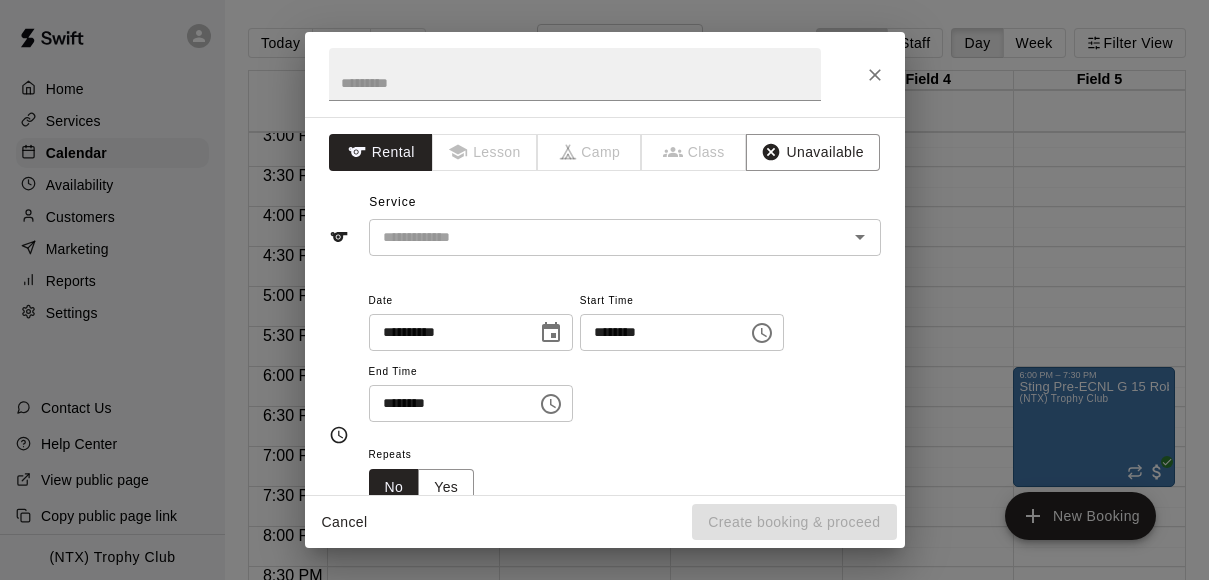 click on "**********" at bounding box center (625, 355) 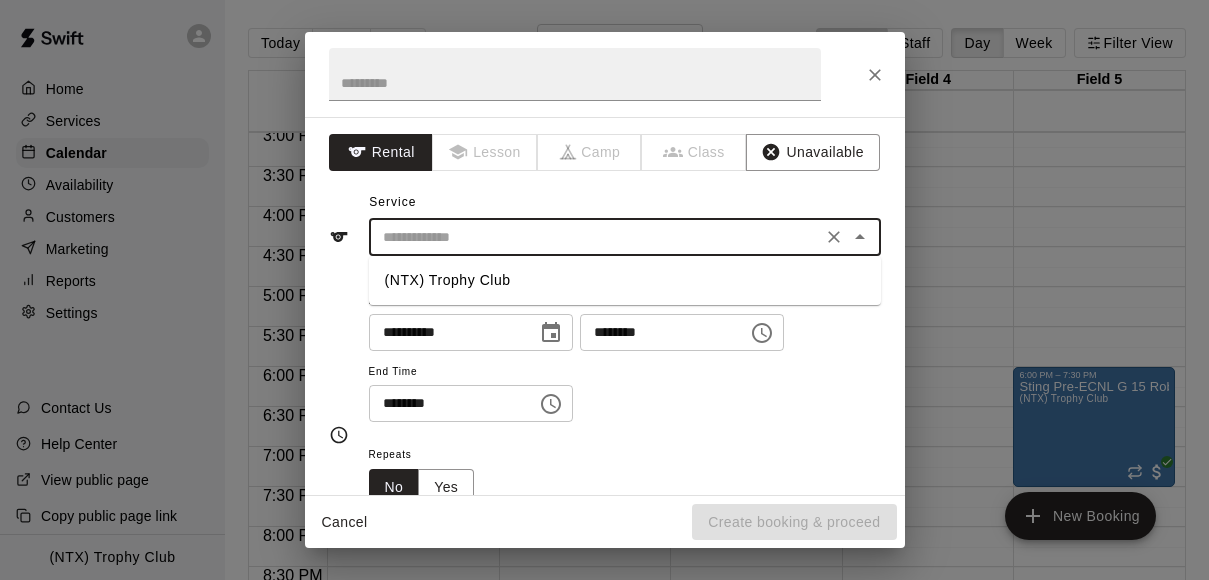 click at bounding box center [595, 237] 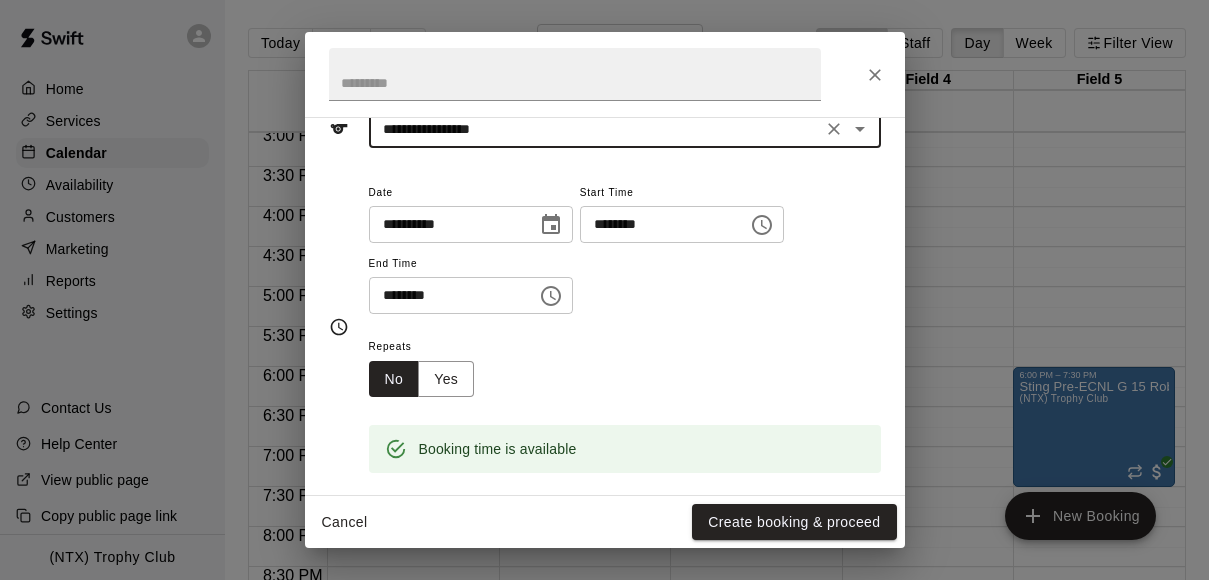 scroll, scrollTop: 122, scrollLeft: 0, axis: vertical 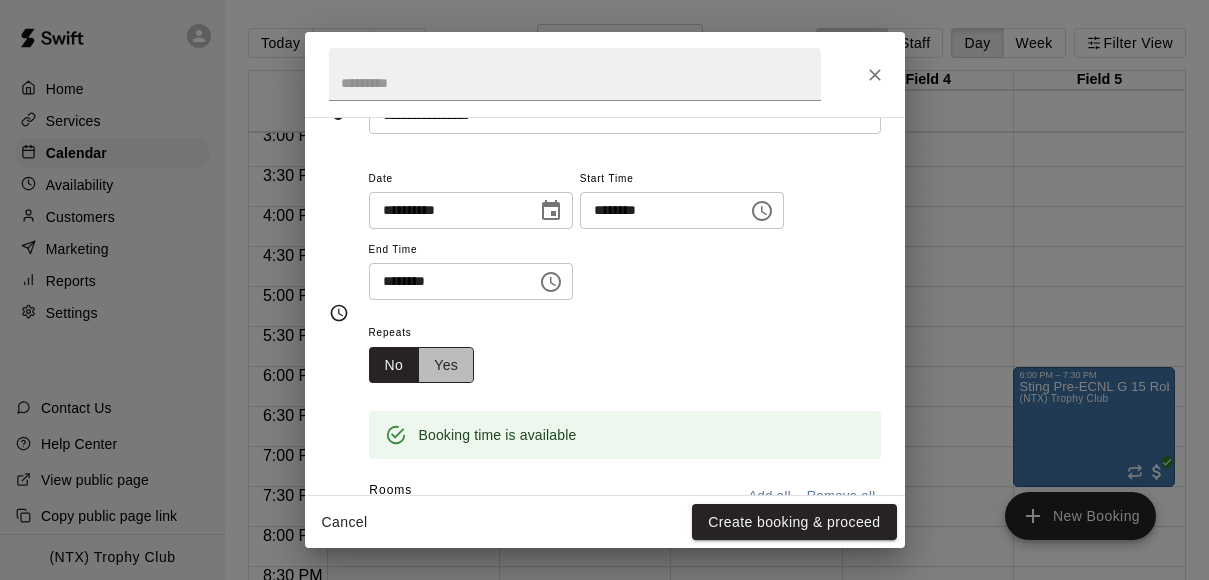 click on "Yes" at bounding box center [446, 365] 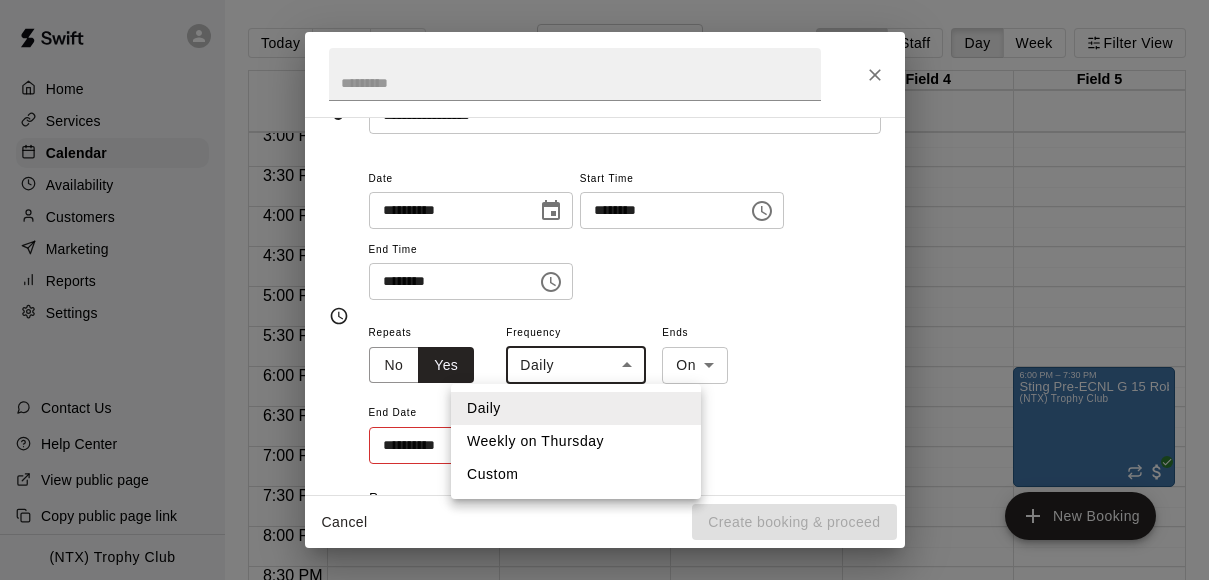 click on "Home Services Calendar Availability Customers Marketing Reports Settings Contact Us Help Center View public page Copy public page link (NTX) Trophy Club Today Back Next Thursday Aug 14 Rooms Staff Day Week Filter View Field 1 14 Thu Field 2 14 Thu Field 3 14 Thu Field 4 14 Thu Field 5 14 Thu 12:00 AM 12:30 AM 1:00 AM 1:30 AM 2:00 AM 2:30 AM 3:00 AM 3:30 AM 4:00 AM 4:30 AM 5:00 AM 5:30 AM 6:00 AM 6:30 AM 7:00 AM 7:30 AM 8:00 AM 8:30 AM 9:00 AM 9:30 AM 10:00 AM 10:30 AM 11:00 AM 11:30 AM 12:00 PM 12:30 PM 1:00 PM 1:30 PM 2:00 PM 2:30 PM 3:00 PM 3:30 PM 4:00 PM 4:30 PM 5:00 PM 5:30 PM 6:00 PM 6:30 PM 7:00 PM 7:30 PM 8:00 PM 8:30 PM 9:00 PM 9:30 PM 10:00 PM 10:30 PM 11:00 PM 11:30 PM 12:00 AM – 9:00 AM Closed 9:00 PM – 11:59 PM Closed 12:00 AM – 9:00 AM Closed 9:00 PM – 11:59 PM Closed 12:00 AM – 9:00 AM Closed 9:00 PM – 11:59 PM Closed 12:00 AM – 9:00 AM Closed 9:00 PM – 11:59 PM Closed 12:00 AM – 9:00 AM Closed 6:00 PM – 7:30 PM Sting Pre-ECNL G 15 Robles (NTX) Trophy Club Closed New Booking" at bounding box center (604, 306) 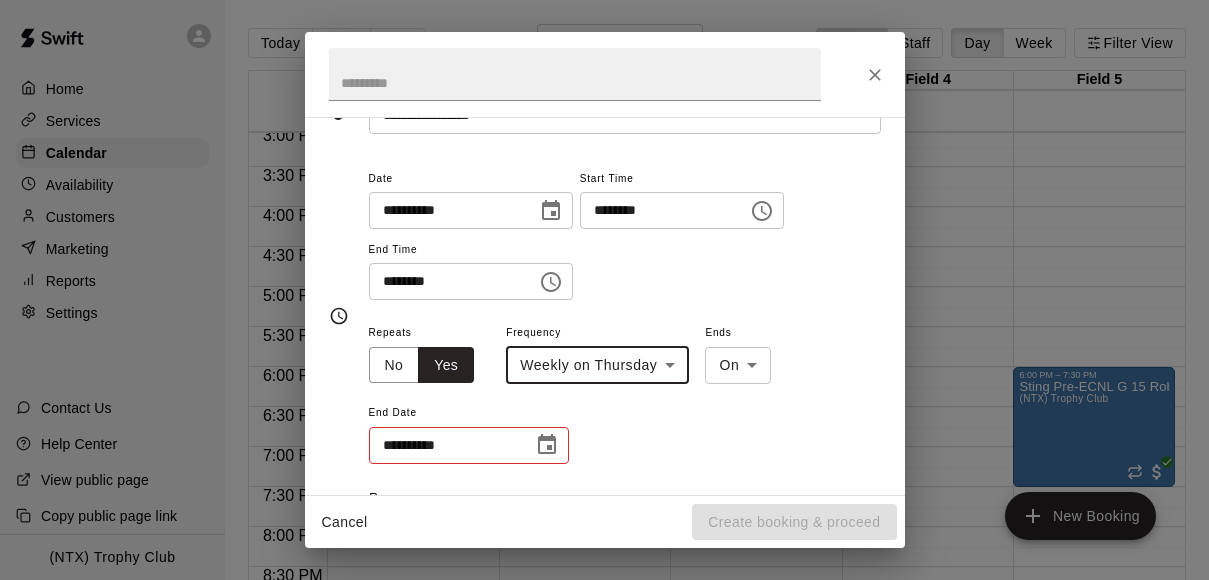 click on "**********" at bounding box center [444, 445] 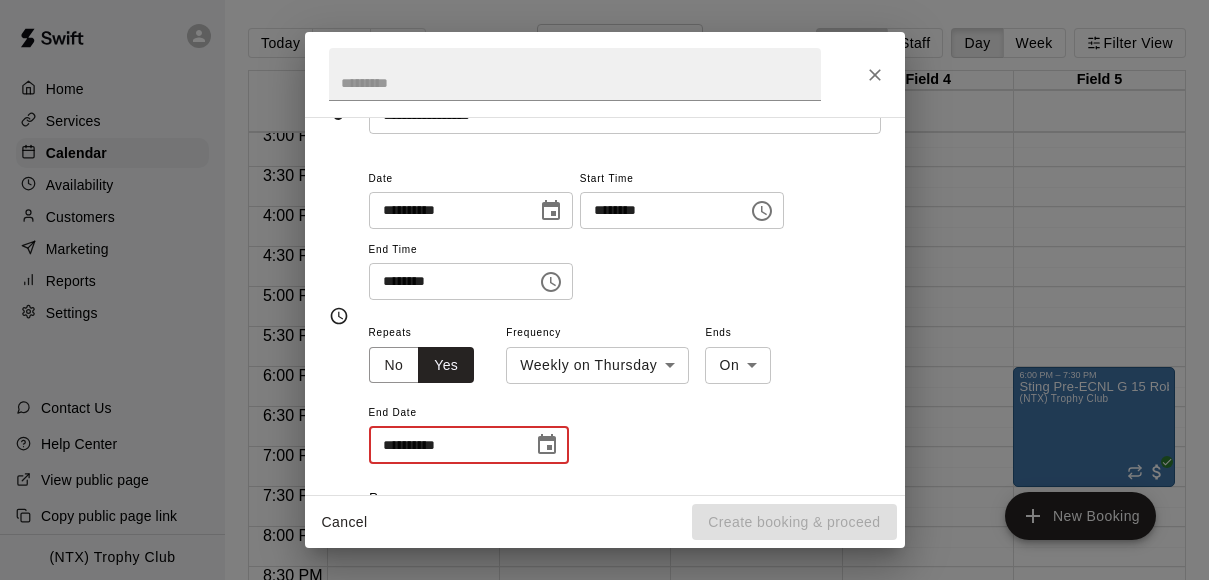 click 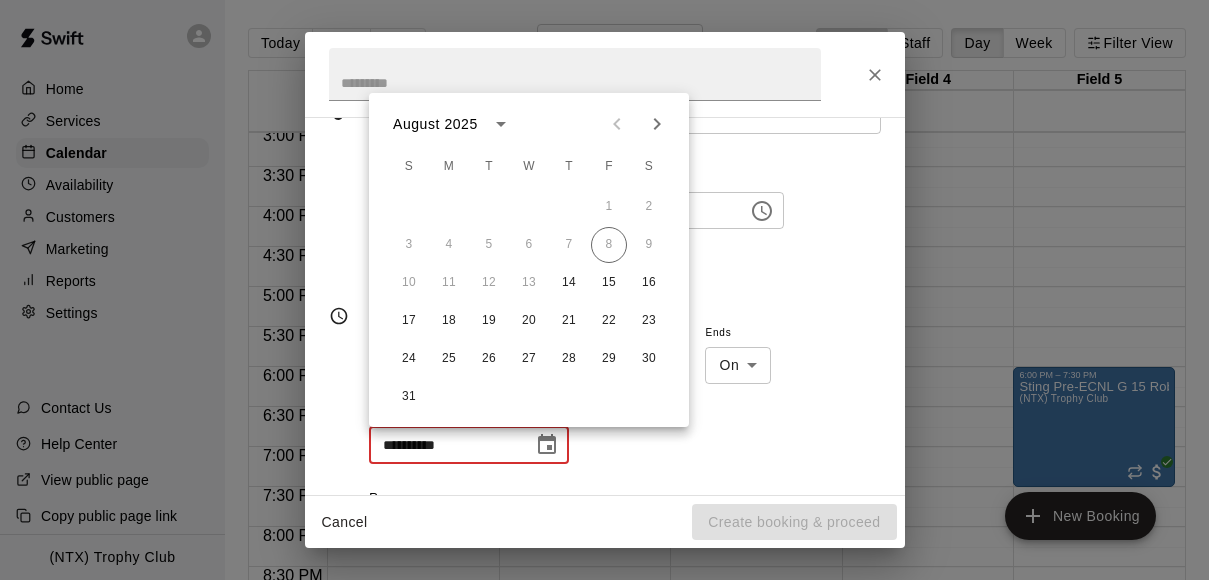 click 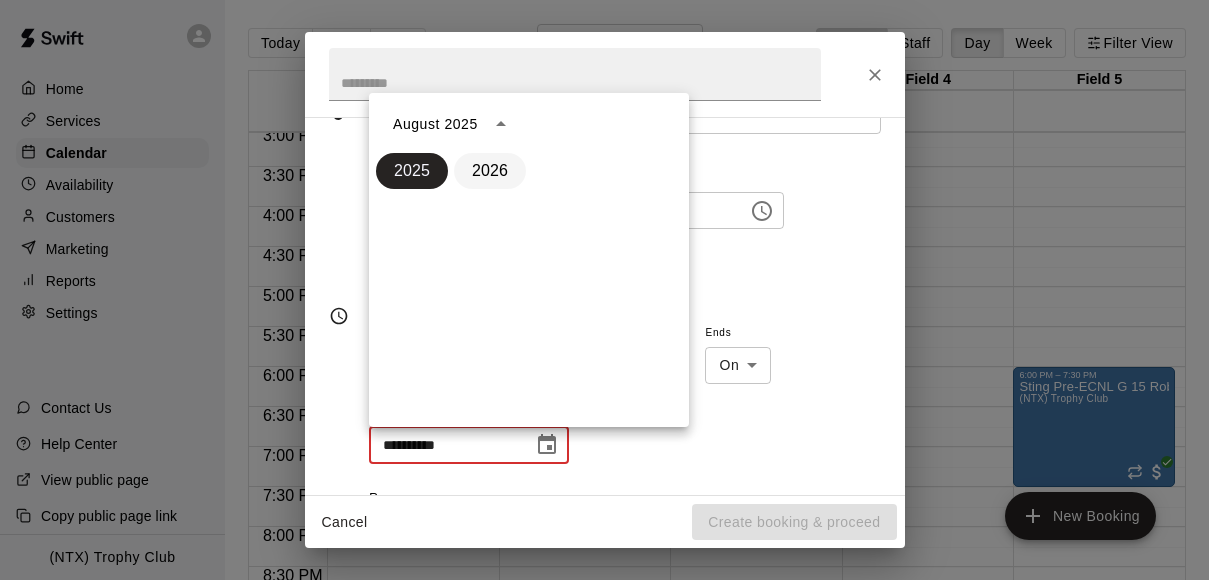 click on "2026" at bounding box center [490, 171] 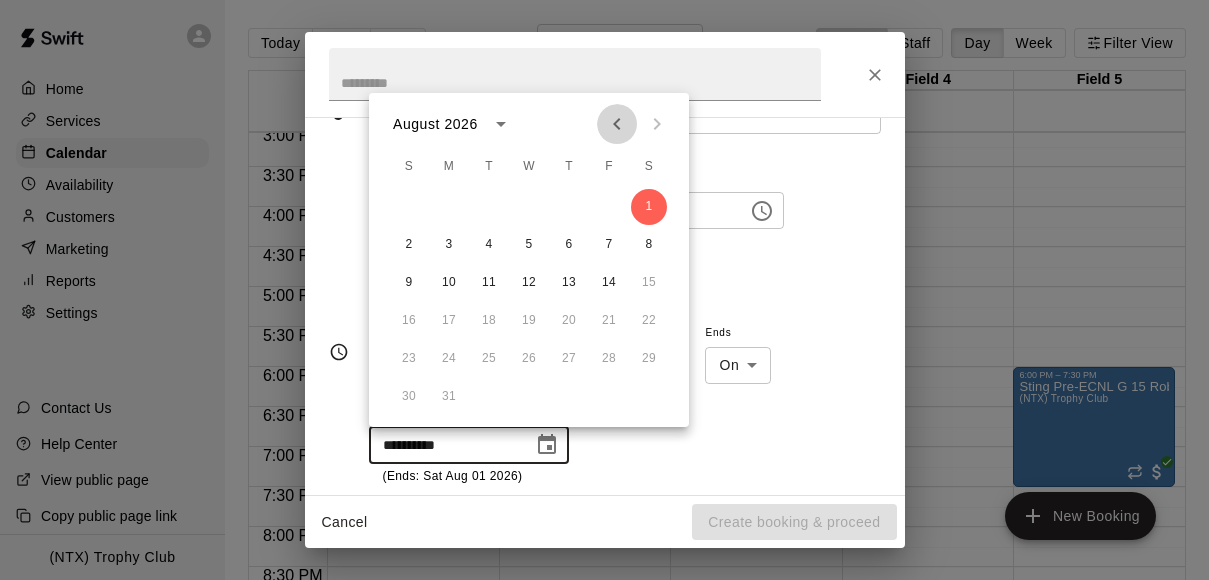 click 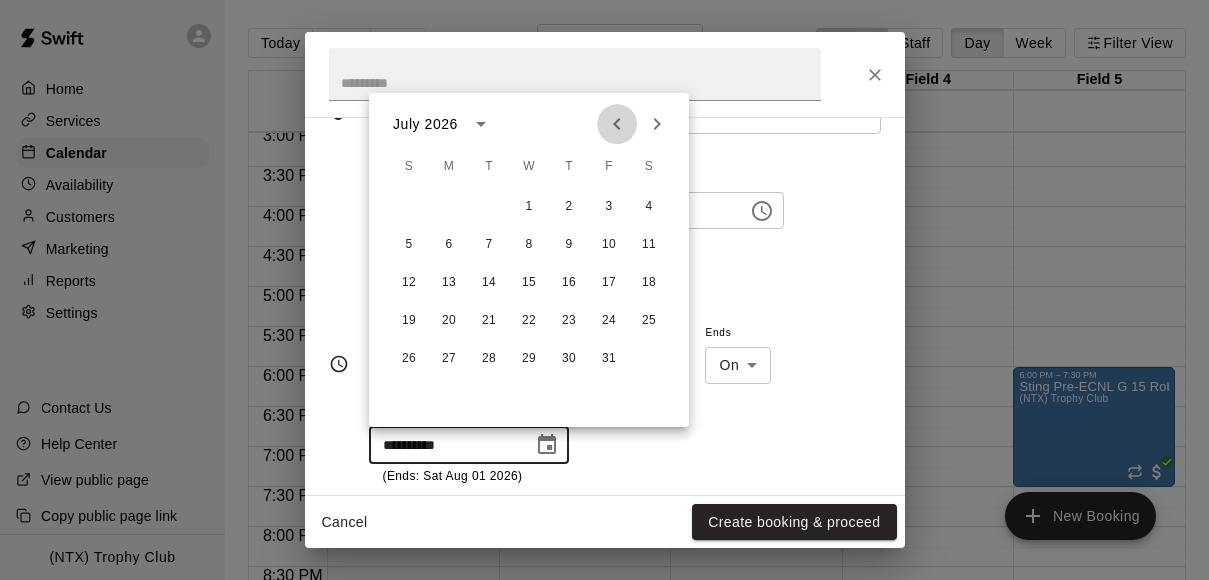 click 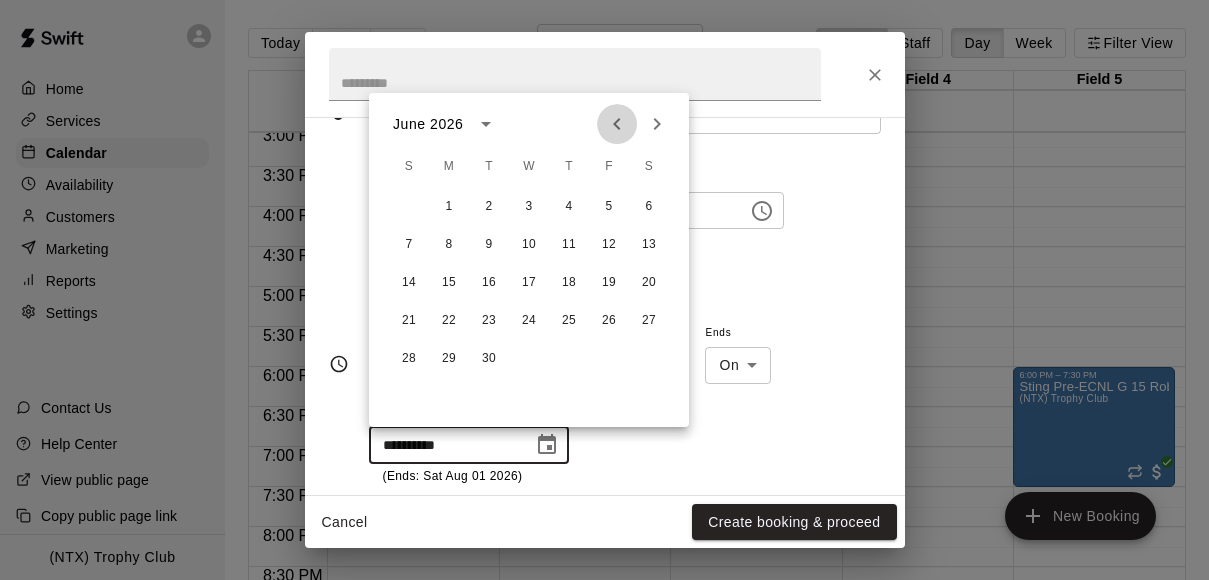 click 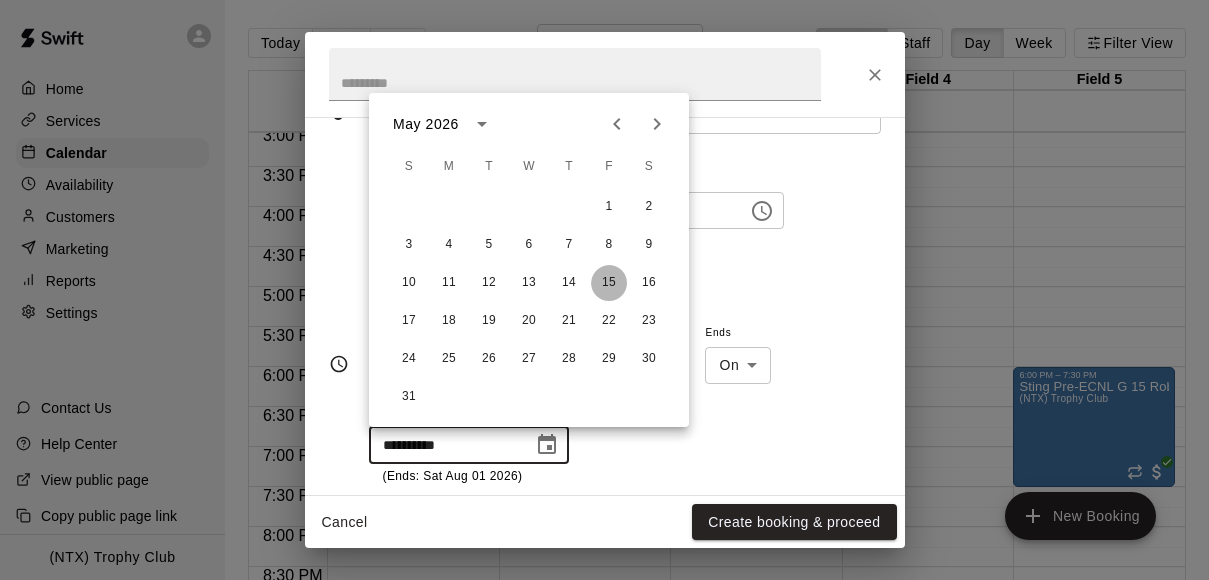 click on "15" at bounding box center [609, 283] 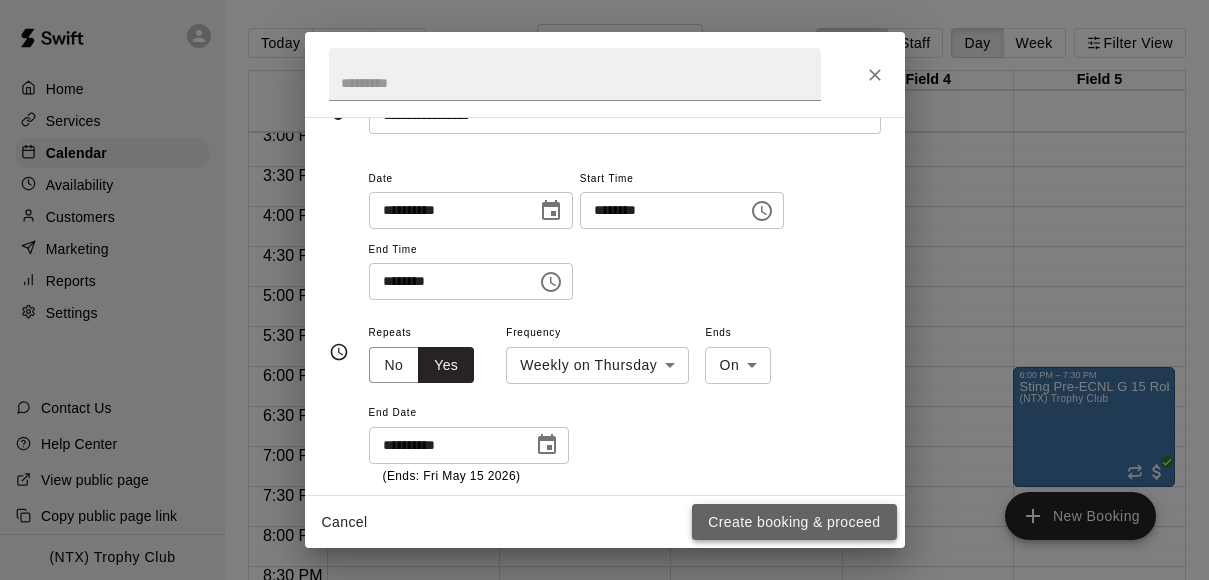 click on "Create booking & proceed" at bounding box center (794, 522) 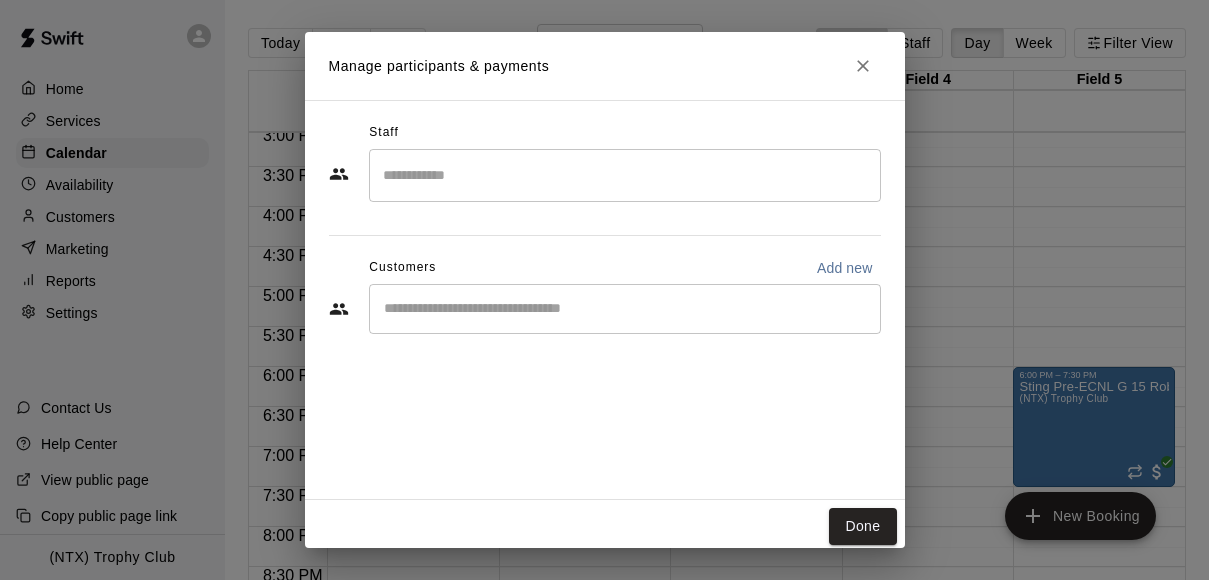 click on "​" at bounding box center [625, 309] 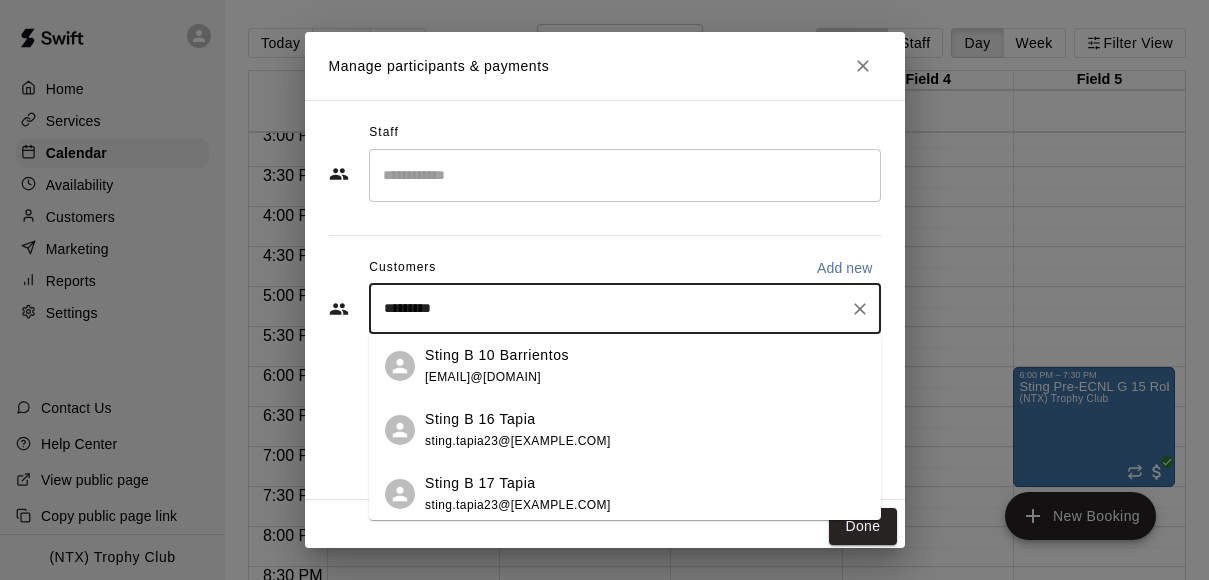 type on "**********" 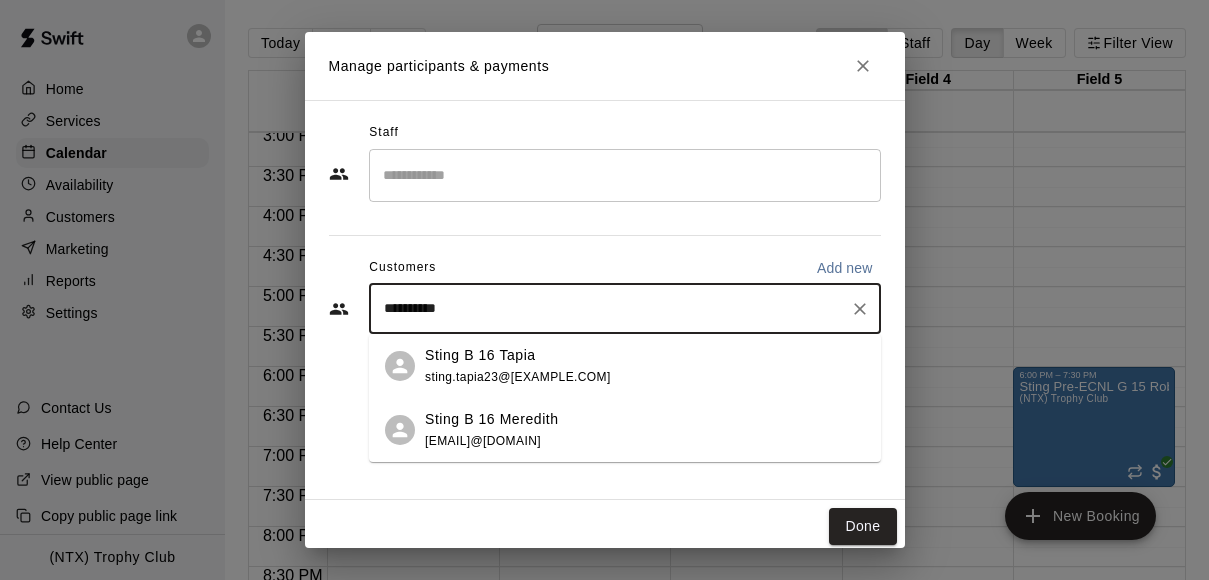 click on "Sting B 16 Meredith [EMAIL]@[DOMAIN]" at bounding box center [645, 430] 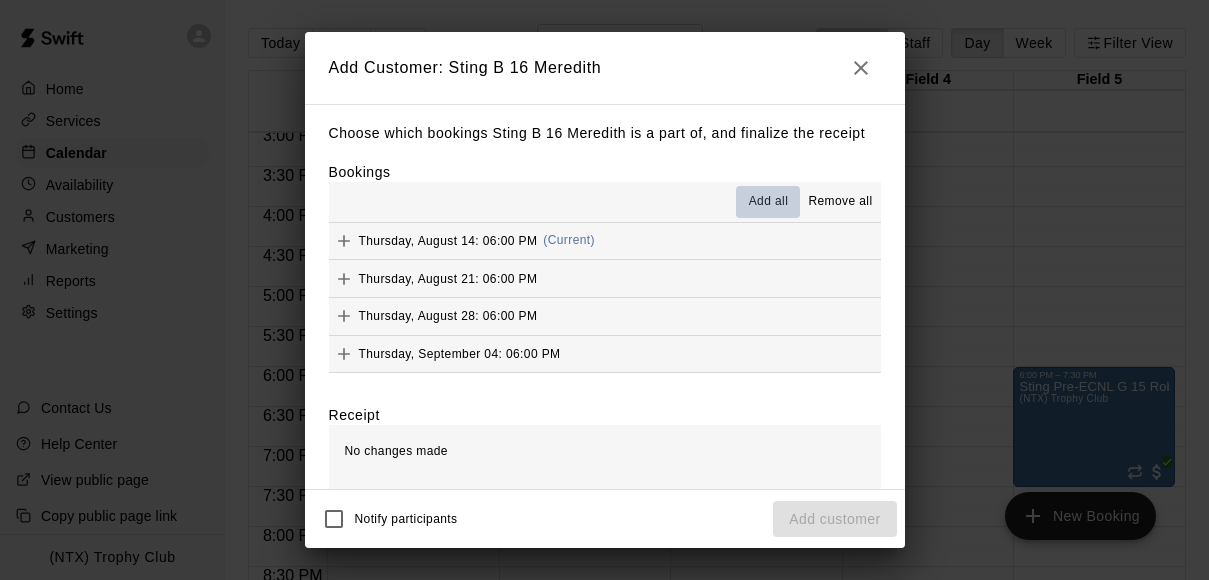 click on "Add all" at bounding box center (769, 202) 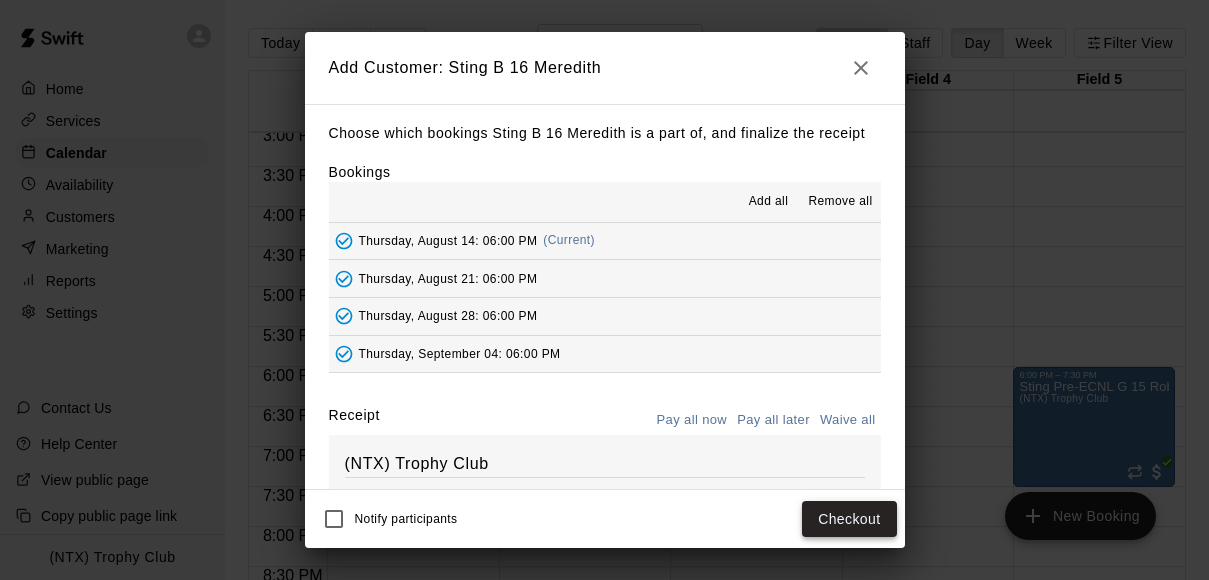 click on "Checkout" at bounding box center (849, 519) 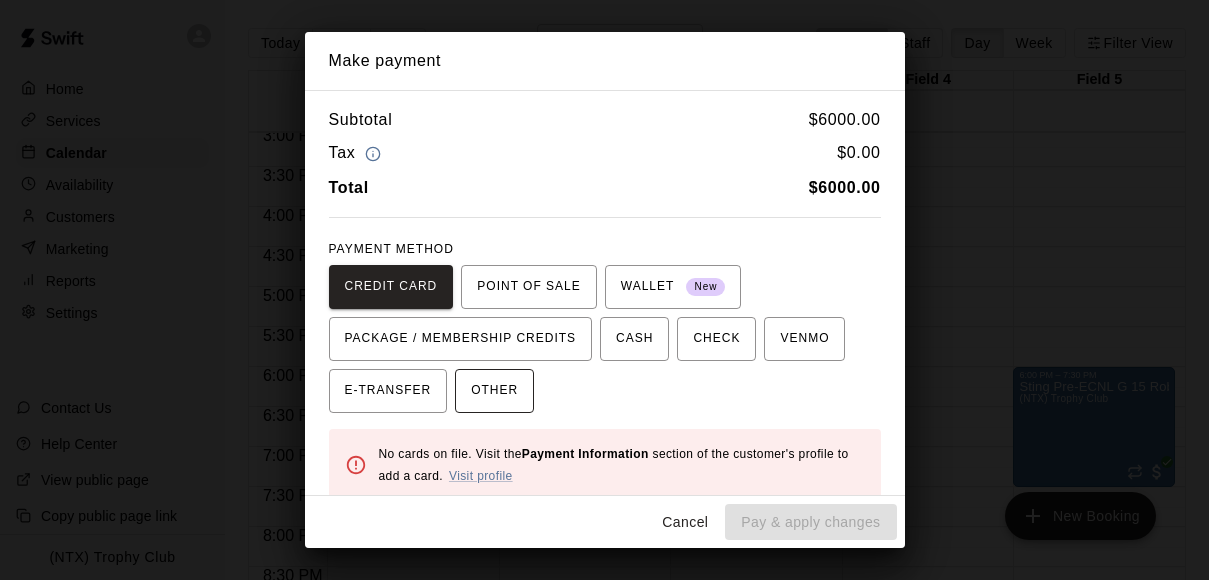 click on "OTHER" at bounding box center [494, 391] 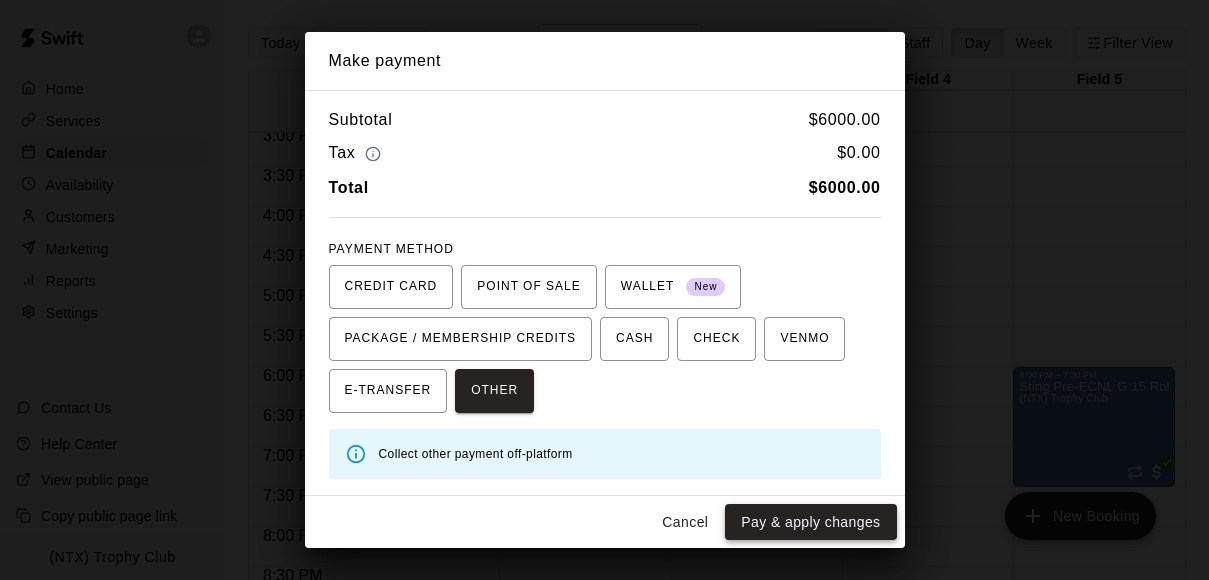 click on "Pay & apply changes" at bounding box center (810, 522) 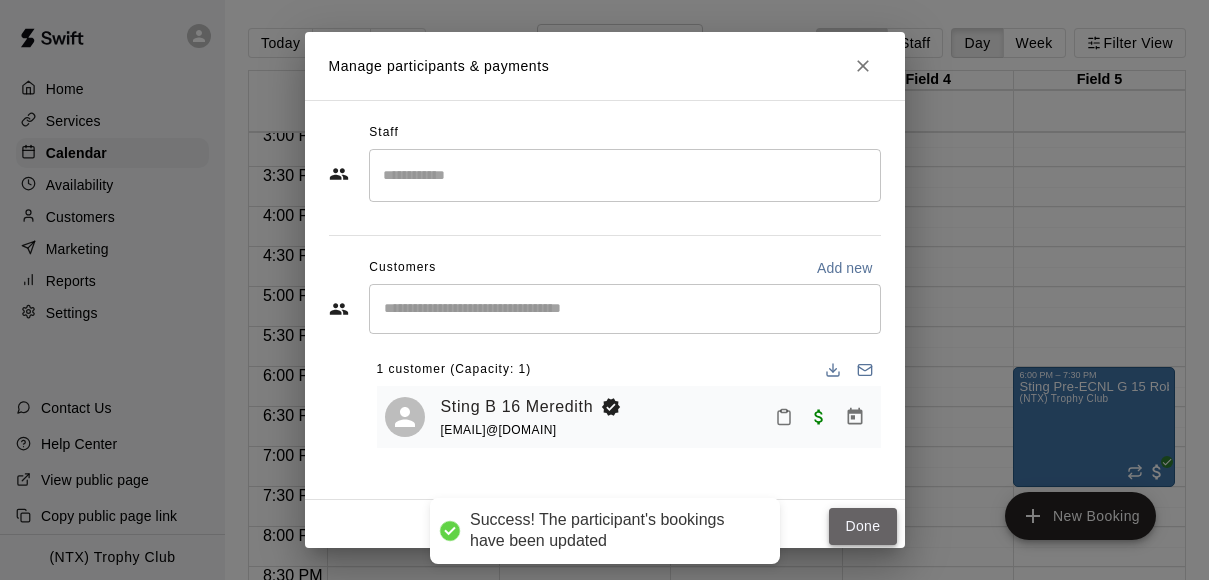 click on "Done" at bounding box center (862, 526) 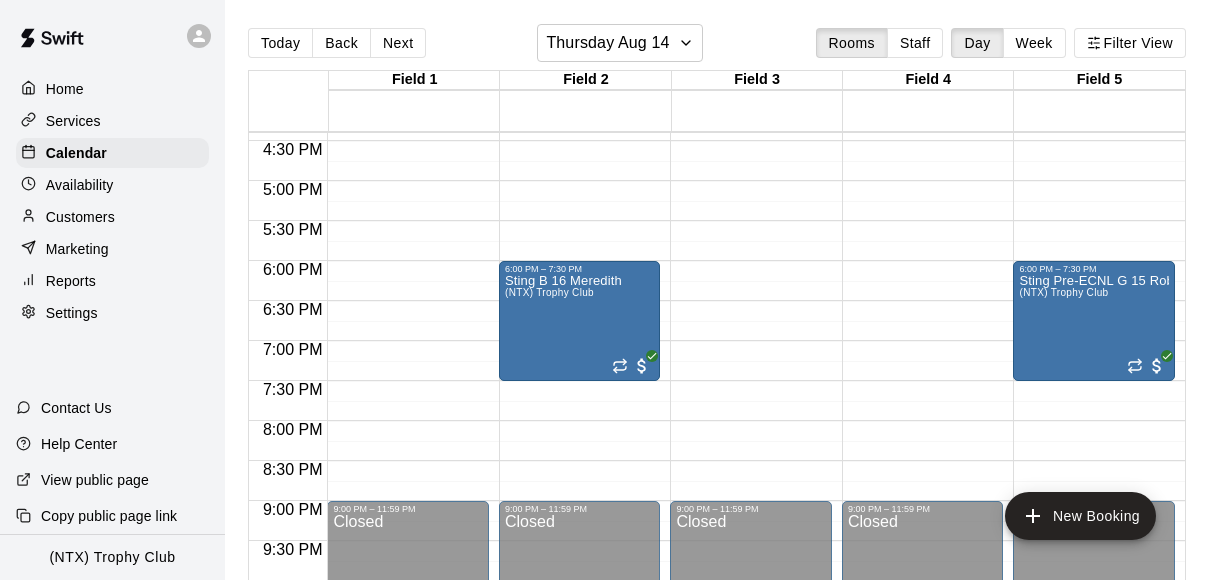 scroll, scrollTop: 1274, scrollLeft: 0, axis: vertical 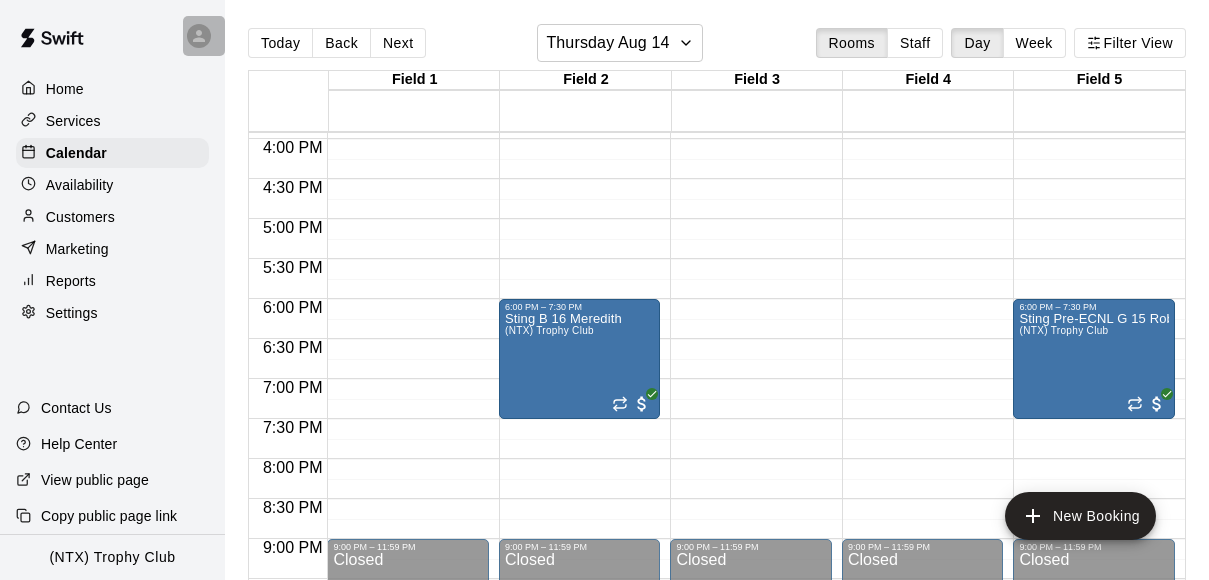 click at bounding box center [204, 36] 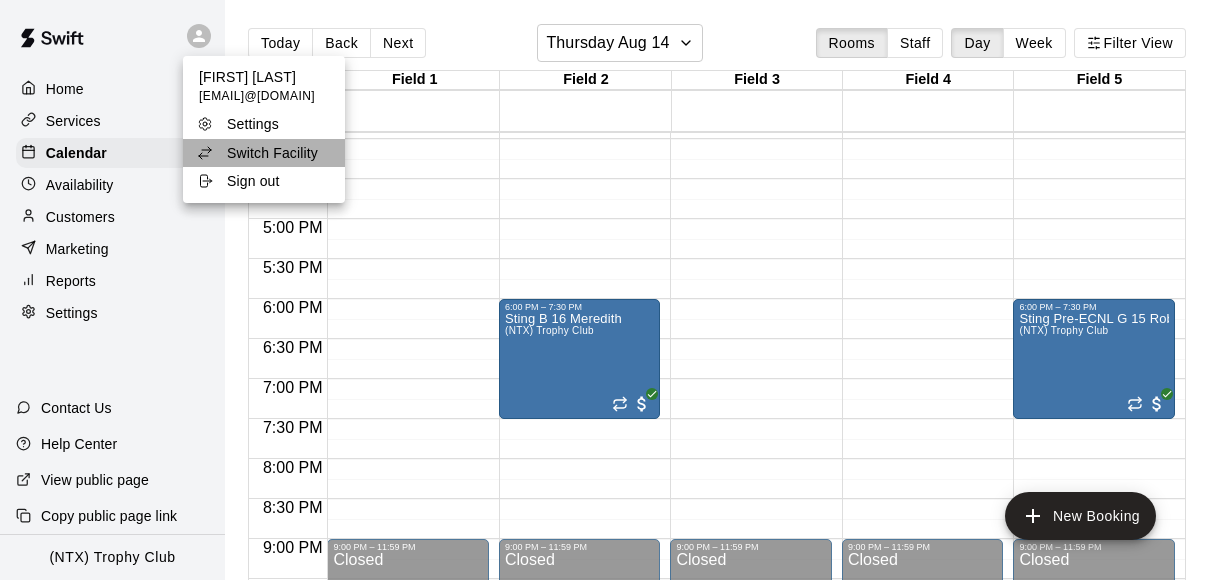 click on "Switch Facility" at bounding box center (272, 153) 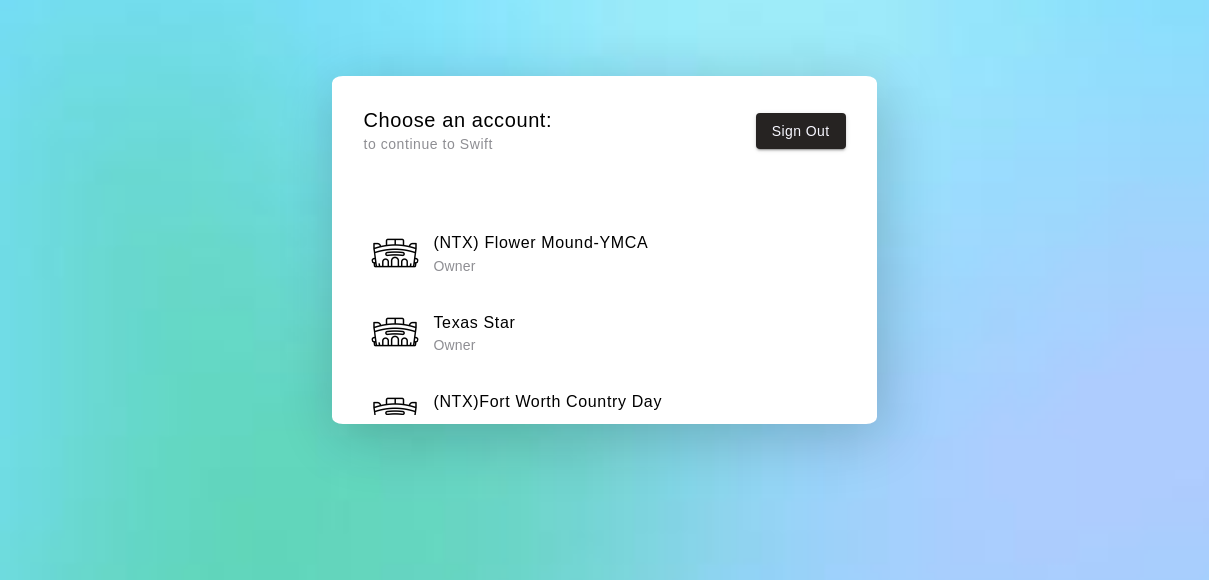 scroll, scrollTop: 3445, scrollLeft: 0, axis: vertical 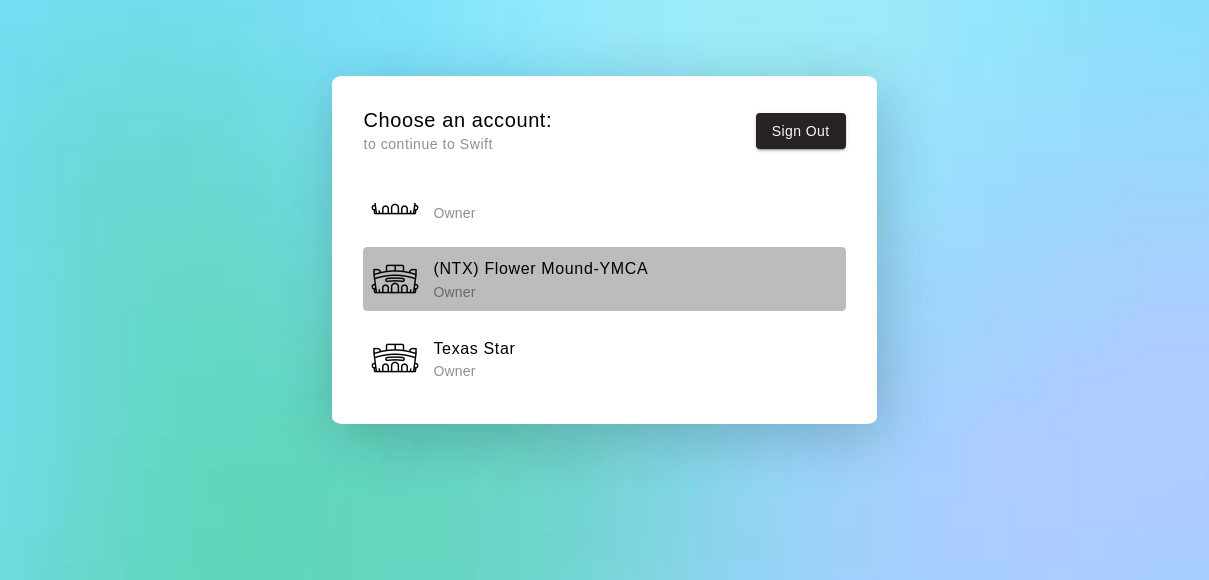 click on "(NTX) Flower Mound-YMCA" at bounding box center [540, 269] 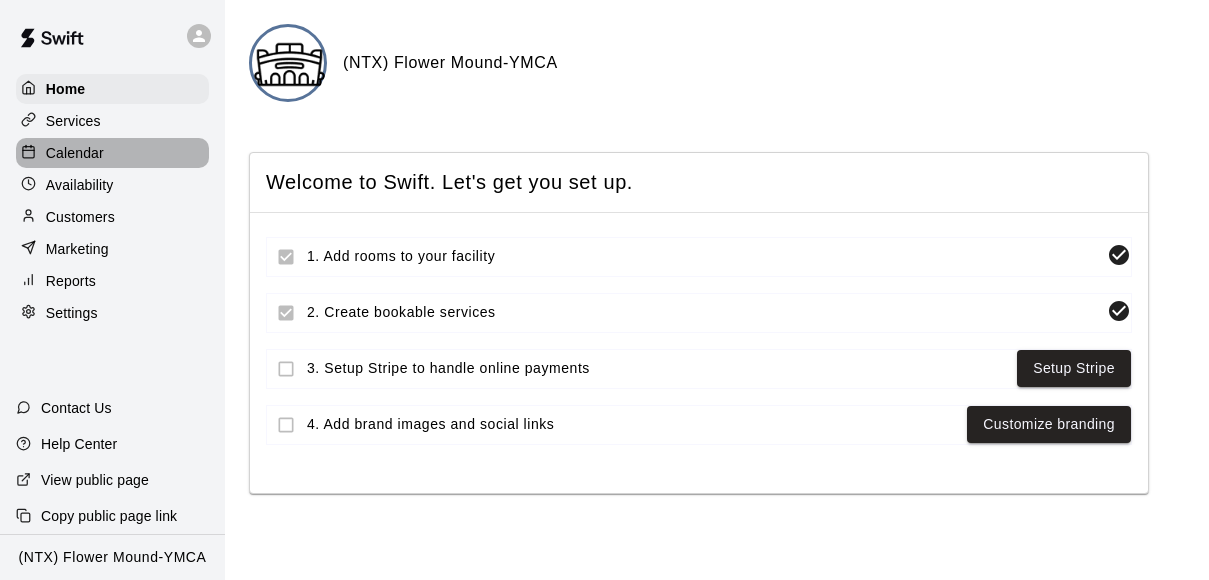 click on "Calendar" at bounding box center [75, 153] 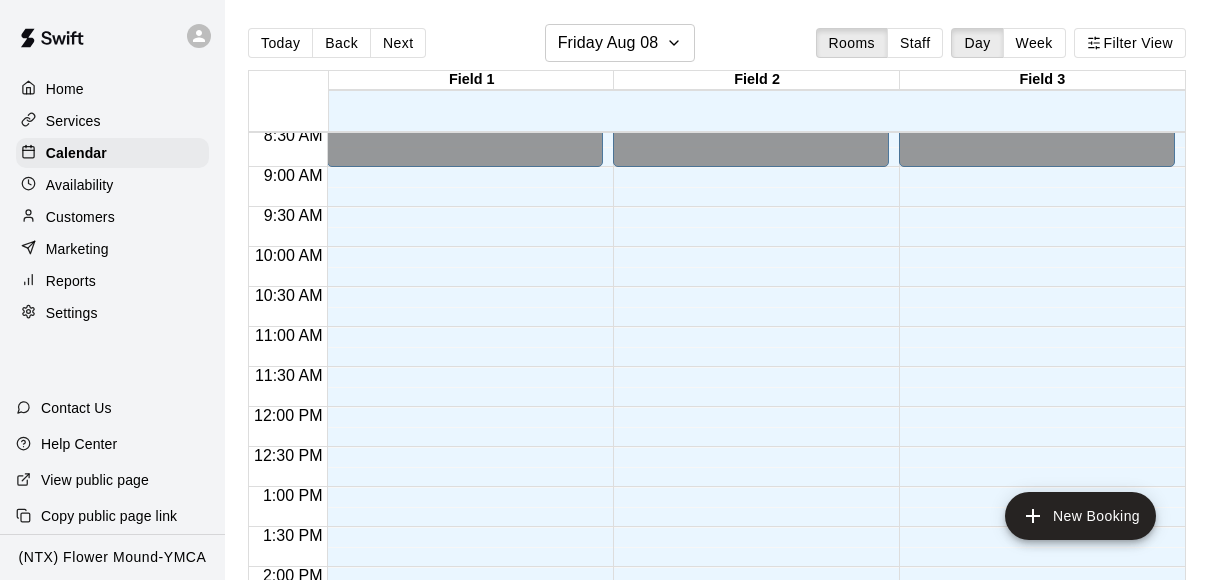 scroll, scrollTop: 625, scrollLeft: 0, axis: vertical 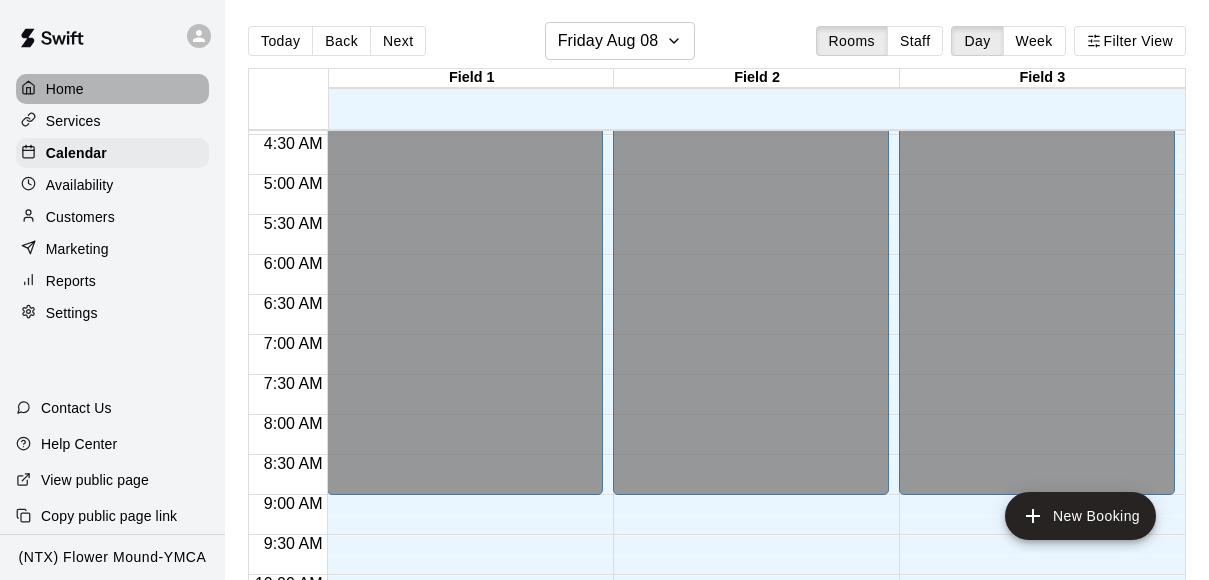 click on "Home" at bounding box center (112, 89) 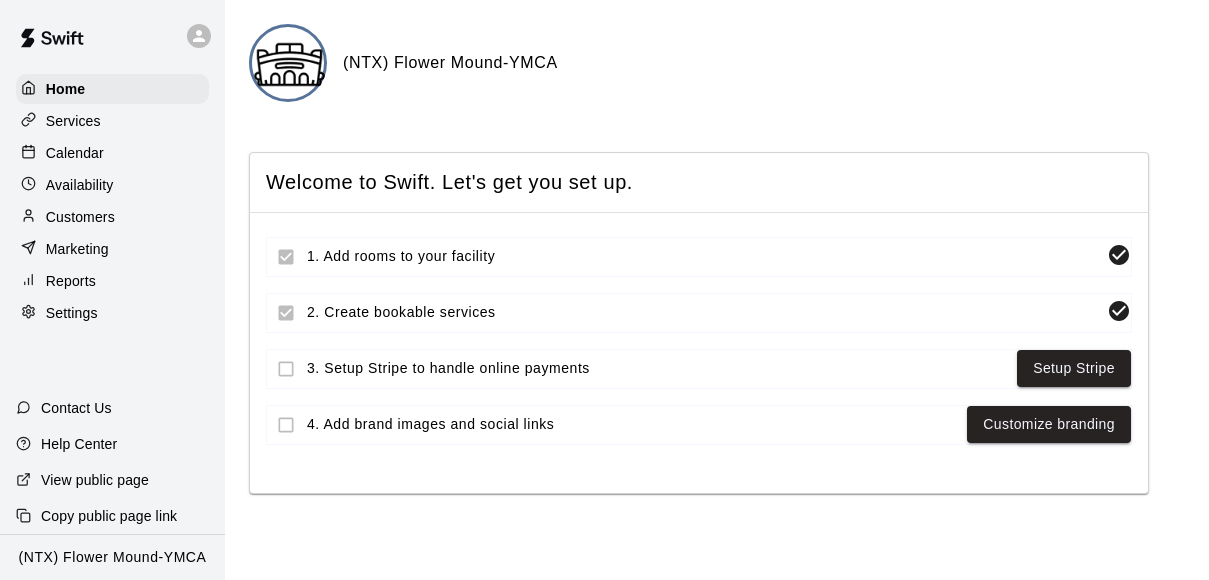 click on "1. Add rooms to your facility" at bounding box center (703, 256) 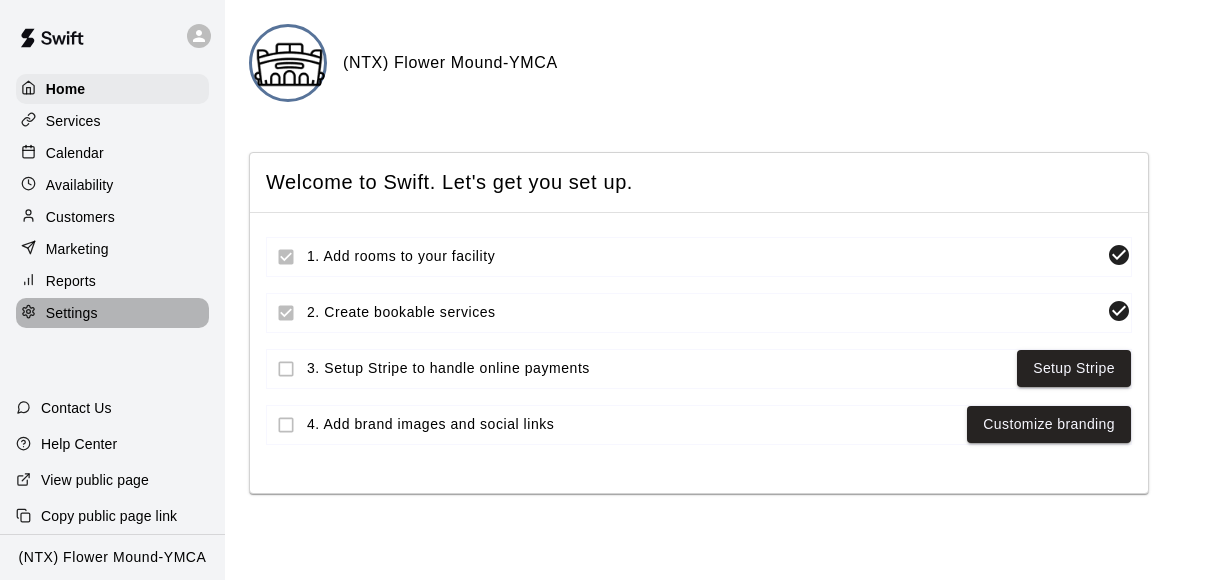 click on "Settings" at bounding box center (72, 313) 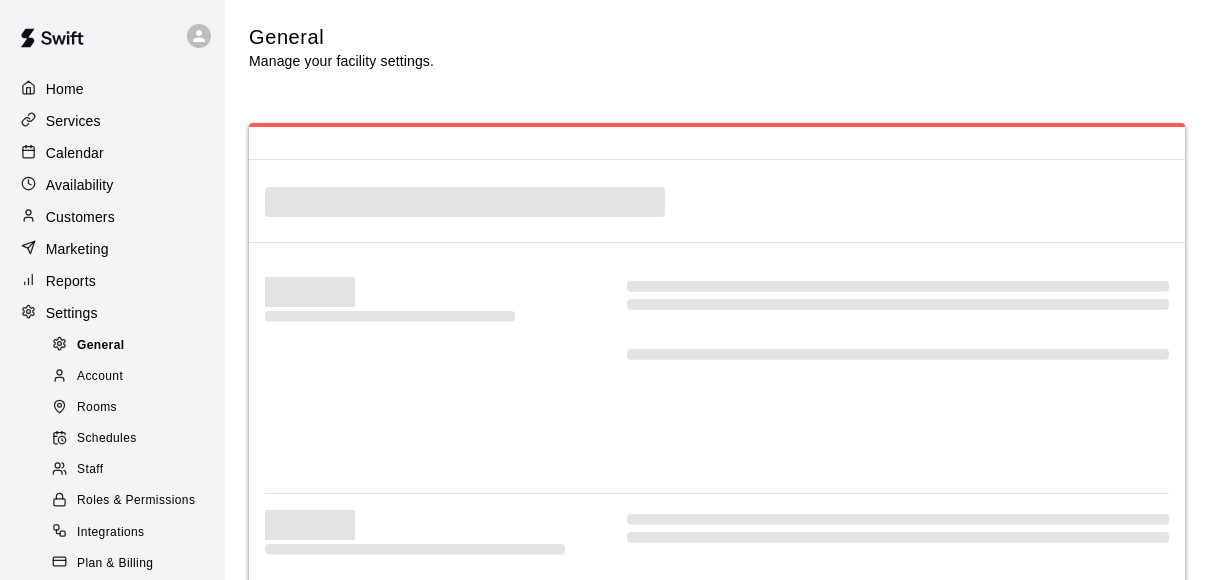 select on "**" 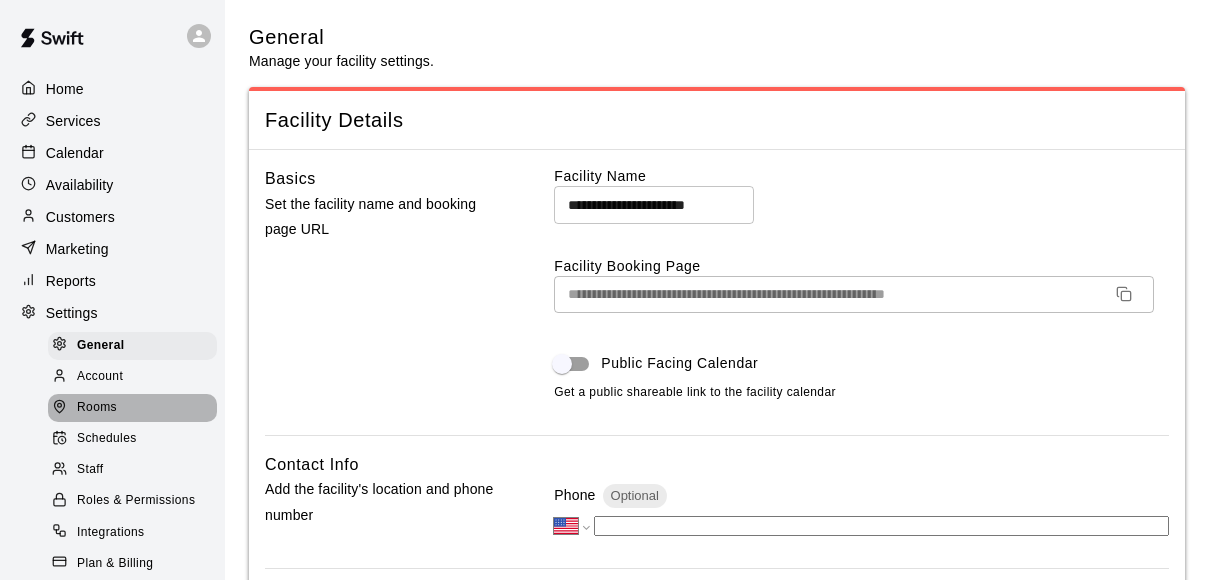 click on "Rooms" at bounding box center [97, 408] 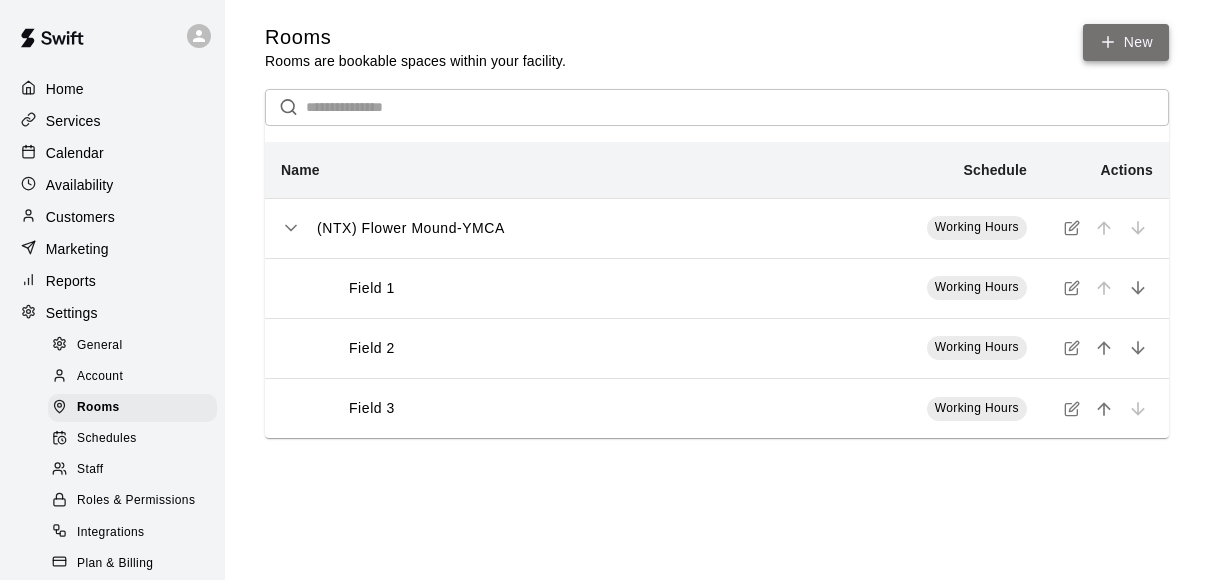 click on "New" at bounding box center [1126, 42] 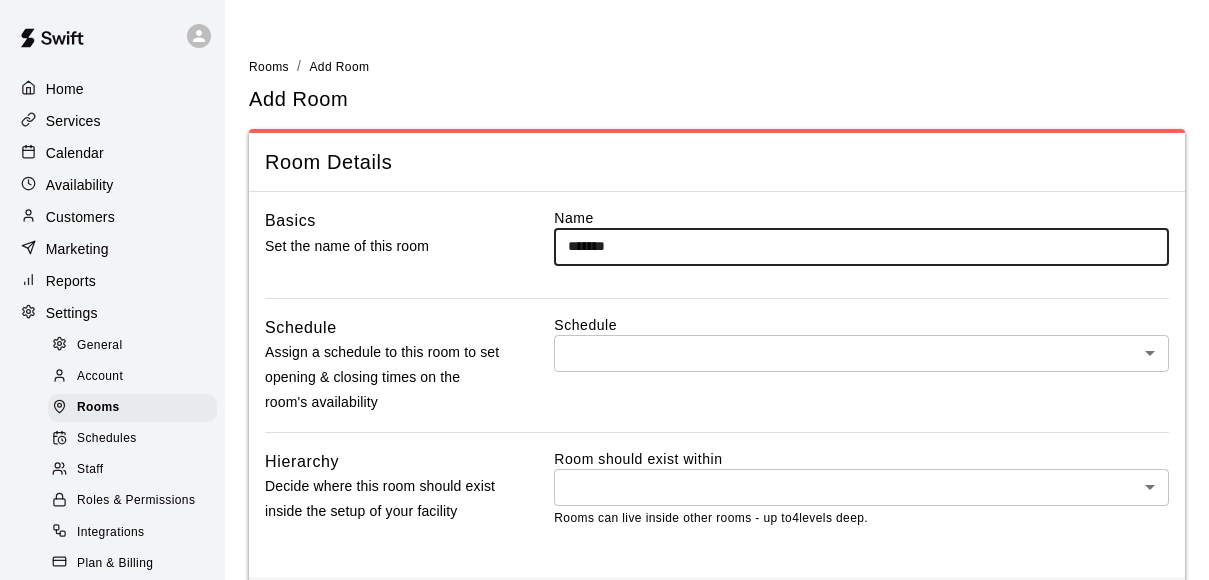 type on "*******" 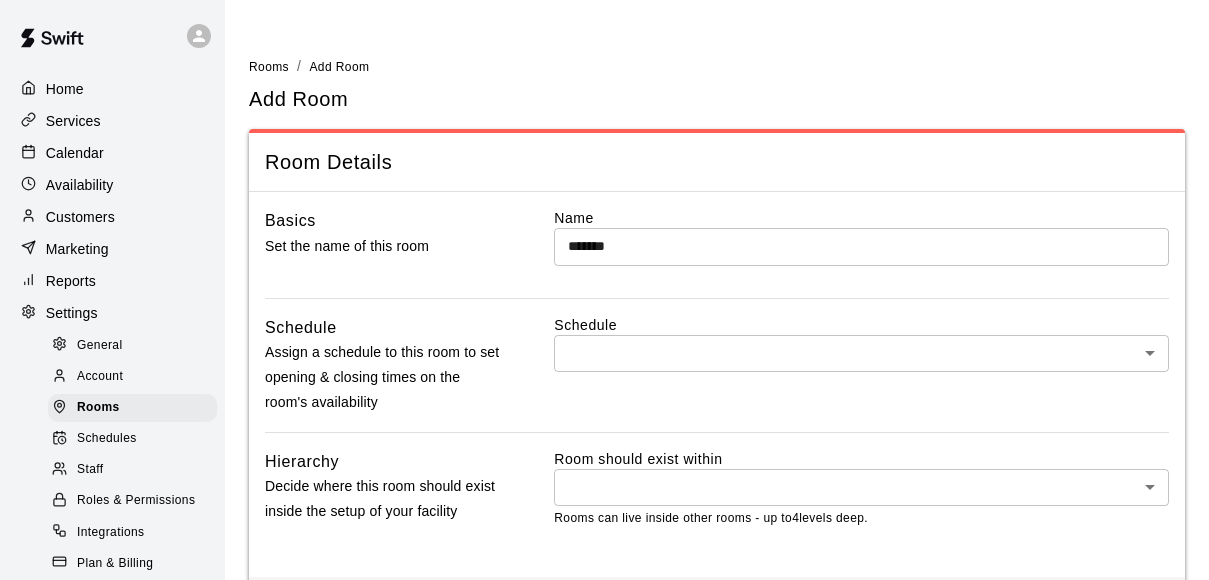 click on "Schedule" at bounding box center (861, 325) 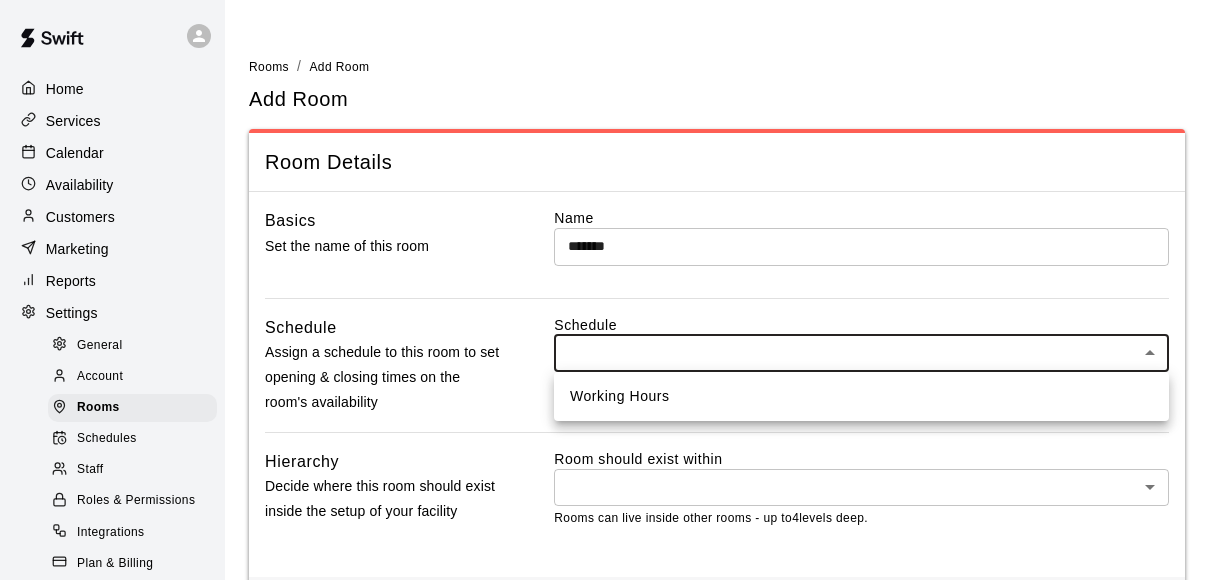 click on "Working Hours" at bounding box center [861, 396] 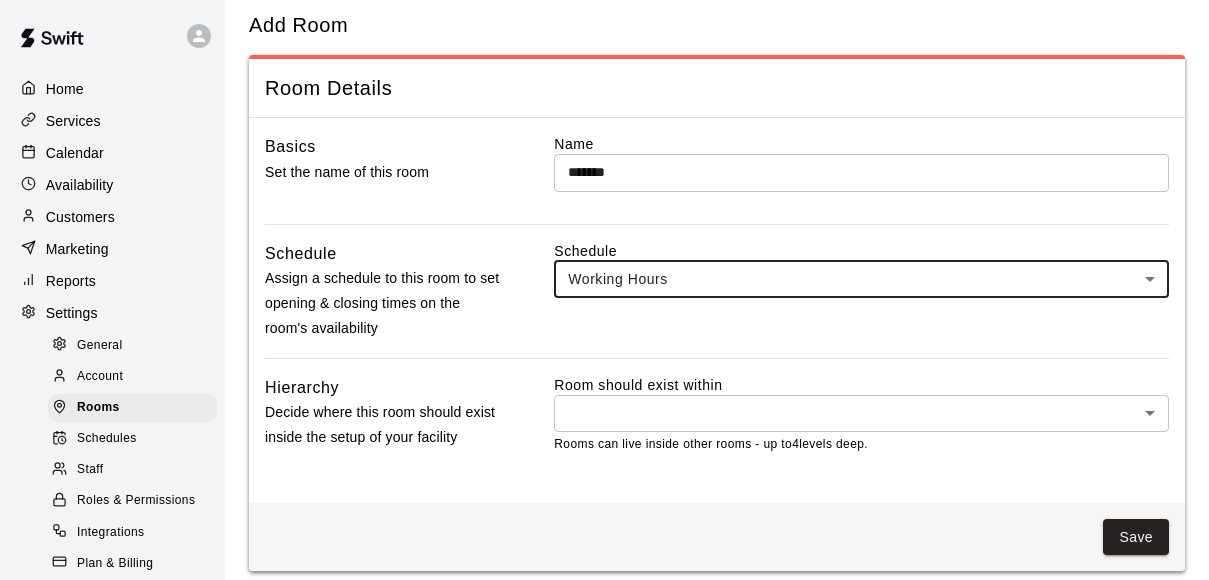 scroll, scrollTop: 79, scrollLeft: 0, axis: vertical 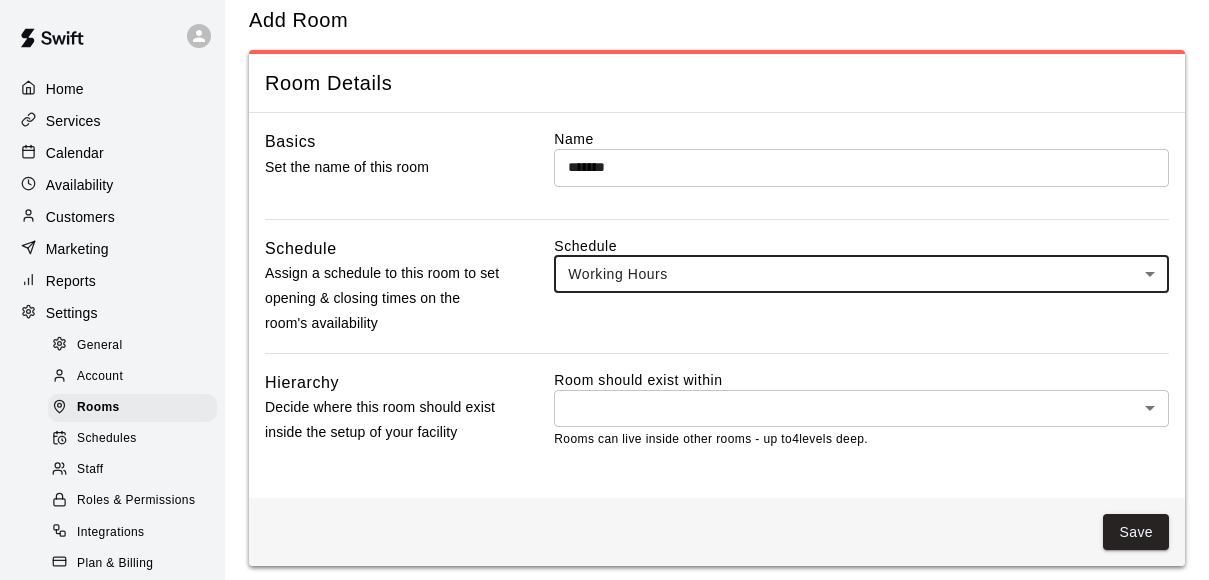 click on "Home Services Calendar Availability Customers Marketing Reports Settings General Account Rooms Schedules Staff Roles & Permissions Integrations Plan & Billing Payouts Contact Us Help Center View public page Copy public page link (NTX) Flower Mound-YMCA Rooms / Add Room Add Room Room Details Basics Set the name of this room Name ******* ​ Schedule Assign a schedule to this room to set opening & closing times on the room's availability Schedule Working Hours *** ​ Hierarchy Decide where this room should exist inside the setup of your facility Room should exist within ​ * ​ Rooms can live inside other rooms - up to 4 levels deep. Save Swift - Add Room Close cross-small" at bounding box center [604, 255] 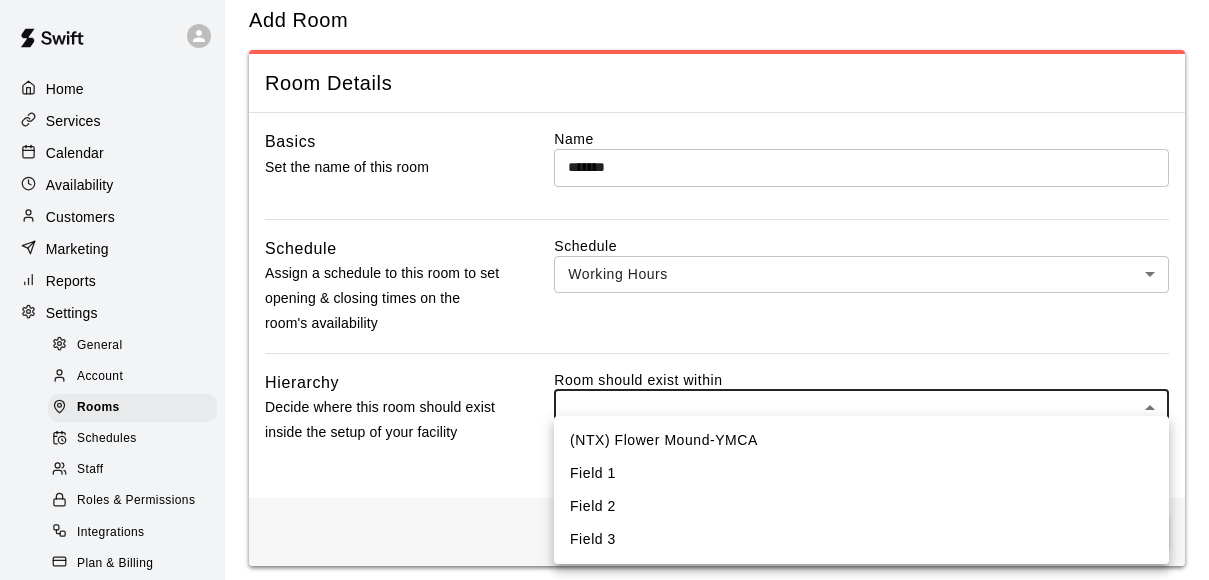 click on "(NTX) Flower Mound-YMCA" at bounding box center [861, 440] 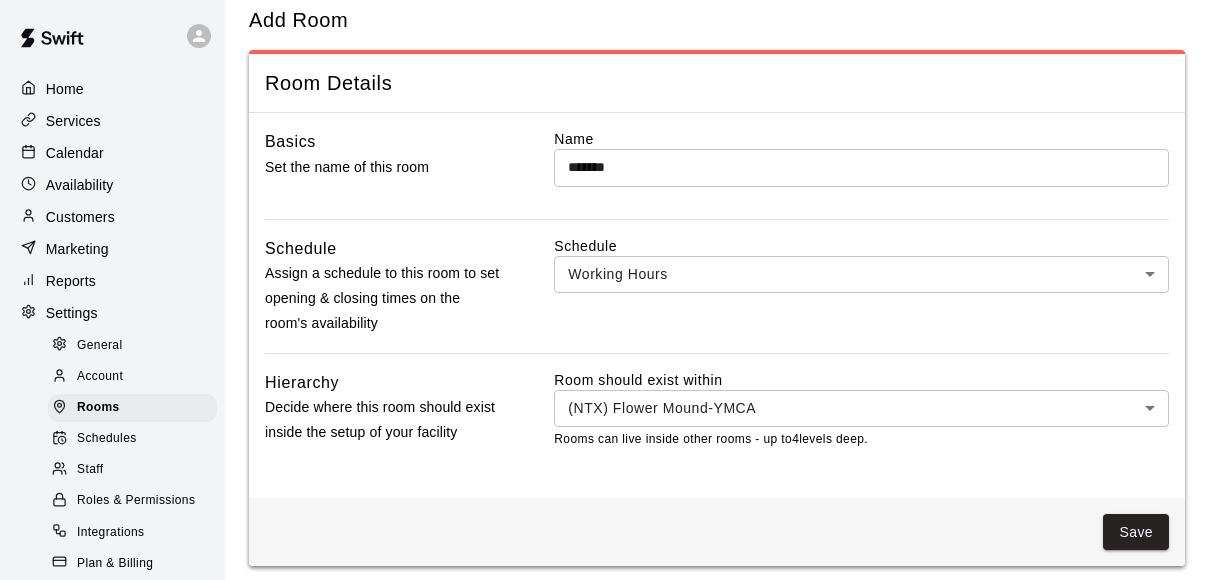 click on "Room should exist within (NTX) [CITY] **** ​ Rooms can live inside other rooms - up to 4 levels deep." at bounding box center [861, 426] 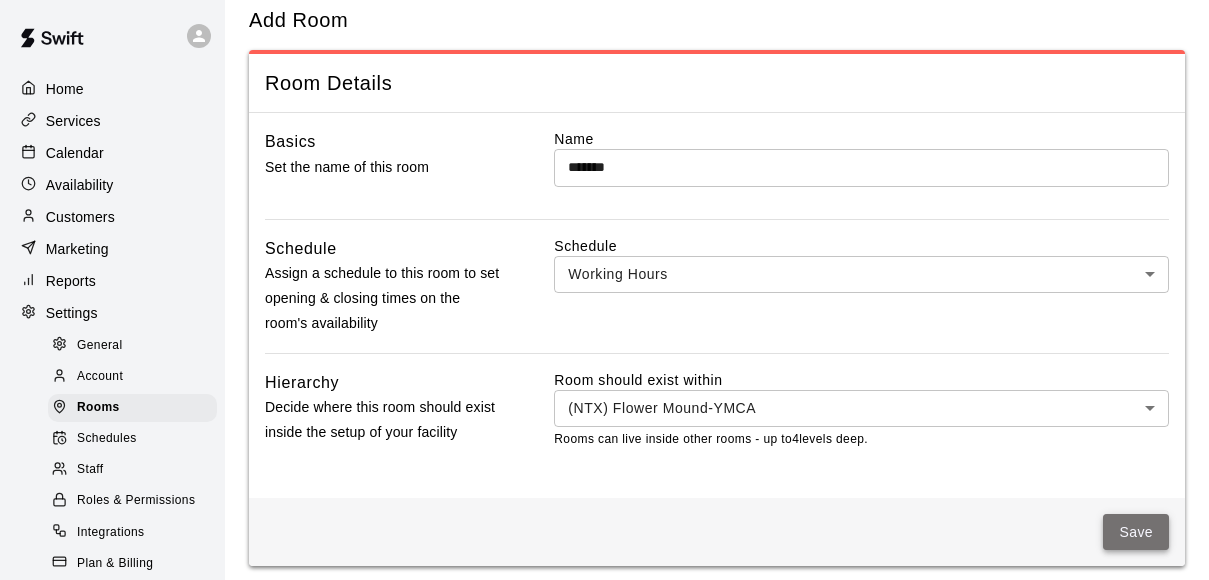 click on "Save" at bounding box center [1136, 532] 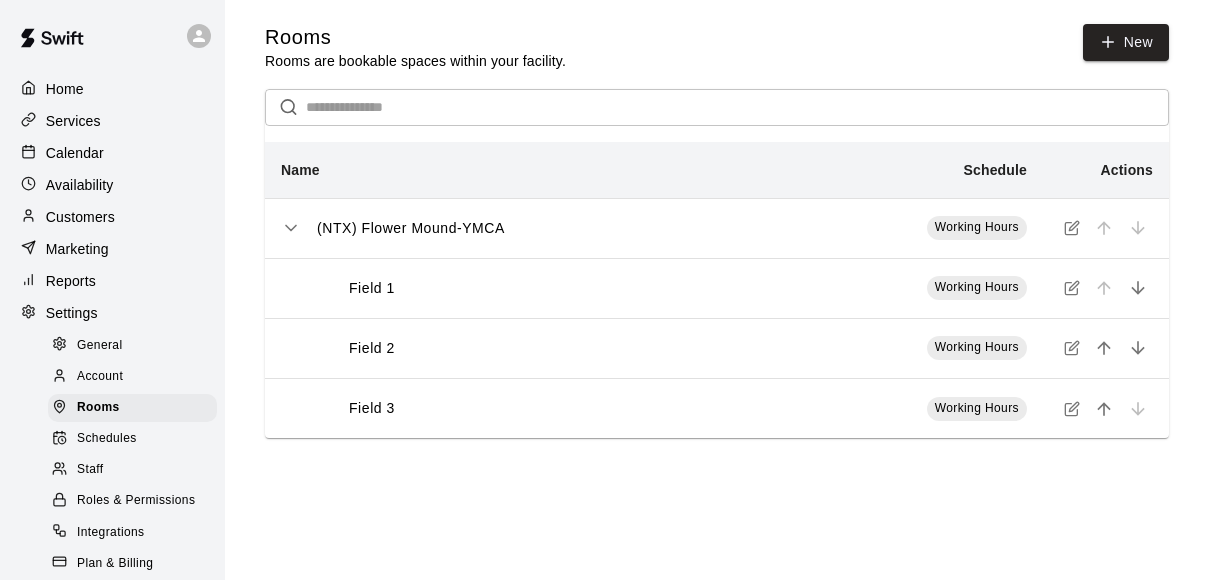 scroll, scrollTop: 0, scrollLeft: 0, axis: both 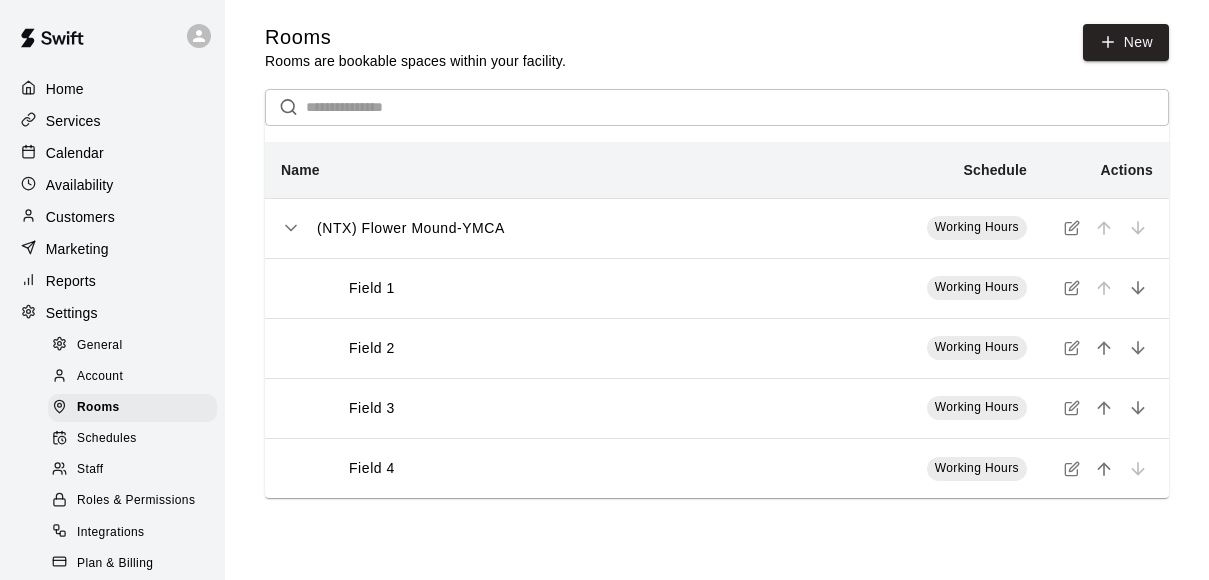 click on "Home" at bounding box center [65, 89] 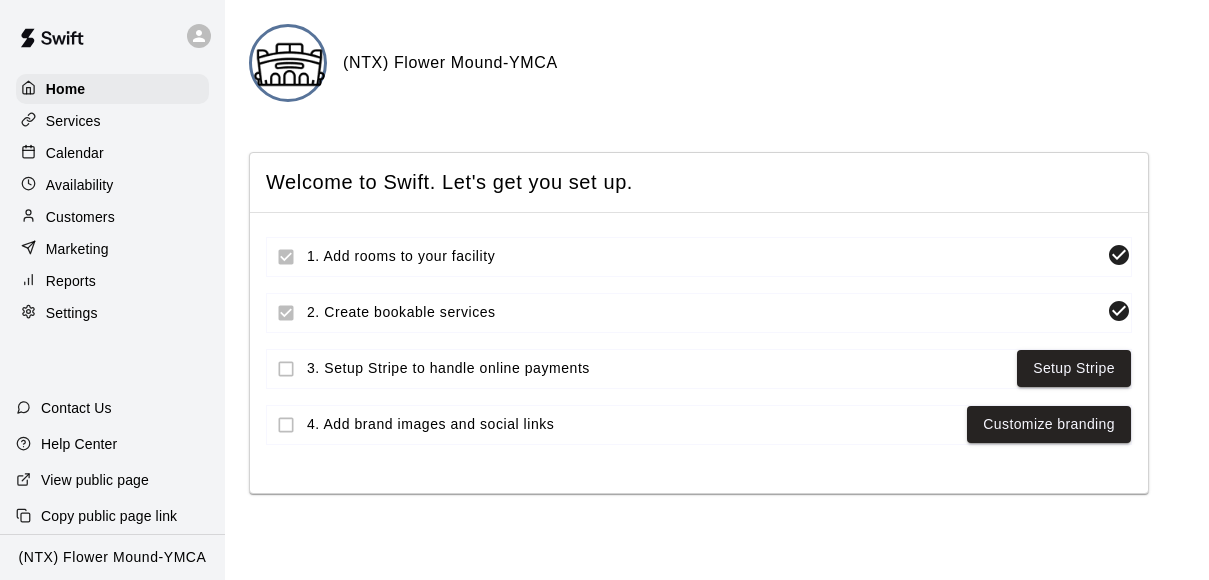 click on "Calendar" at bounding box center (75, 153) 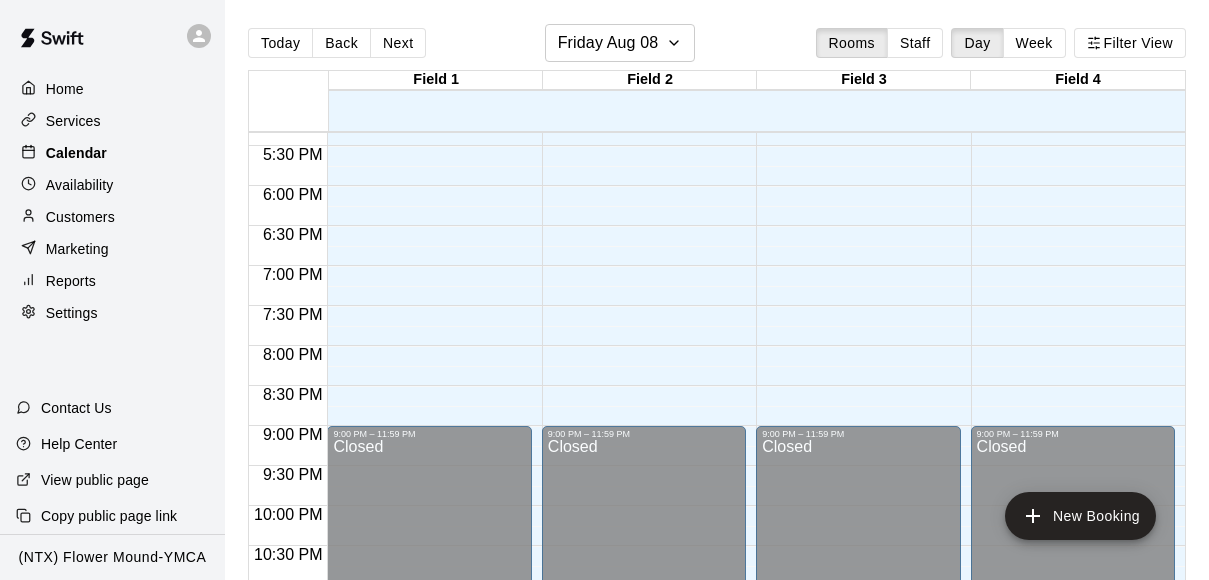 scroll, scrollTop: 1388, scrollLeft: 0, axis: vertical 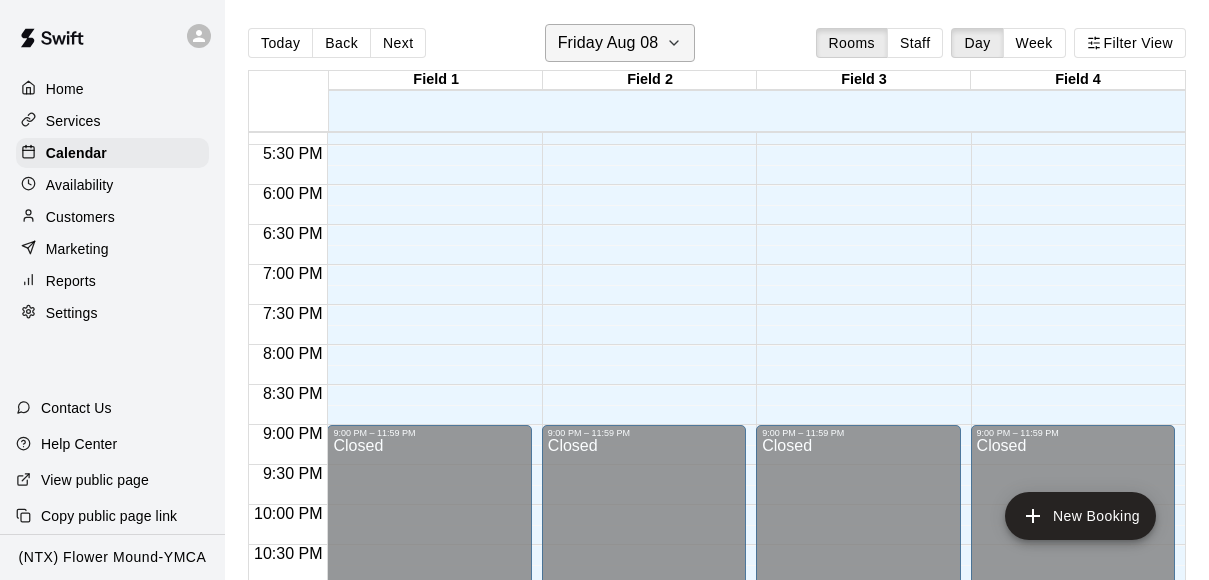 click 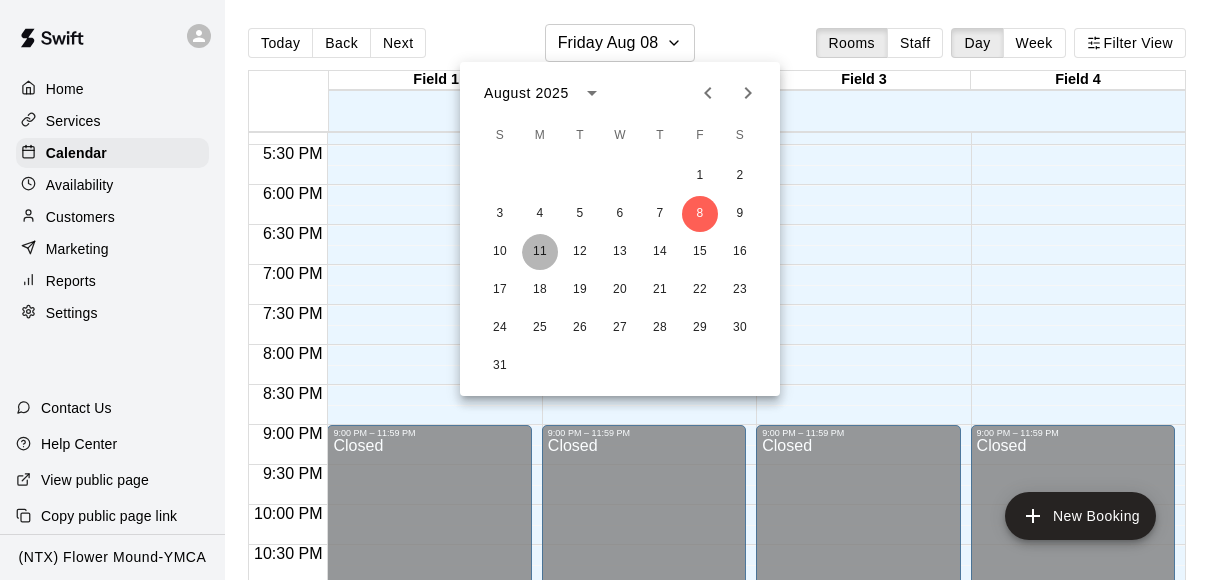 click on "11" at bounding box center (540, 252) 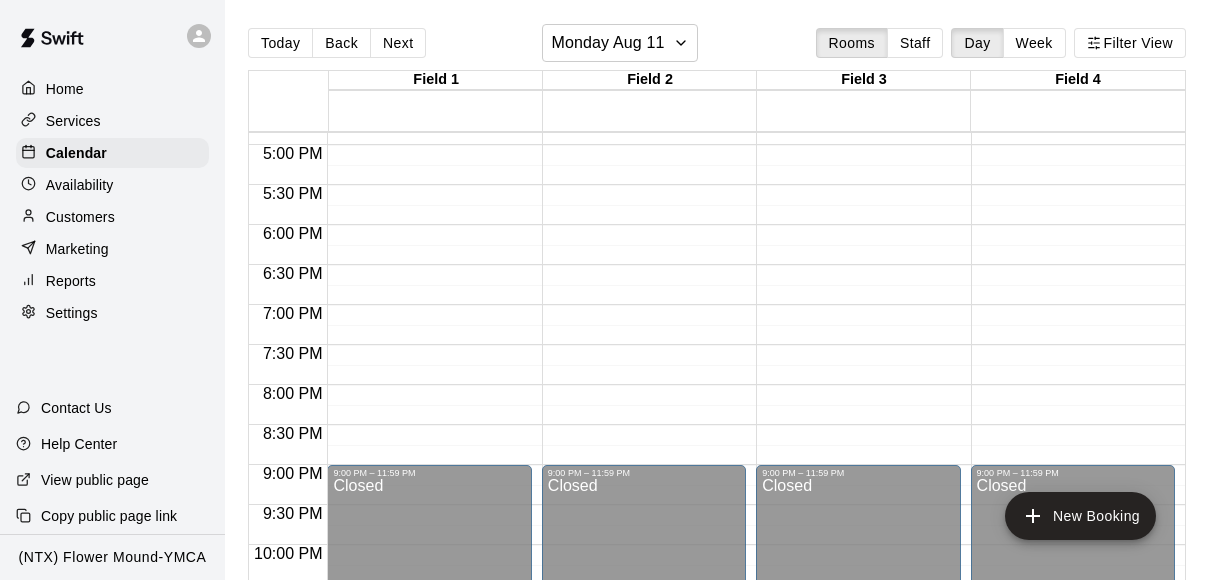 scroll, scrollTop: 1354, scrollLeft: 0, axis: vertical 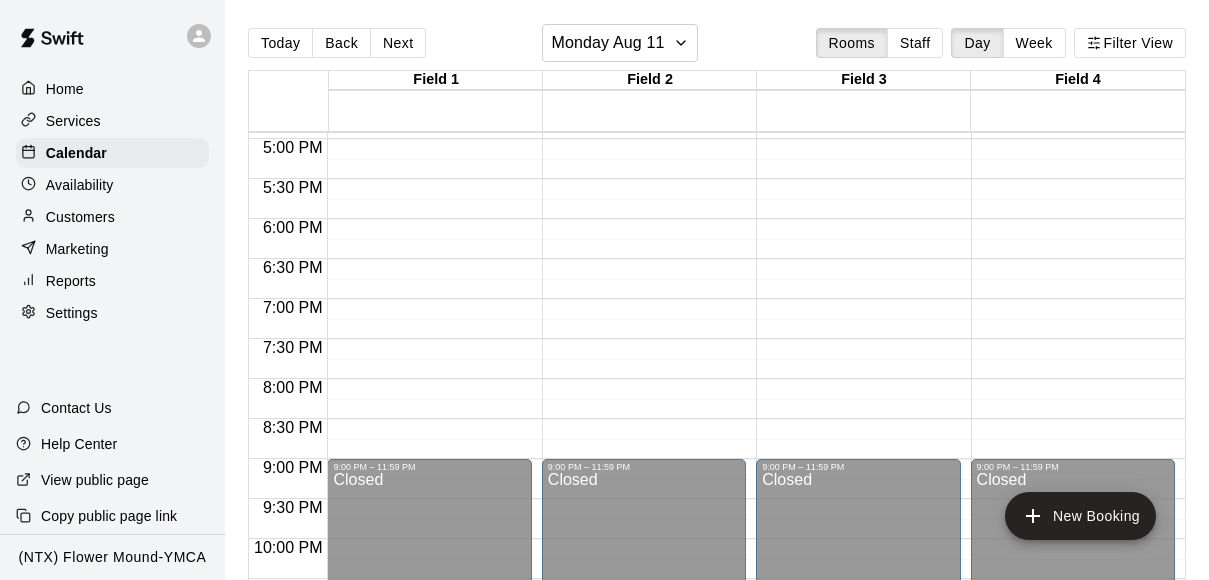 click on "12:00 AM – 9:00 AM Closed 9:00 PM – 11:59 PM Closed" at bounding box center [429, -261] 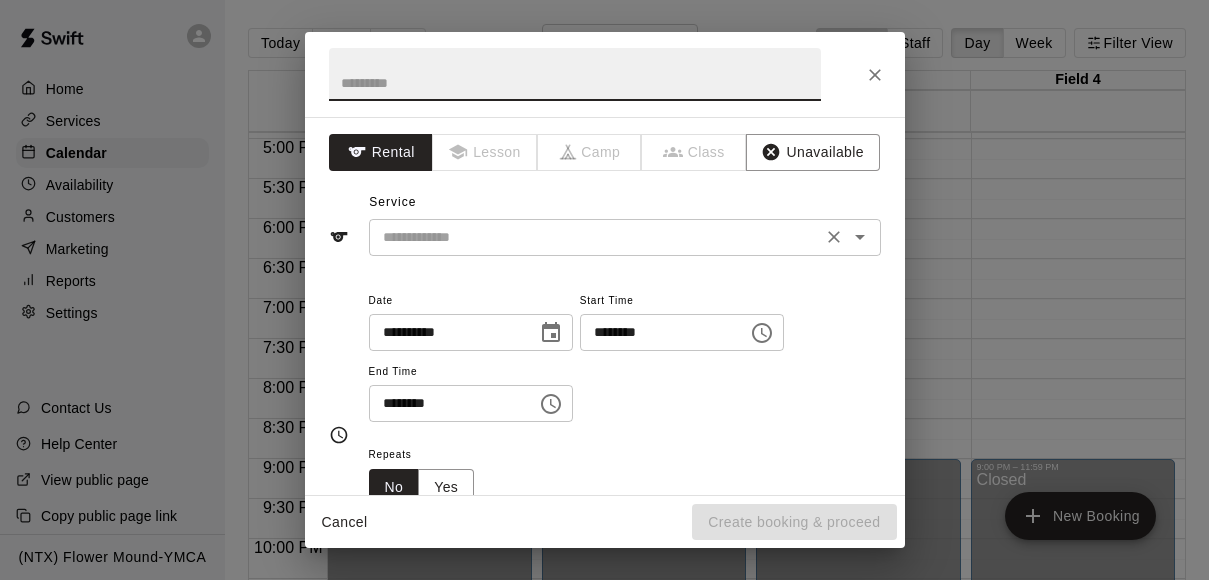click at bounding box center [595, 237] 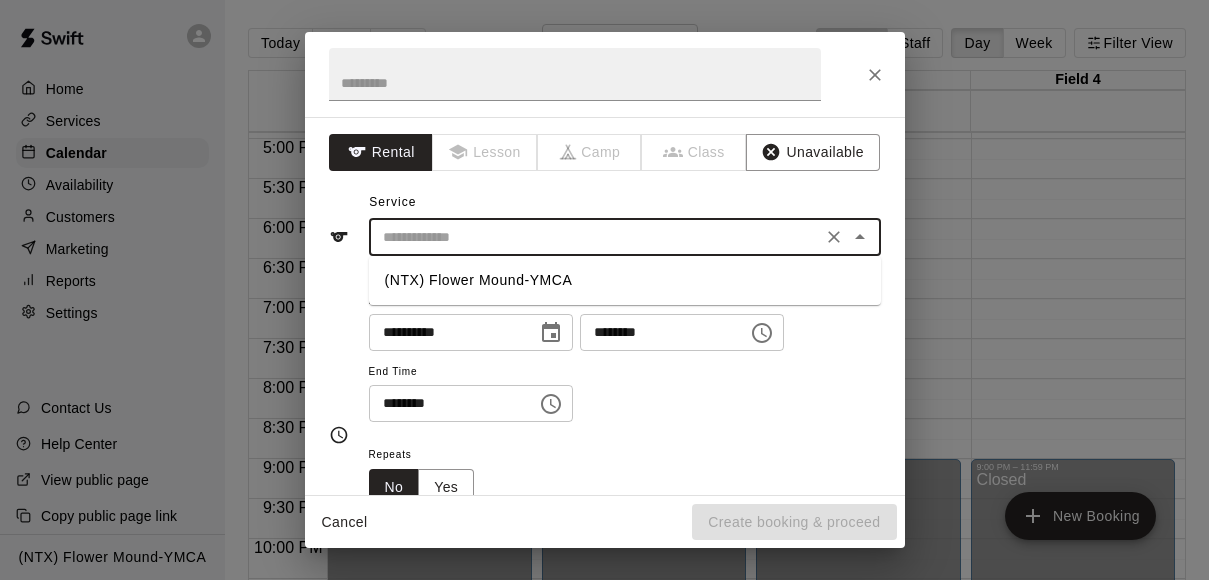 click on "(NTX) Flower Mound-YMCA" at bounding box center [625, 280] 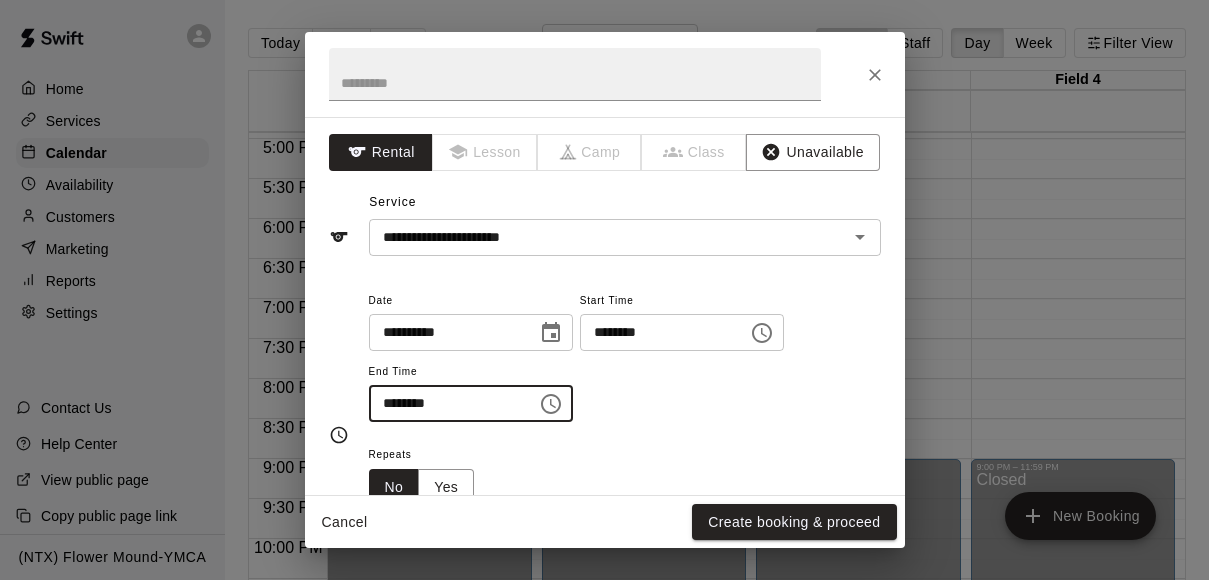 click on "********" at bounding box center (446, 403) 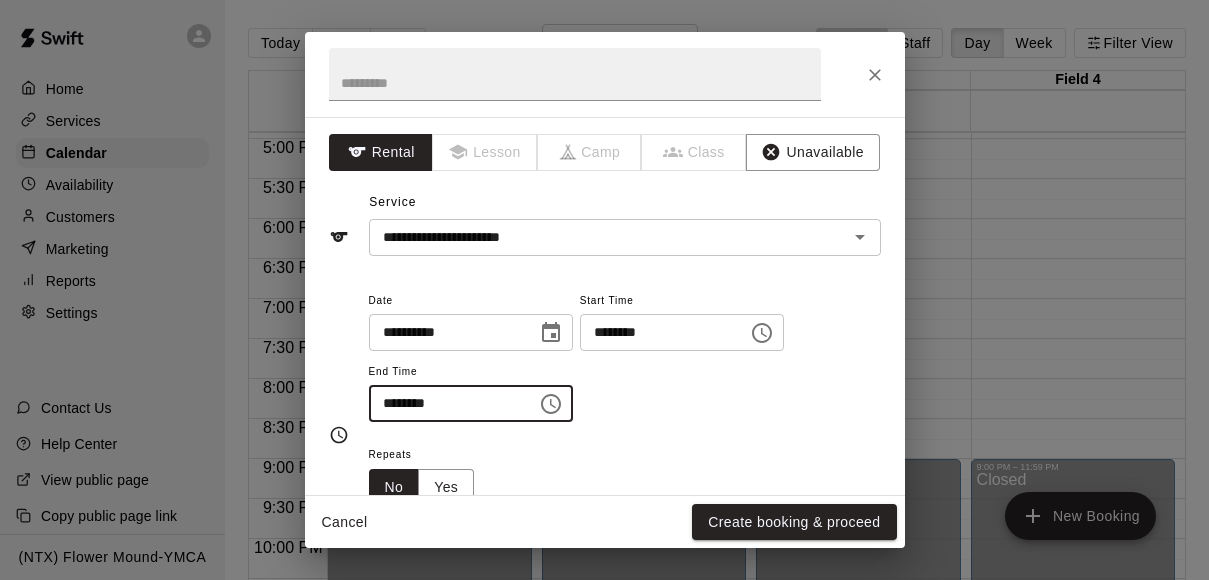 type on "********" 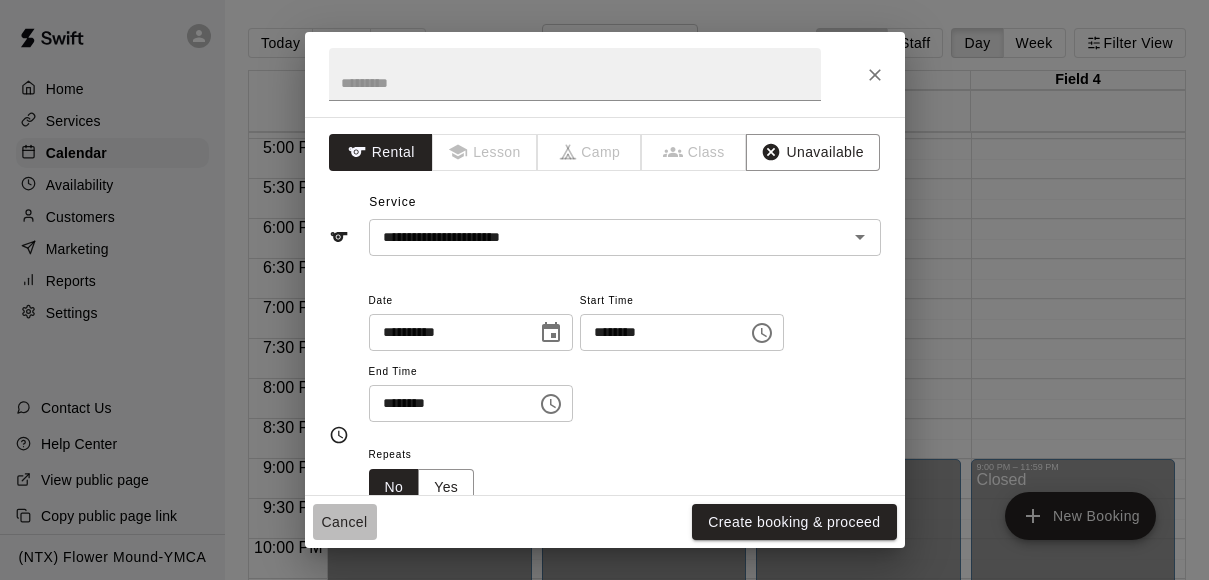click on "Cancel" at bounding box center [345, 522] 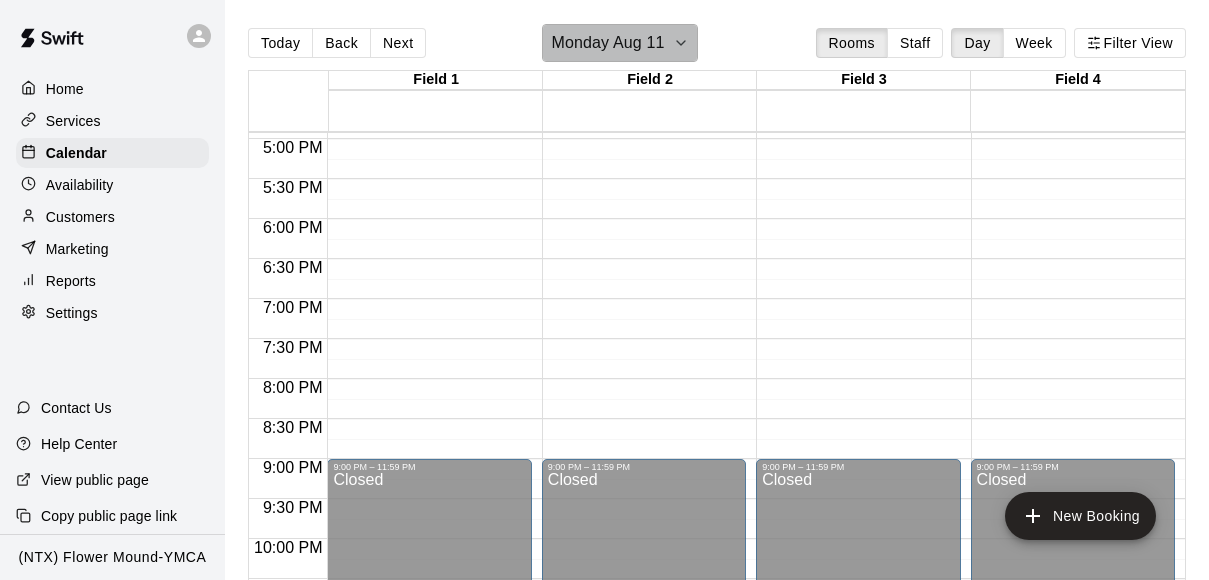 click 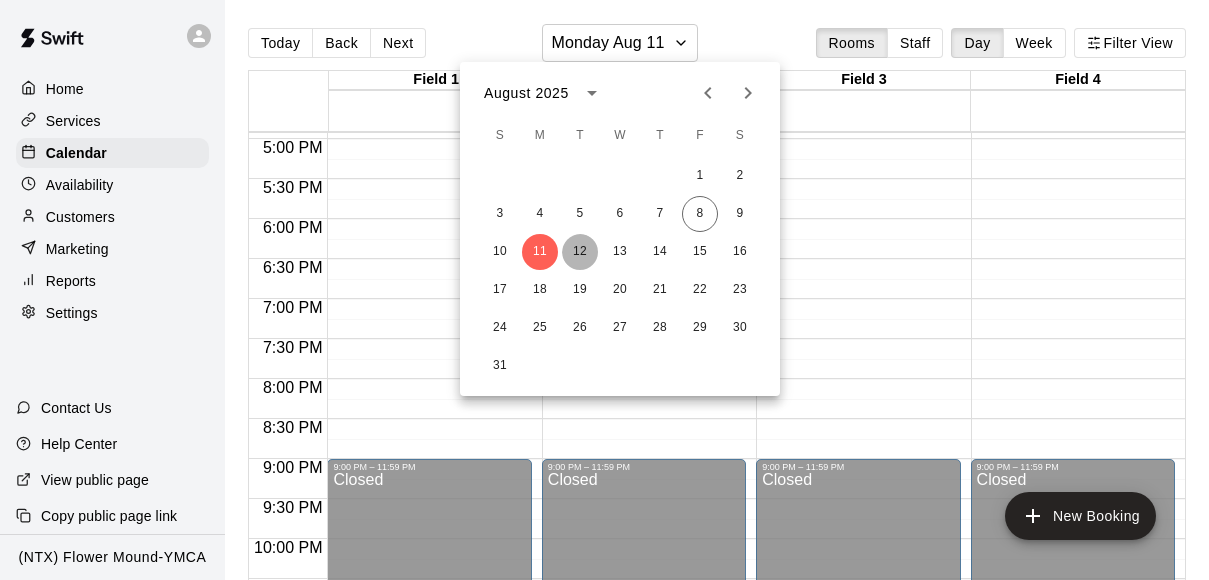 click on "12" at bounding box center (580, 252) 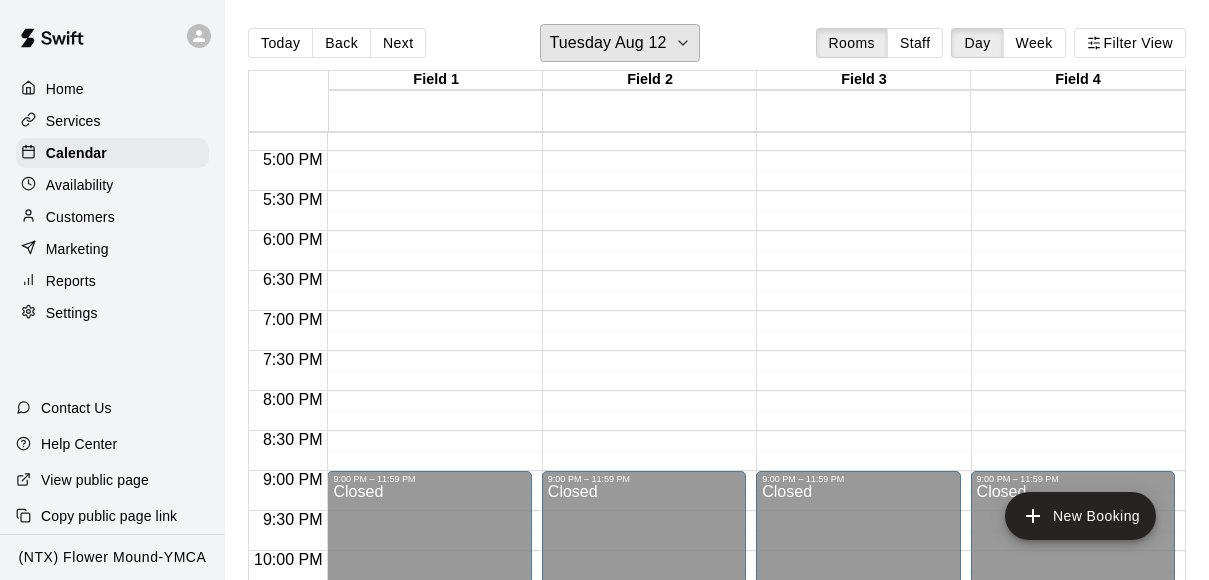 scroll, scrollTop: 1346, scrollLeft: 0, axis: vertical 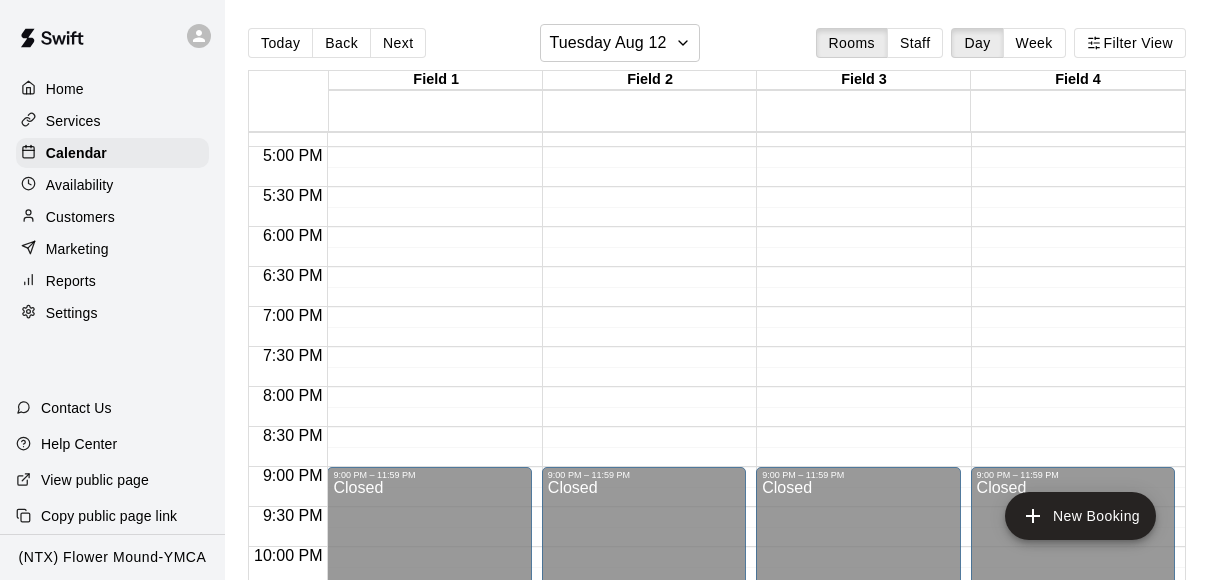 click on "12:00 AM – 9:00 AM Closed 9:00 PM – 11:59 PM Closed" at bounding box center [858, -253] 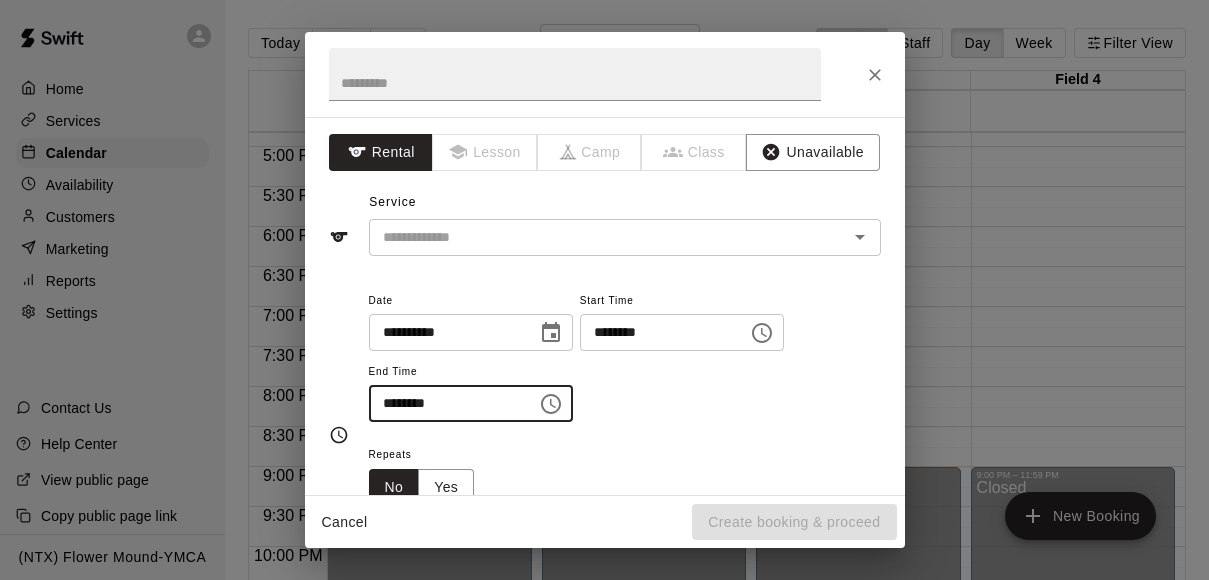 click on "********" at bounding box center [446, 403] 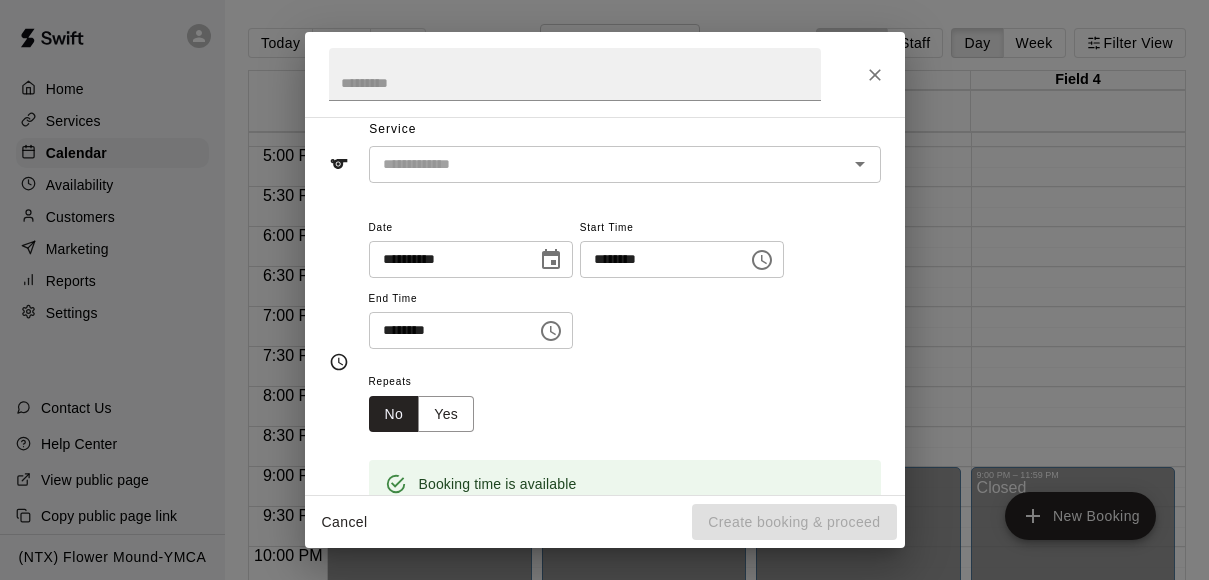scroll, scrollTop: 118, scrollLeft: 0, axis: vertical 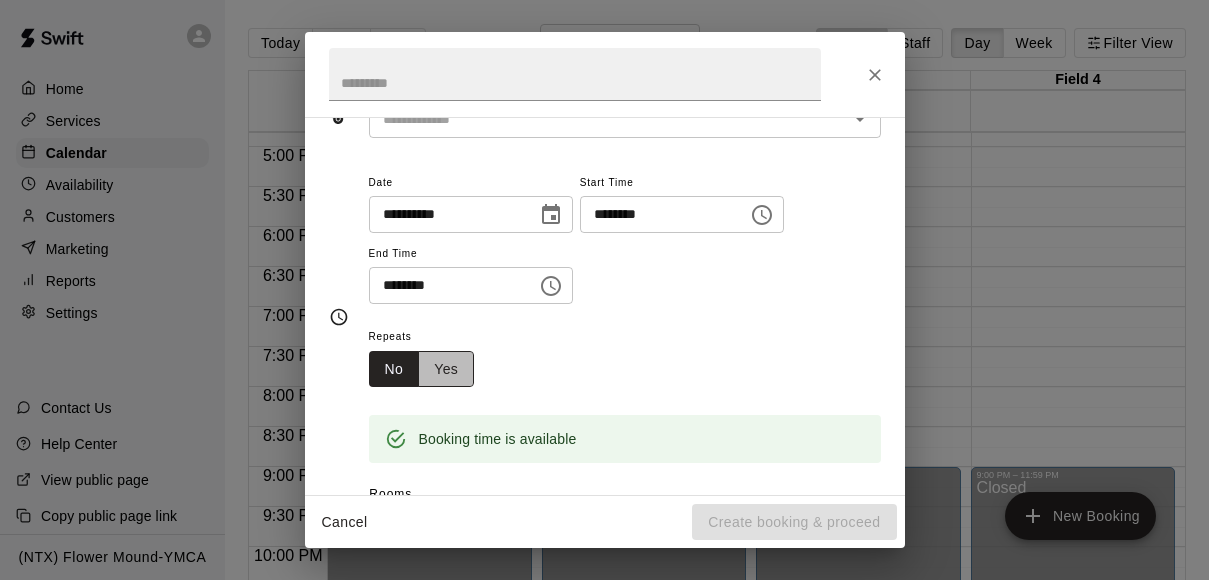 click on "Yes" at bounding box center [446, 369] 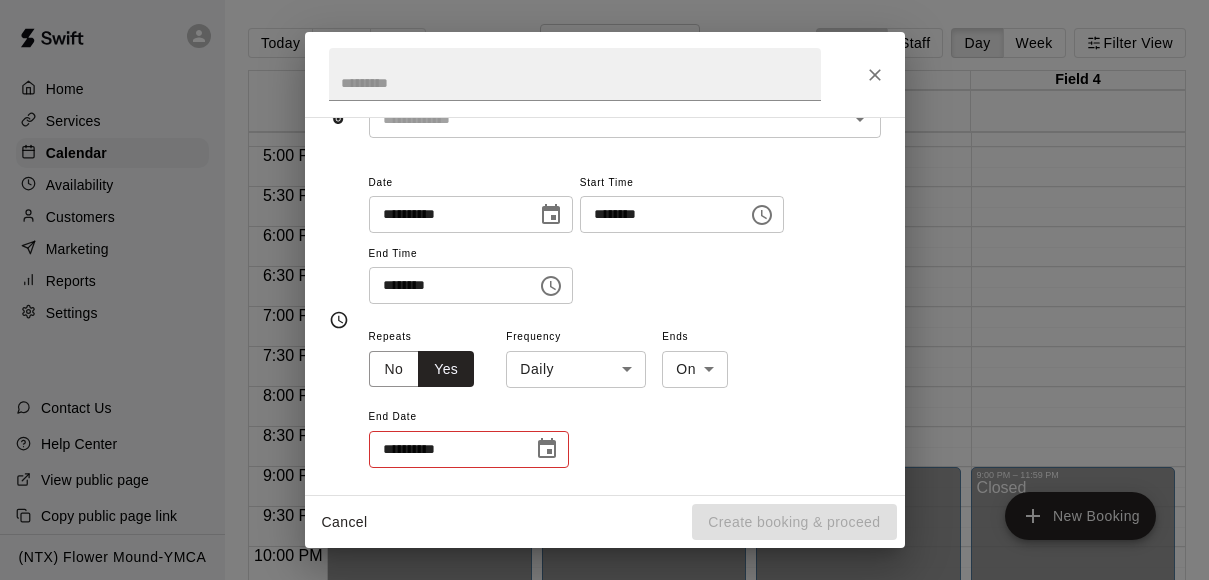 click on "**********" at bounding box center [604, 306] 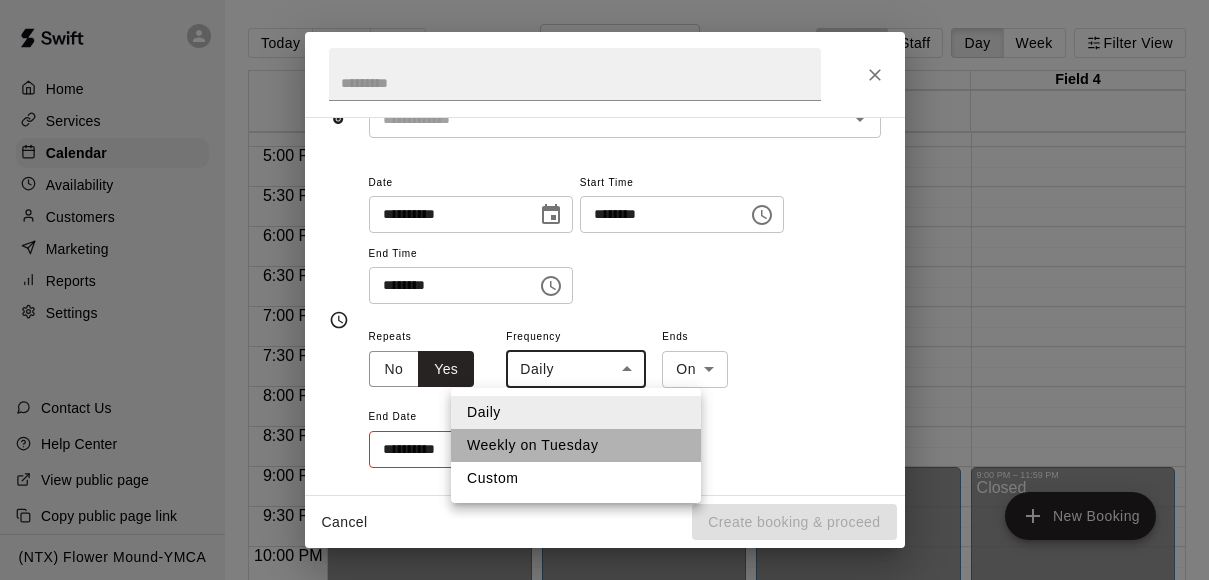 click on "Weekly on Tuesday" at bounding box center [576, 445] 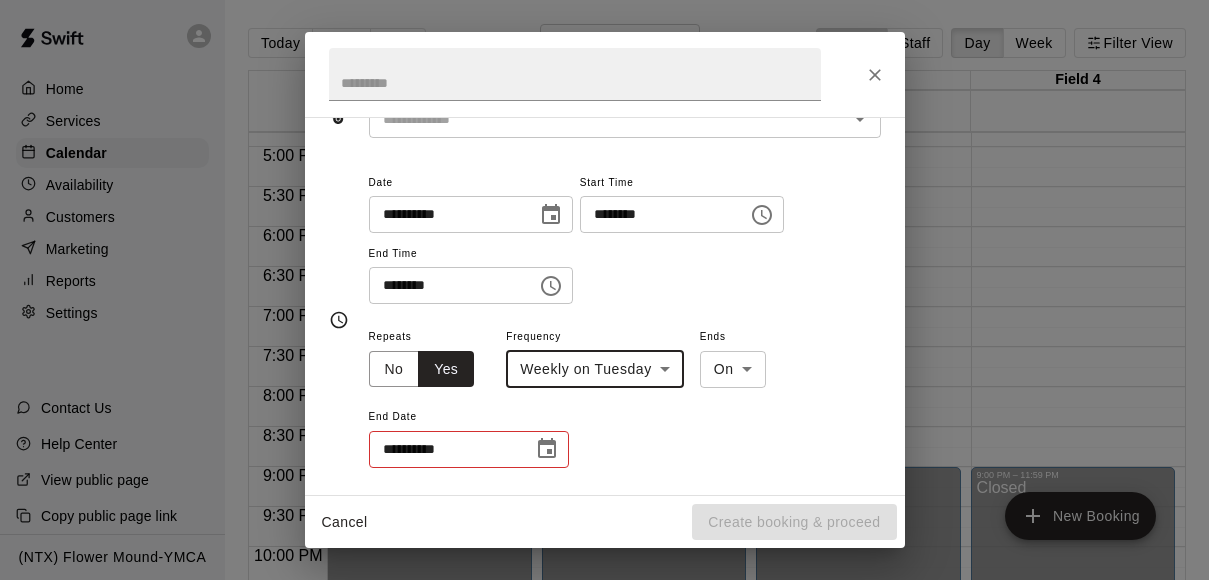 click 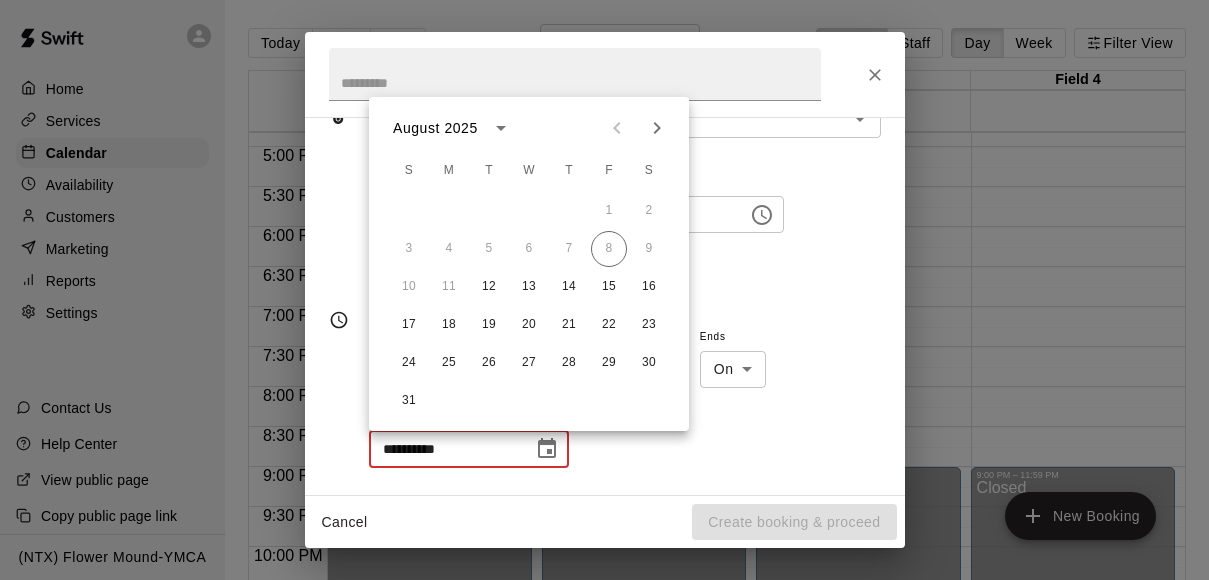 click 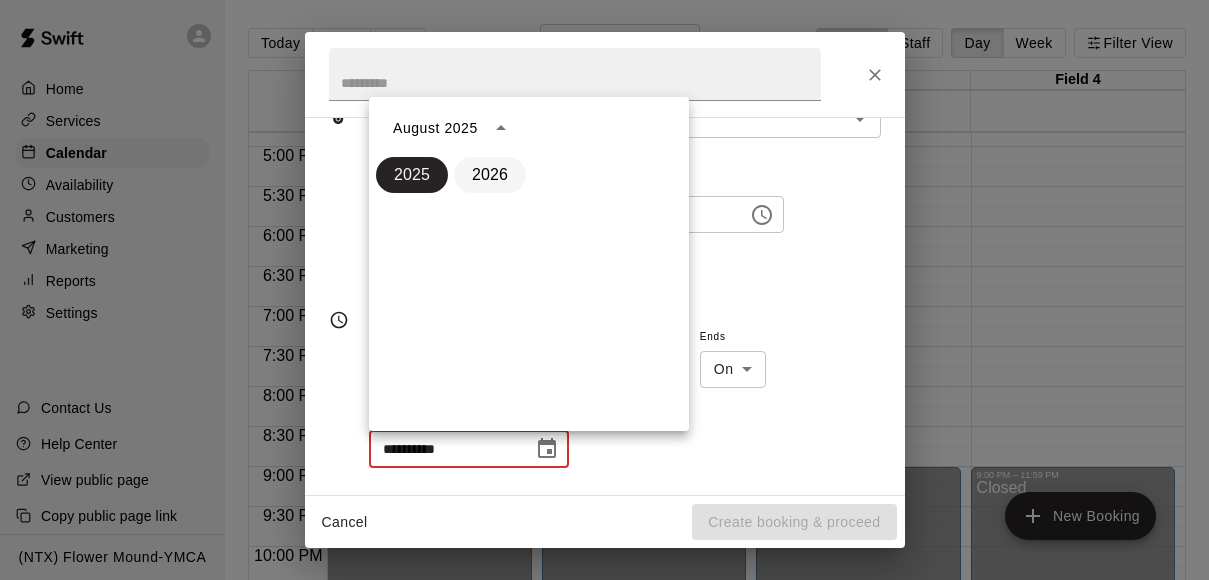 click on "2026" at bounding box center [490, 175] 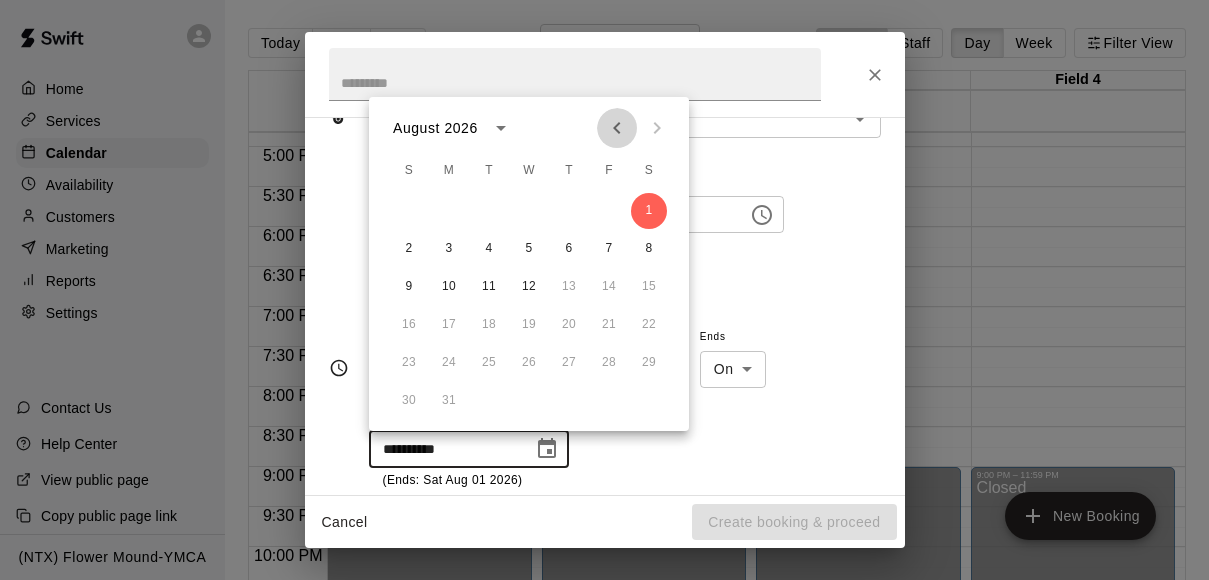 click 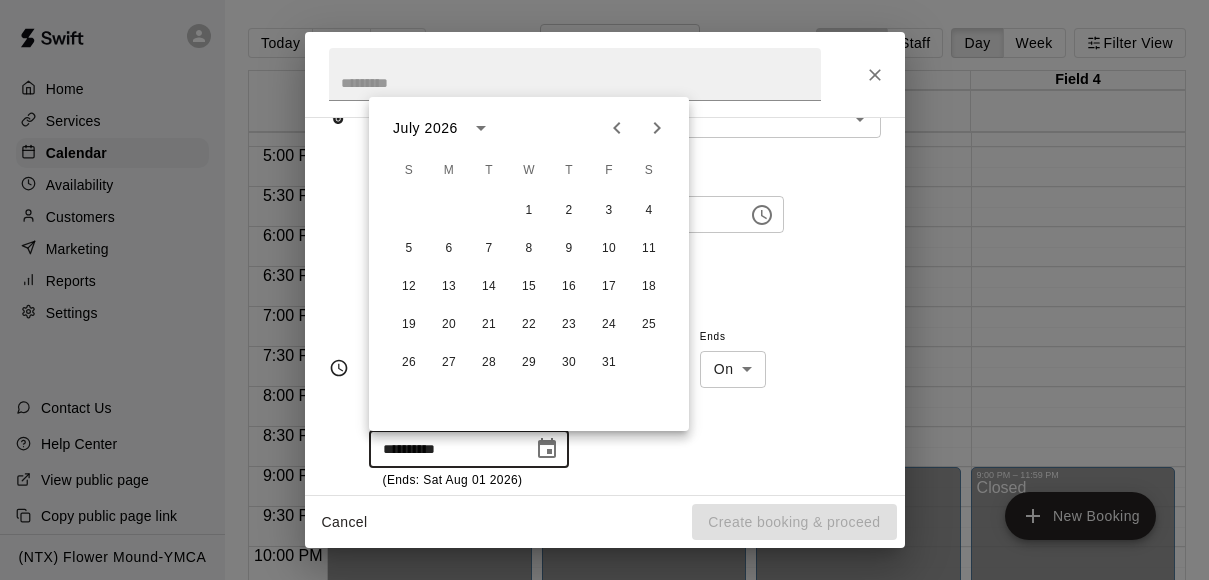 click 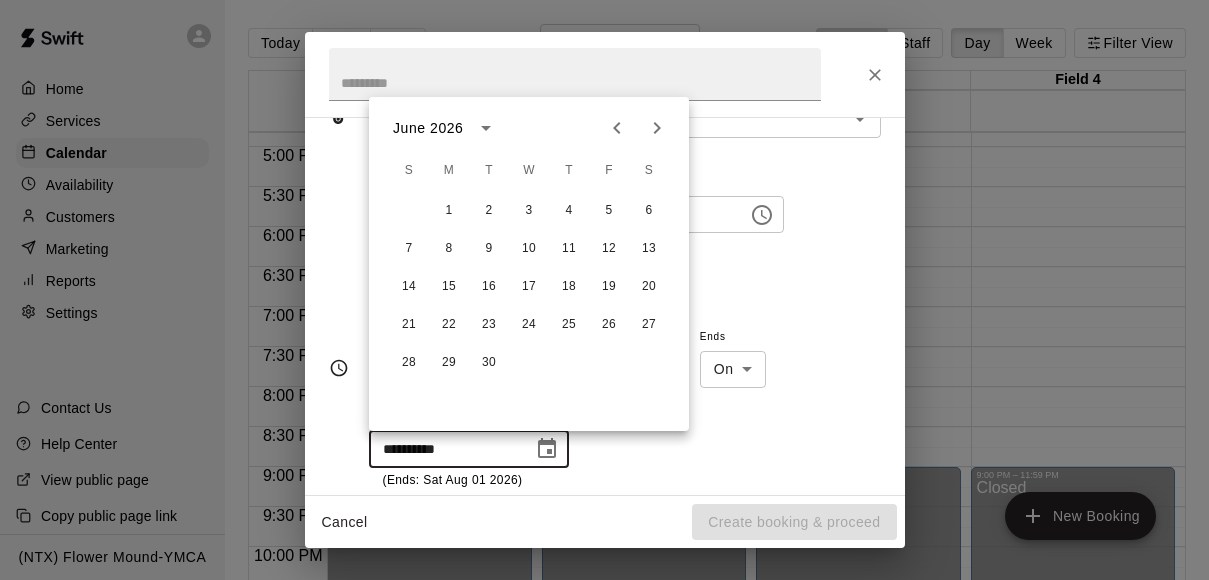 click 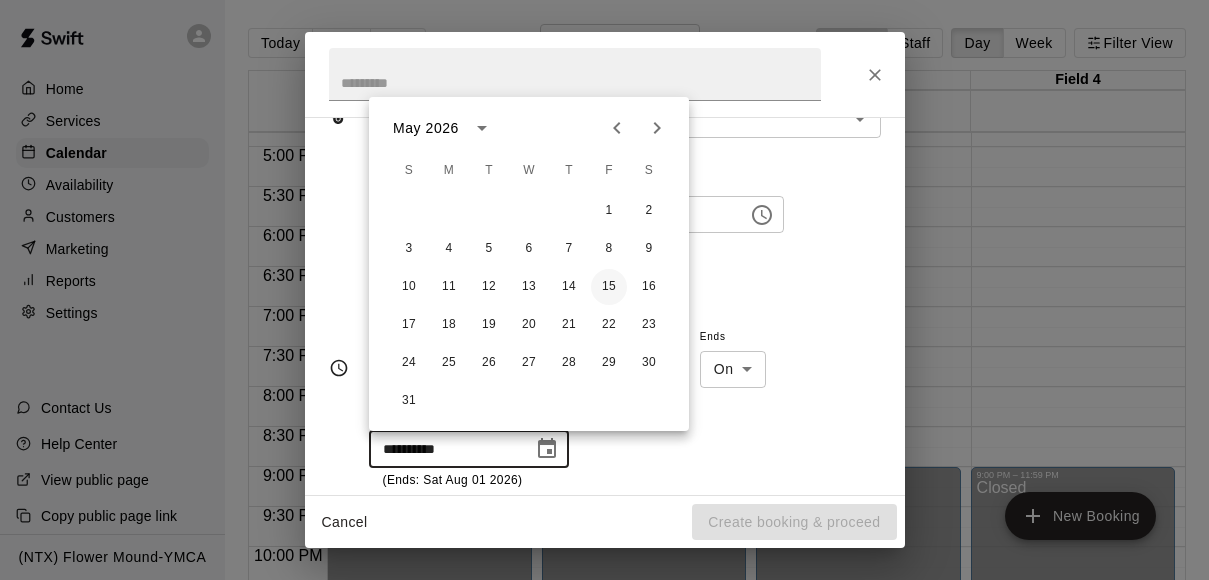 click on "15" at bounding box center [609, 287] 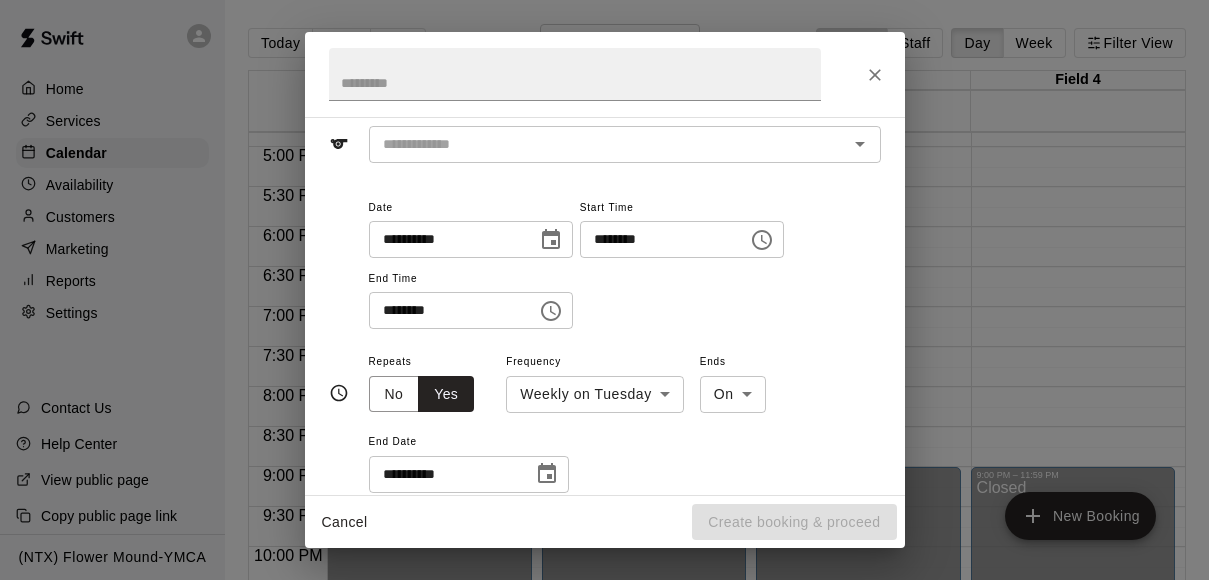 scroll, scrollTop: 4, scrollLeft: 0, axis: vertical 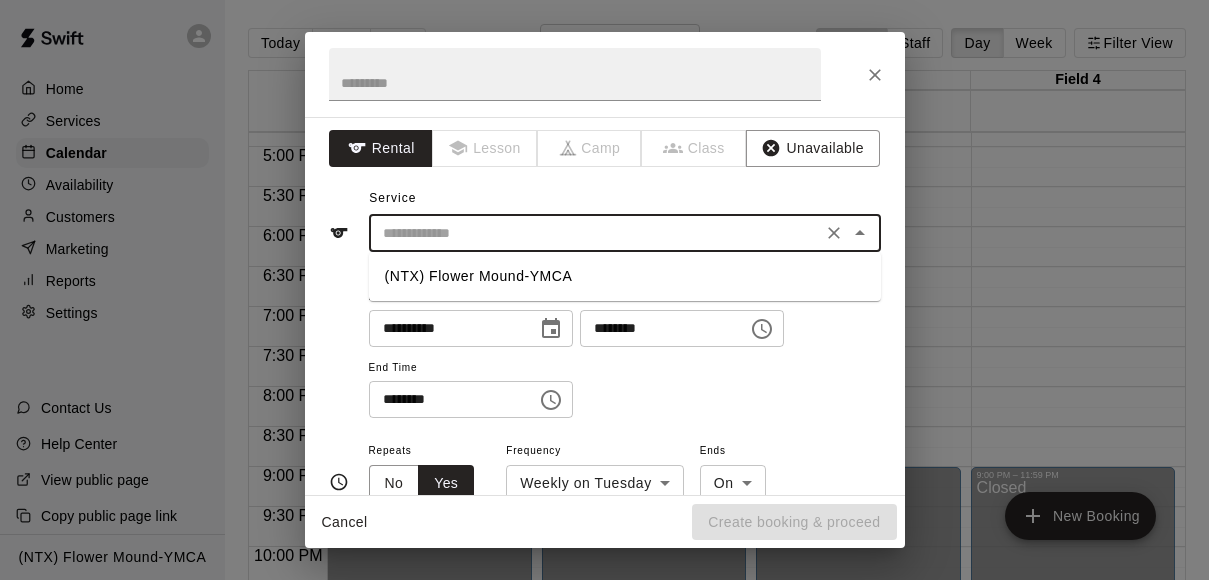 click at bounding box center [595, 233] 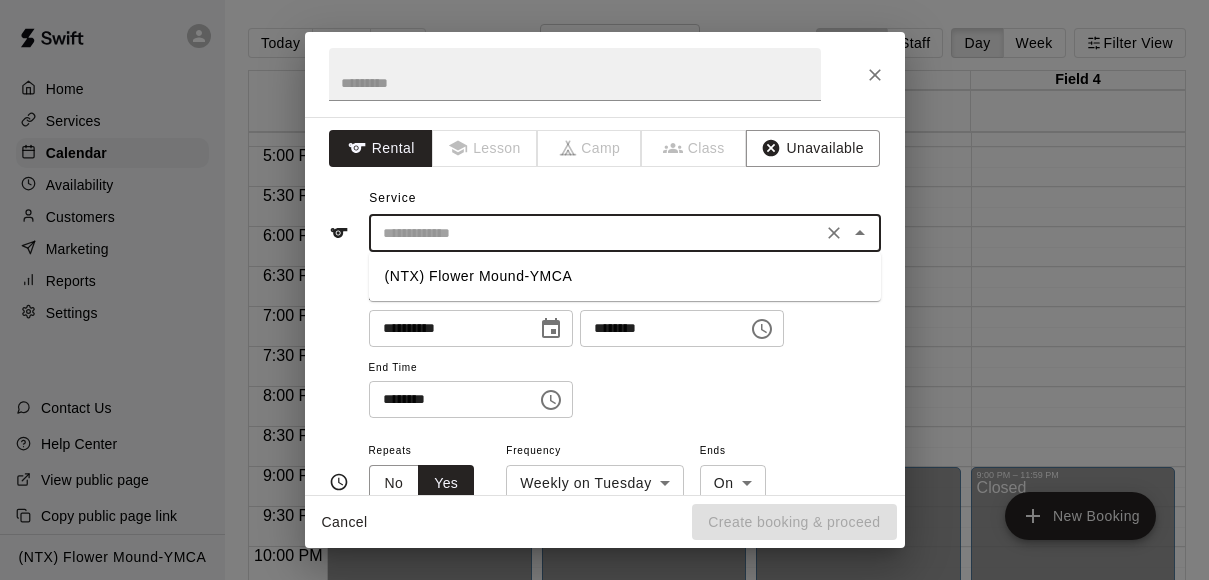 click on "(NTX) Flower Mound-YMCA" at bounding box center [625, 276] 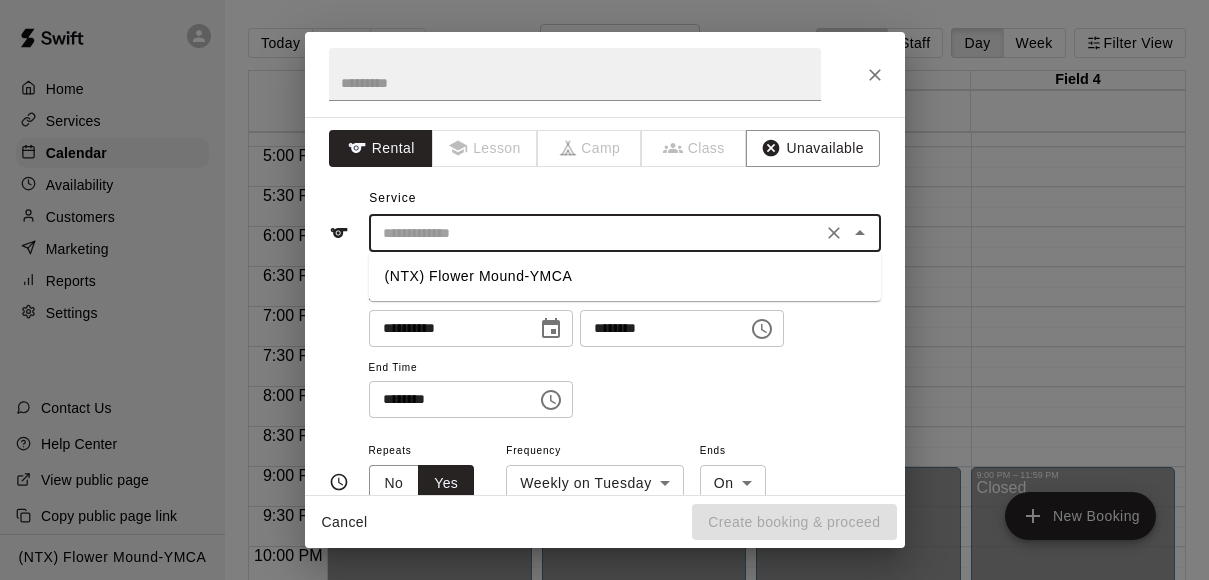 type on "**********" 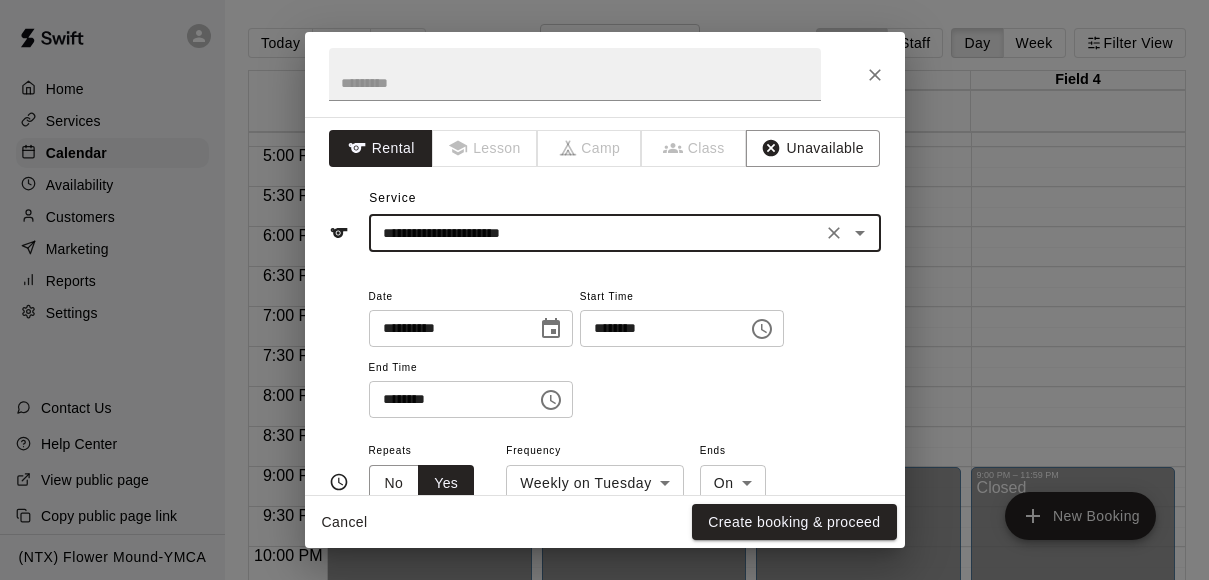 click on "**********" at bounding box center (605, 482) 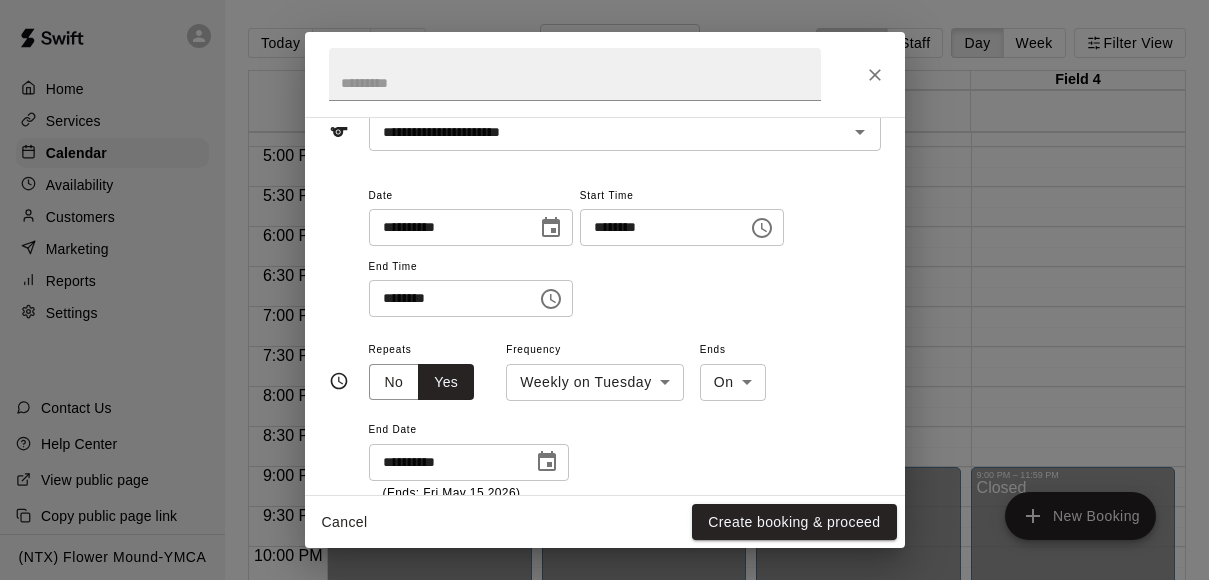 scroll, scrollTop: 0, scrollLeft: 0, axis: both 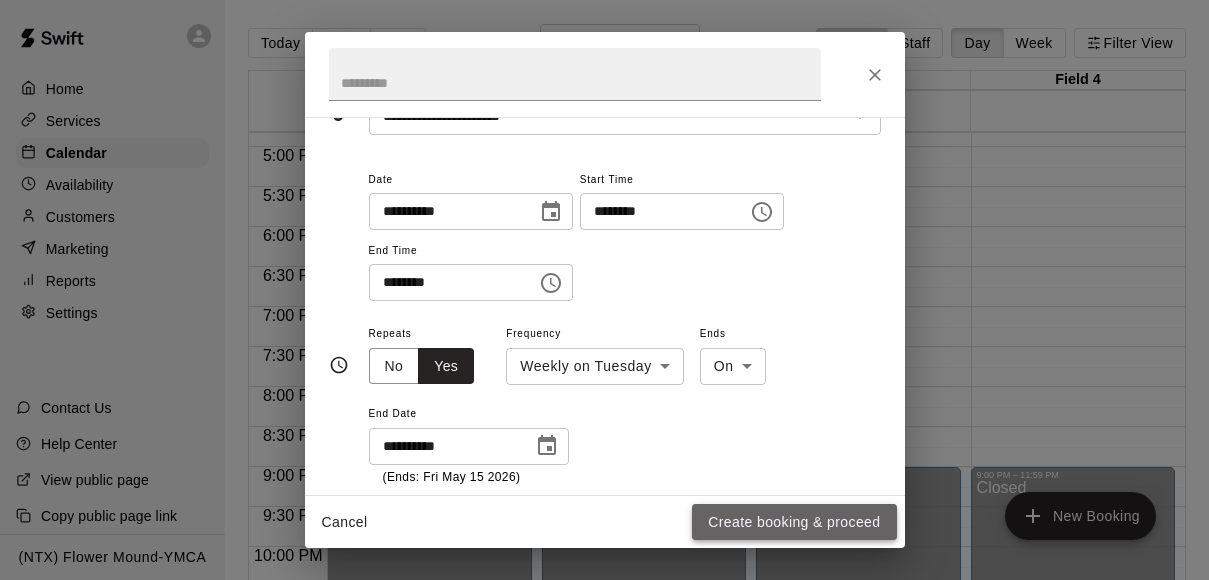 click on "Create booking & proceed" at bounding box center [794, 522] 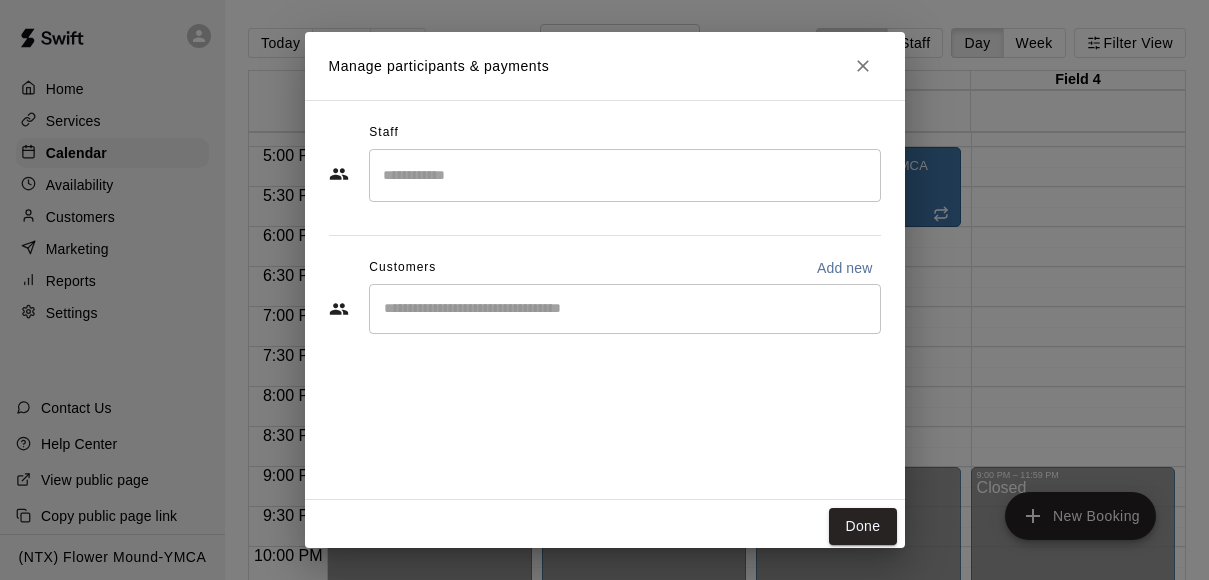 click on "​" at bounding box center [625, 309] 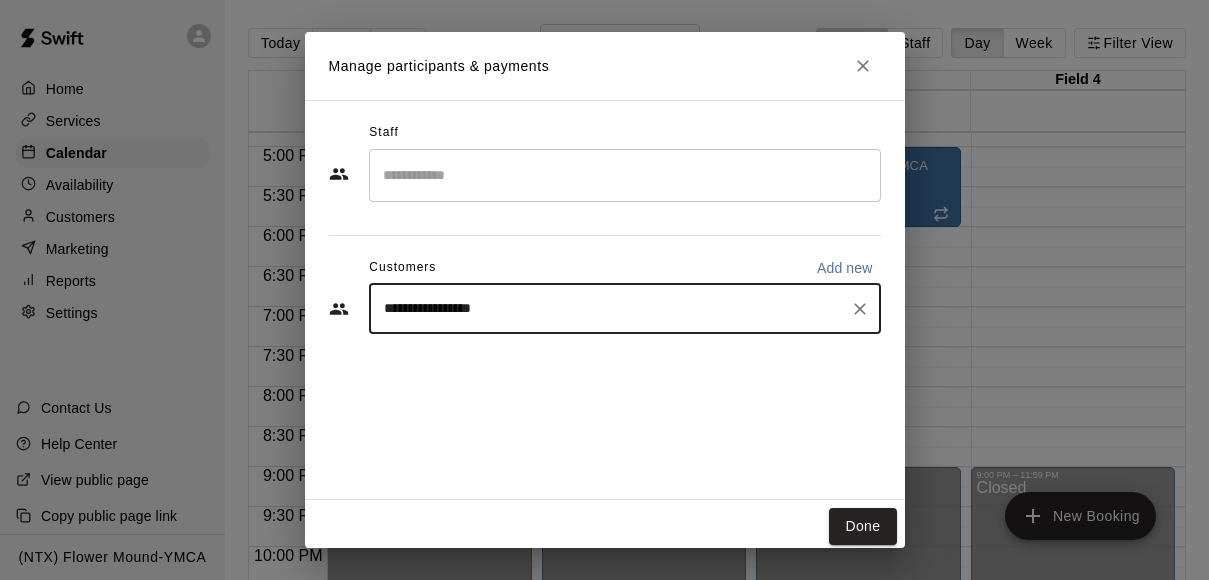 type on "**********" 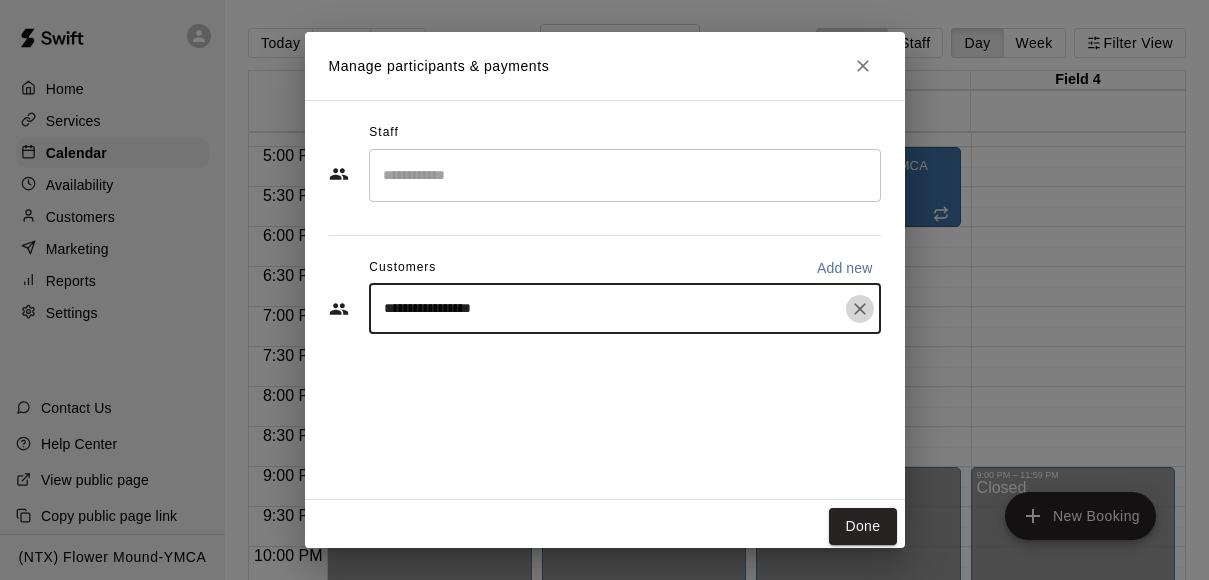 click 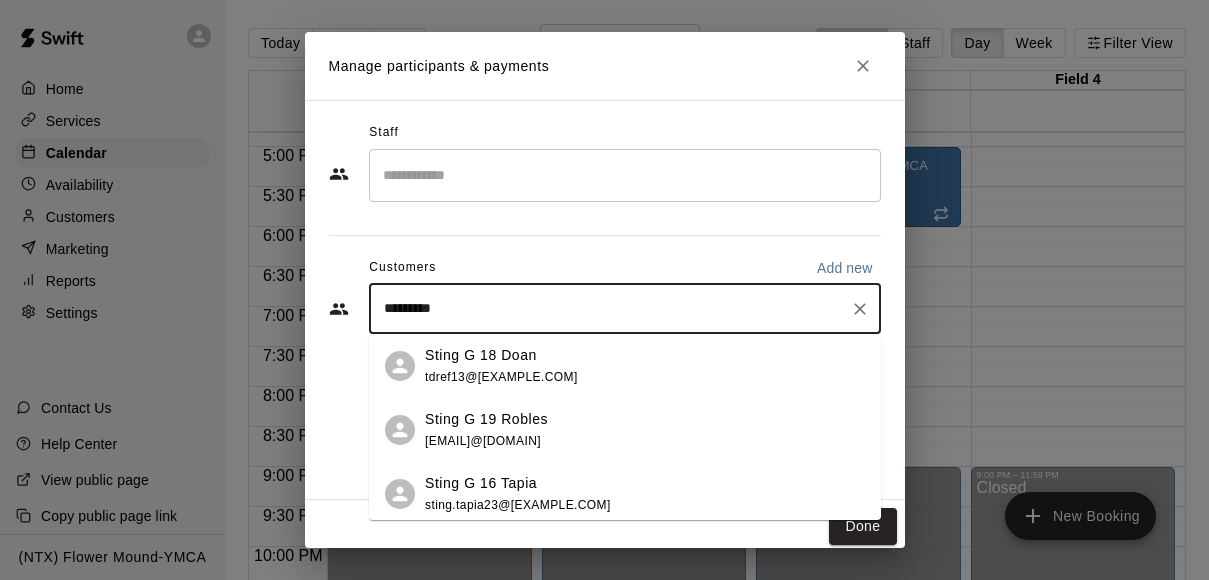 type on "**********" 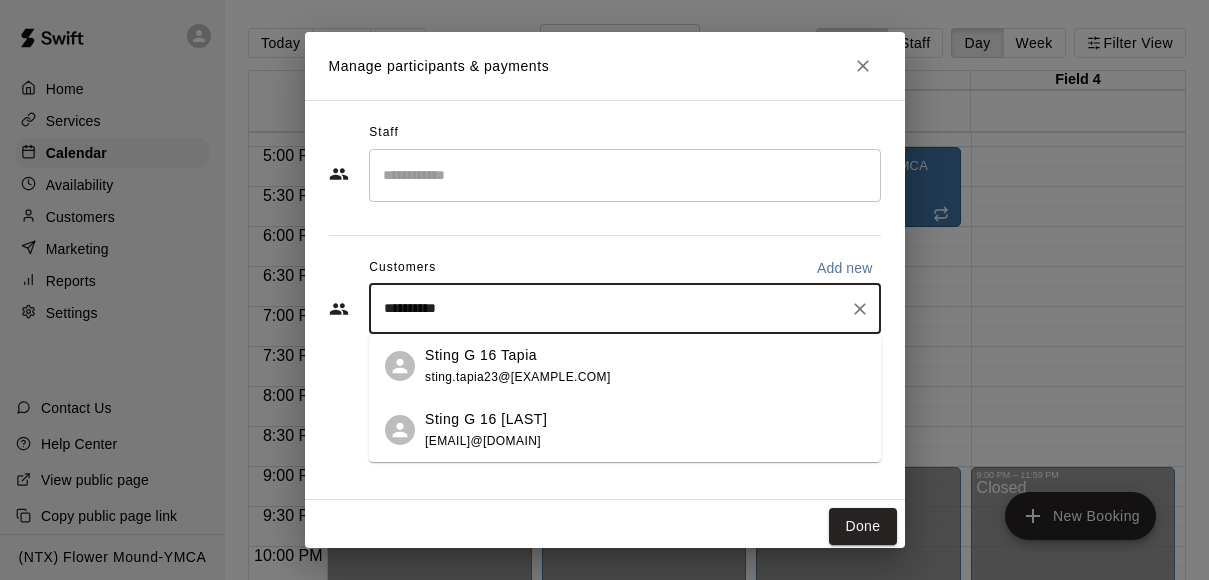 click on "Sting G 16 Fuentes camrynsocha@[EXAMPLE.COM]" at bounding box center (645, 430) 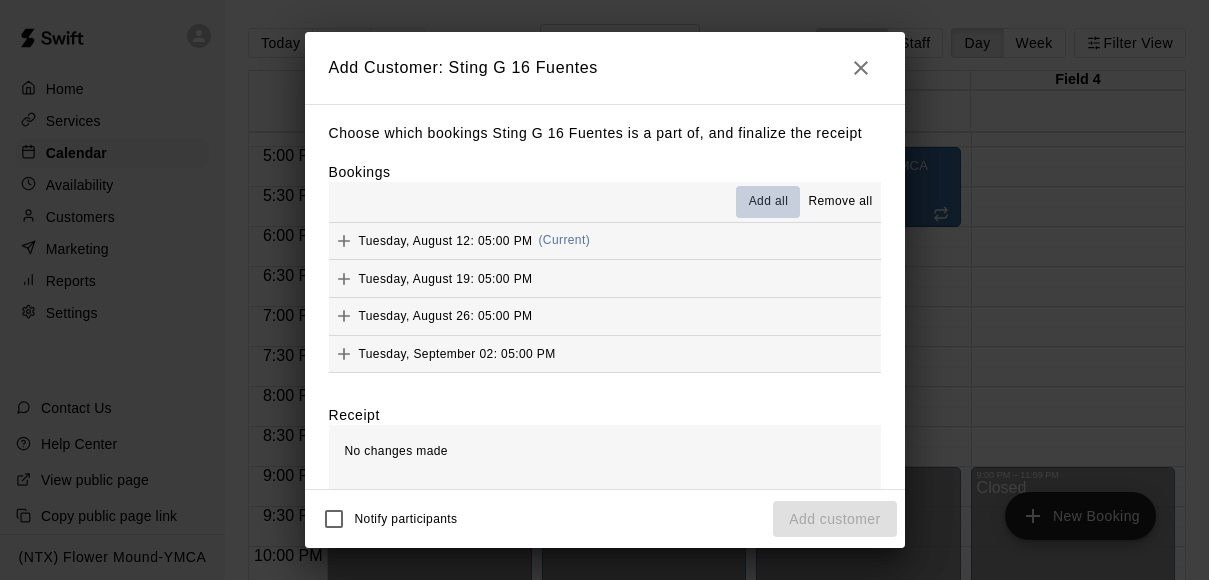 click on "Add all" at bounding box center (769, 202) 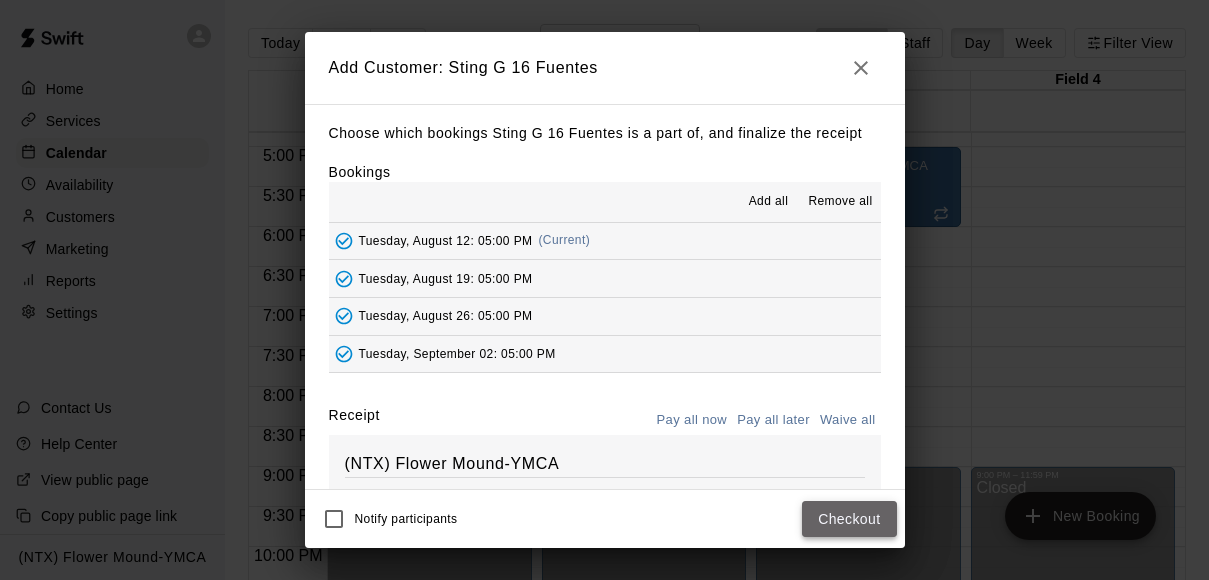 click on "Checkout" at bounding box center (849, 519) 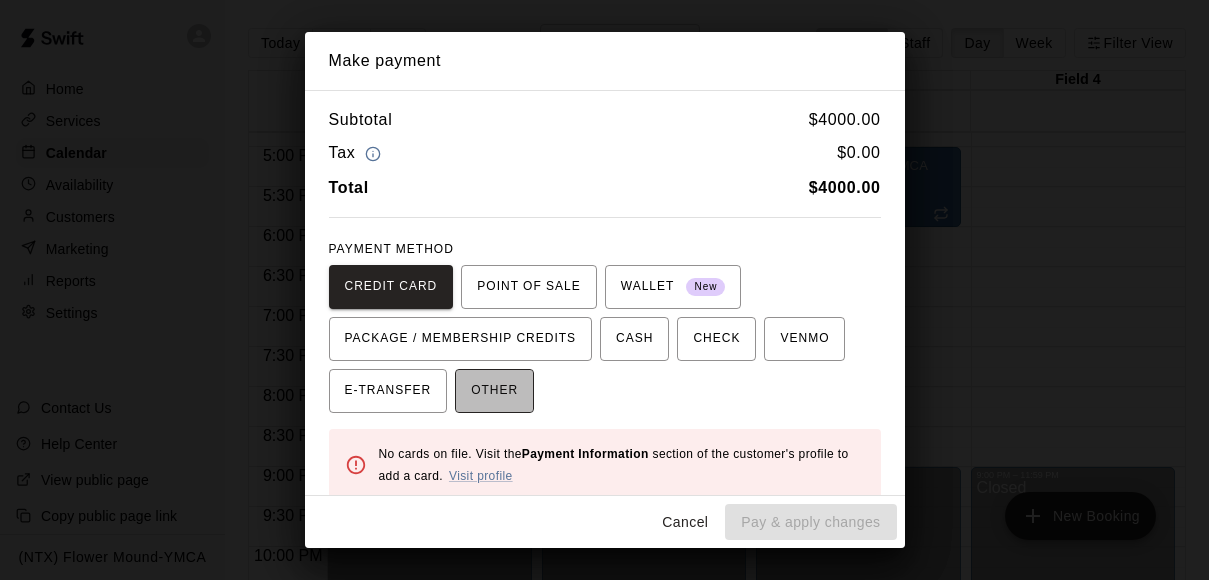 click on "OTHER" at bounding box center [494, 391] 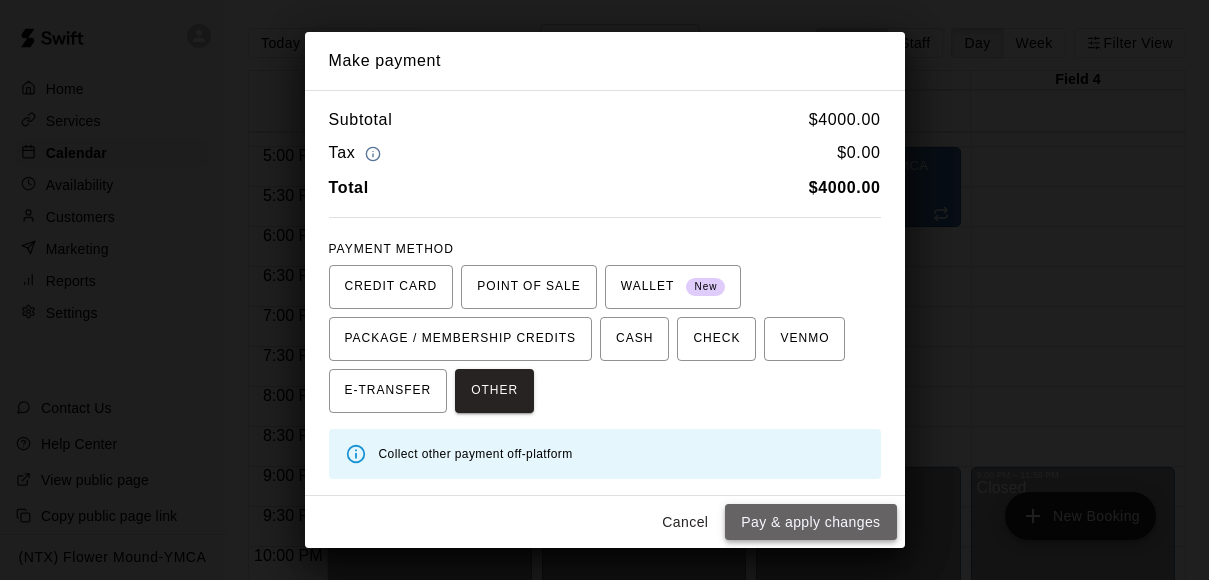 click on "Pay & apply changes" at bounding box center (810, 522) 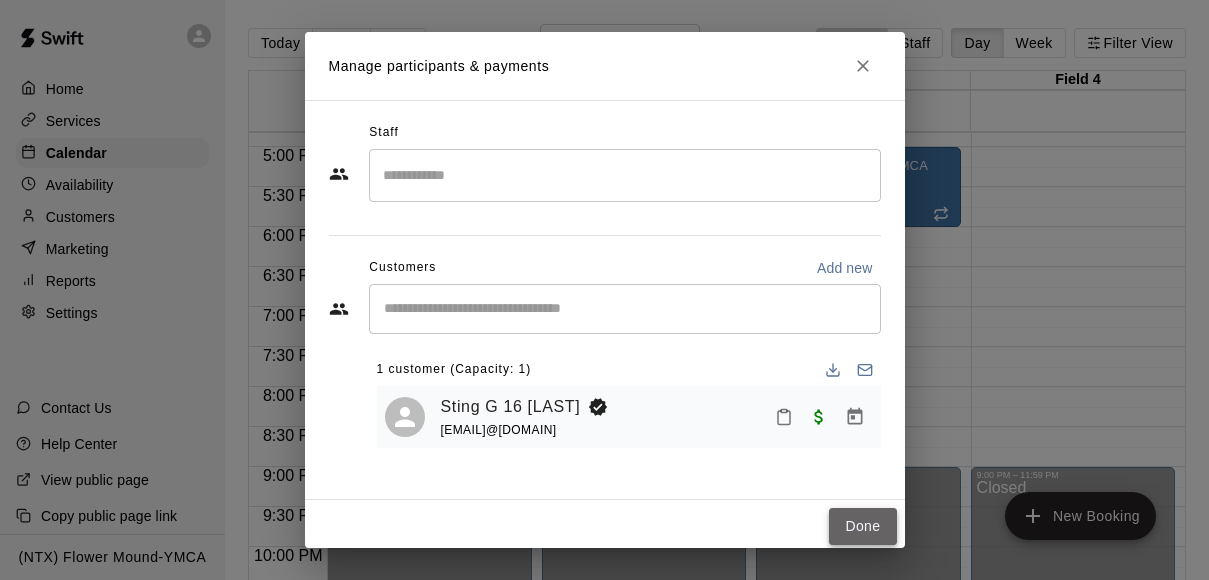 click on "Done" at bounding box center (862, 526) 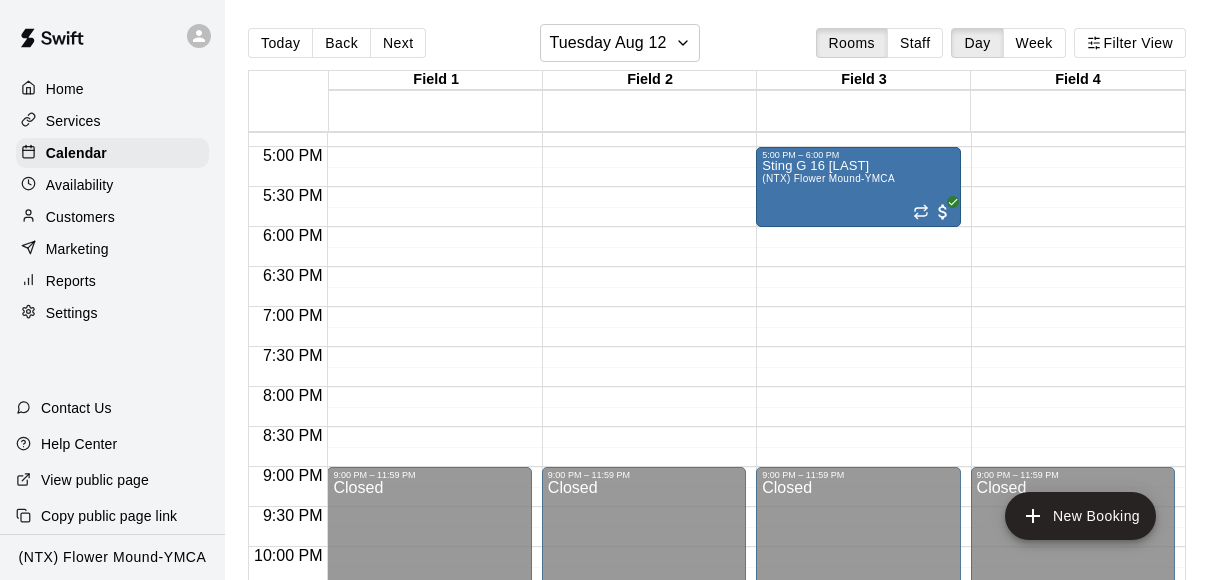 click on "12:00 AM – 9:00 AM Closed 9:00 PM – 11:59 PM Closed" at bounding box center (1073, -253) 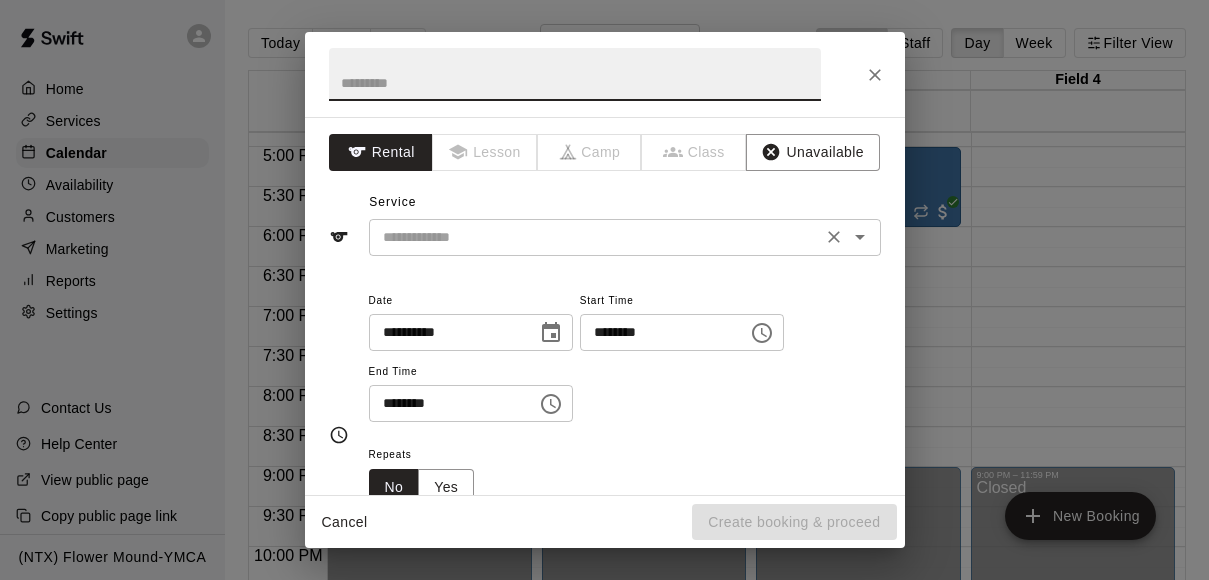 click on "​" at bounding box center [625, 237] 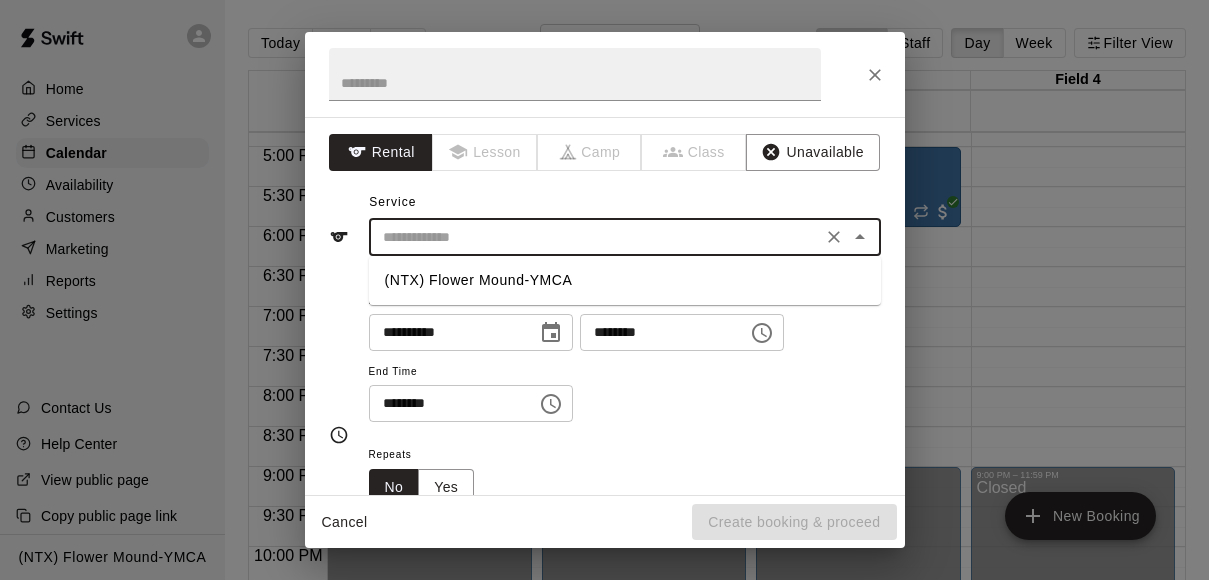 click on "(NTX) Flower Mound-YMCA" at bounding box center (625, 280) 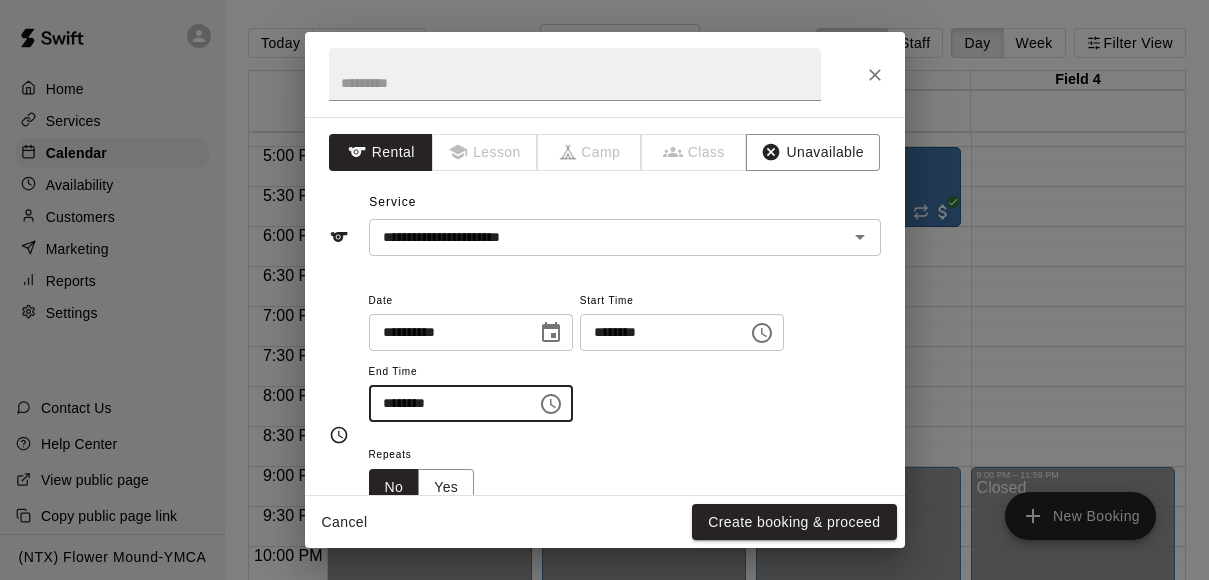 click on "********" at bounding box center [446, 403] 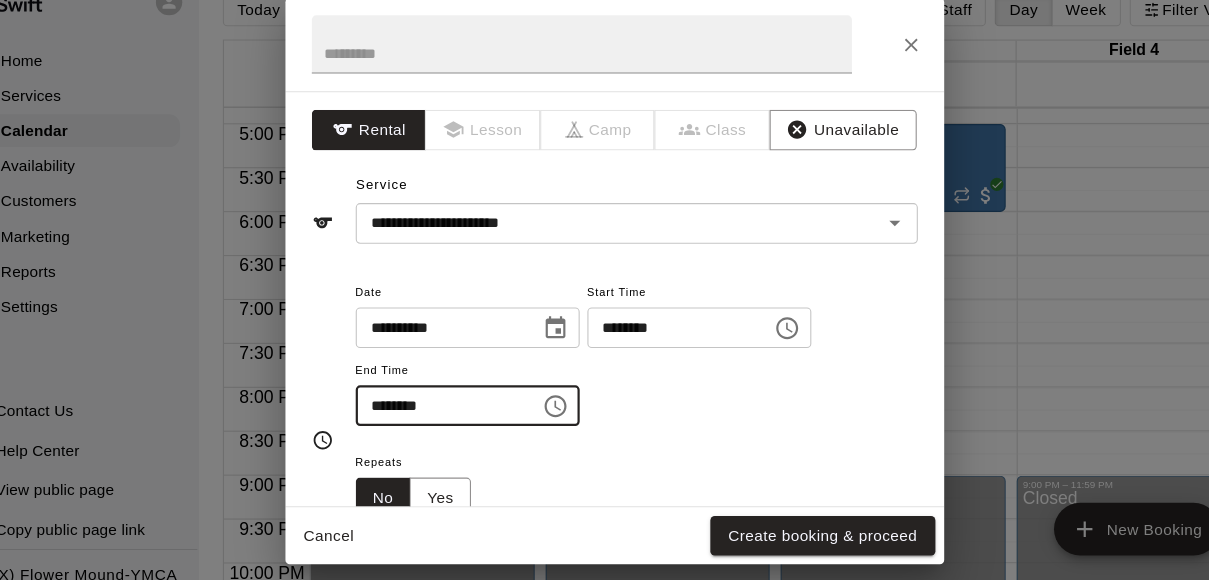 type on "********" 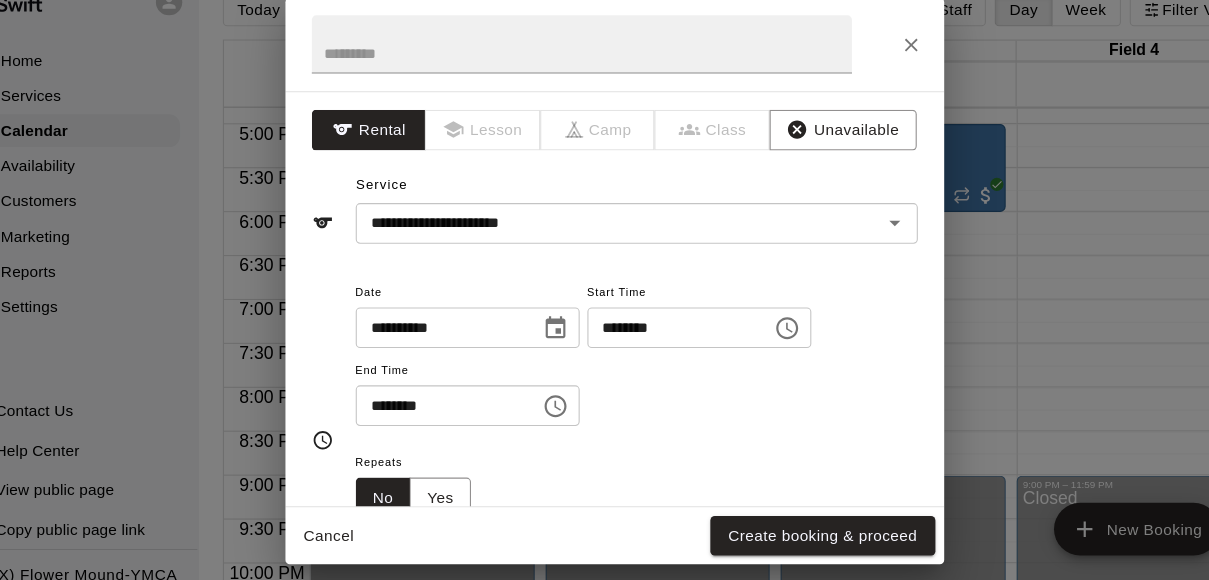click on "**********" at bounding box center [625, 355] 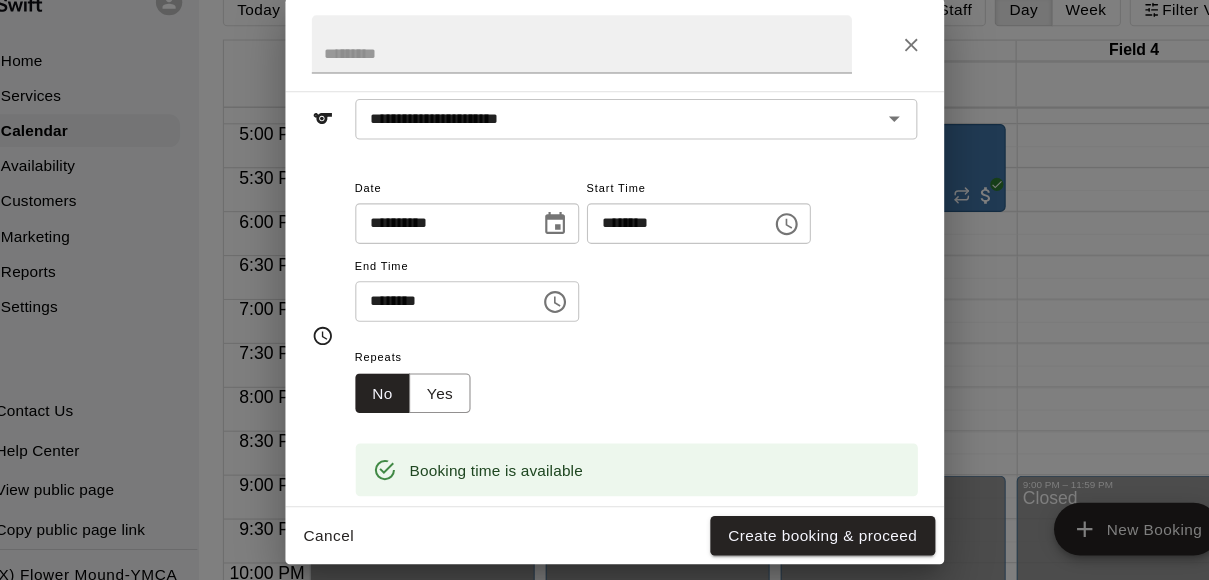 scroll, scrollTop: 142, scrollLeft: 0, axis: vertical 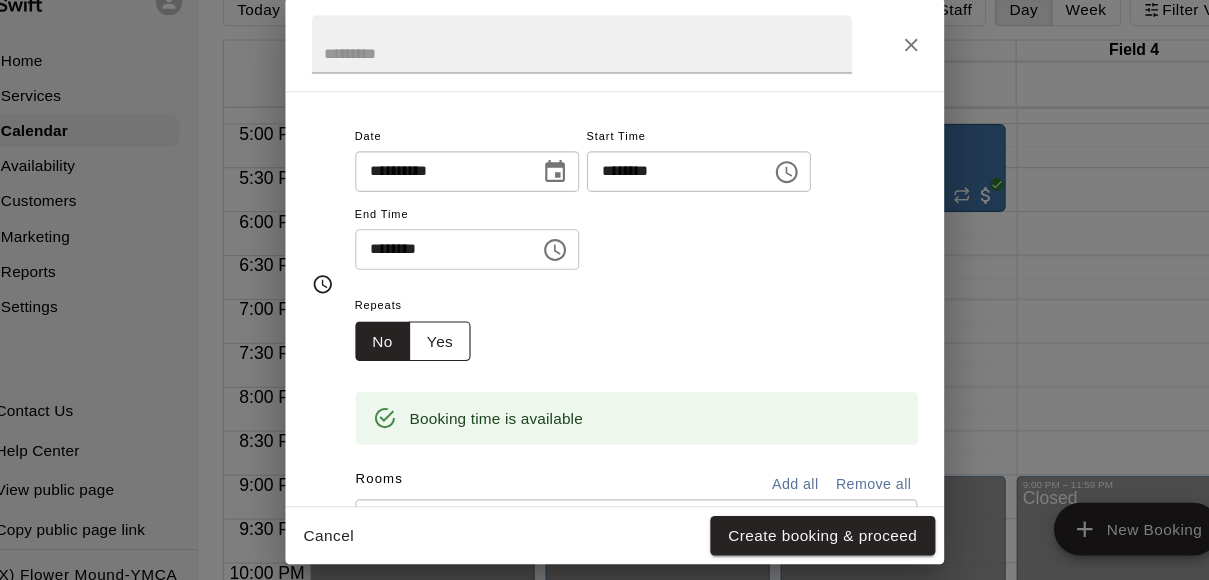 click on "Yes" at bounding box center [446, 345] 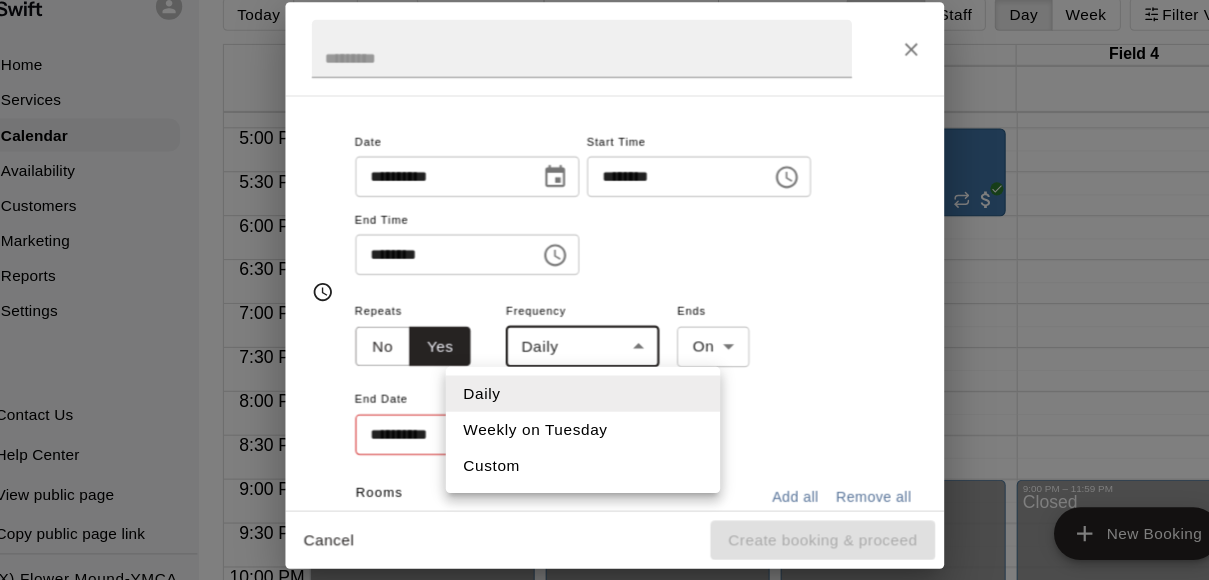 click on "Home Services Calendar Availability Customers Marketing Reports Settings Contact Us Help Center View public page Copy public page link (NTX) [CITY] Today Back Next Tuesday Aug 12 Rooms Staff Day Week Filter View Field 1 12 Tue Field 2 12 Tue Field 3 12 Tue Field 4 12 Tue 12:00 AM 12:30 AM 1:00 AM 1:30 AM 2:00 AM 2:30 AM 3:00 AM 3:30 AM 4:00 AM 4:30 AM 5:00 AM 5:30 AM 6:00 AM 6:30 AM 7:00 AM 7:30 AM 8:00 AM 8:30 AM 9:00 AM 9:30 AM 10:00 AM 10:30 AM 11:00 AM 11:30 AM 12:00 PM 12:30 PM 1:00 PM 1:30 PM 2:00 PM 2:30 PM 3:00 PM 3:30 PM 4:00 PM 4:30 PM 5:00 PM 5:30 PM 6:00 PM 6:30 PM 7:00 PM 7:30 PM 8:00 PM 8:30 PM 9:00 PM 9:30 PM 10:00 PM 10:30 PM 11:00 PM 11:30 PM 12:00 AM – 9:00 AM Closed 9:00 PM – 11:59 PM Closed 12:00 AM – 9:00 AM Closed 9:00 PM – 11:59 PM Closed 12:00 AM – 9:00 AM Closed 5:00 PM – 6:00 PM Sting G 16 Fuentes (NTX) [CITY] 9:00 PM – 11:59 PM Closed 12:00 AM – 9:00 AM Closed 9:00 PM – 11:59 PM Closed 12:00 AM – 9:00 AM Closed 9:00 PM – 11:59 PM Closed 12:00 AM – 9:00 AM Closed 6:00 PM – 7:30 PM Sting Pre-ECNL G 15 Robles (NTX) [CITY] Closed New Booking" at bounding box center (604, 306) 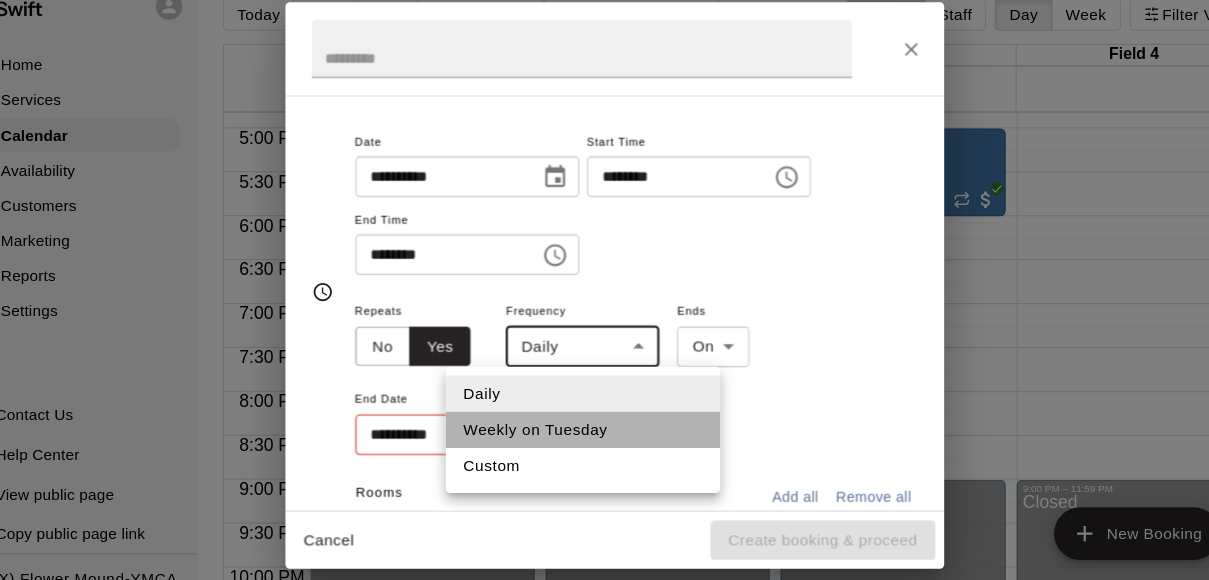 click on "Weekly on Tuesday" at bounding box center [576, 421] 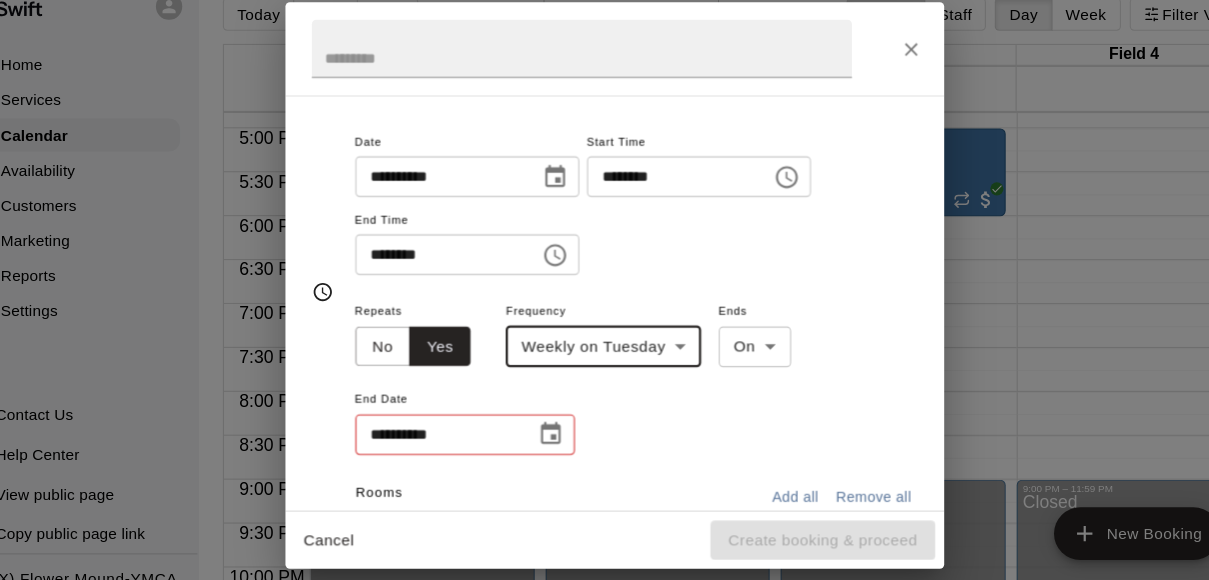 click 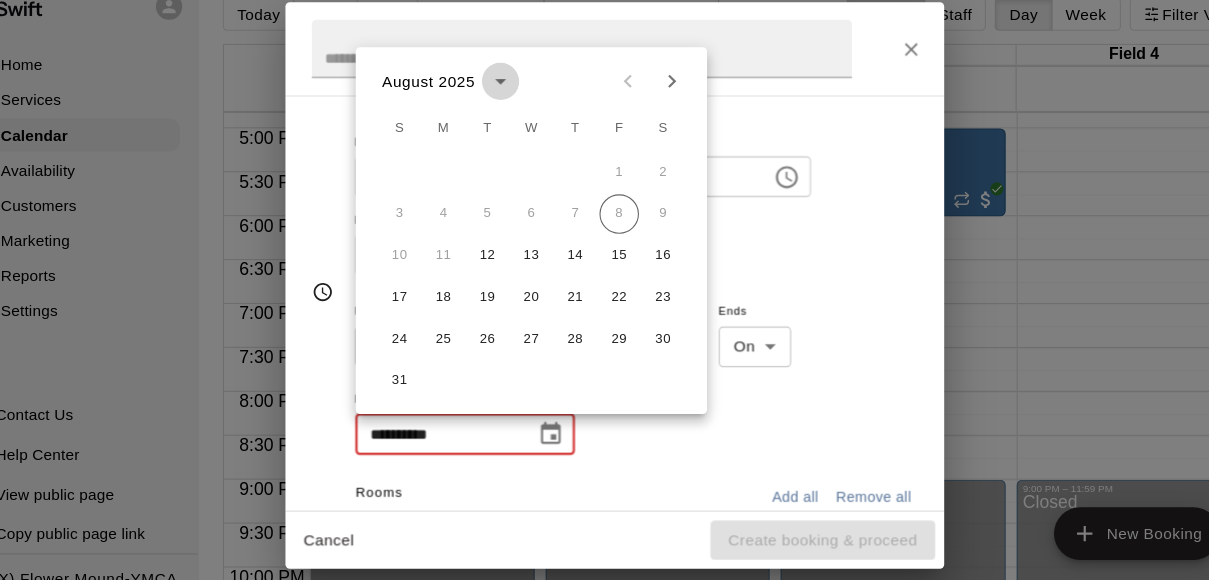 click 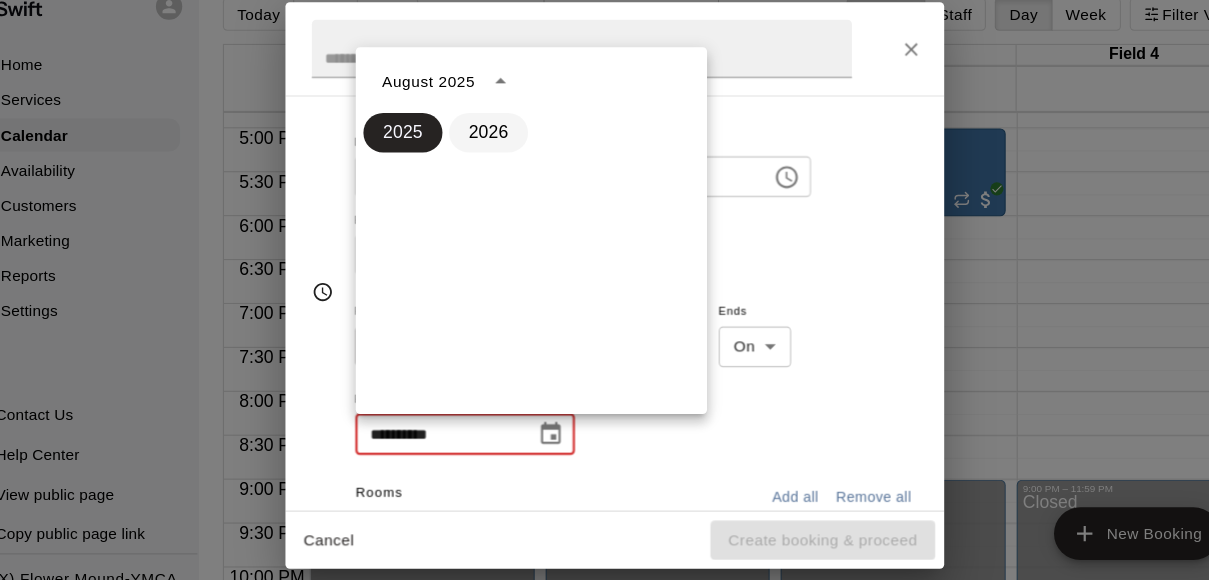 click on "2026" at bounding box center (490, 151) 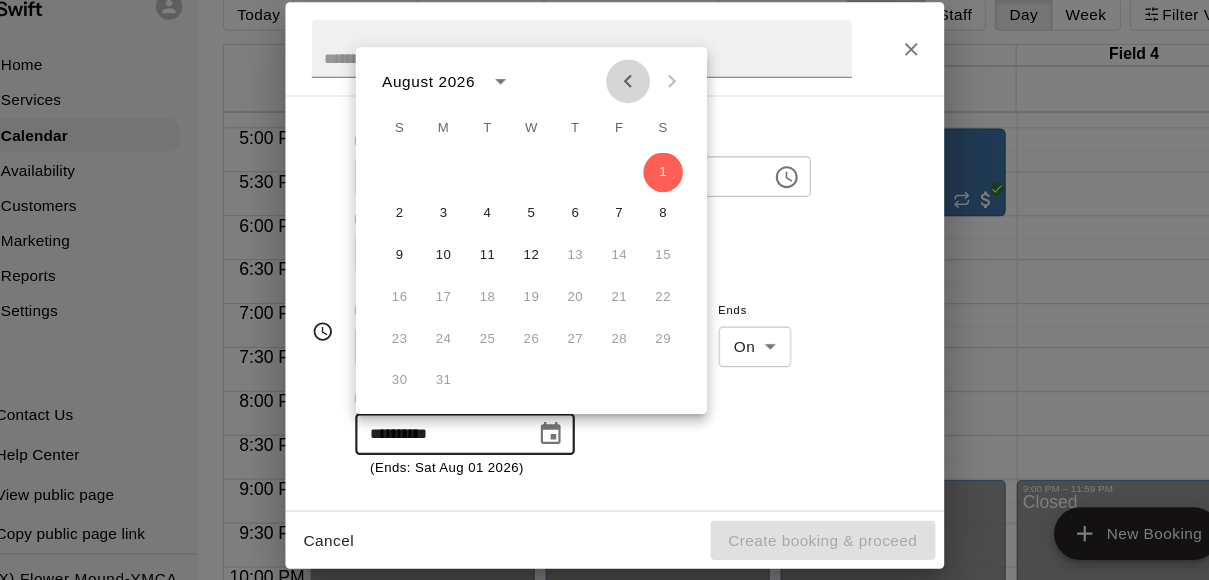 click 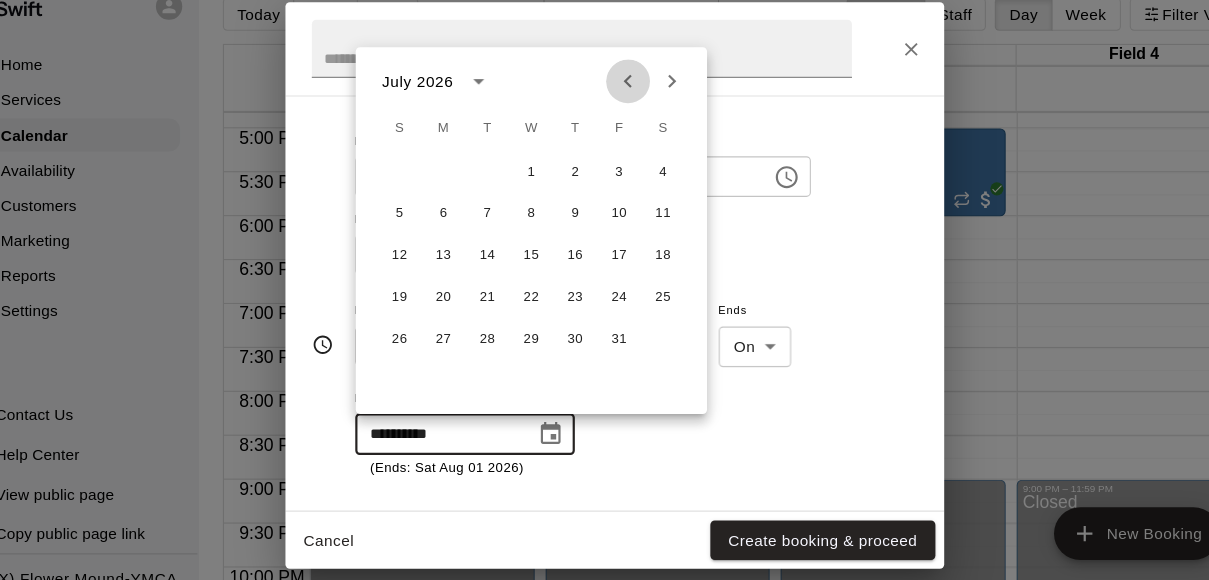 click 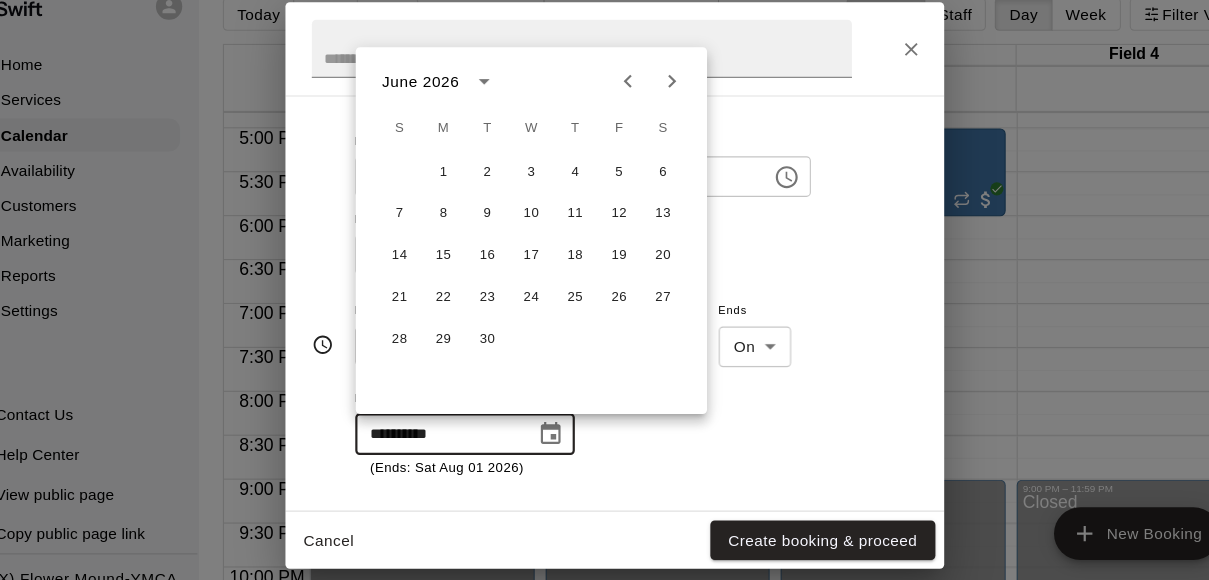click 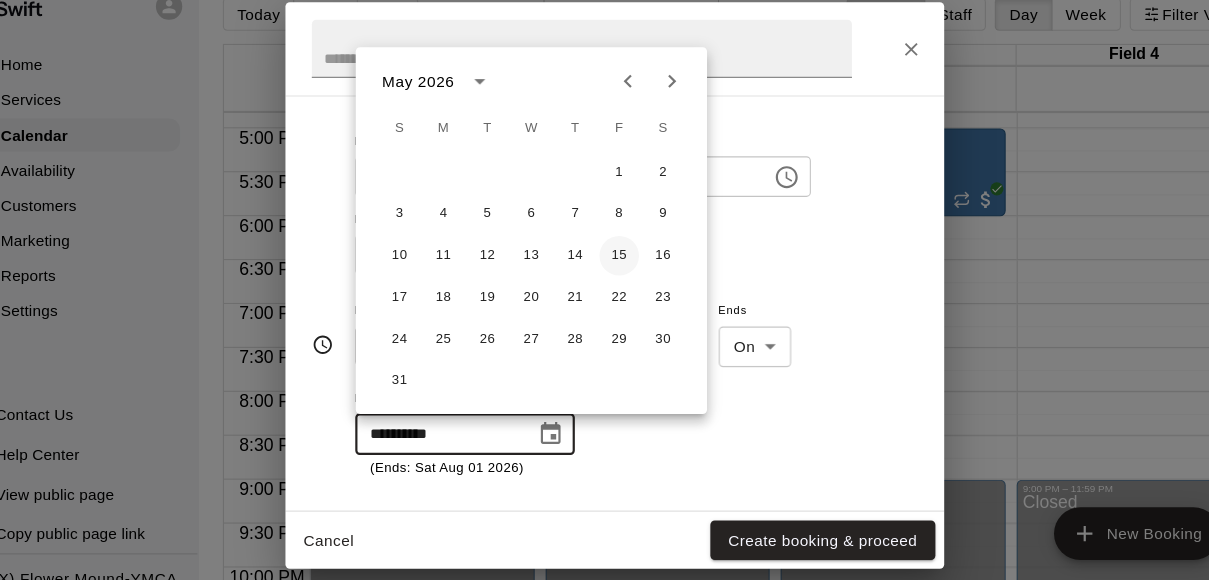 click on "15" at bounding box center [609, 263] 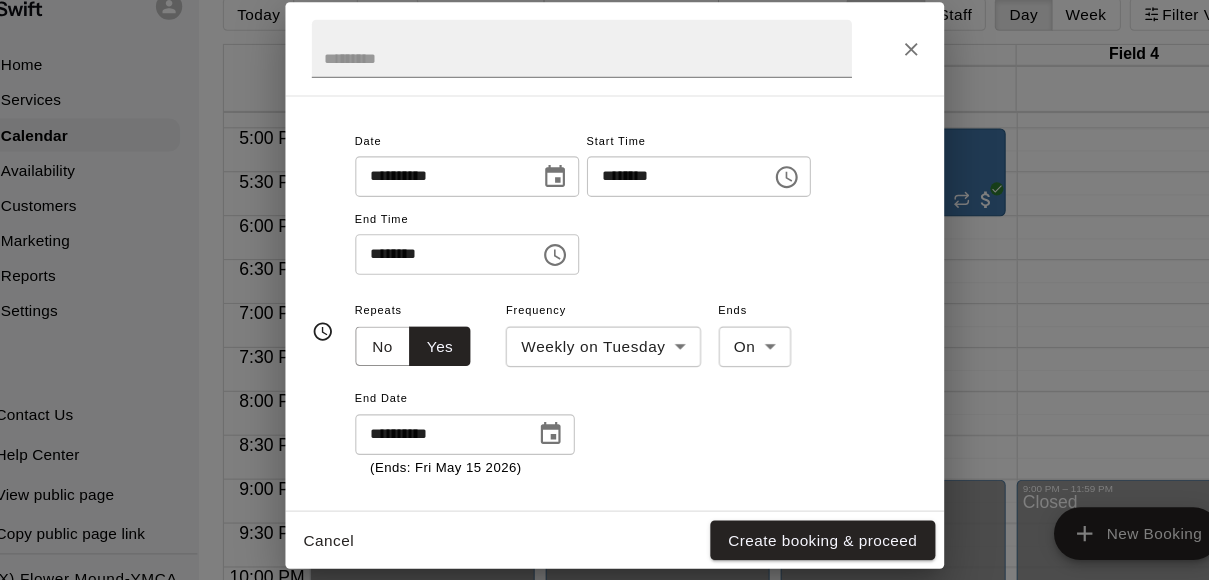 type on "**********" 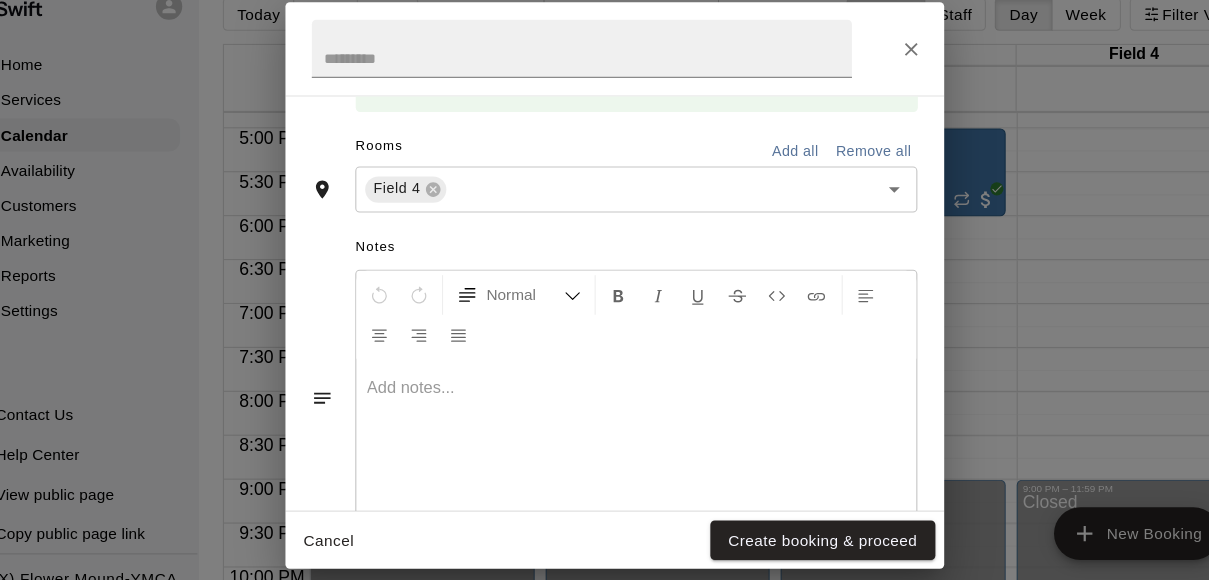 scroll, scrollTop: 562, scrollLeft: 0, axis: vertical 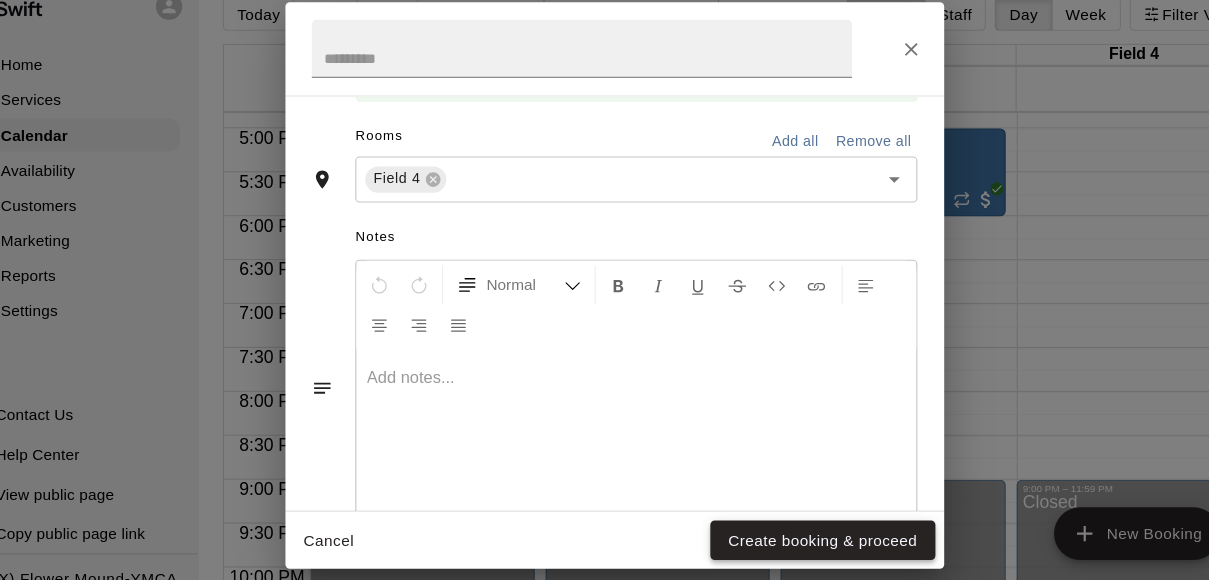 click on "Create booking & proceed" at bounding box center (794, 522) 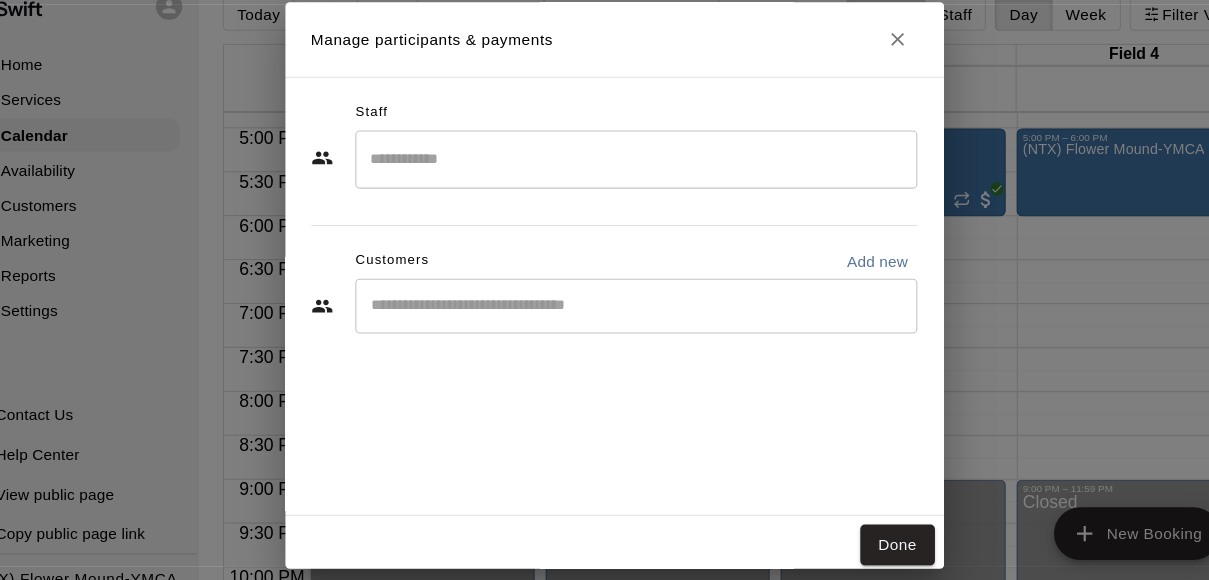 click on "​" at bounding box center [625, 309] 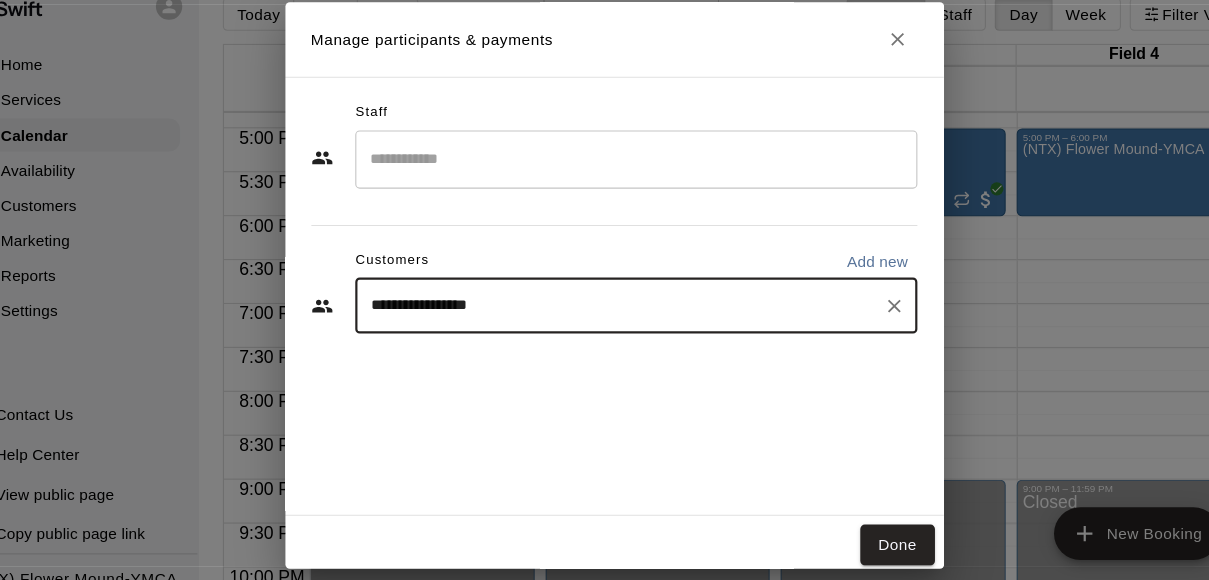 type on "**********" 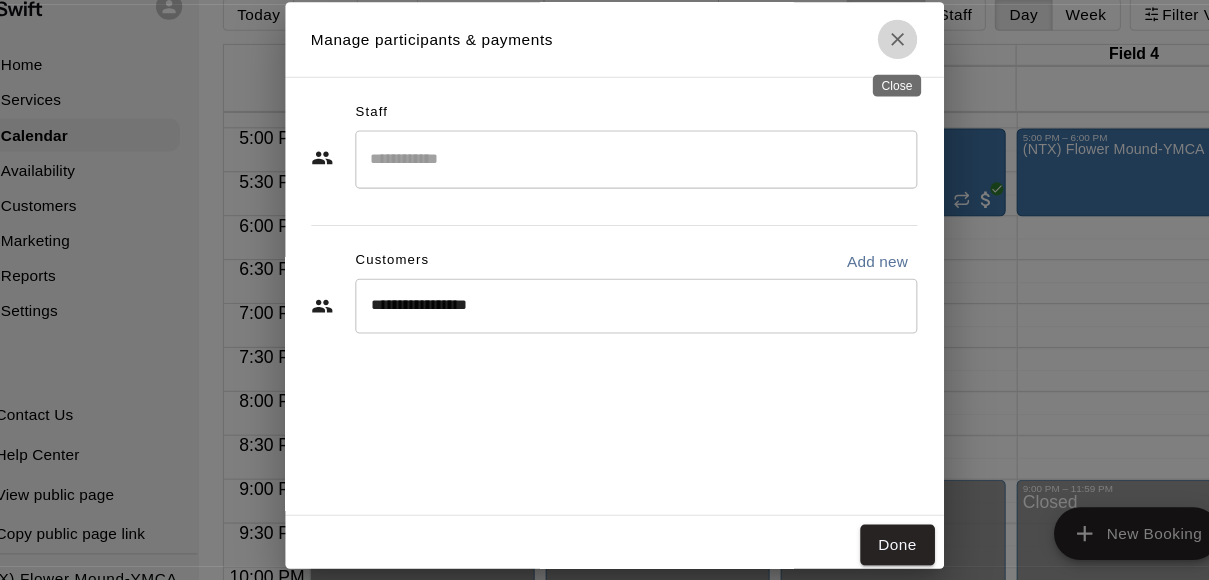 click 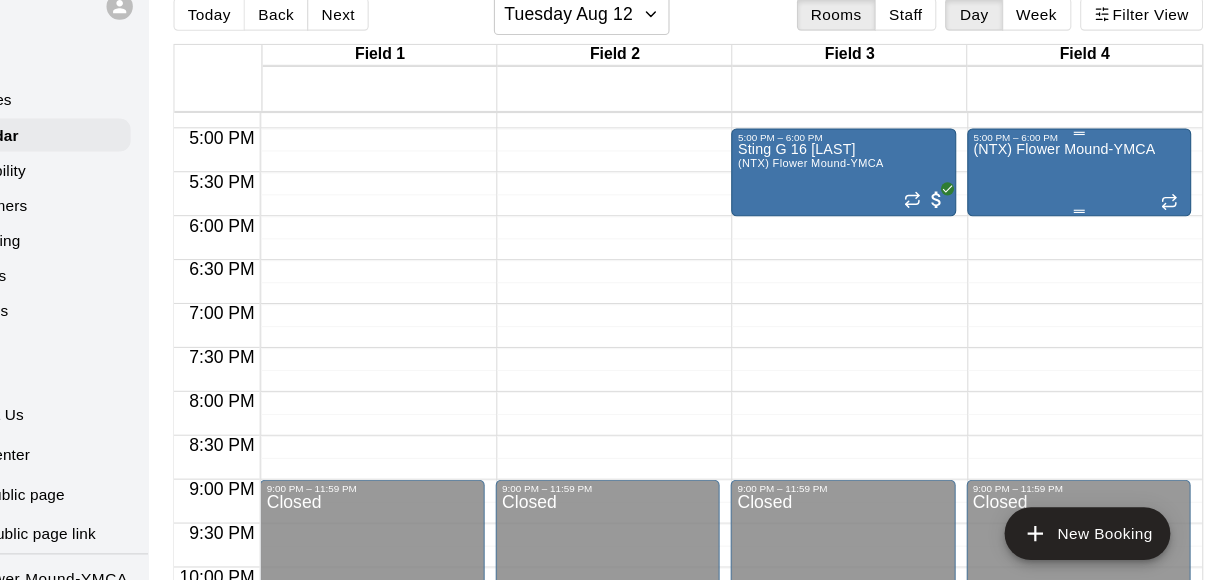 click on "(NTX) Flower Mound-YMCA" at bounding box center (1060, 166) 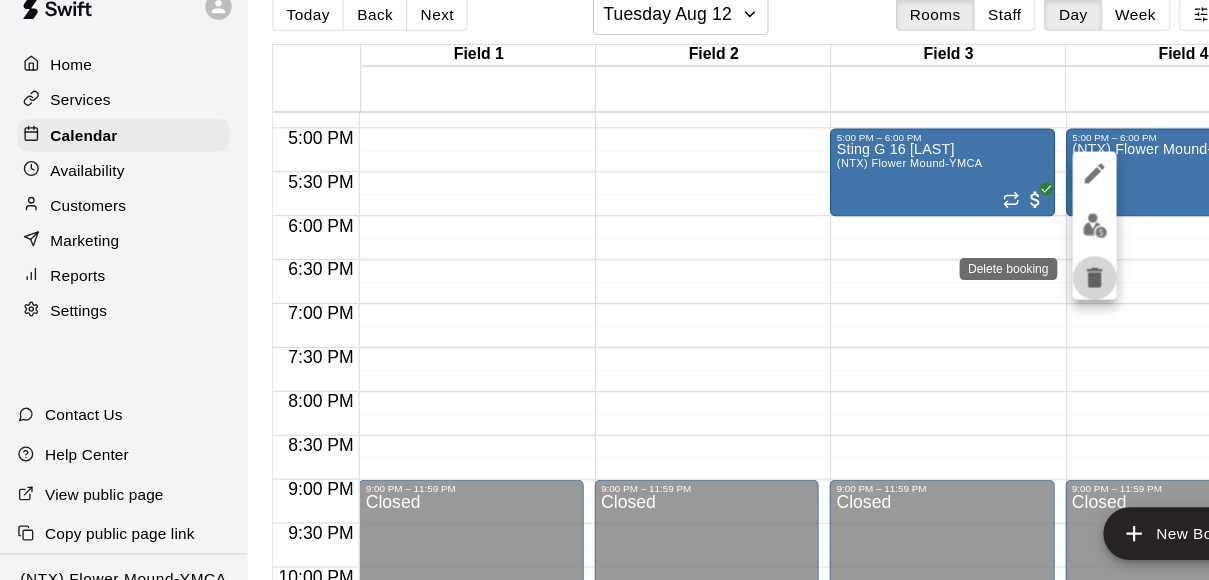 click 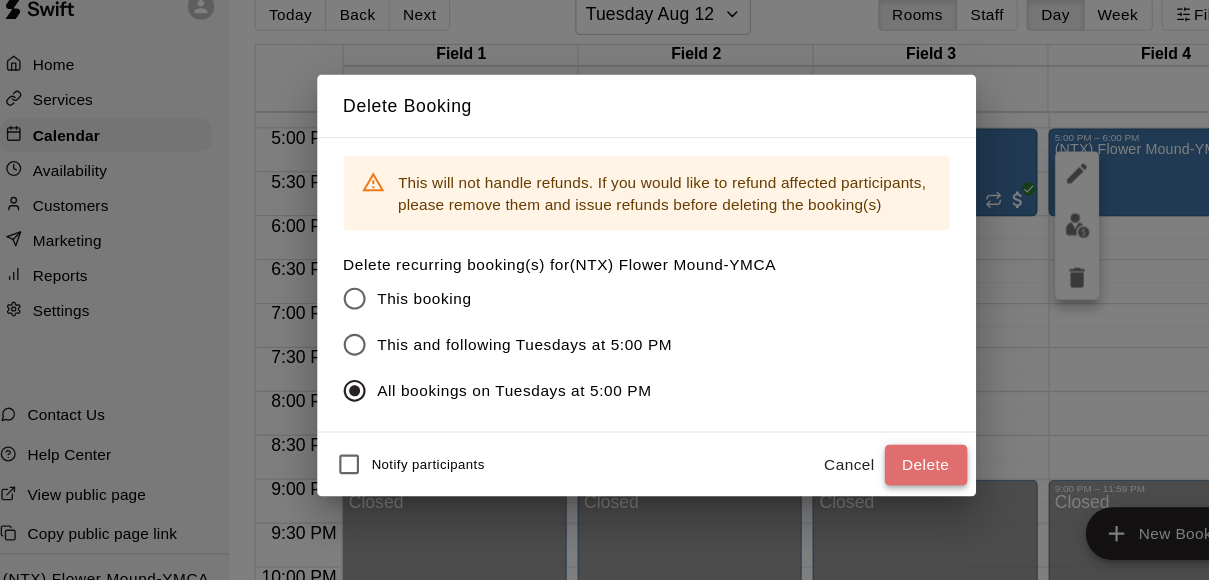 click on "Delete" at bounding box center [859, 453] 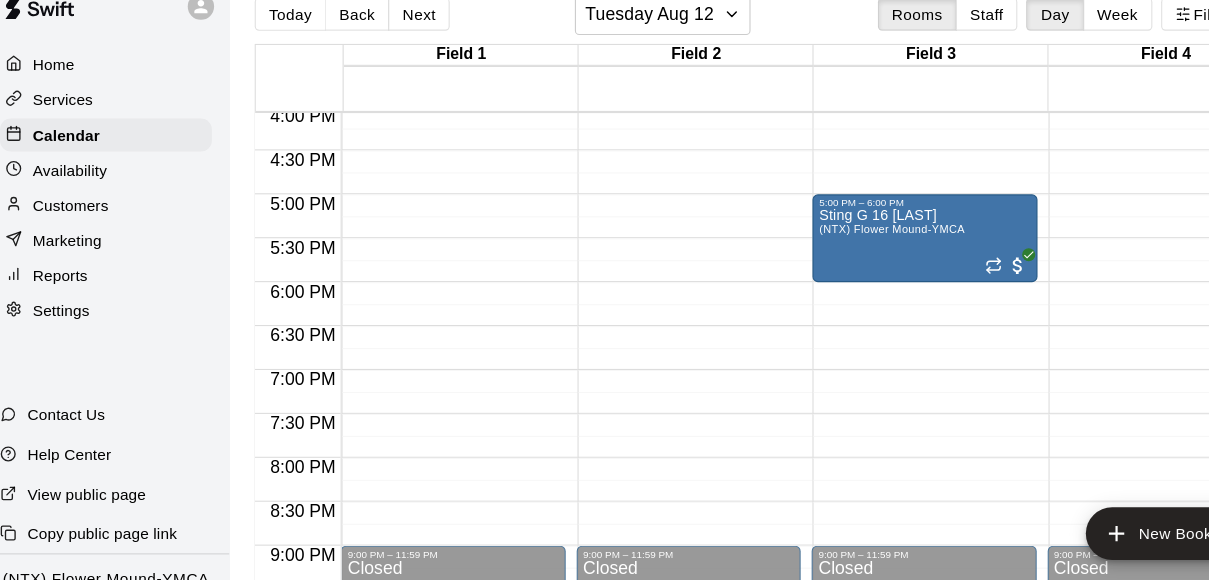 scroll, scrollTop: 1287, scrollLeft: 0, axis: vertical 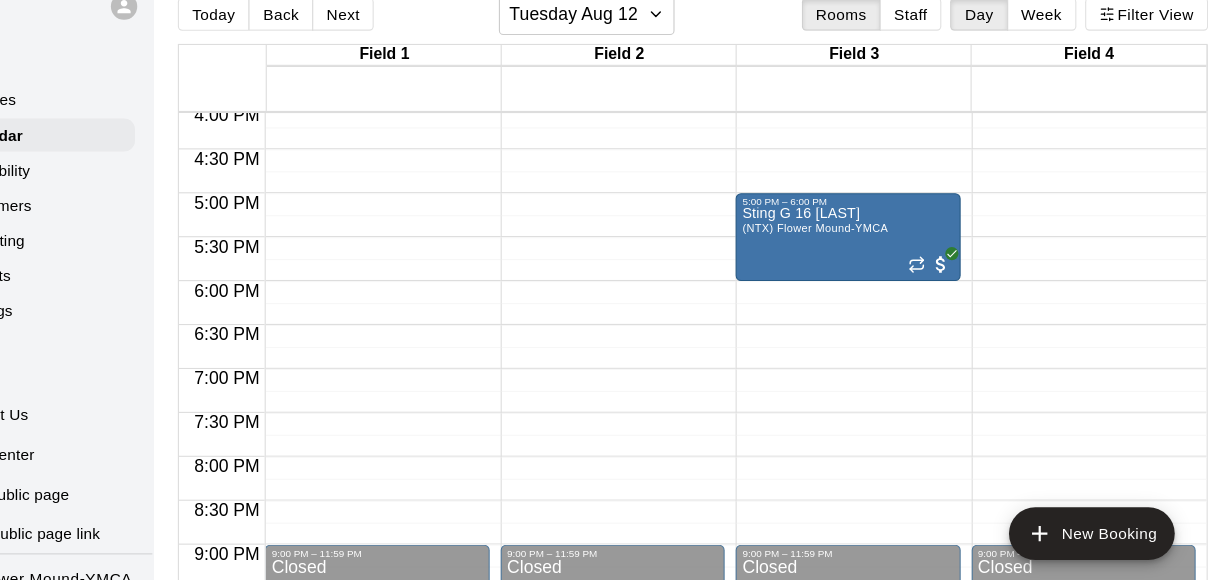 click on "12:00 AM – 9:00 AM Closed 9:00 PM – 11:59 PM Closed" at bounding box center [1073, -194] 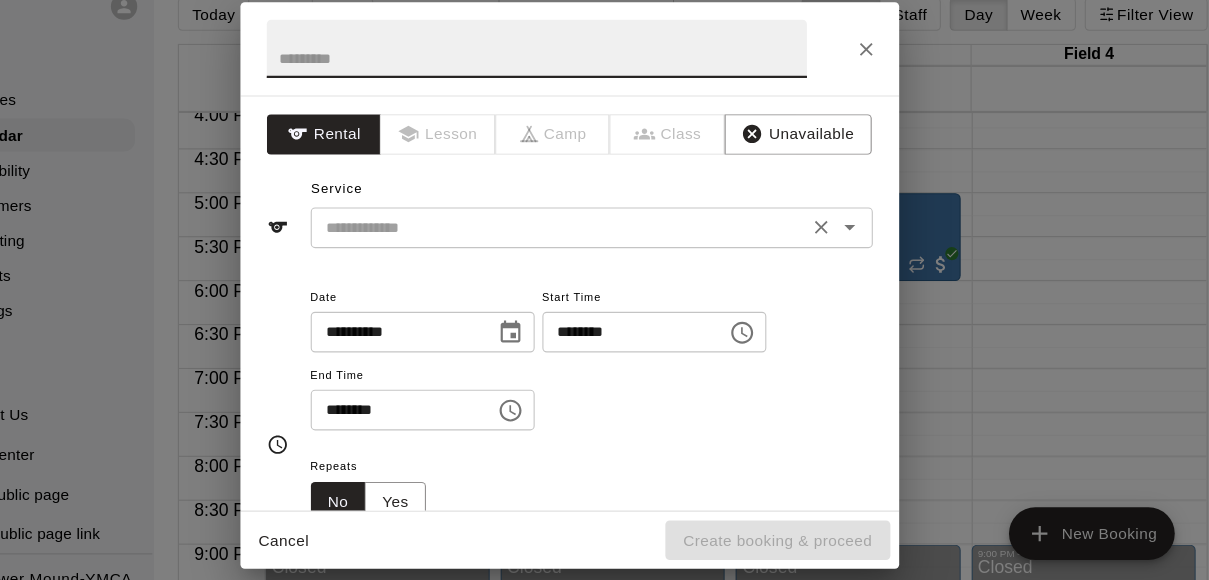 click 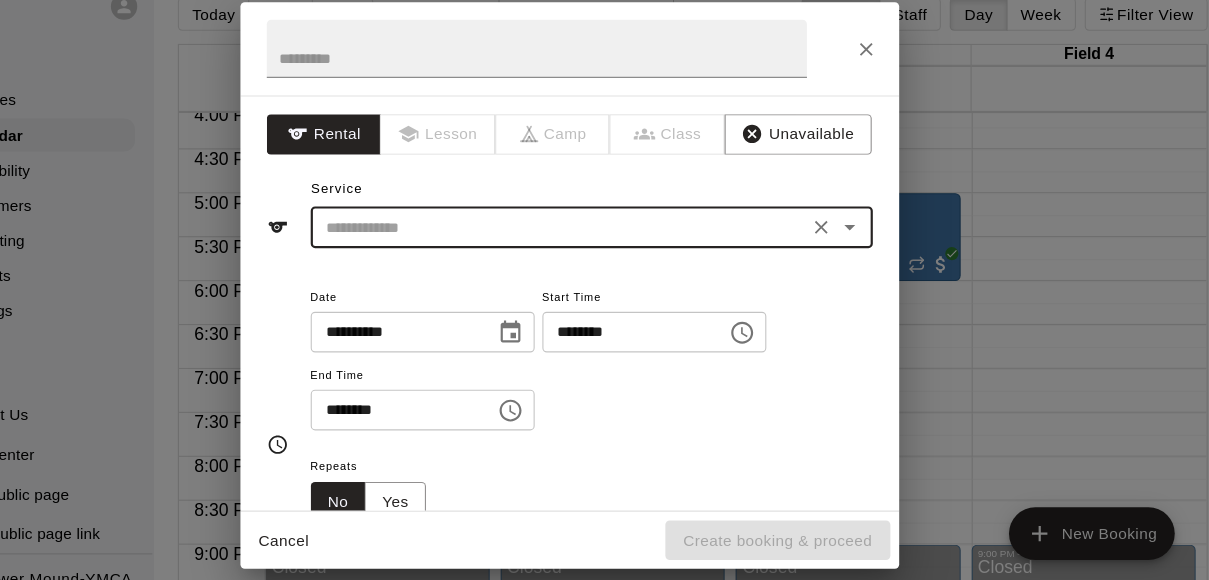 click 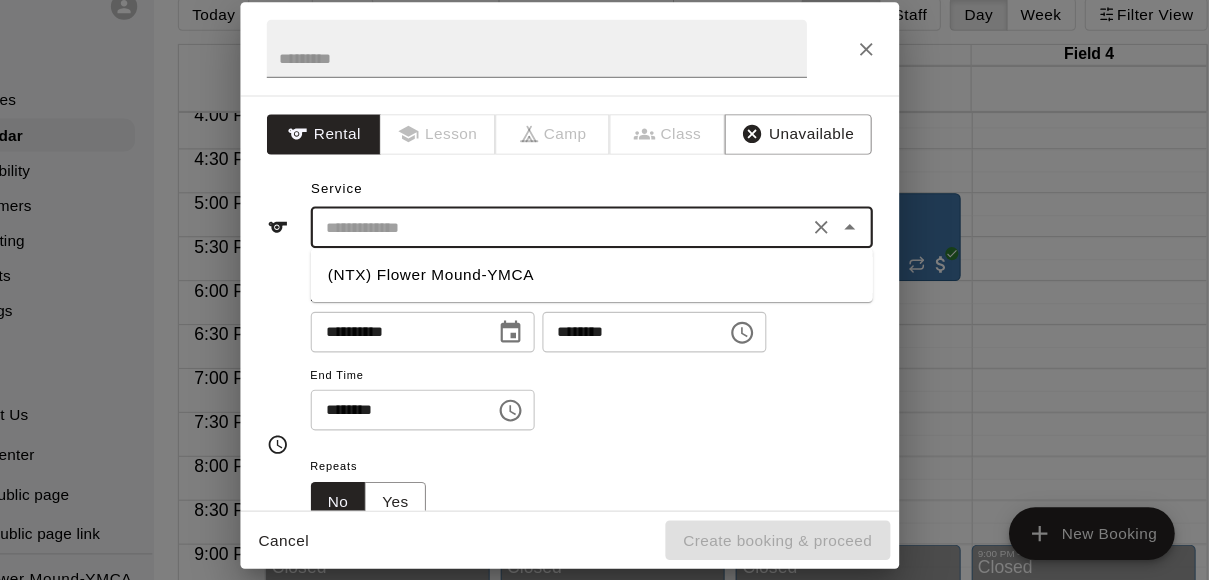 click on "(NTX) Flower Mound-YMCA" at bounding box center (625, 280) 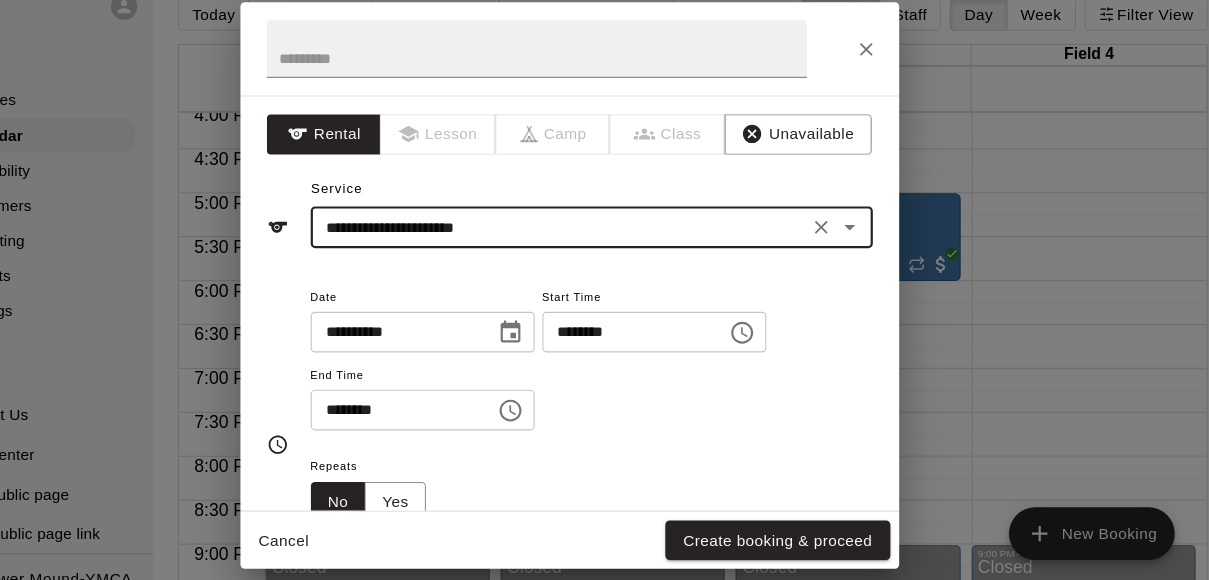click on "********" at bounding box center [446, 403] 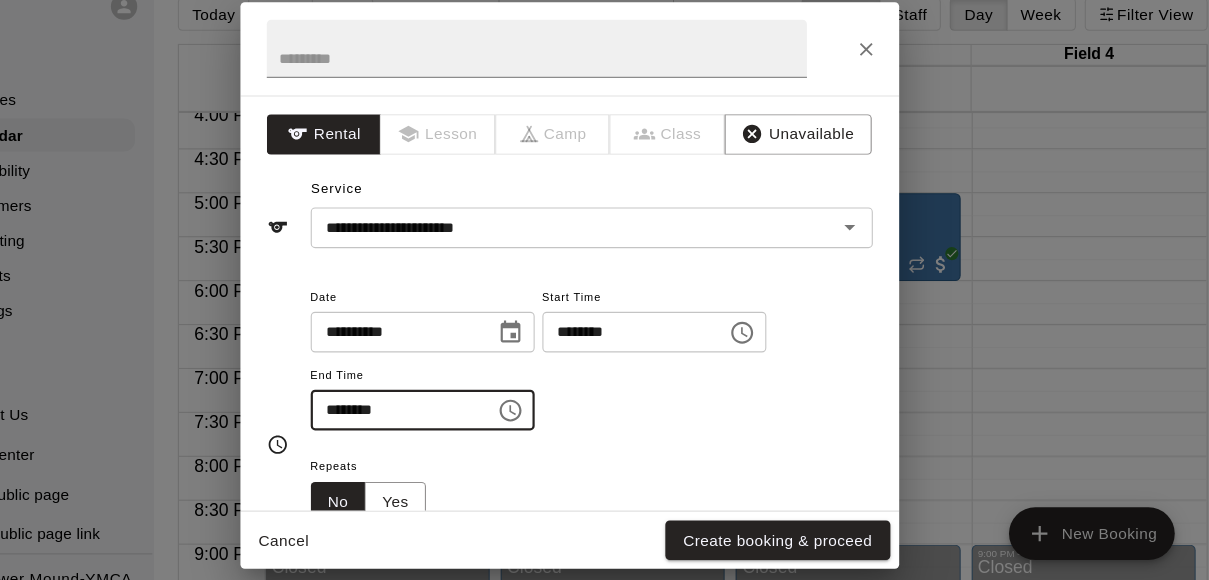 type on "********" 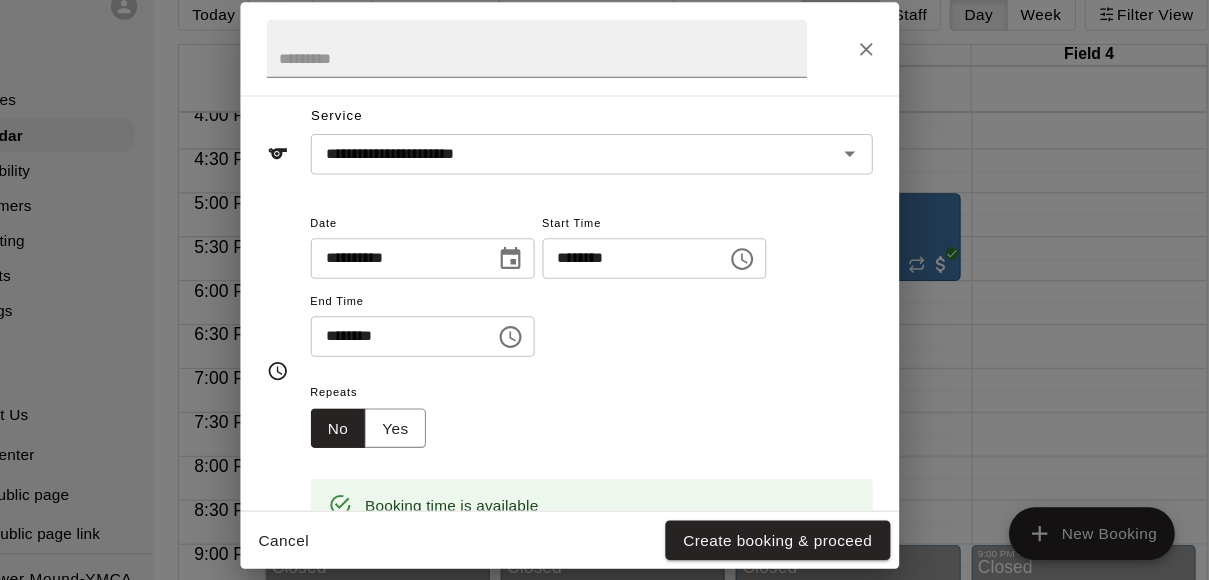 scroll, scrollTop: 90, scrollLeft: 0, axis: vertical 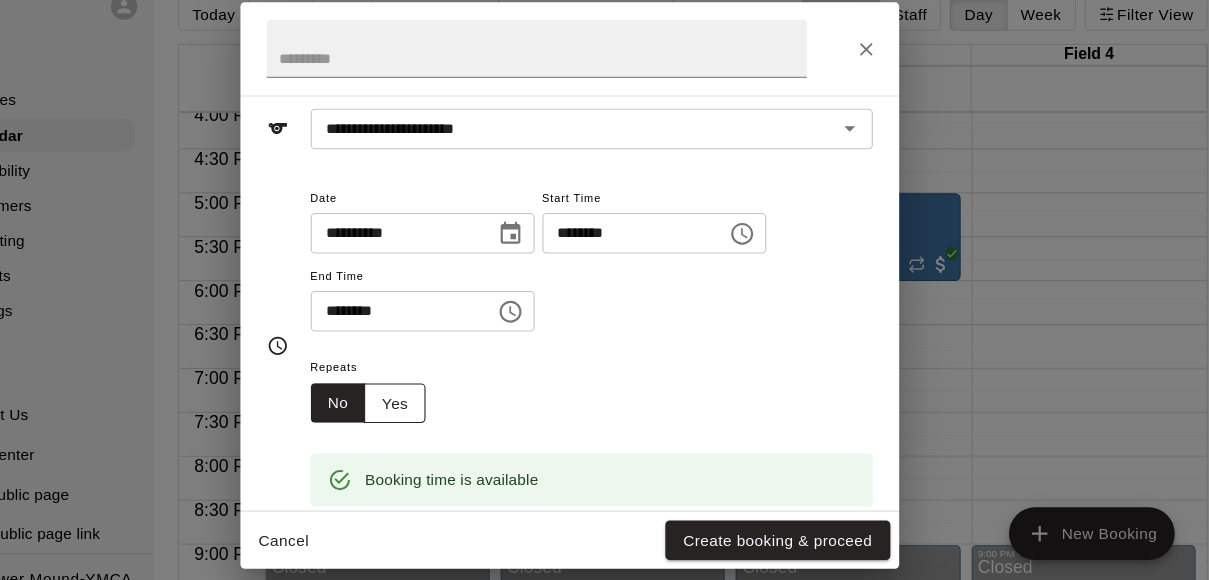 click on "Yes" at bounding box center (446, 397) 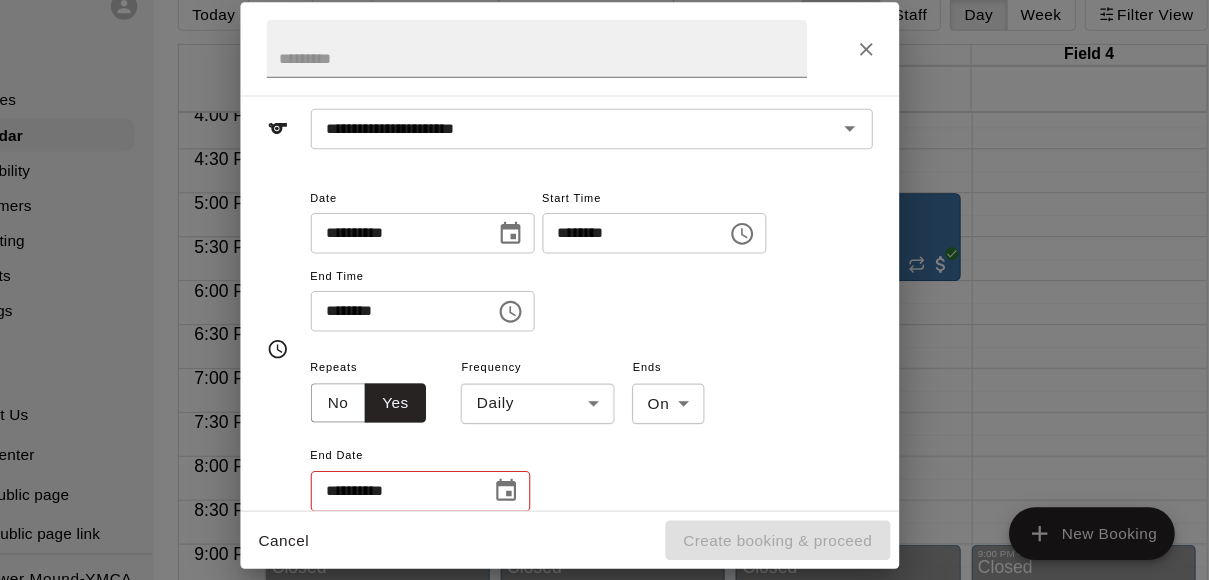 click on "Home Services Calendar Availability Customers Marketing Reports Settings Contact Us Help Center View public page Copy public page link (NTX) [CITY] Today Back Next Tuesday Aug 12 Rooms Staff Day Week Filter View Field 1 12 Tue Field 2 12 Tue Field 3 12 Tue Field 4 12 Tue 12:00 AM 12:30 AM 1:00 AM 1:30 AM 2:00 AM 2:30 AM 3:00 AM 3:30 AM 4:00 AM 4:30 AM 5:00 AM 5:30 AM 6:00 AM 6:30 AM 7:00 AM 7:30 AM 8:00 AM 8:30 AM 9:00 AM 9:30 AM 10:00 AM 10:30 AM 11:00 AM 11:30 AM 12:00 PM 12:30 PM 1:00 PM 1:30 PM 2:00 PM 2:30 PM 3:00 PM 3:30 PM 4:00 PM 4:30 PM 5:00 PM 5:30 PM 6:00 PM 6:30 PM 7:00 PM 7:30 PM 8:00 PM 8:30 PM 9:00 PM 9:30 PM 10:00 PM 10:30 PM 11:00 PM 11:30 PM 12:00 AM – 9:00 AM Closed 9:00 PM – 11:59 PM Closed 12:00 AM – 9:00 AM Closed 9:00 PM – 11:59 PM Closed 12:00 AM – 9:00 AM Closed 5:00 PM – 6:00 PM Sting G 16 Fuentes (NTX) [CITY] 9:00 PM – 11:59 PM Closed 12:00 AM – 9:00 AM Closed 9:00 PM – 11:59 PM Closed 12:00 AM – 9:00 AM Closed 9:00 PM – 11:59 PM Closed 12:00 AM – 9:00 AM Closed 6:00 PM – 7:30 PM Sting Pre-ECNL G 15 Robles (NTX) [CITY] Closed New Booking" at bounding box center [604, 306] 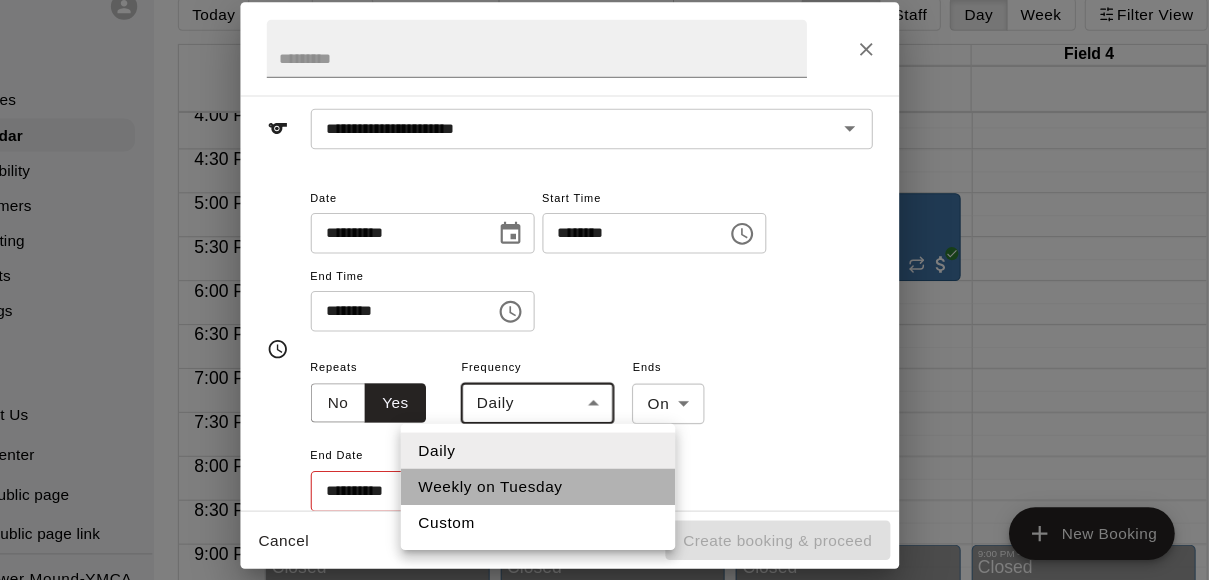 click on "Weekly on Tuesday" at bounding box center [576, 473] 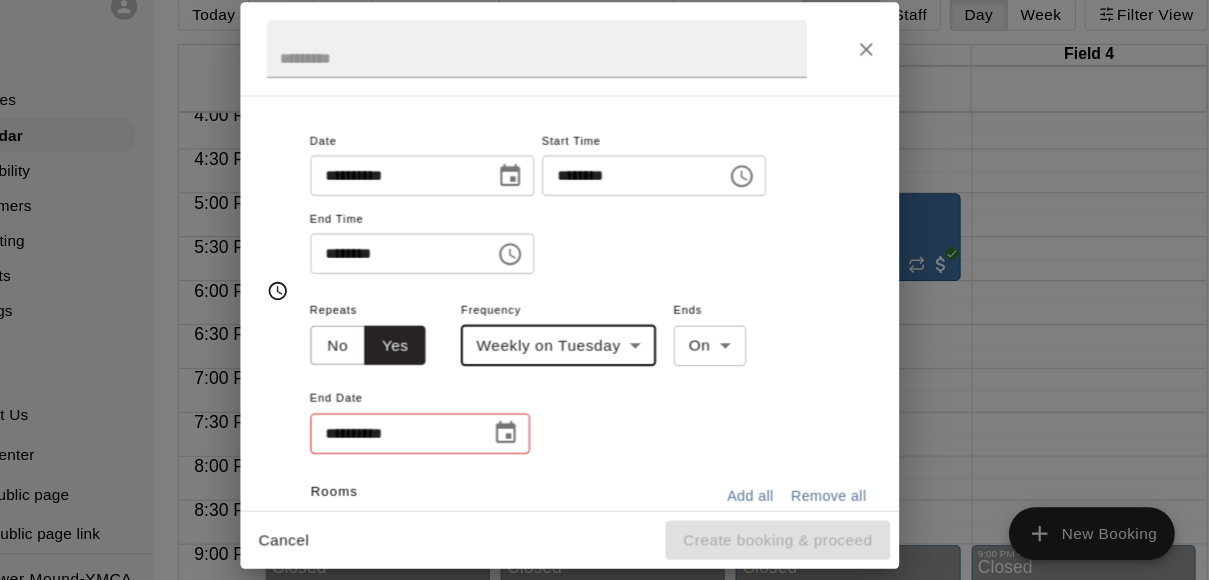 scroll, scrollTop: 145, scrollLeft: 0, axis: vertical 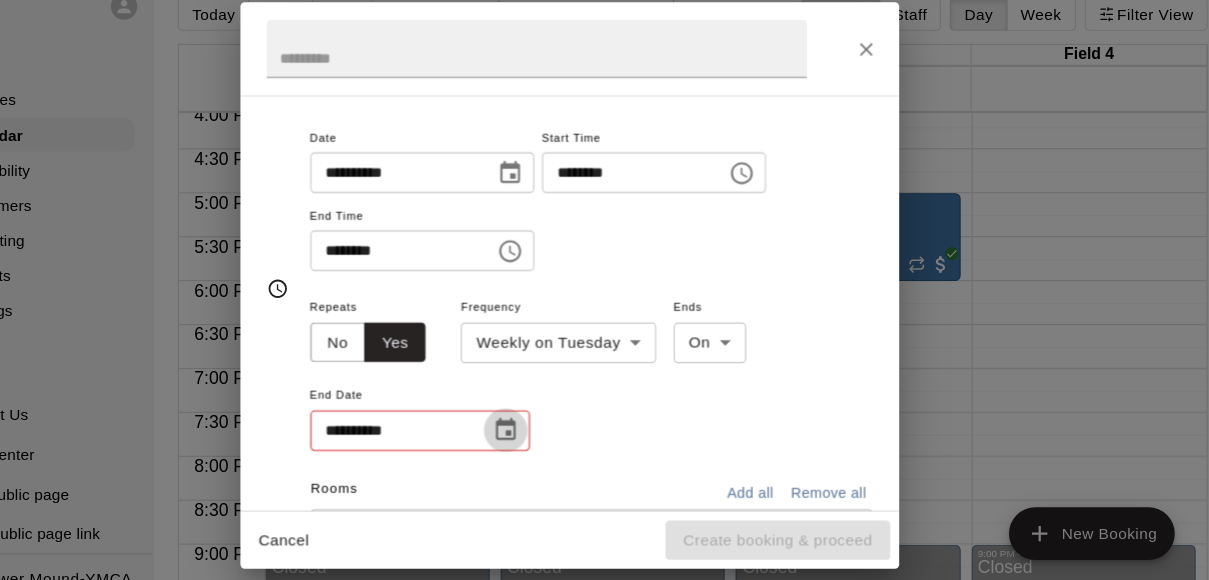 click 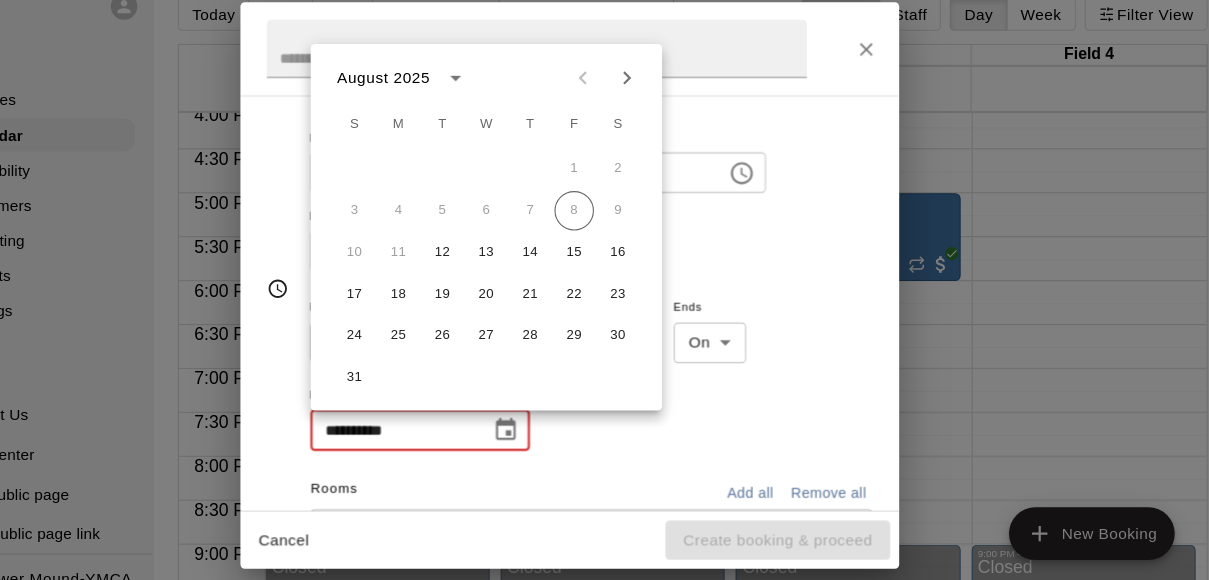 click 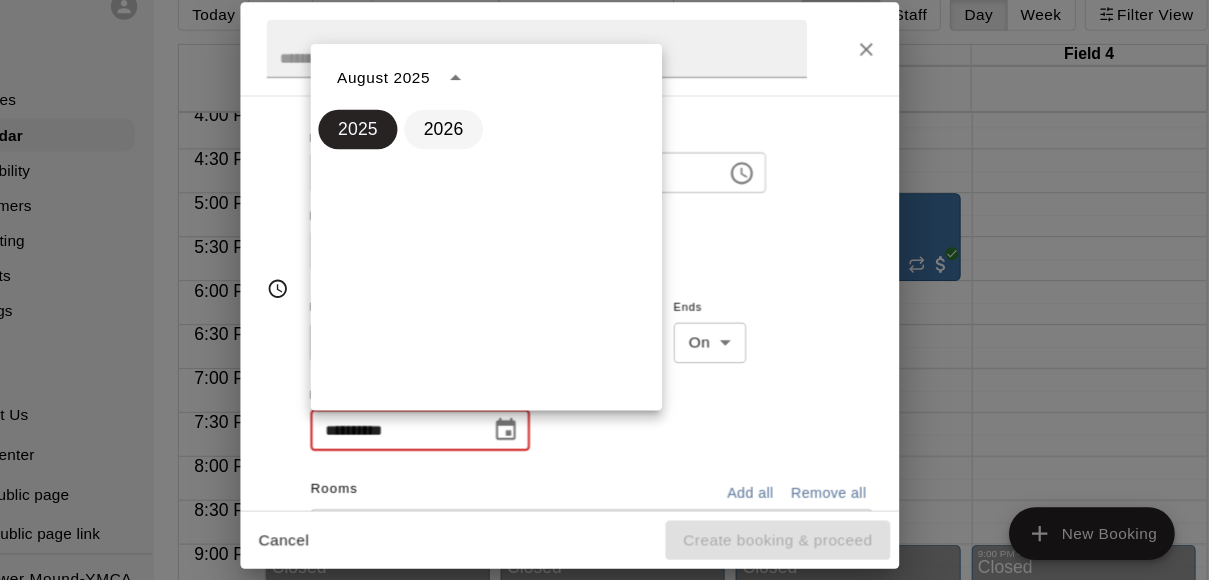 click on "2026" at bounding box center (490, 148) 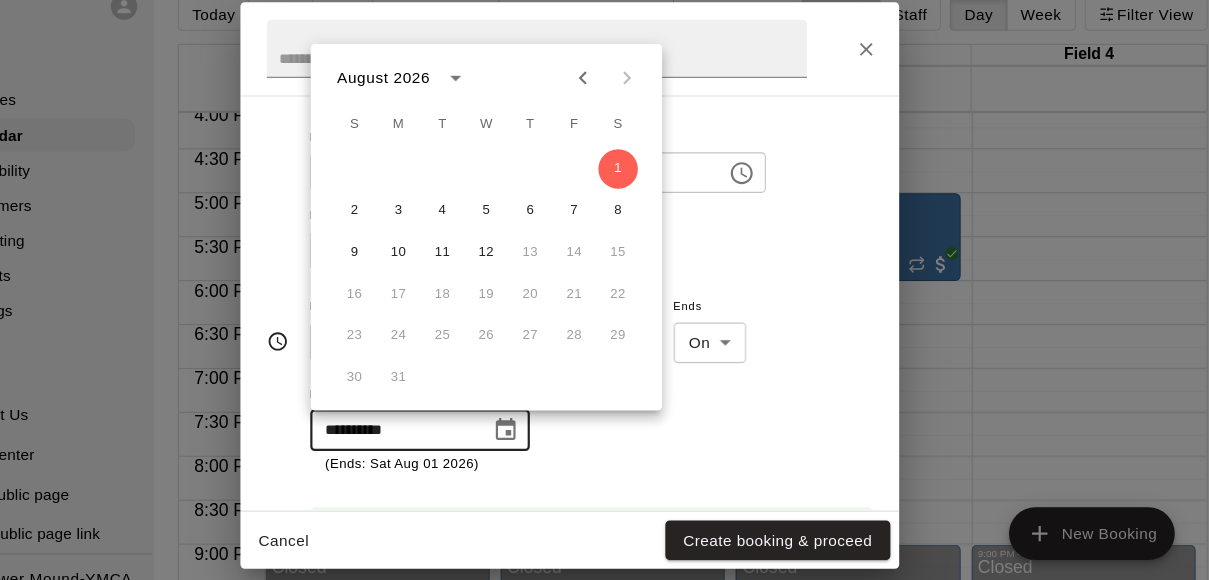 click 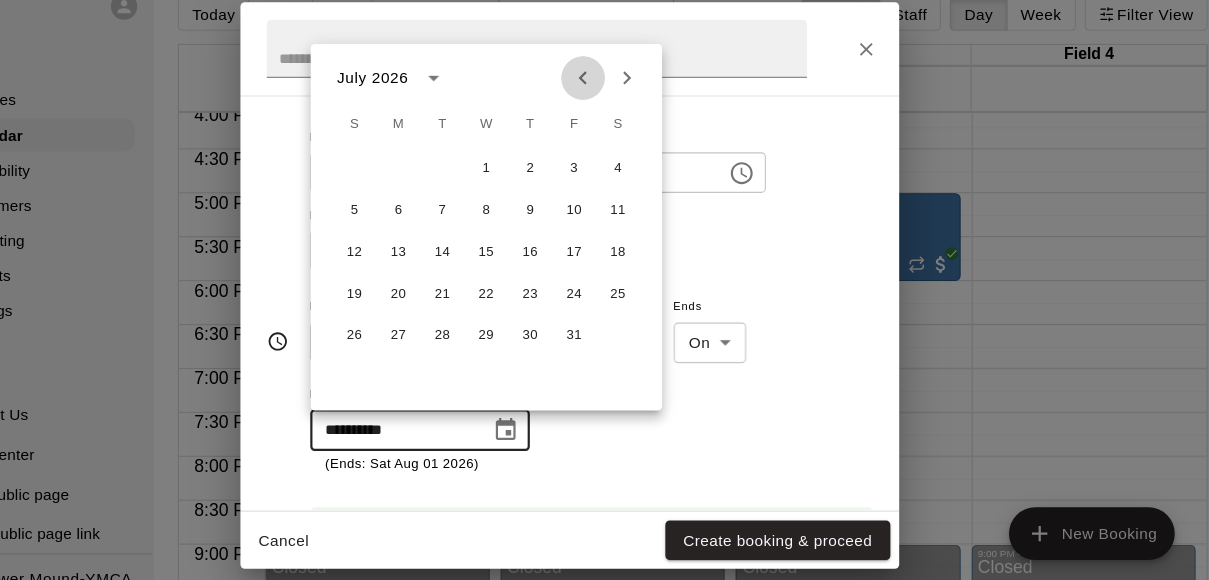 click 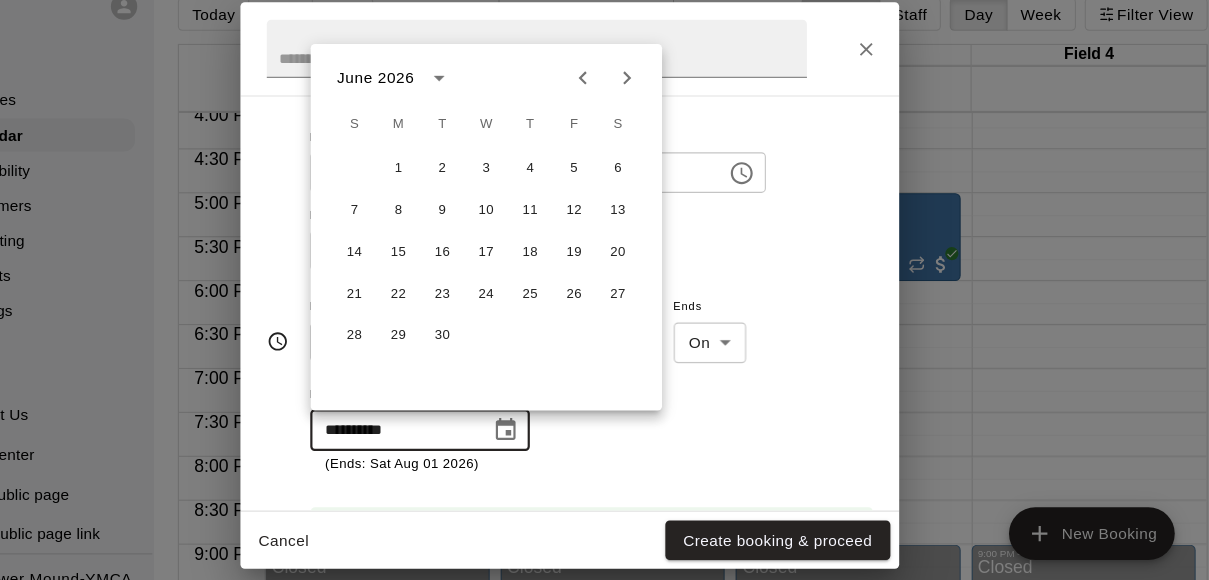 click 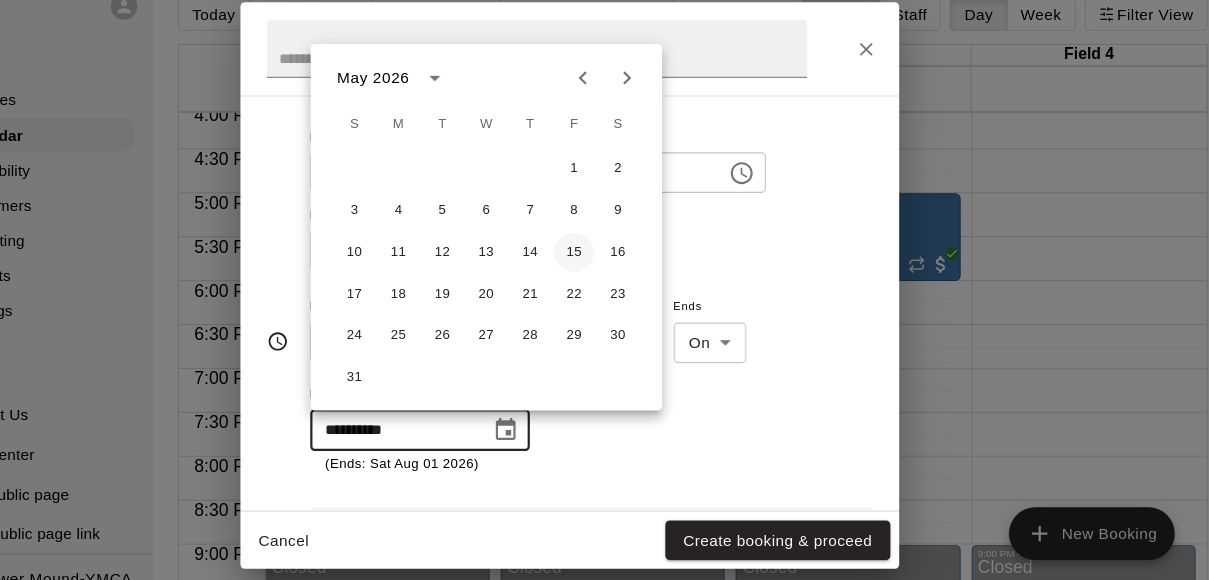 click on "15" at bounding box center (609, 260) 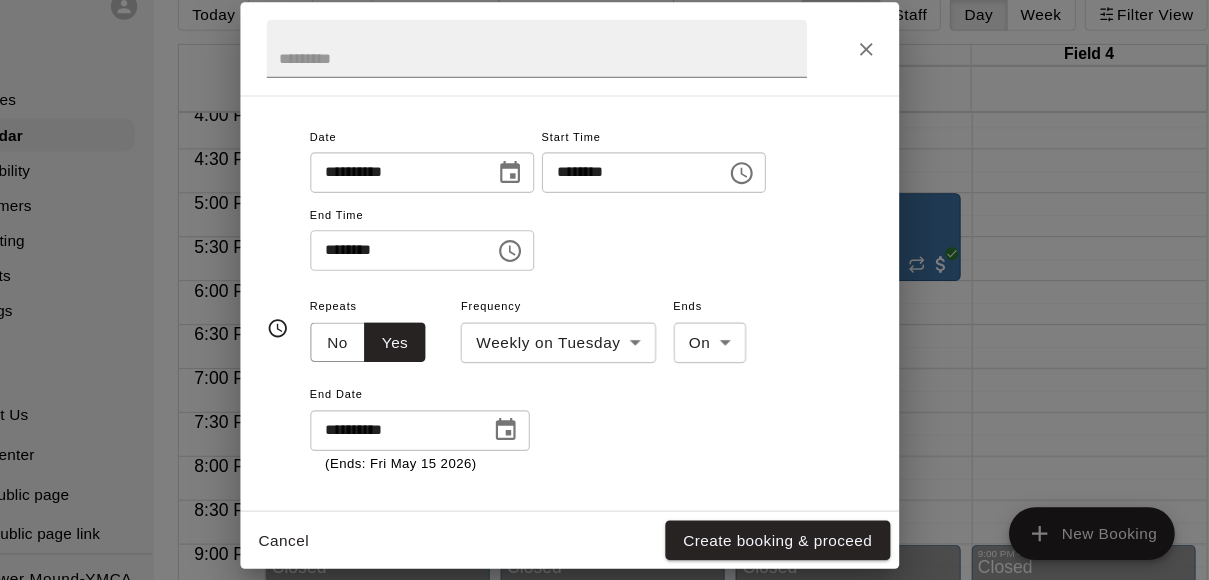 type on "**********" 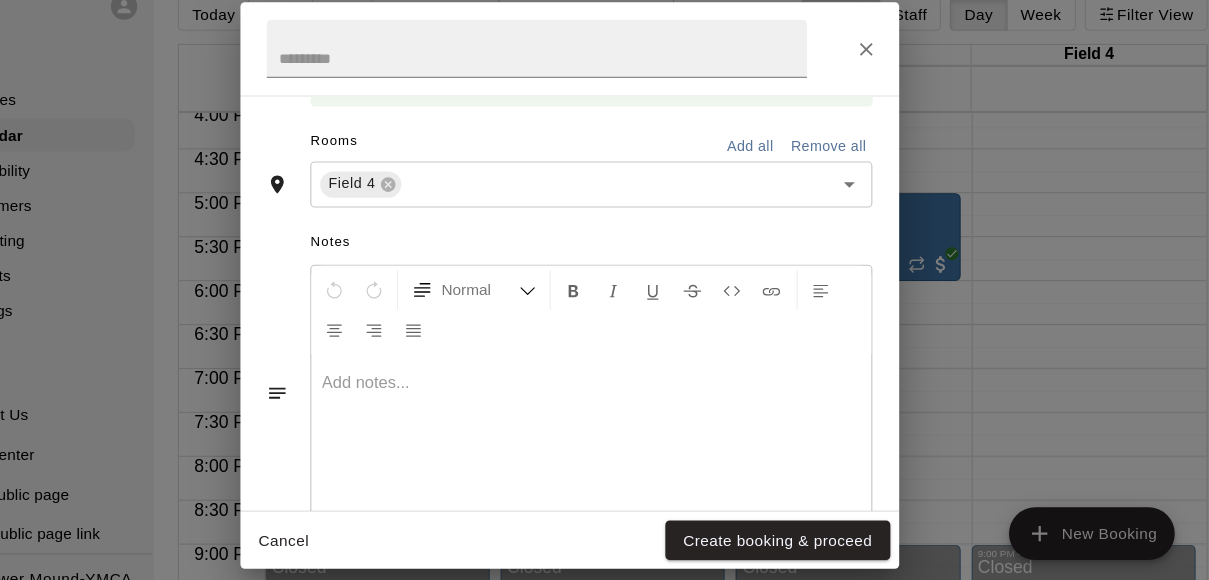 scroll, scrollTop: 604, scrollLeft: 0, axis: vertical 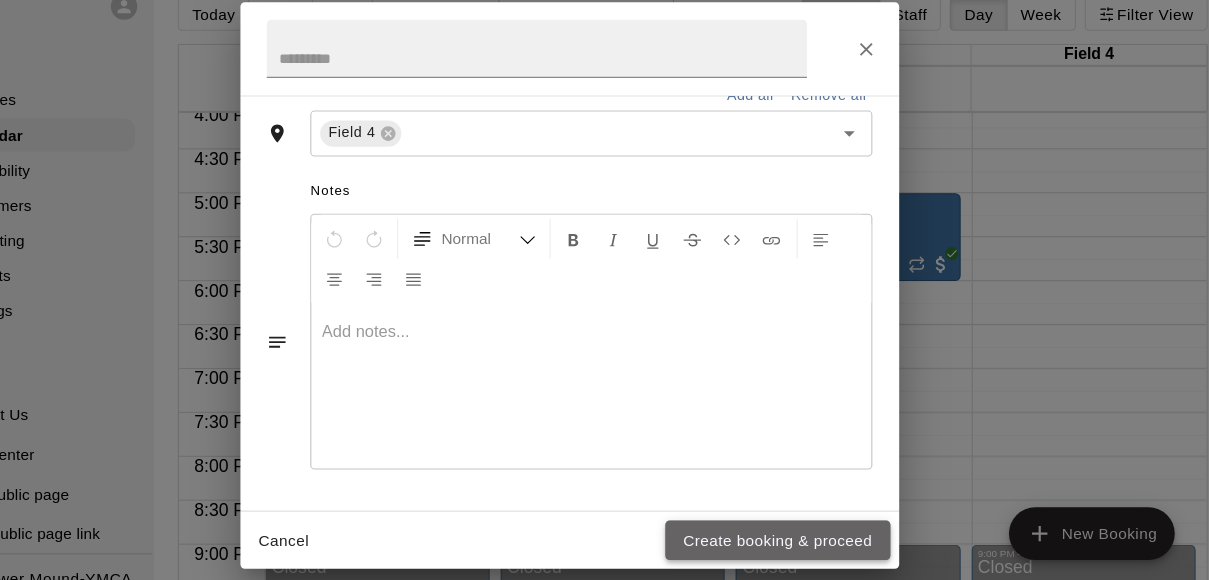 click on "Create booking & proceed" at bounding box center [794, 522] 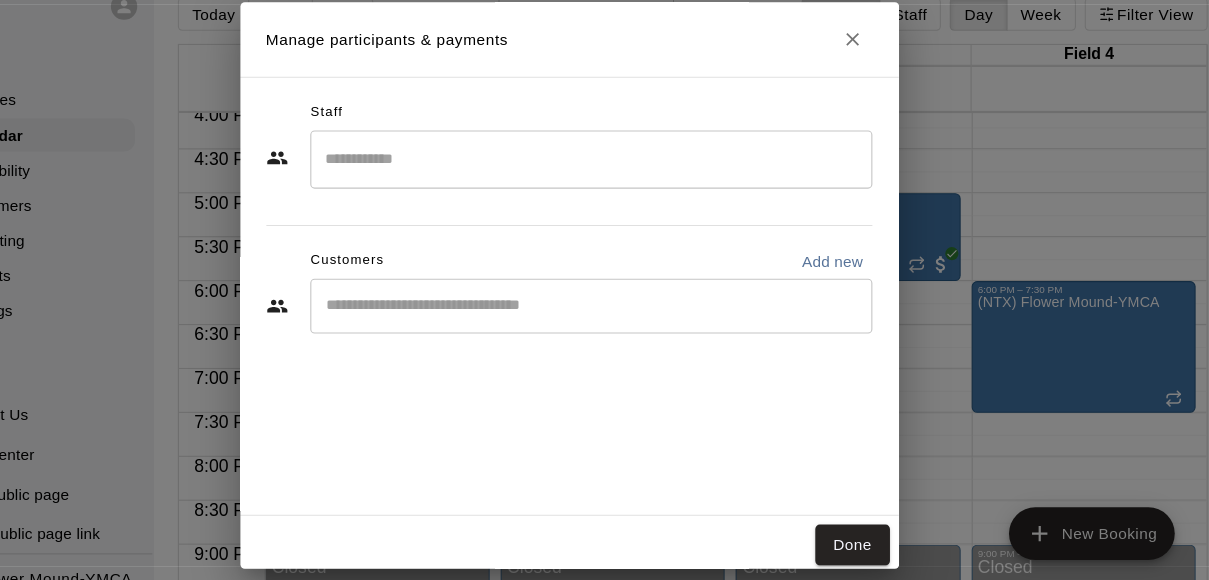 click on "​" at bounding box center [625, 309] 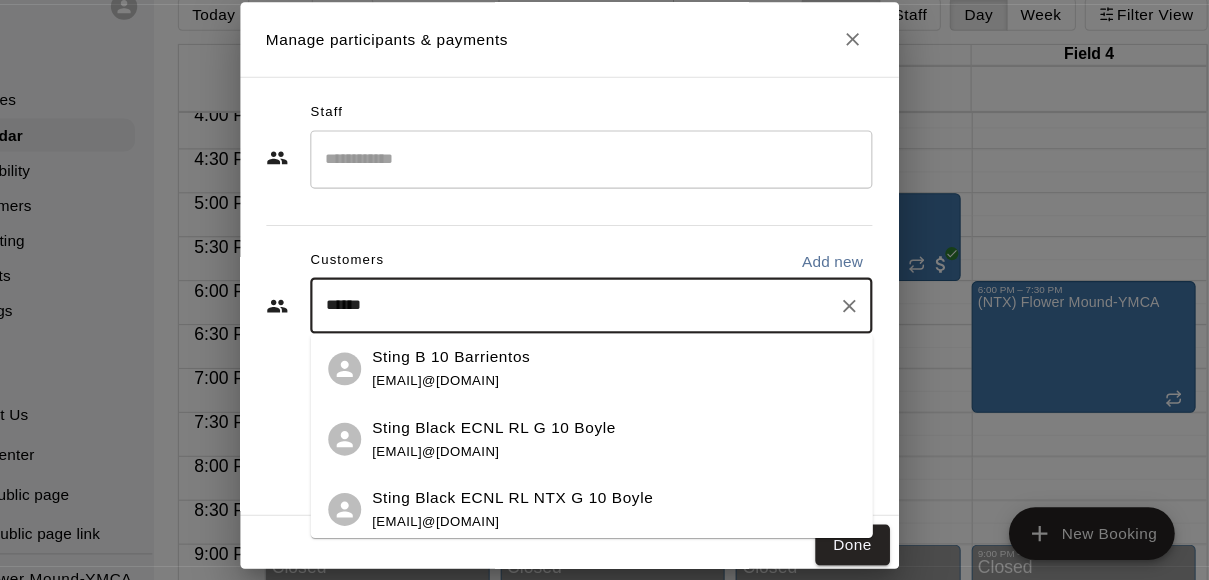 type on "*******" 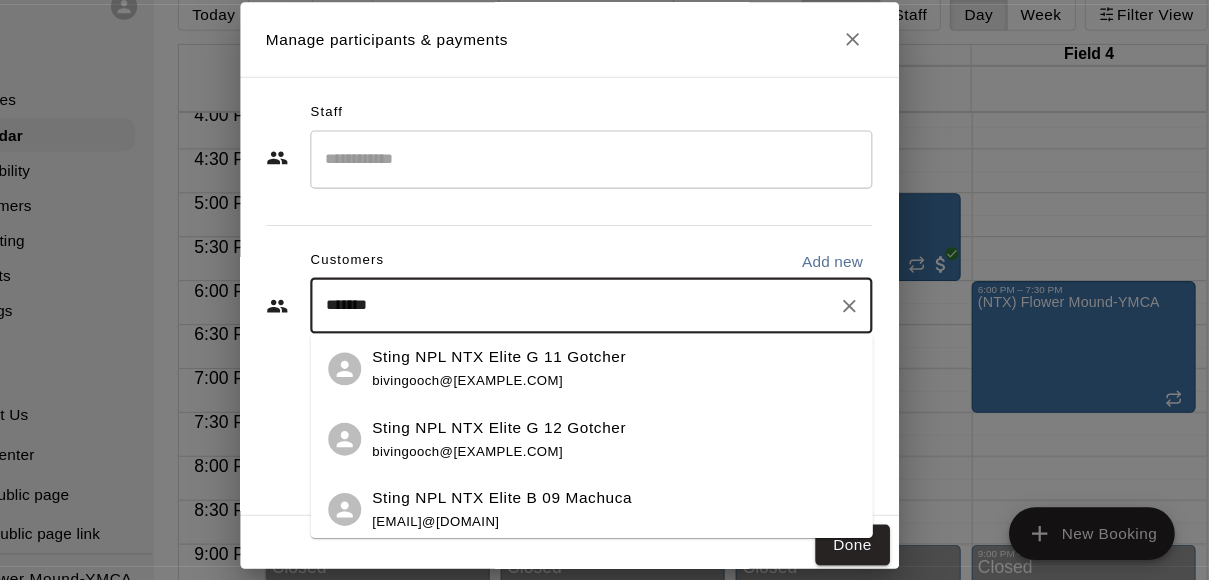 click on "Sting NPL NTX Elite G 12 Gotcher [EMAIL]@[DOMAIN]" at bounding box center (645, 430) 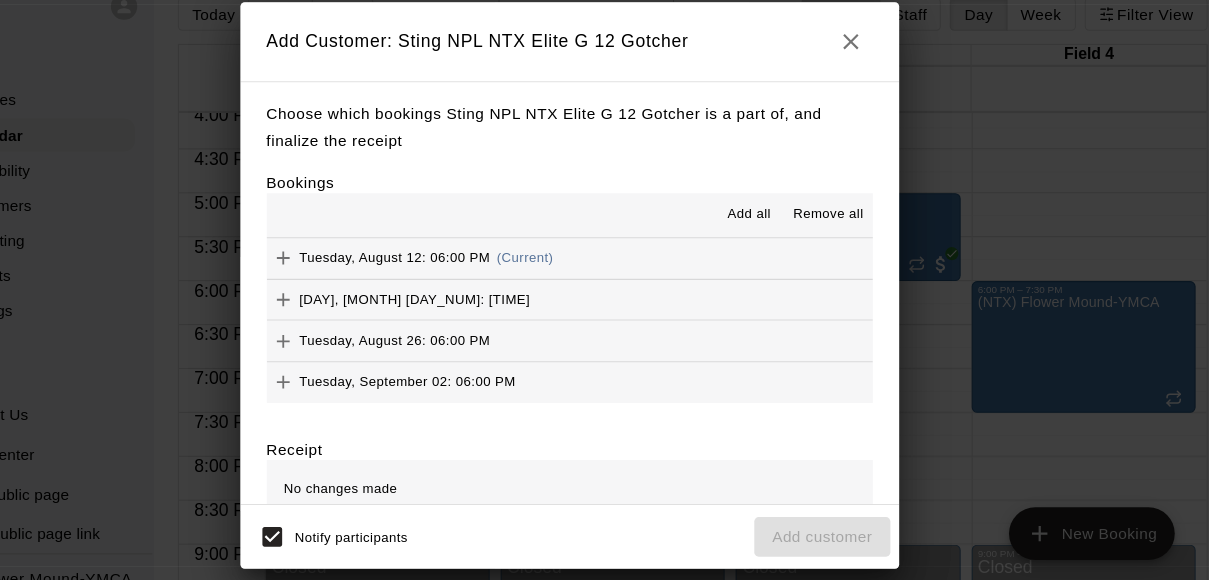 click on "Add all" at bounding box center [769, 226] 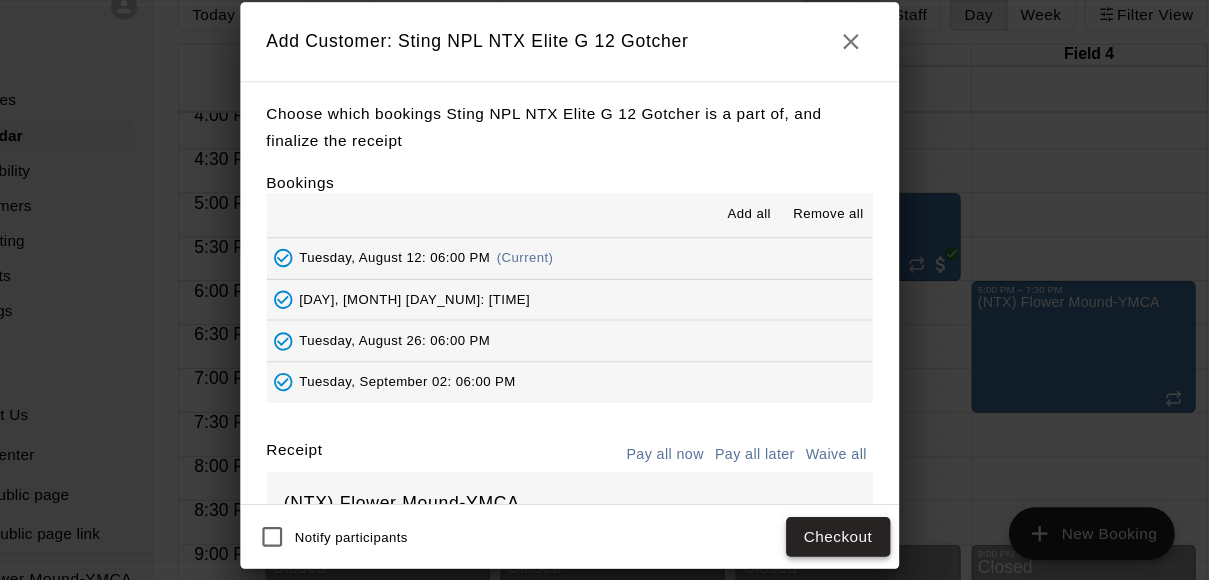 click on "Checkout" at bounding box center [849, 519] 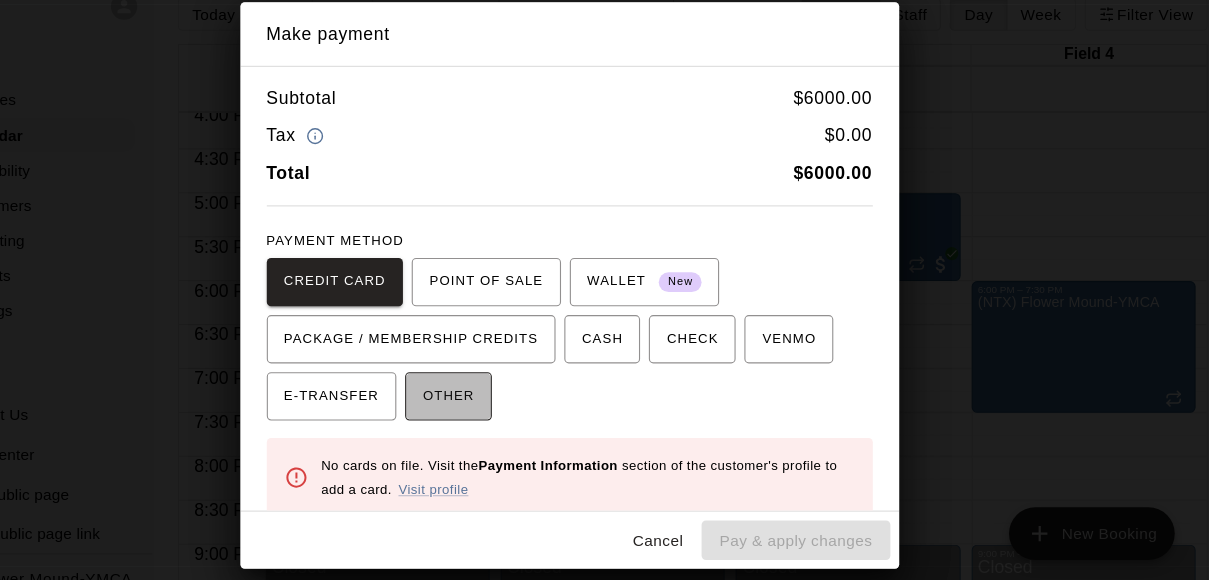 click on "OTHER" at bounding box center [494, 391] 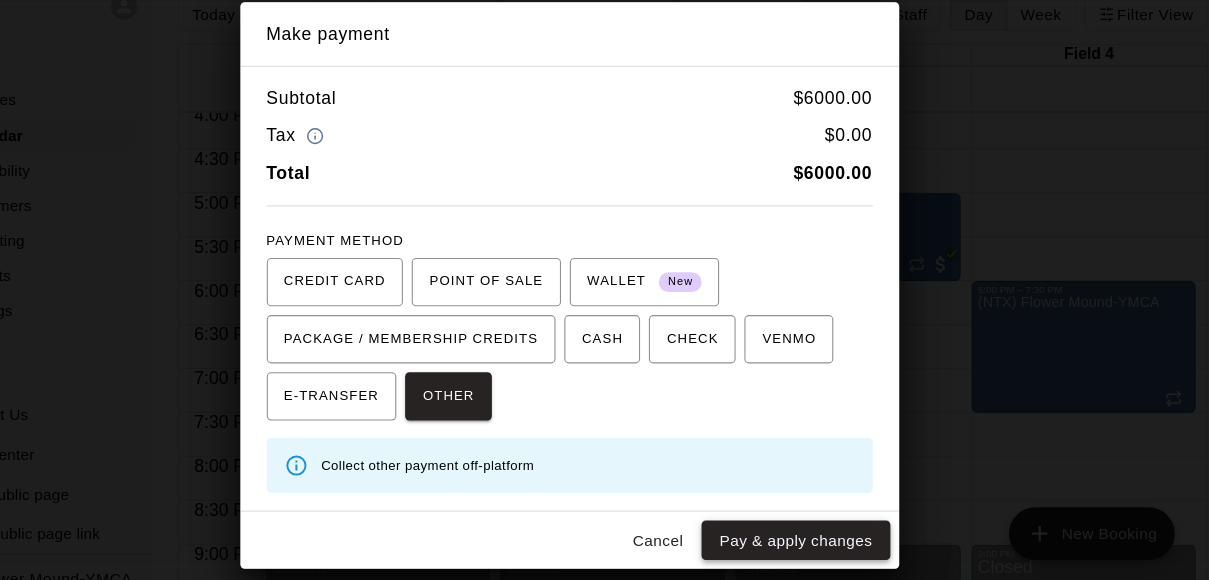 click on "Pay & apply changes" at bounding box center (810, 522) 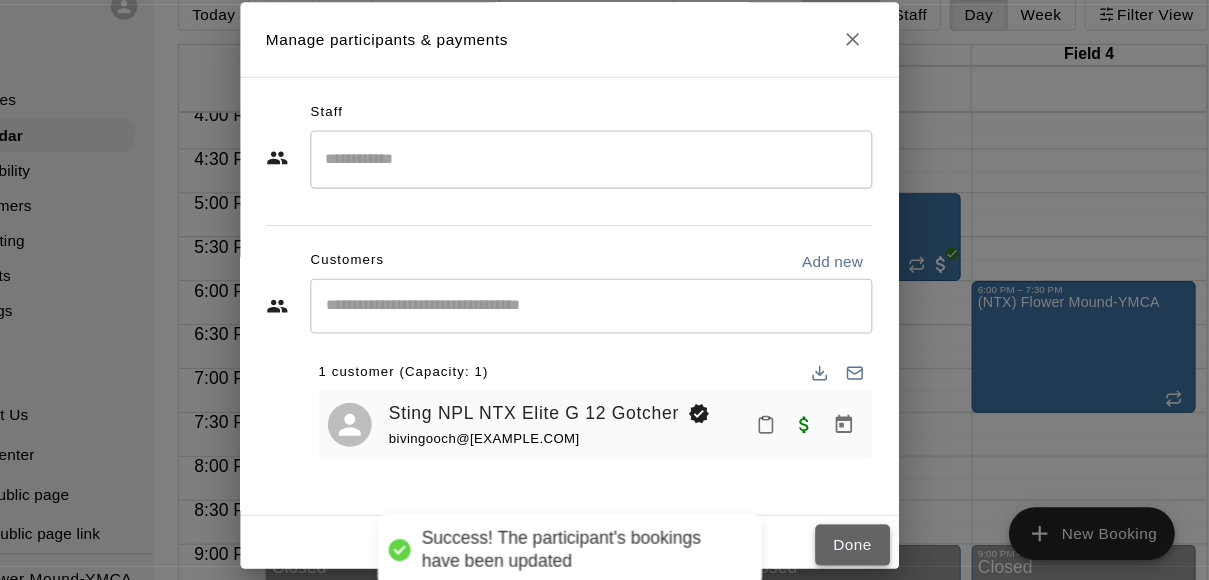 click on "Done" at bounding box center (862, 526) 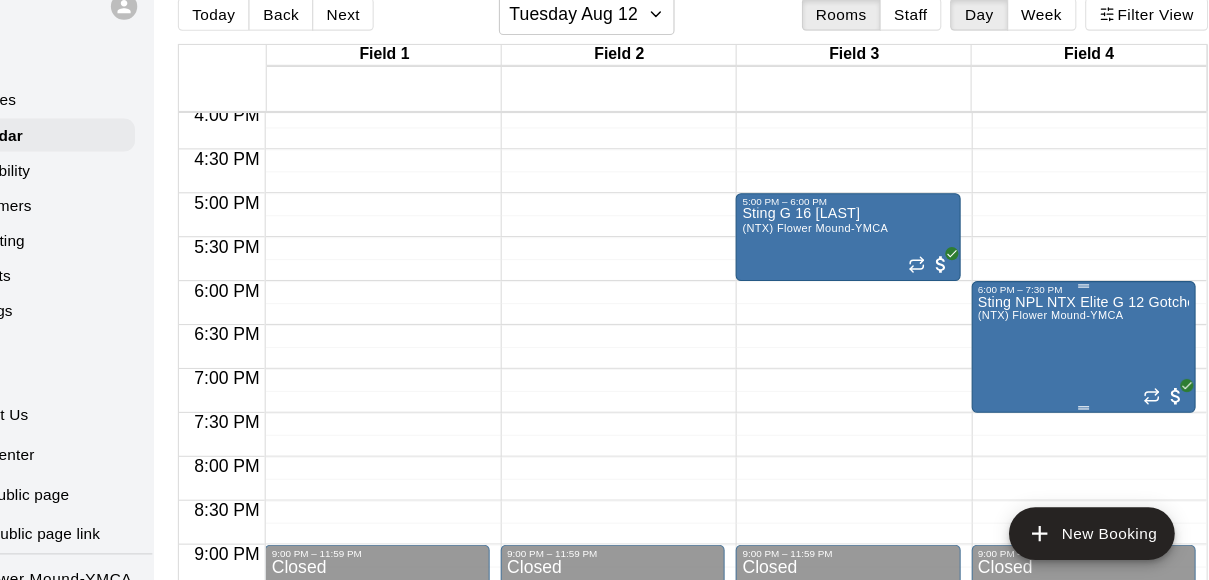 click on "Sting NPL NTX Elite G 12 Gotcher (NTX) Flower Mound-YMCA" at bounding box center [1073, 589] 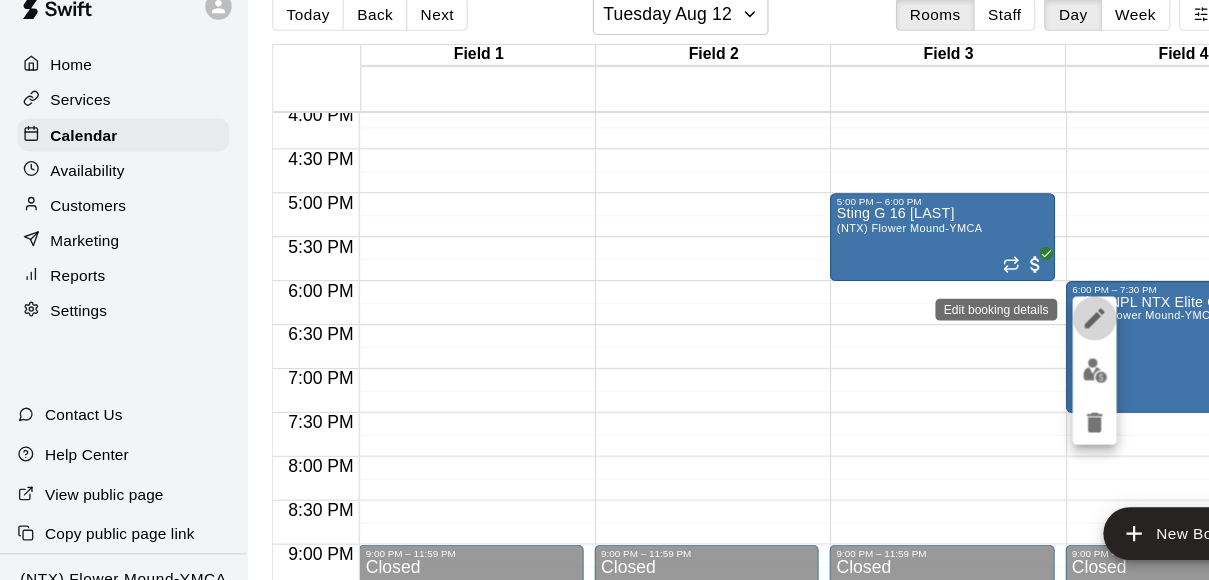 click 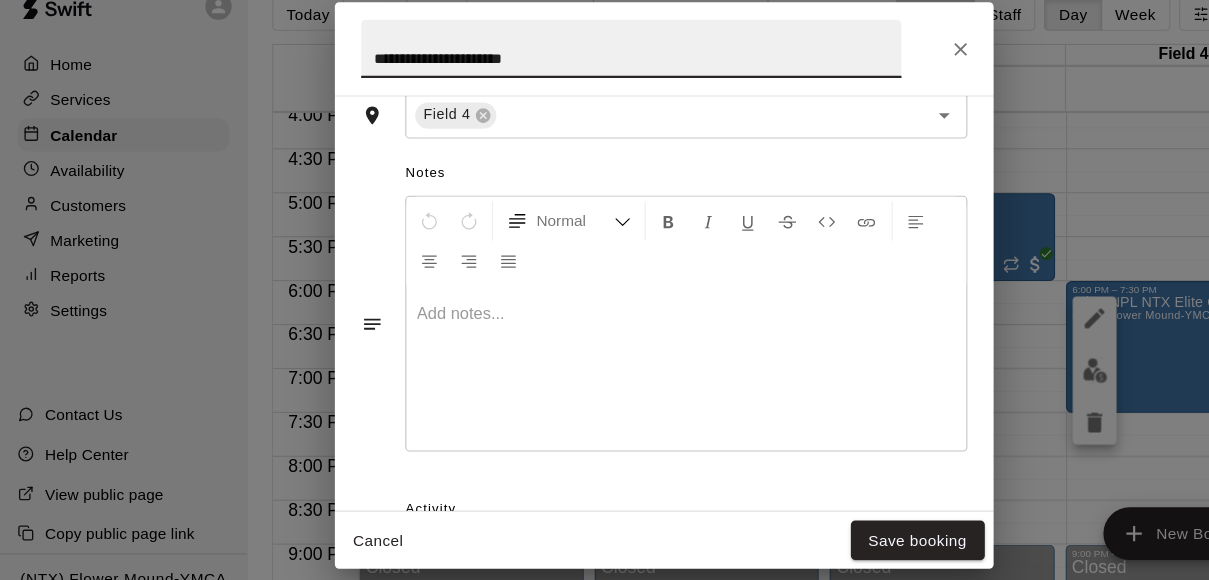scroll, scrollTop: 328, scrollLeft: 0, axis: vertical 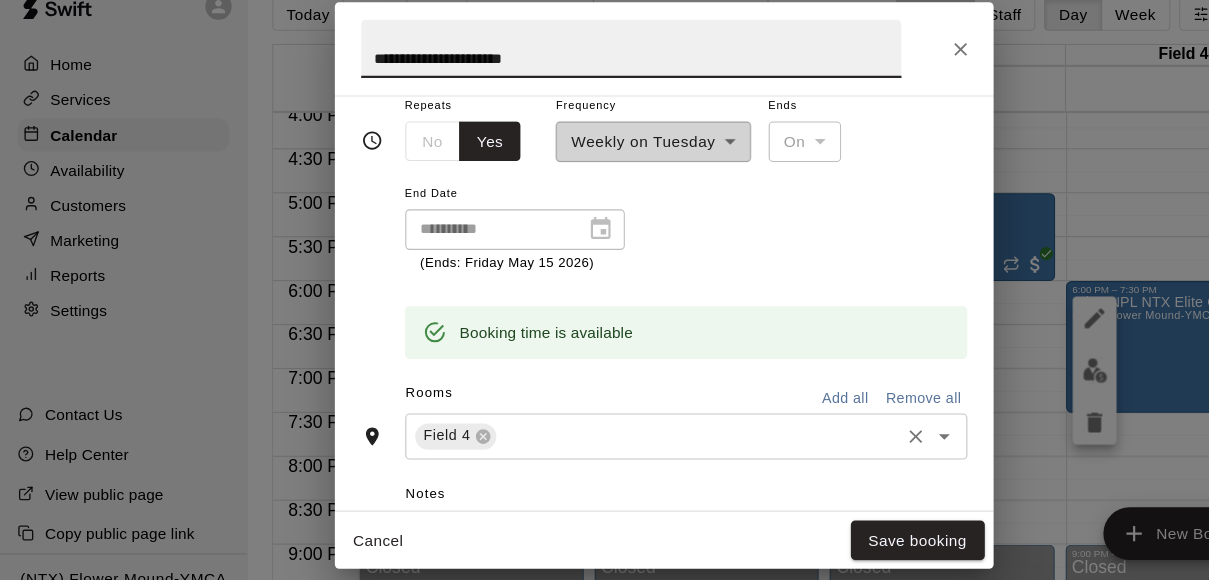 click 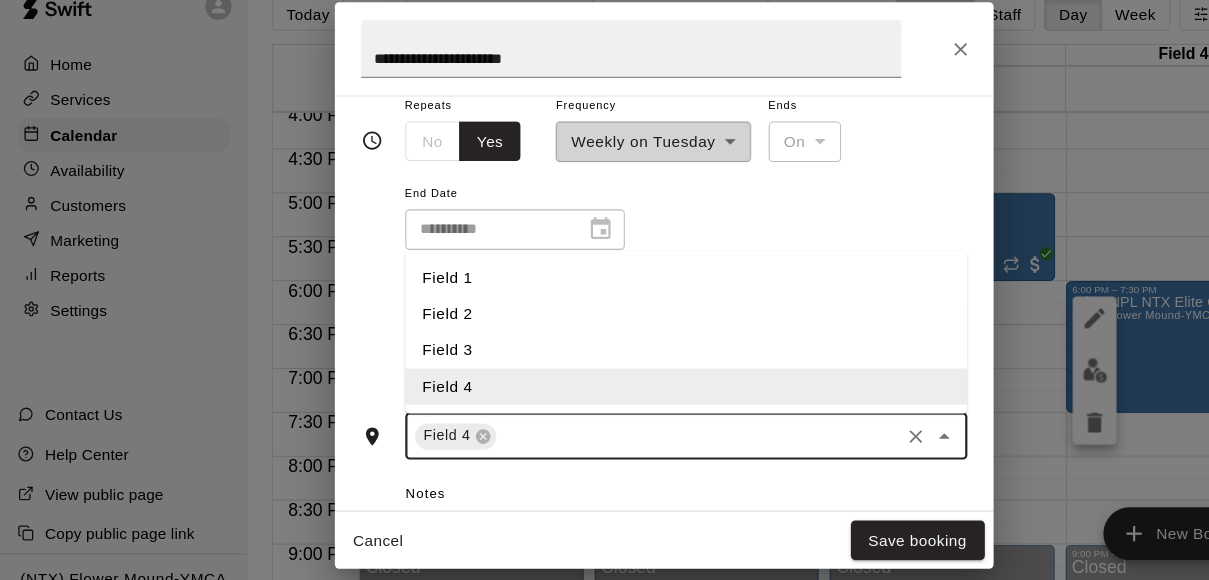 click on "Field 1" at bounding box center [625, 283] 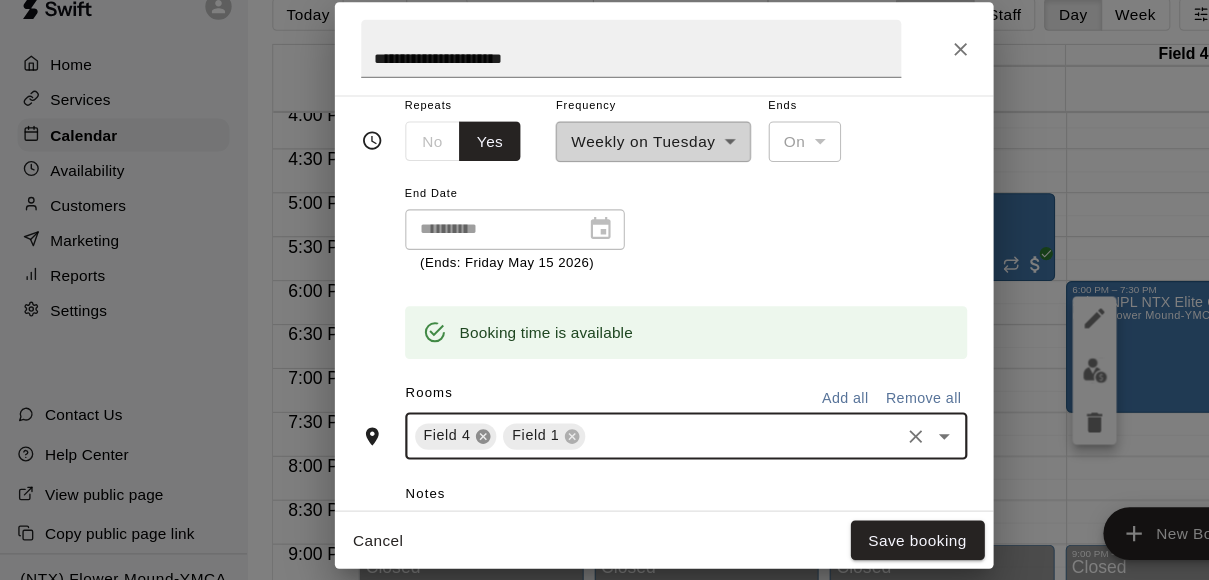 click 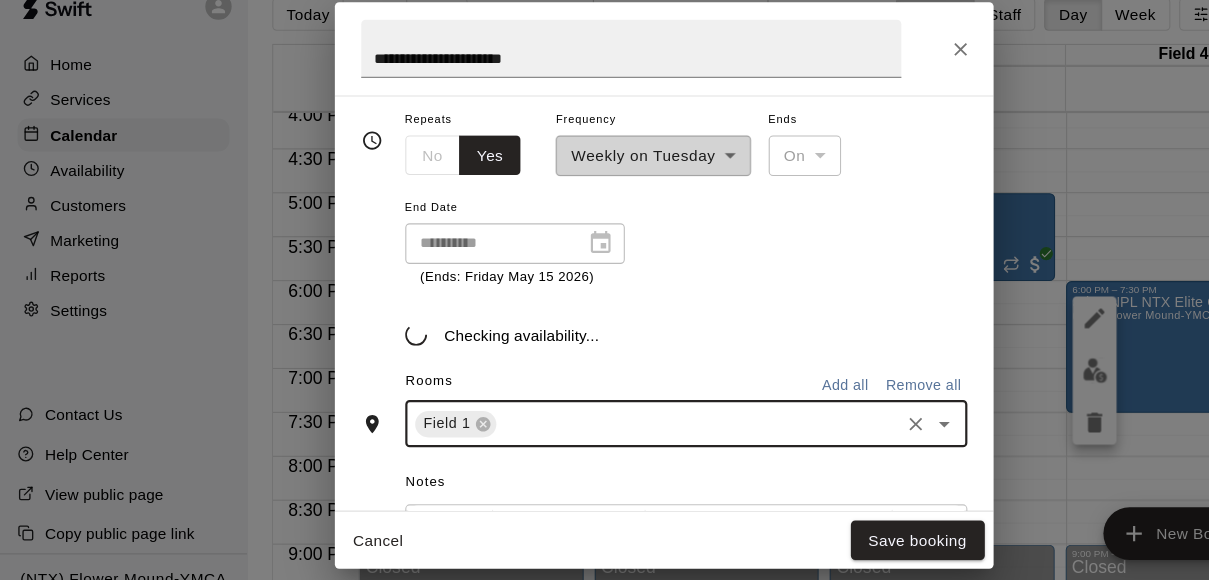 scroll, scrollTop: 328, scrollLeft: 0, axis: vertical 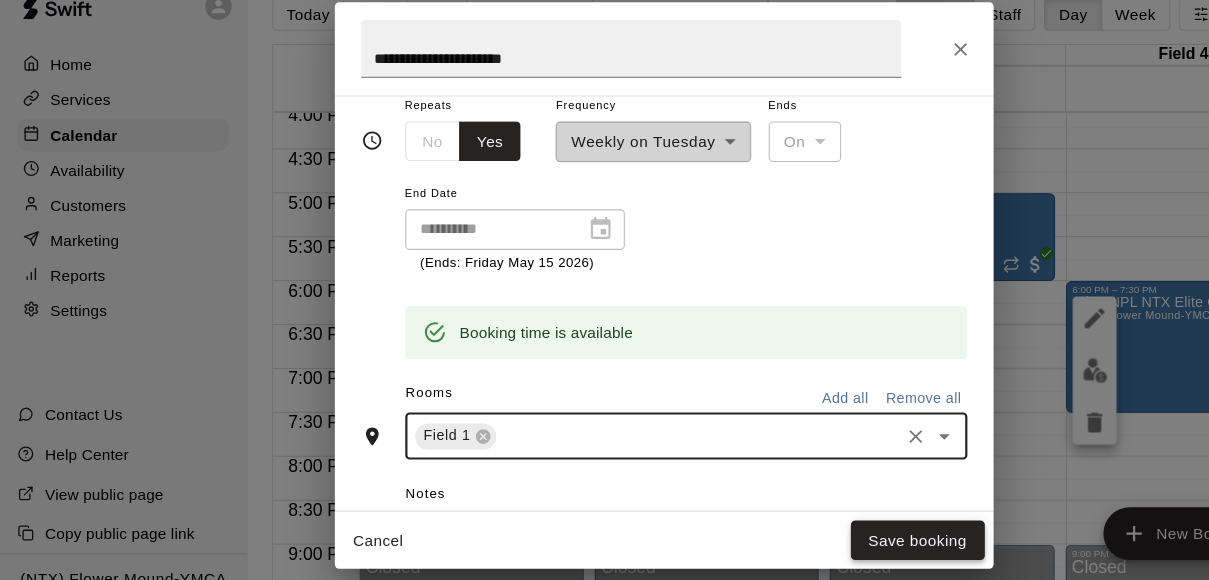 click on "Save booking" at bounding box center [836, 522] 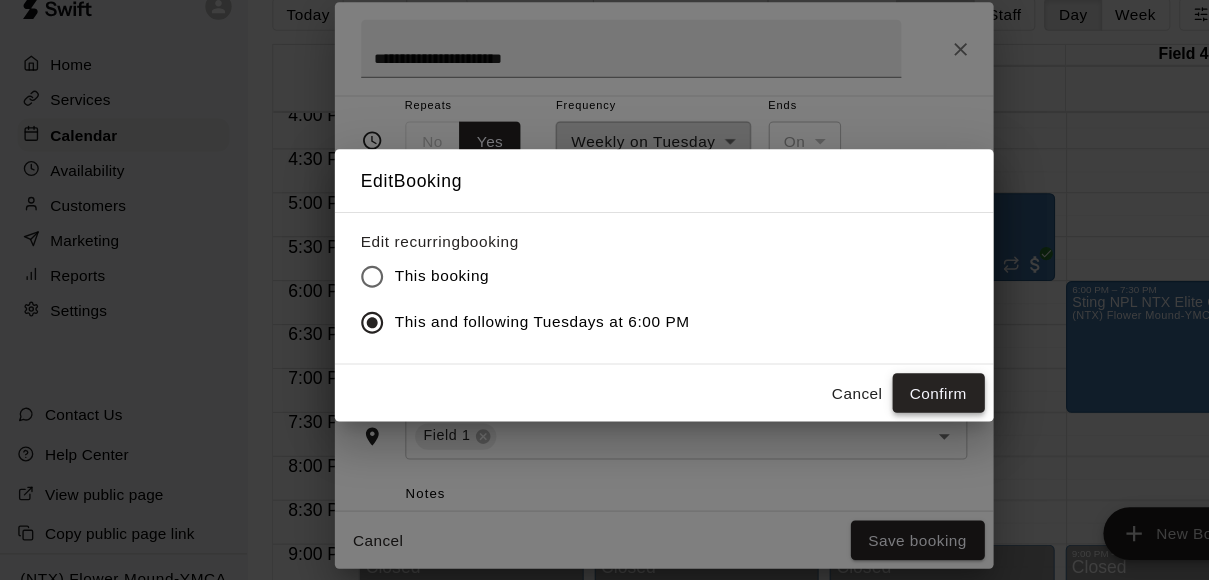click on "Confirm" at bounding box center [855, 388] 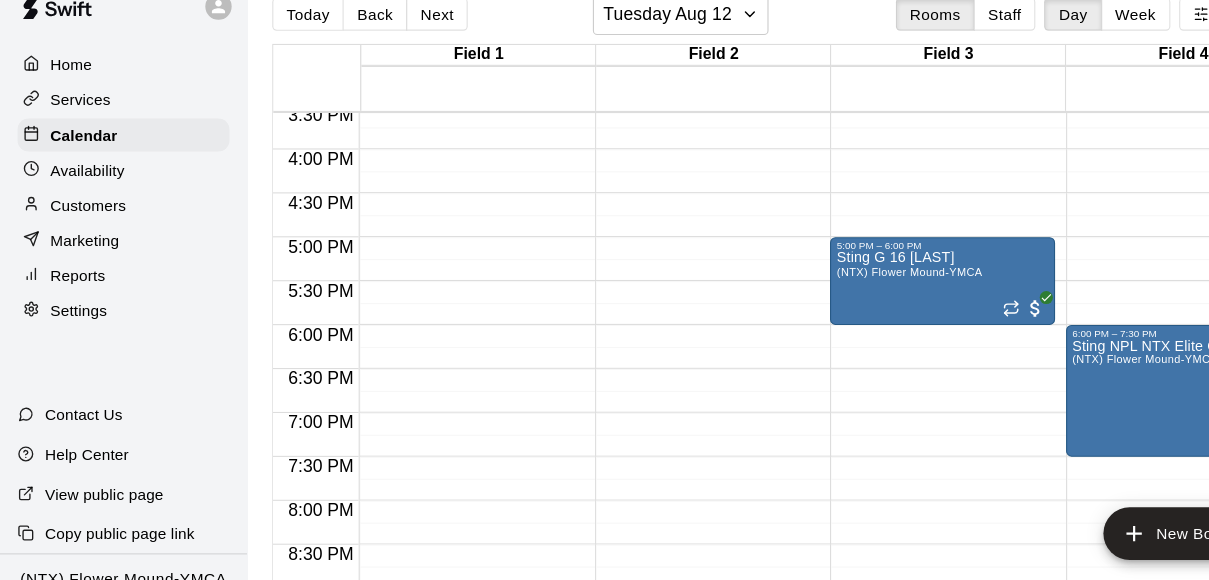 scroll, scrollTop: 1248, scrollLeft: 0, axis: vertical 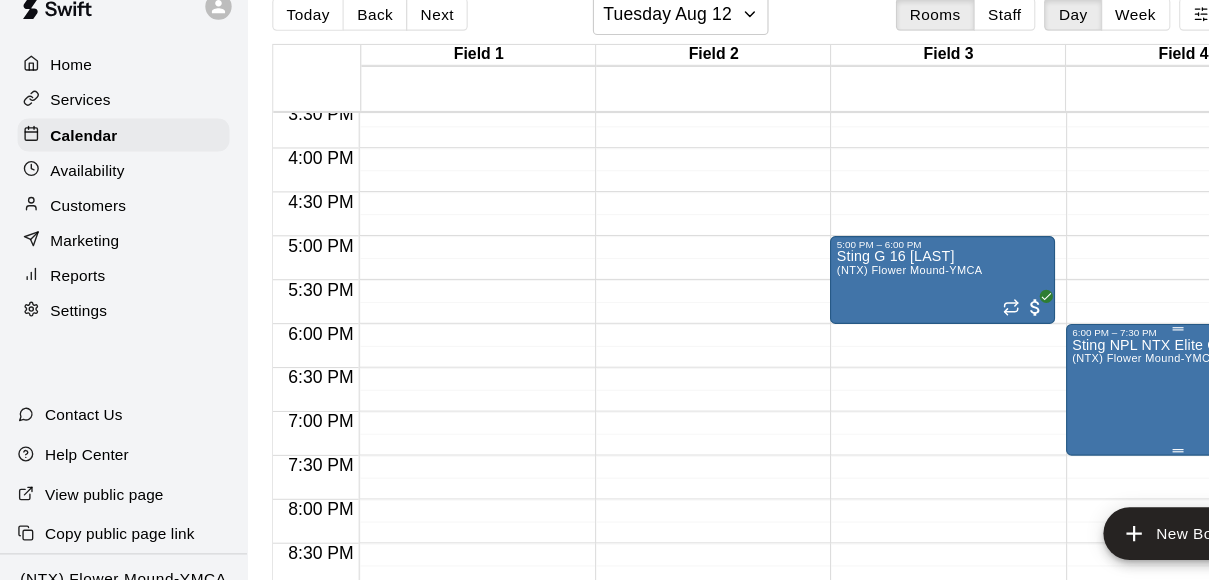 click on "Sting NPL NTX Elite G 12 Gotcher (NTX) Flower Mound-YMCA" at bounding box center [1073, 628] 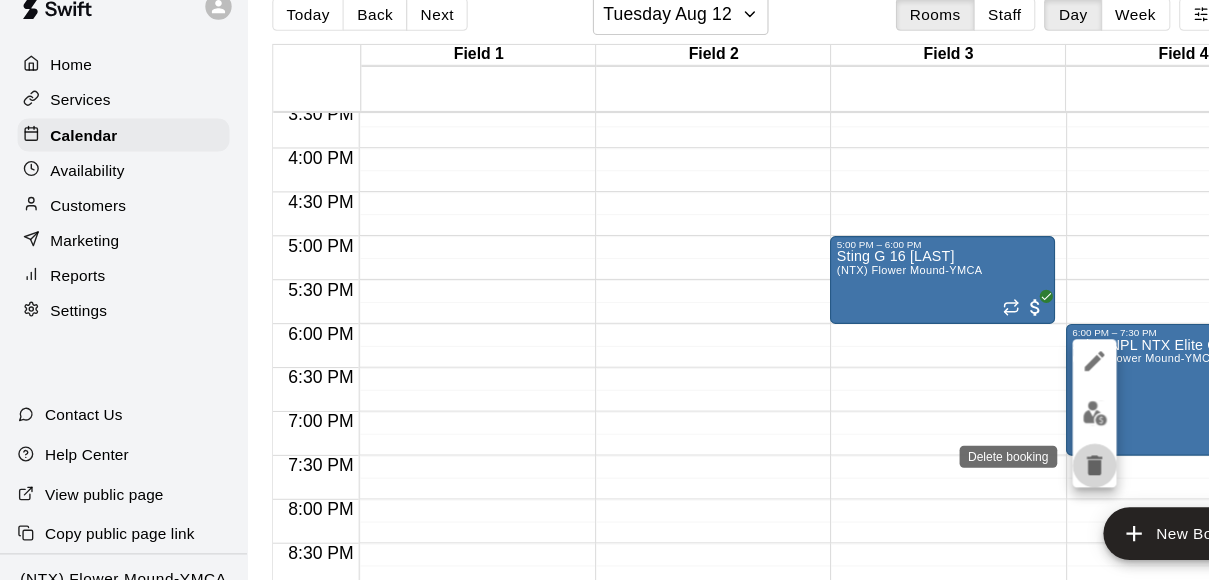 click 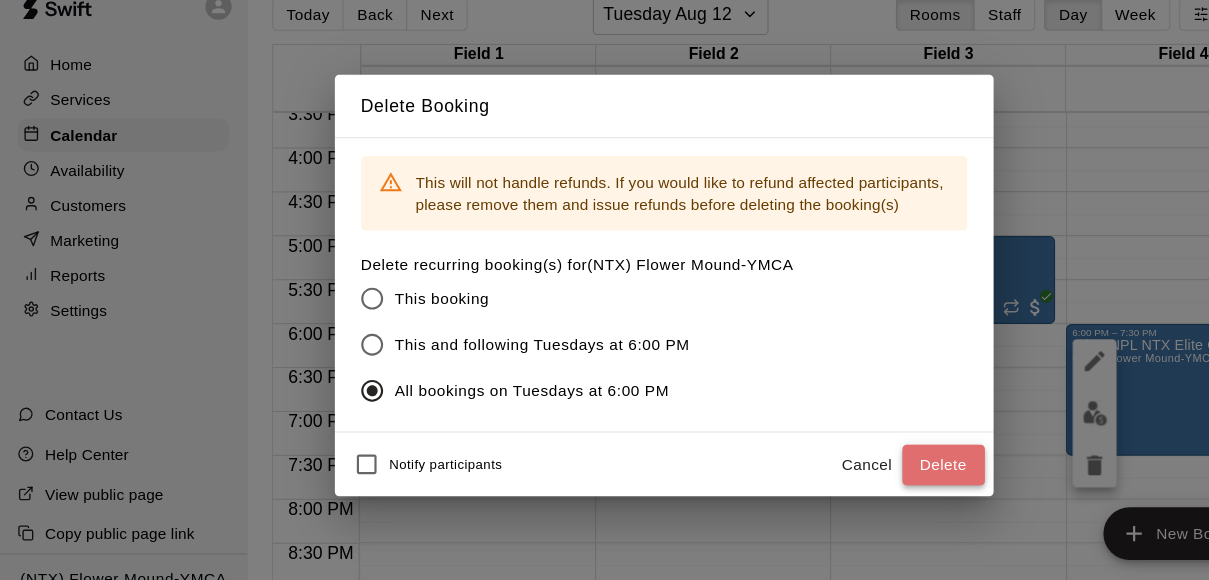 click on "Delete" at bounding box center (859, 453) 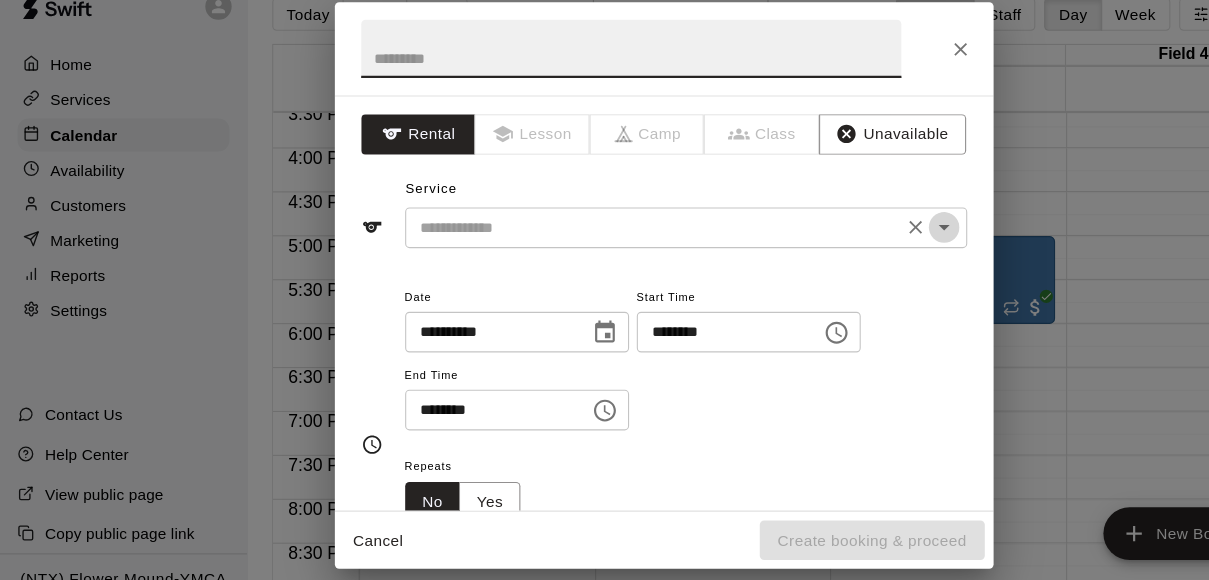 click 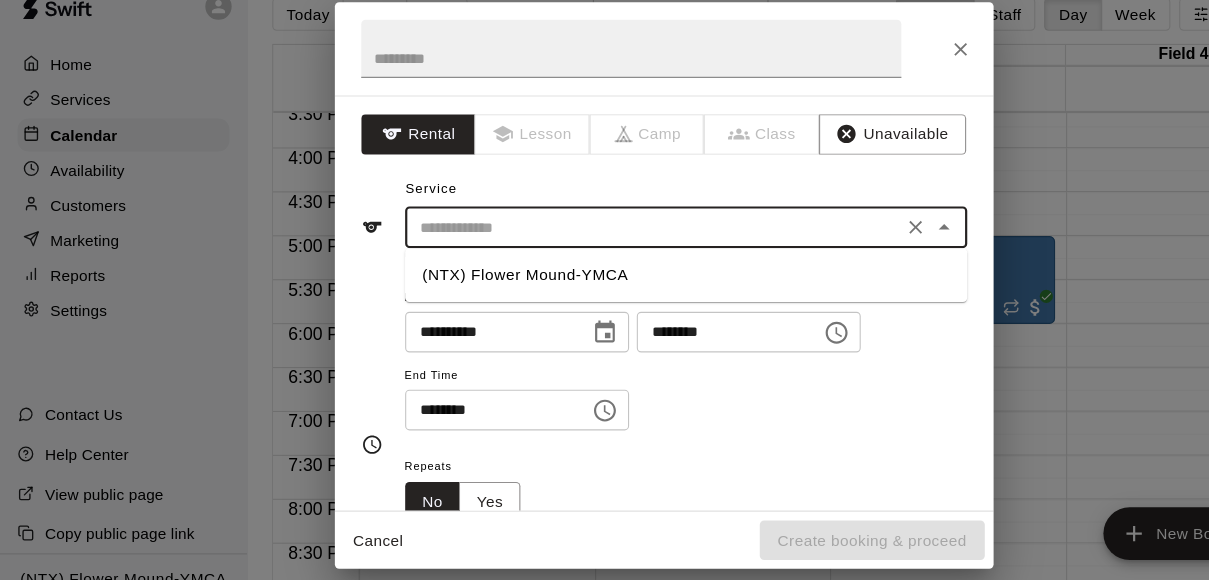 click on "(NTX) Flower Mound-YMCA" at bounding box center [625, 280] 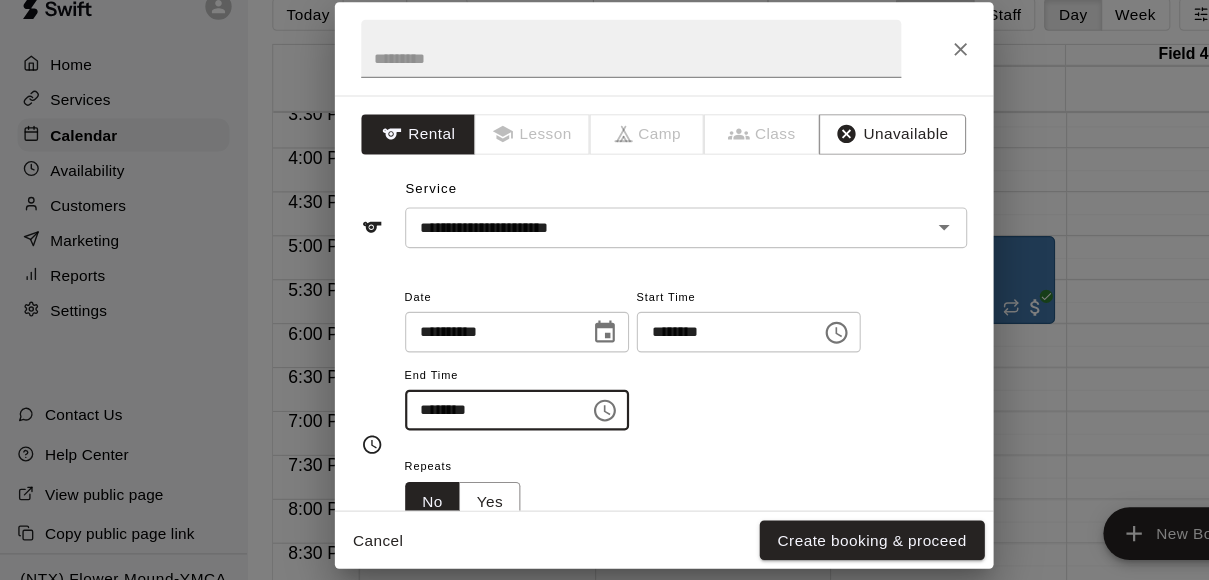 click on "********" at bounding box center (446, 403) 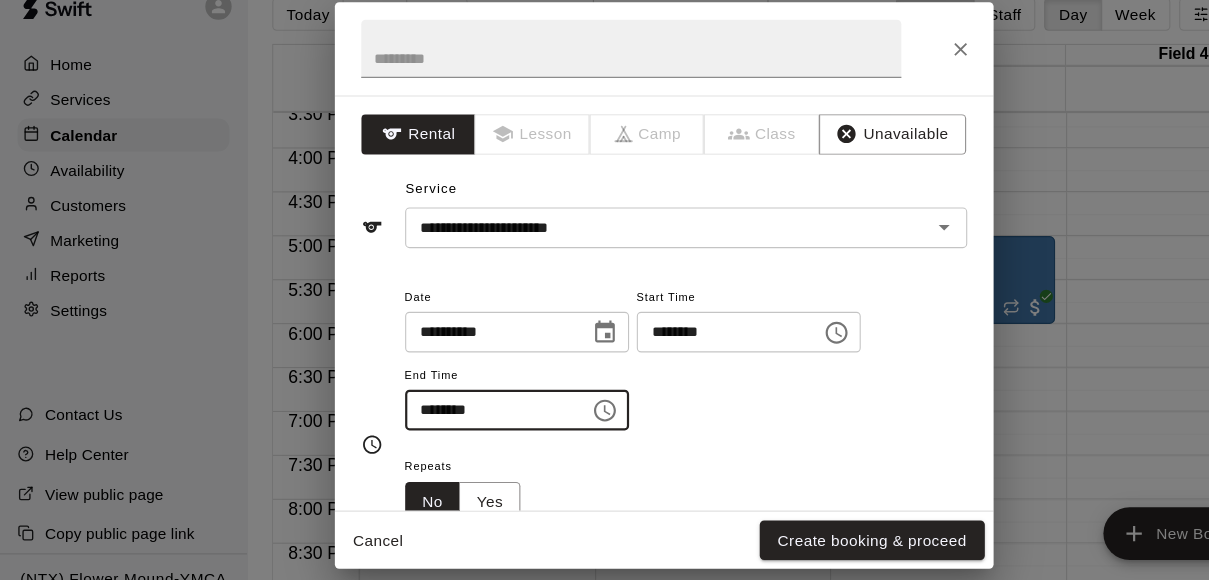 type on "********" 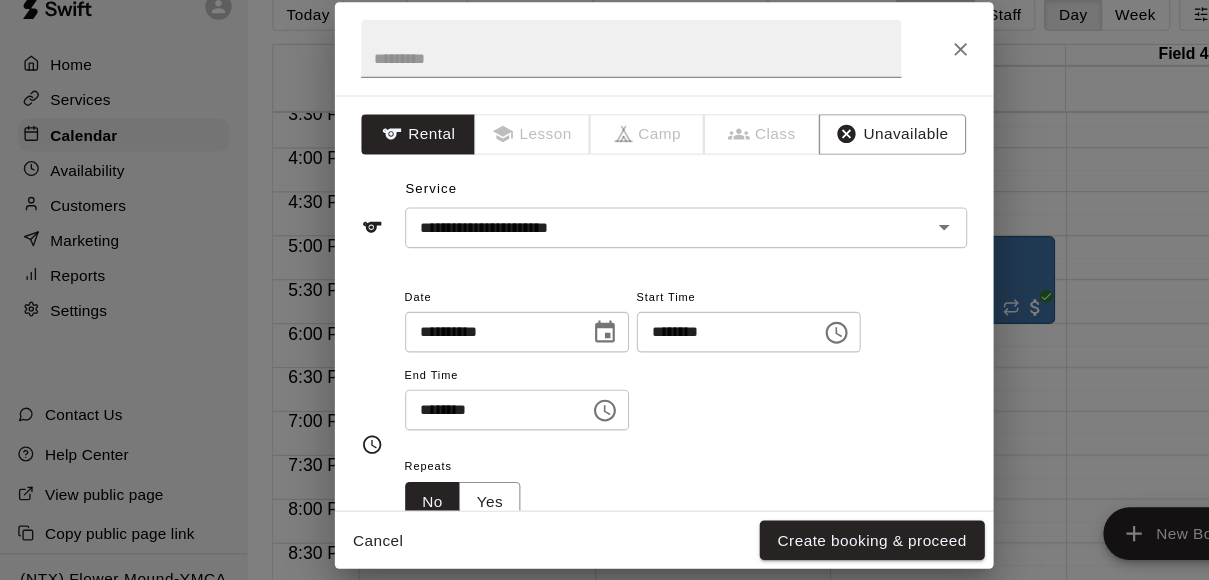 click on "**********" at bounding box center [625, 365] 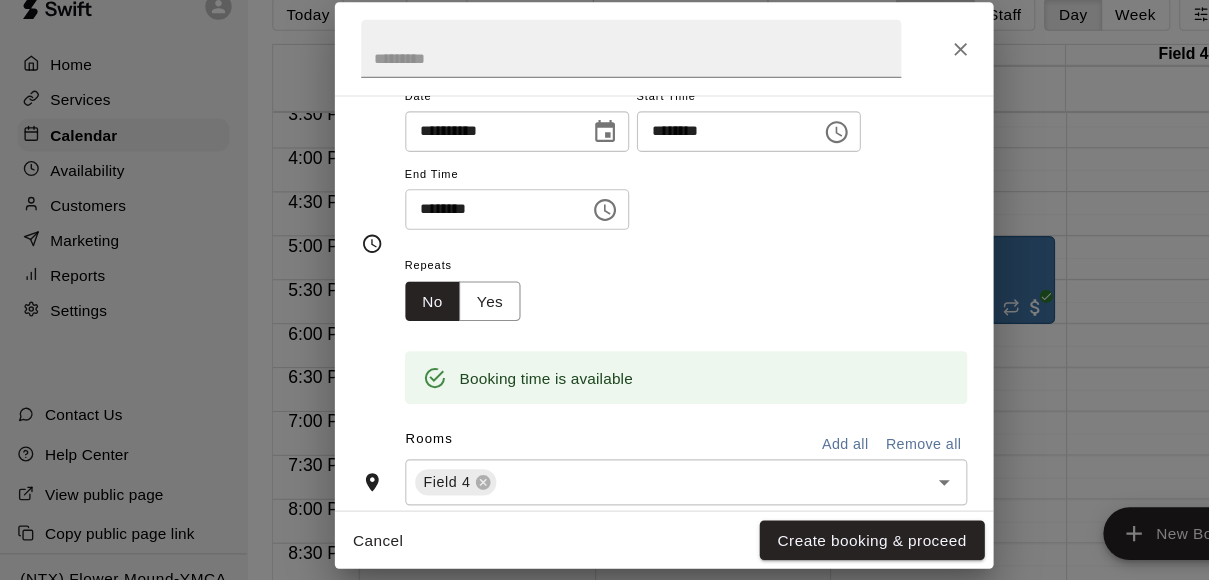 scroll, scrollTop: 195, scrollLeft: 0, axis: vertical 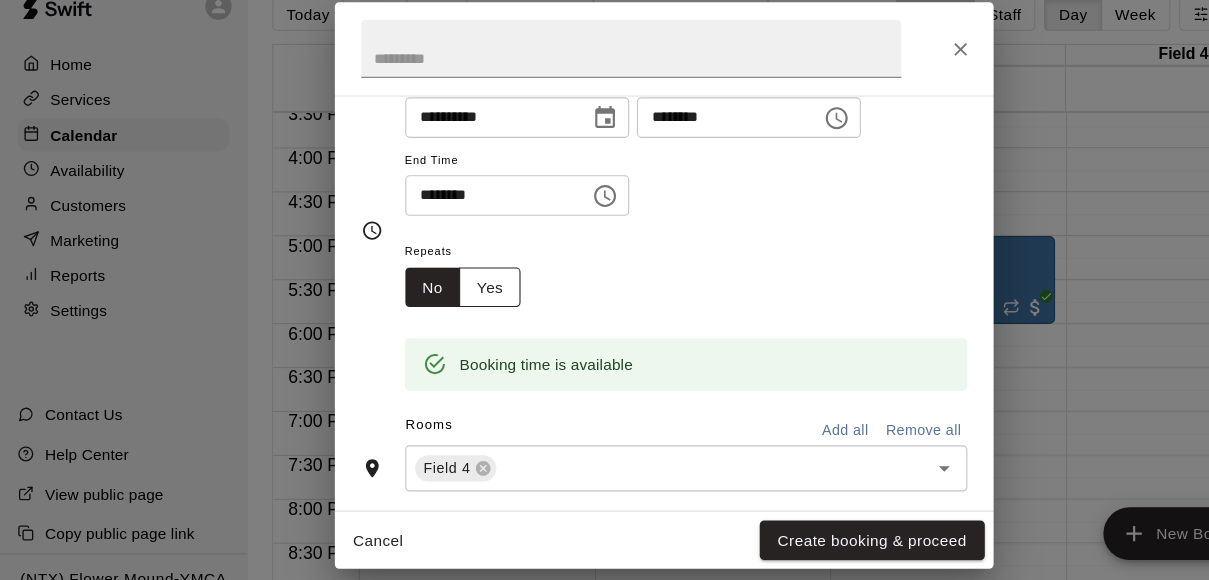 click on "Yes" at bounding box center (446, 292) 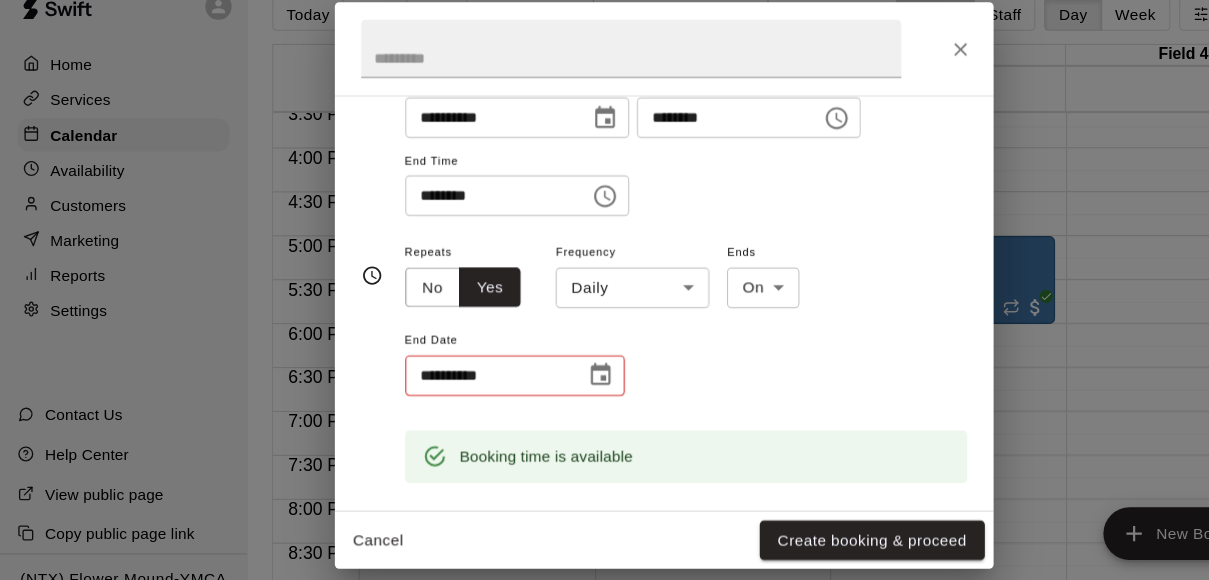 scroll, scrollTop: 199, scrollLeft: 0, axis: vertical 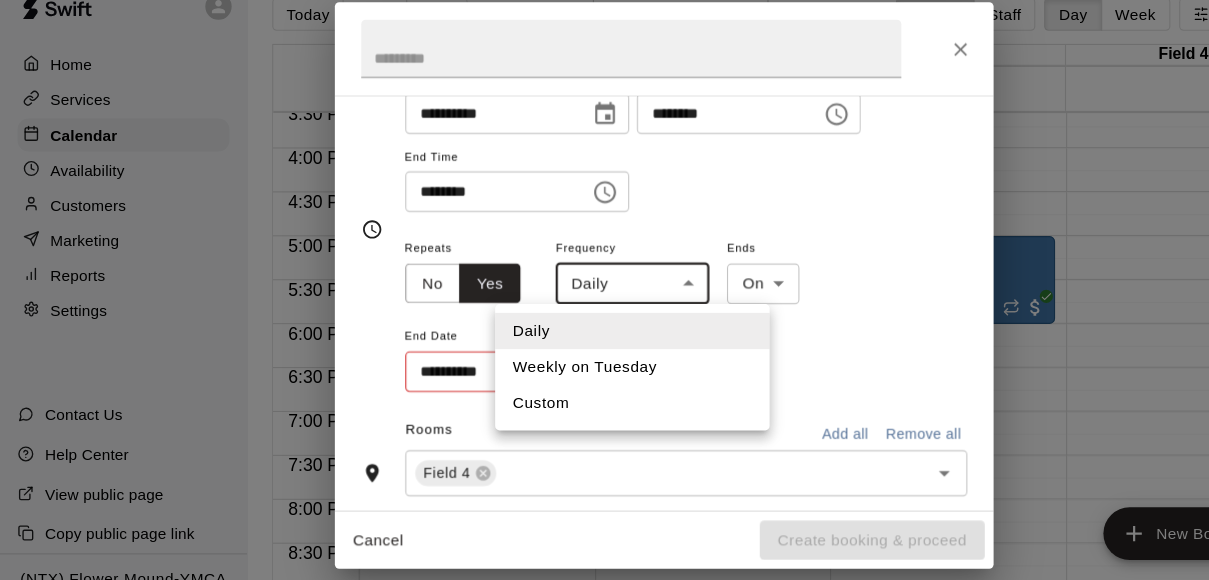 click on "Home Services Calendar Availability Customers Marketing Reports Settings Contact Us Help Center View public page Copy public page link (NTX) [CITY] Today Back Next Tuesday Aug 12 Rooms Staff Day Week Filter View Field 1 12 Tue Field 2 12 Tue Field 3 12 Tue Field 4 12 Tue 12:00 AM 12:30 AM 1:00 AM 1:30 AM 2:00 AM 2:30 AM 3:00 AM 3:30 AM 4:00 AM 4:30 AM 5:00 AM 5:30 AM 6:00 AM 6:30 AM 7:00 AM 7:30 AM 8:00 AM 8:30 AM 9:00 AM 9:30 AM 10:00 AM 10:30 AM 11:00 AM 11:30 AM 12:00 PM 12:30 PM 1:00 PM 1:30 PM 2:00 PM 2:30 PM 3:00 PM 3:30 PM 4:00 PM 4:30 PM 5:00 PM 5:30 PM 6:00 PM 6:30 PM 7:00 PM 7:30 PM 8:00 PM 8:30 PM 9:00 PM 9:30 PM 10:00 PM 10:30 PM 11:00 PM 11:30 PM 12:00 AM – 9:00 AM Closed 9:00 PM – 11:59 PM Closed 12:00 AM – 9:00 AM Closed 9:00 PM – 11:59 PM Closed 12:00 AM – 9:00 AM Closed 5:00 PM – 6:00 PM Sting G 16 Fuentes (NTX) [CITY] 9:00 PM – 11:59 PM Closed 12:00 AM – 9:00 AM Closed 9:00 PM – 11:59 PM Closed 12:00 AM – 9:00 AM Closed 9:00 PM – 11:59 PM Closed 12:00 AM – 9:00 AM Closed 6:00 PM – 7:30 PM Sting Pre-ECNL G 15 Robles (NTX) [CITY] Closed New Booking" at bounding box center [604, 306] 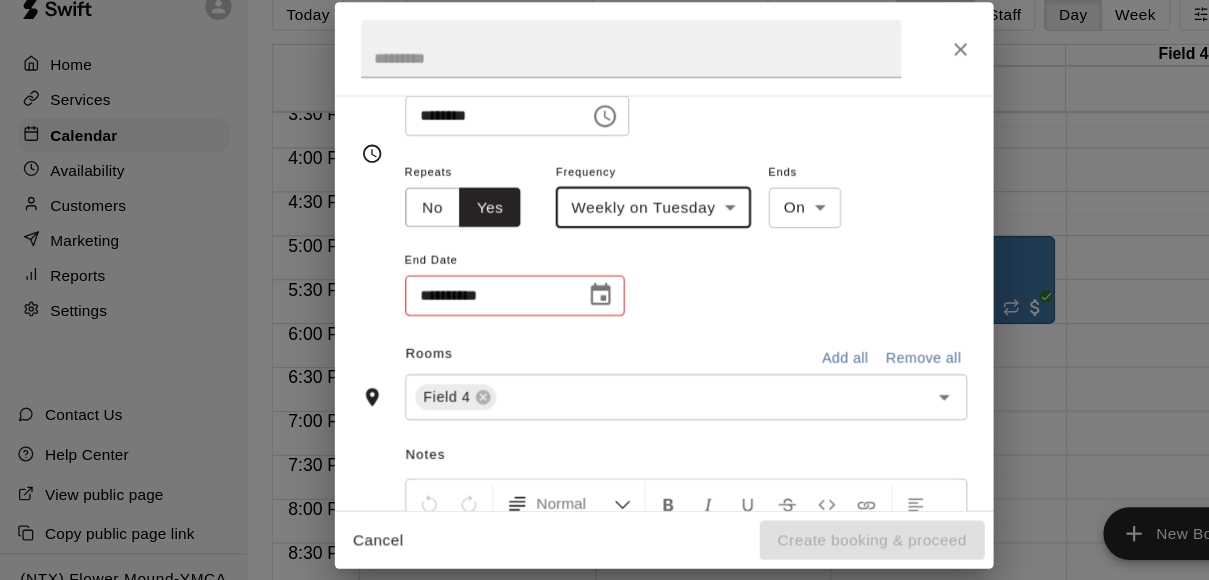scroll, scrollTop: 277, scrollLeft: 0, axis: vertical 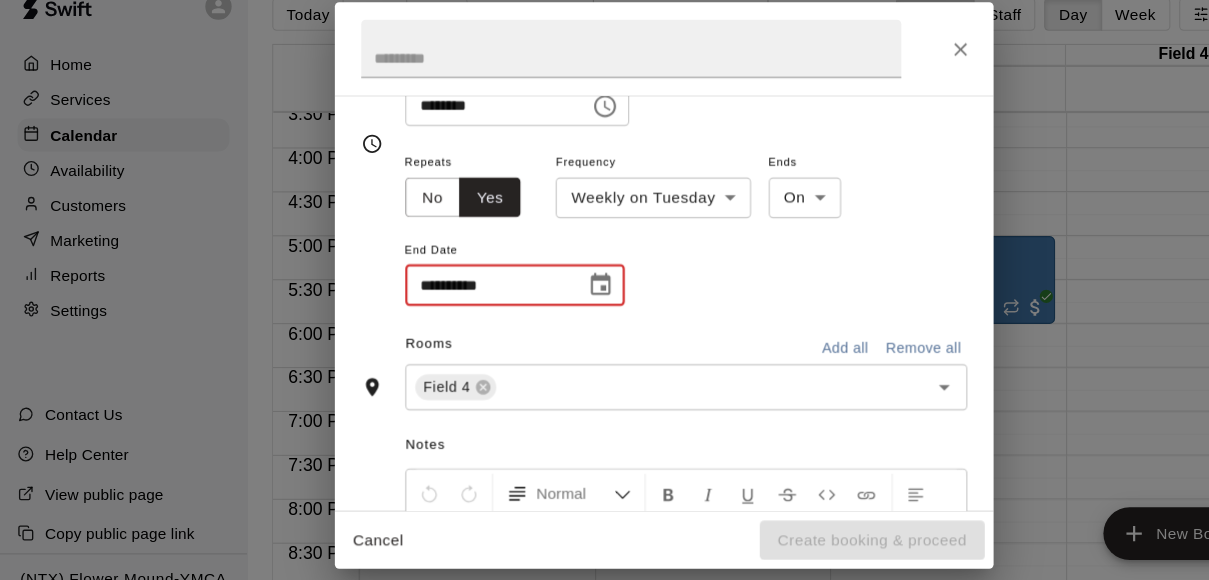 click on "**********" at bounding box center (444, 290) 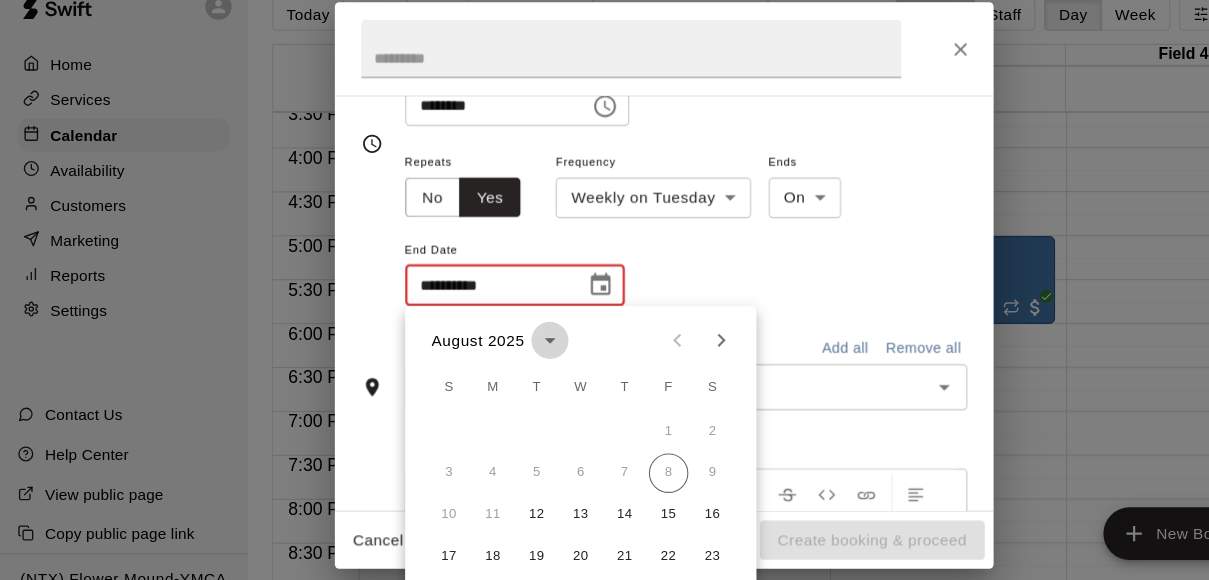 click 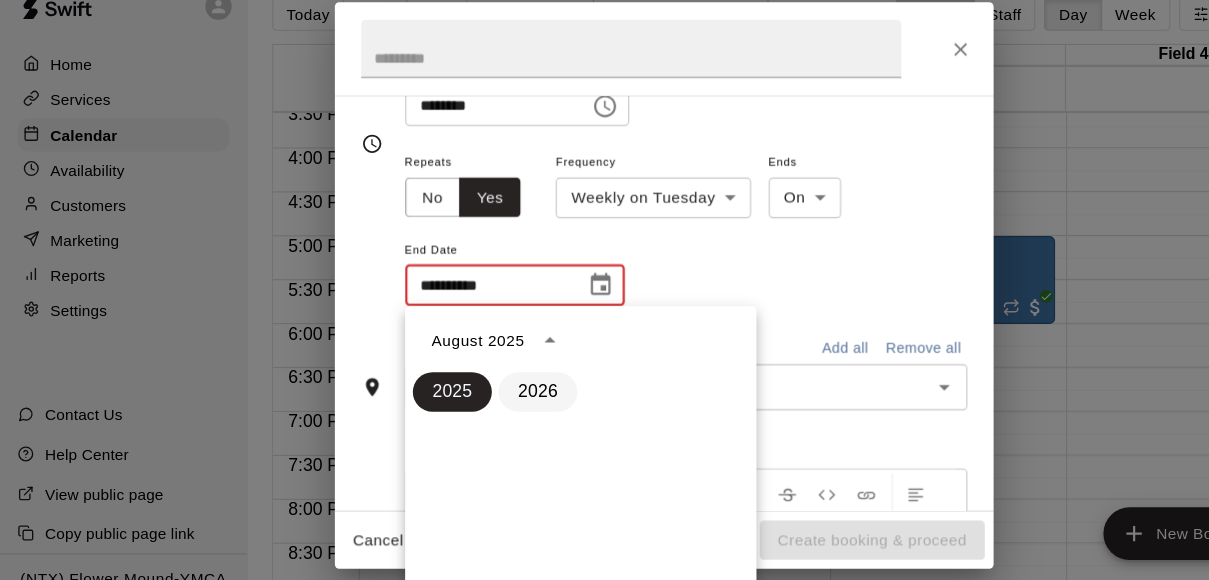 click on "2026" at bounding box center [490, 387] 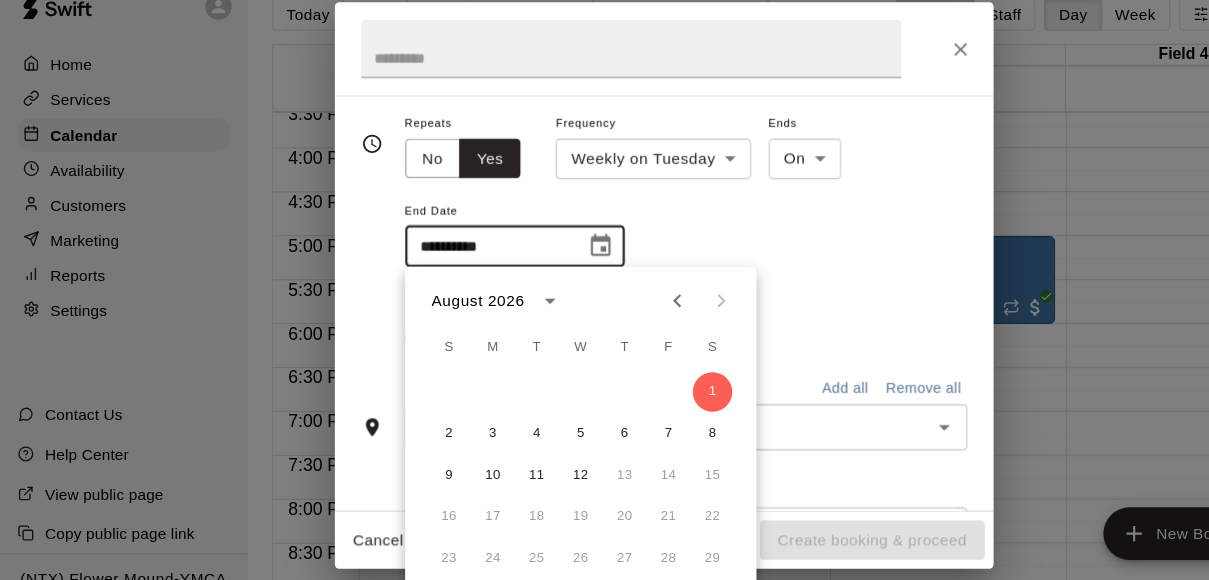 click 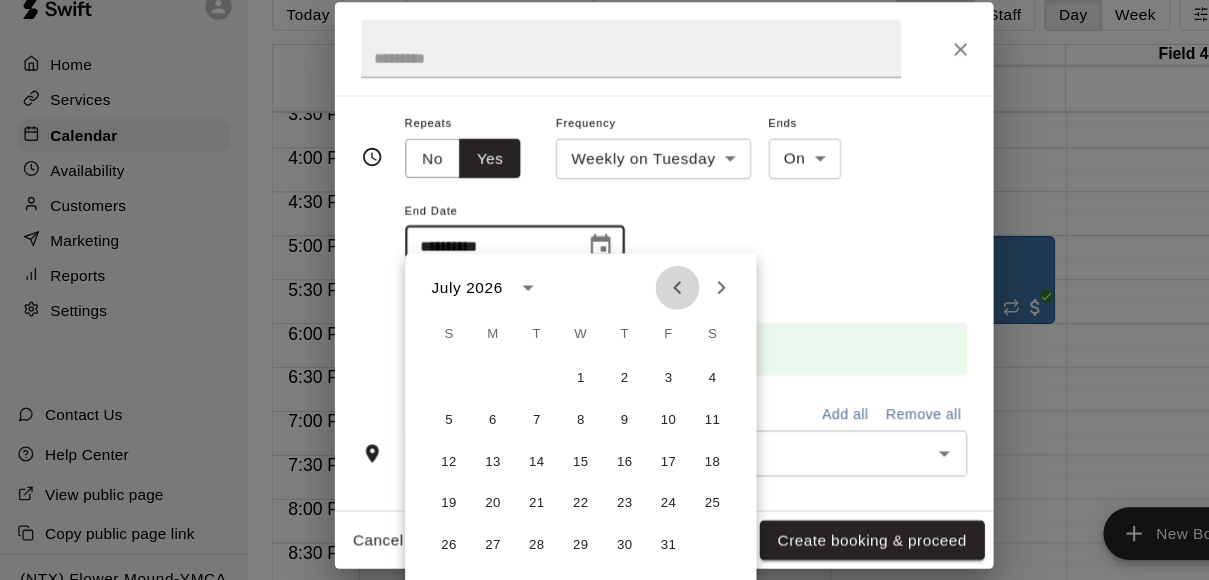 scroll, scrollTop: 325, scrollLeft: 0, axis: vertical 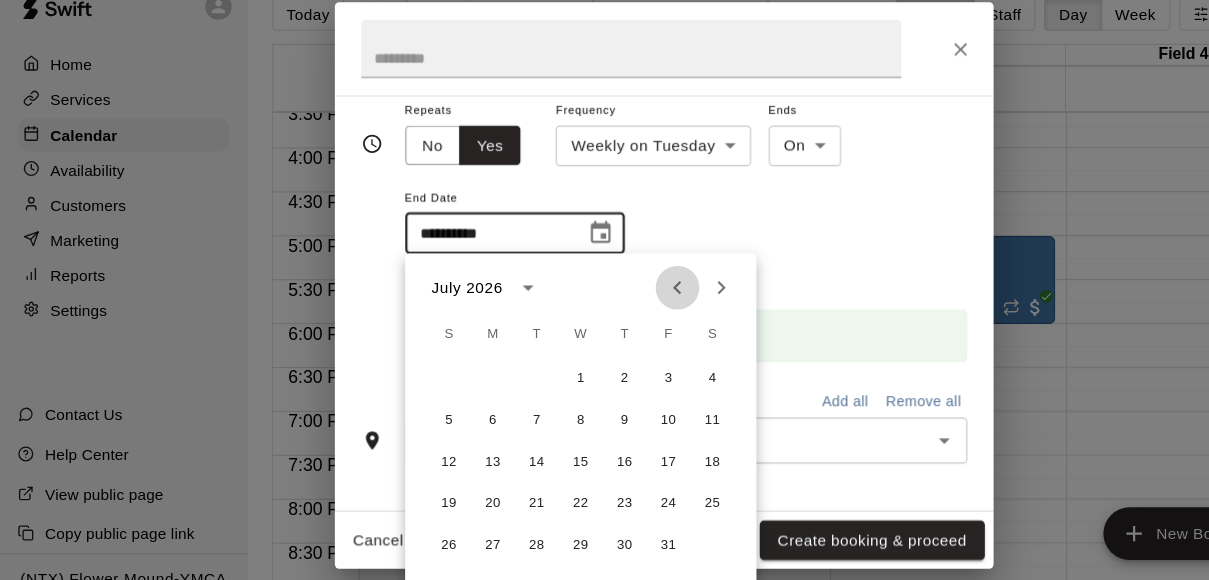 click at bounding box center [617, 292] 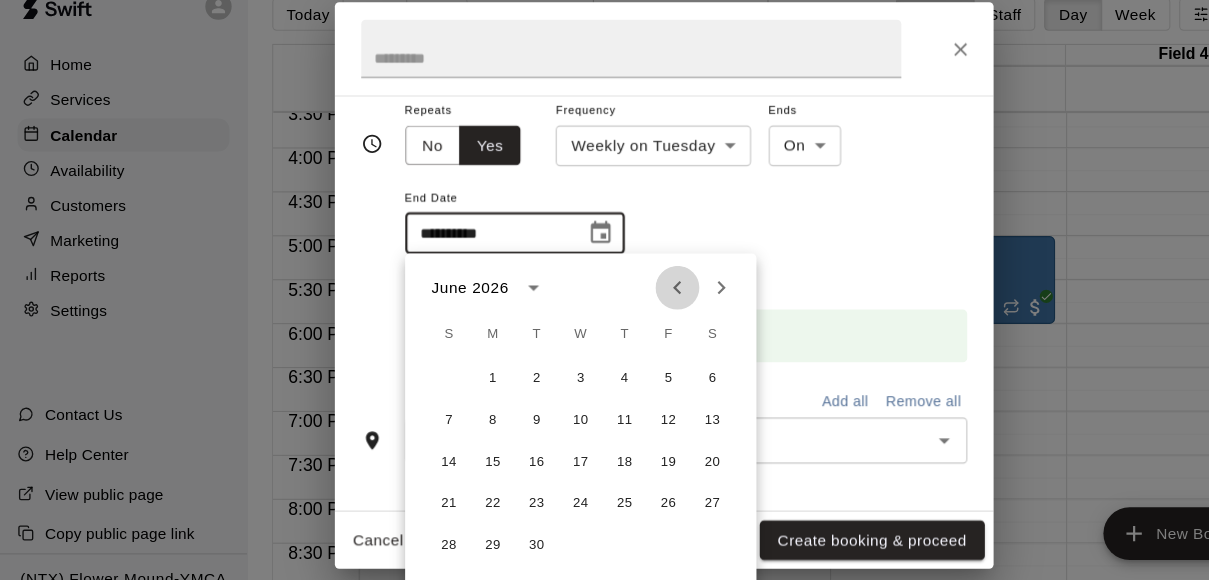 click 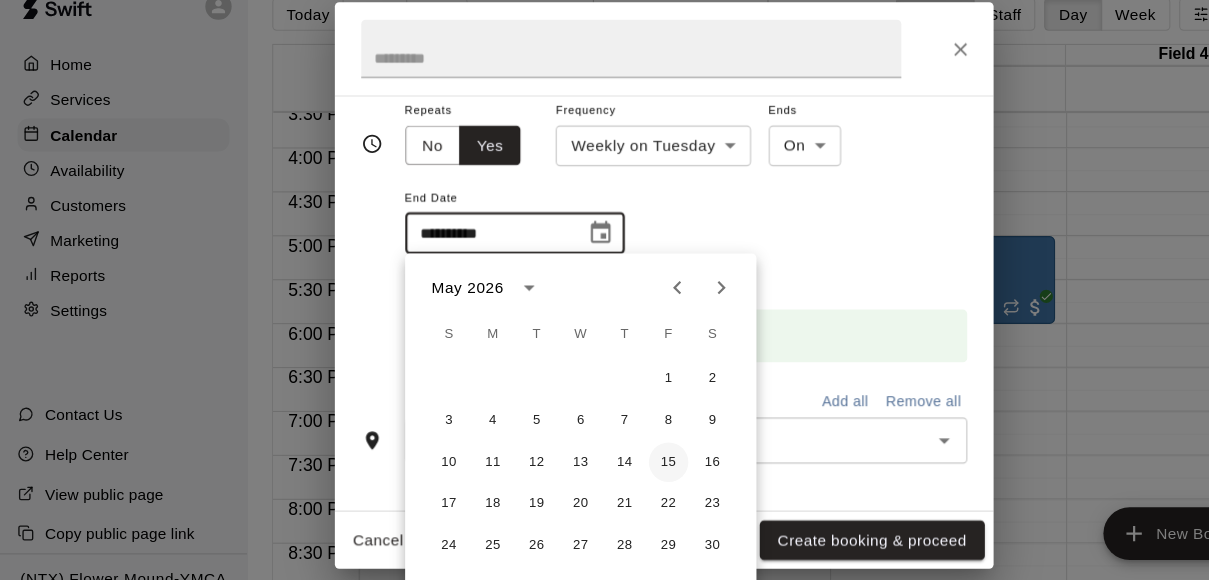 click on "15" at bounding box center [609, 451] 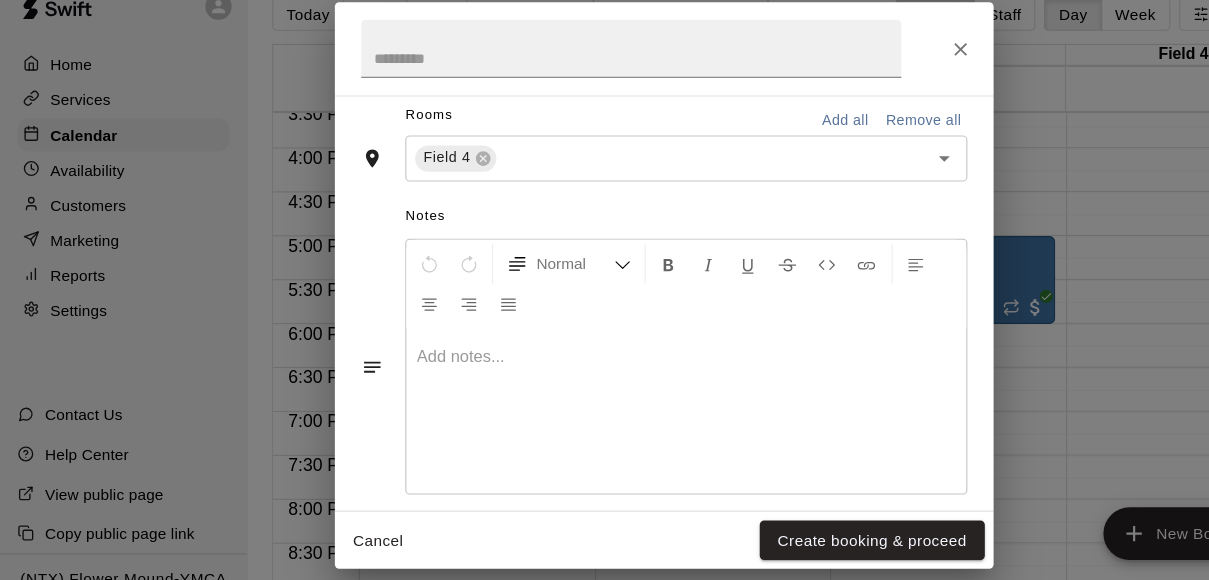 scroll, scrollTop: 604, scrollLeft: 0, axis: vertical 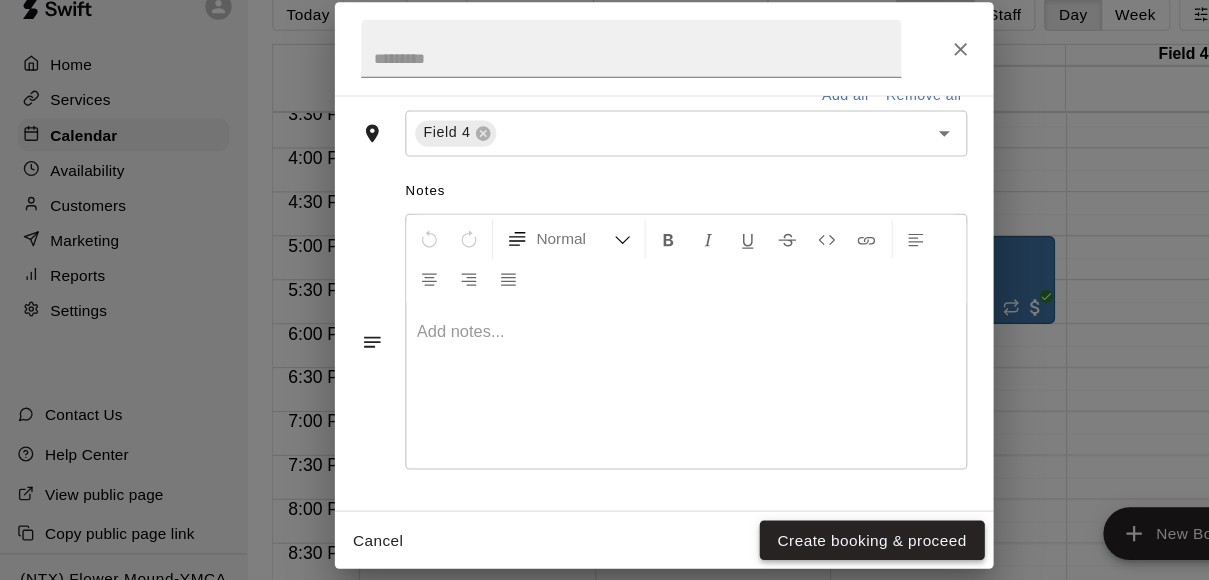 click on "Create booking & proceed" at bounding box center [794, 522] 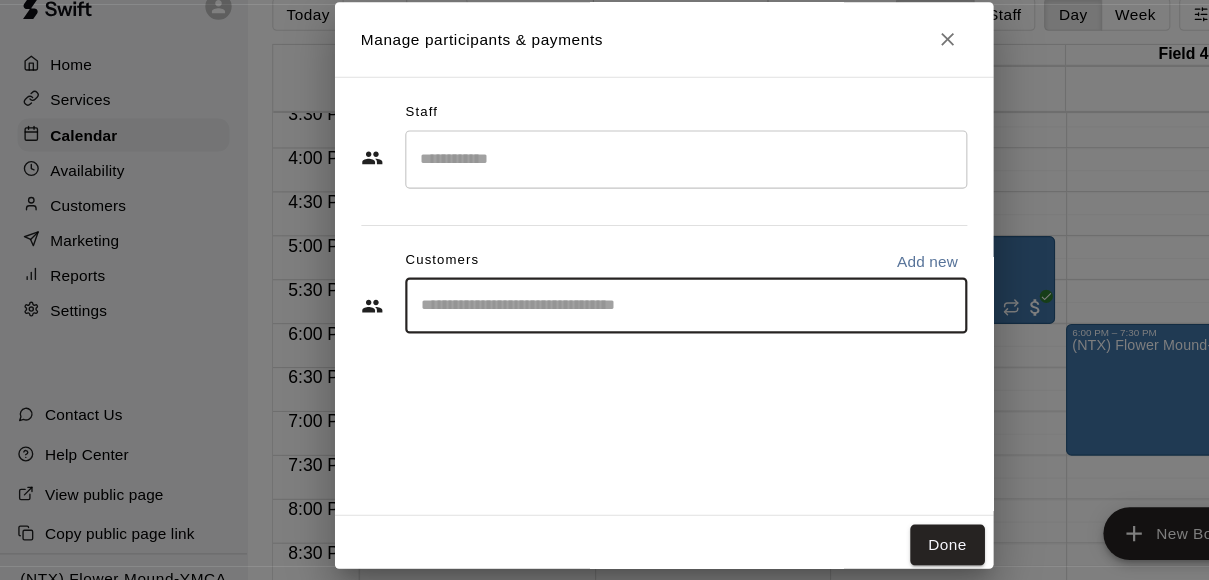 click at bounding box center [625, 309] 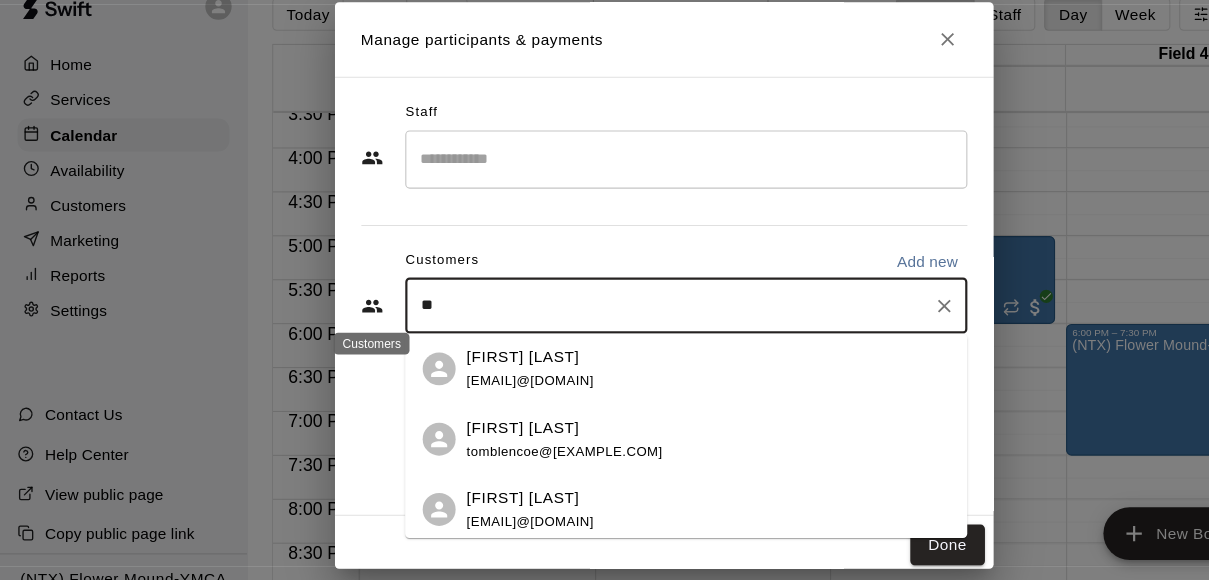 type on "*" 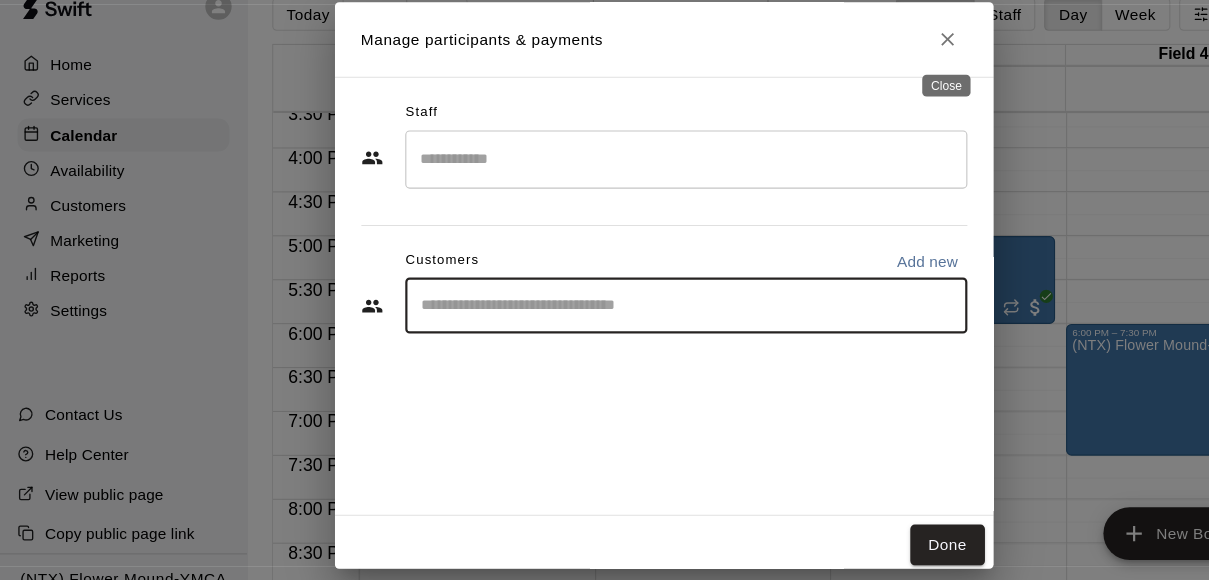 type 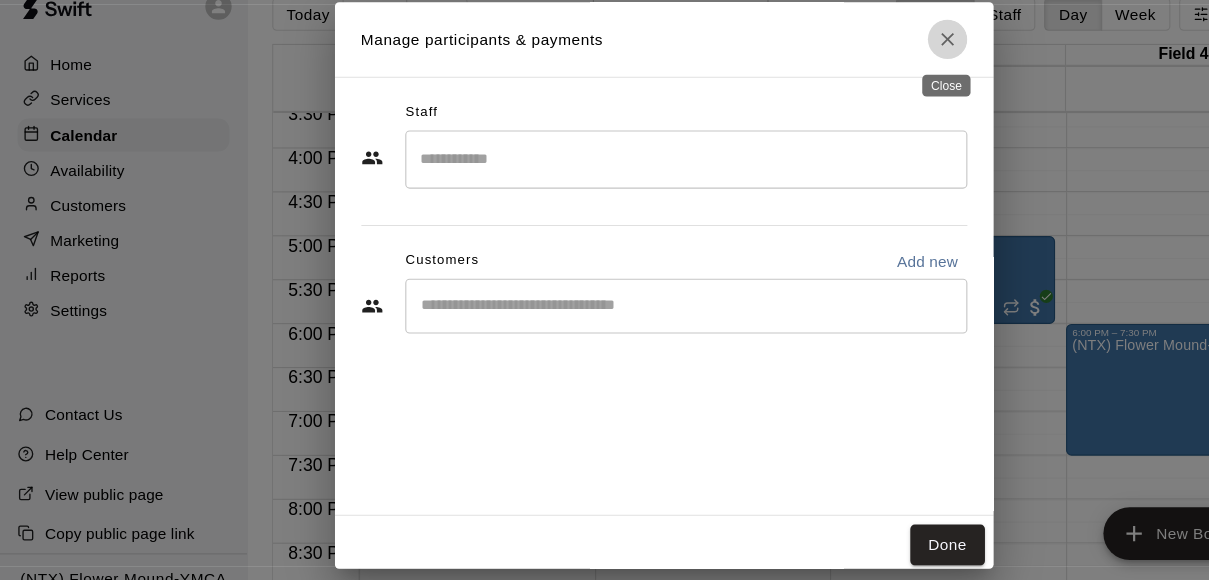 click 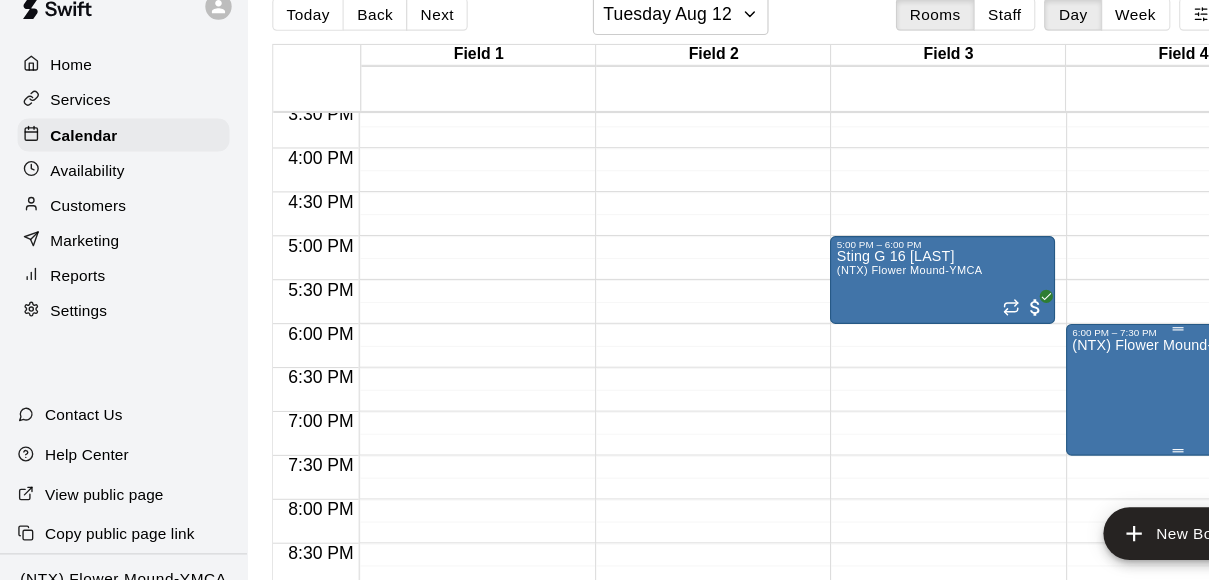 click on "(NTX) Flower Mound-YMCA" at bounding box center (1060, 628) 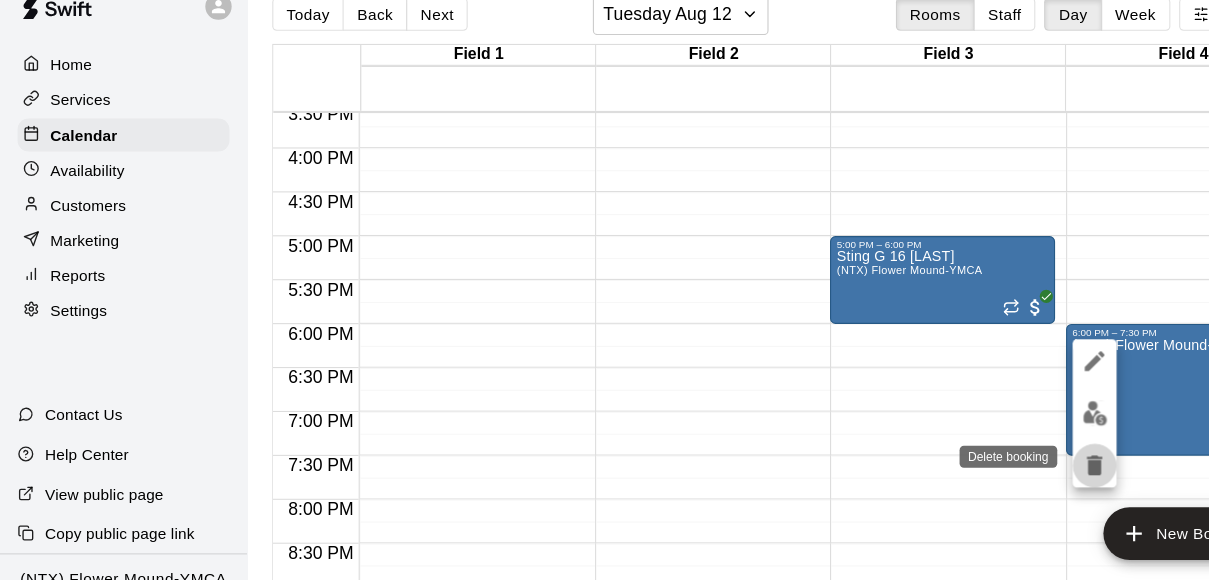click 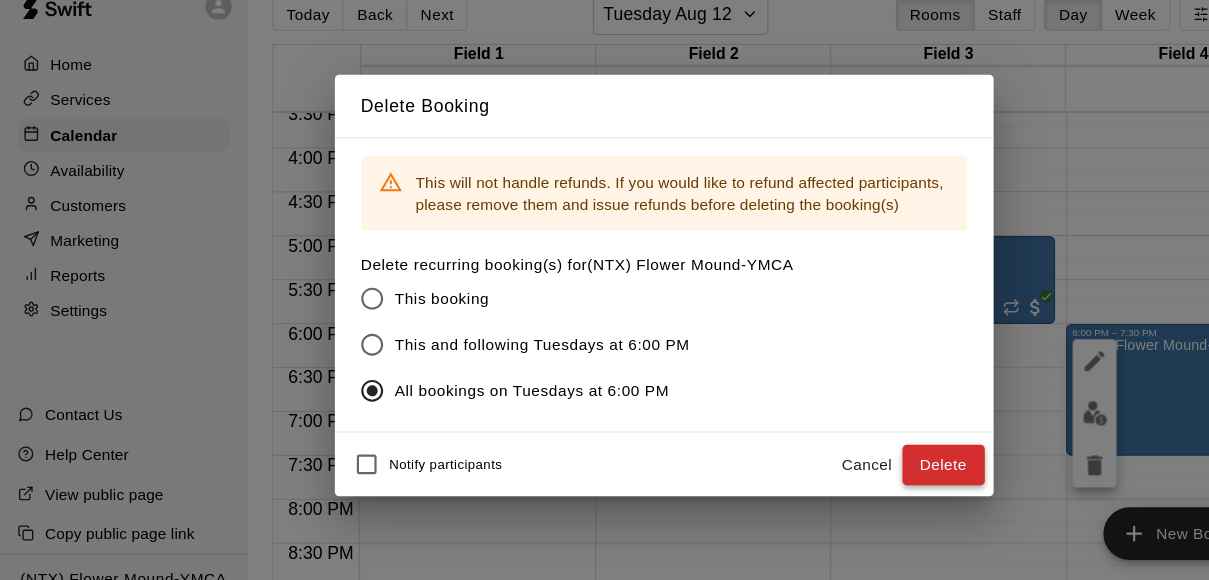 click on "Delete" at bounding box center (859, 453) 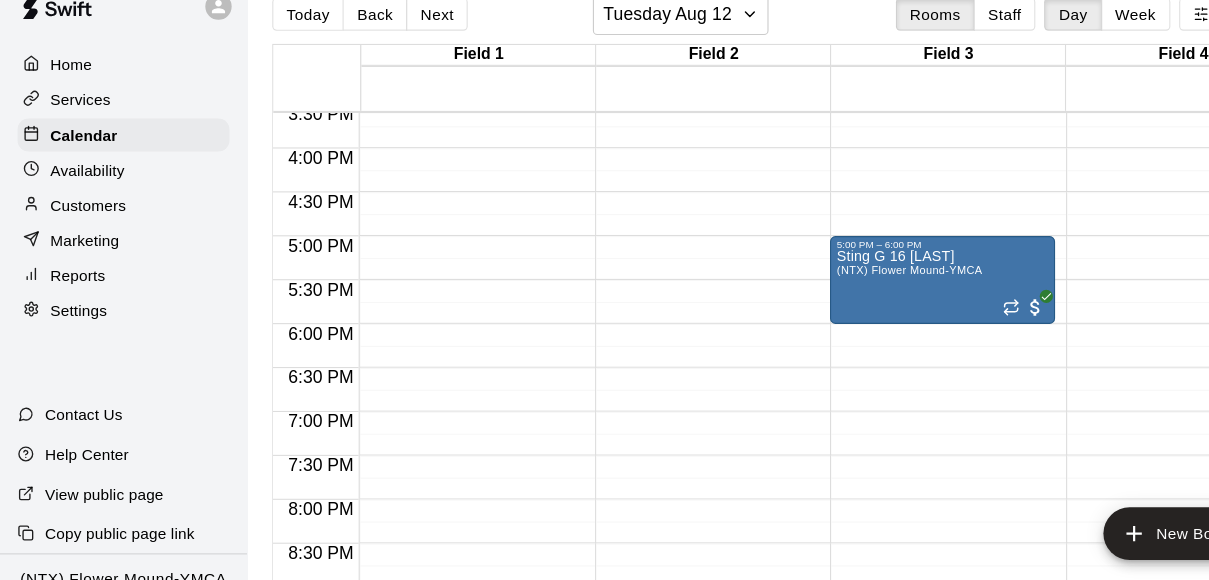 click on "12:00 AM – 9:00 AM Closed 9:00 PM – 11:59 PM Closed" at bounding box center (429, -155) 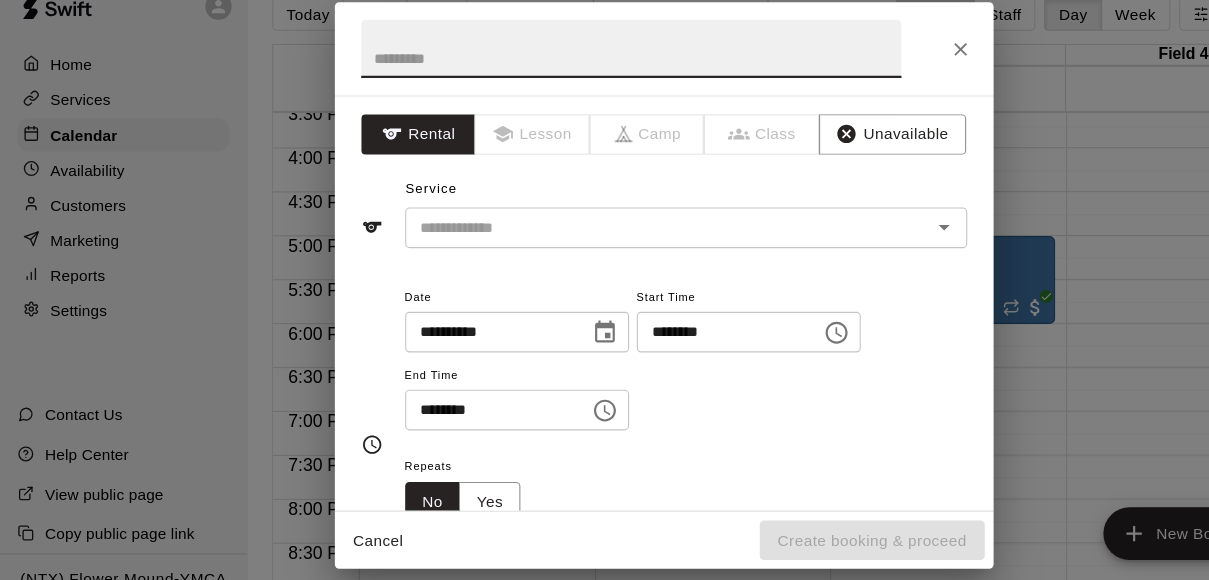 click on "********" at bounding box center [446, 403] 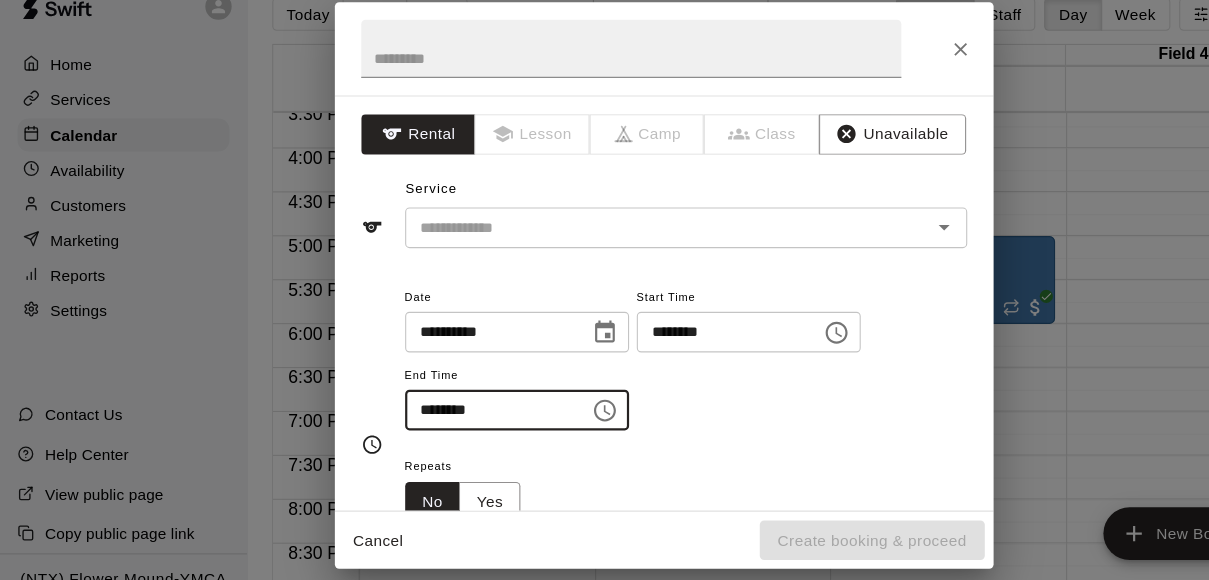 type on "********" 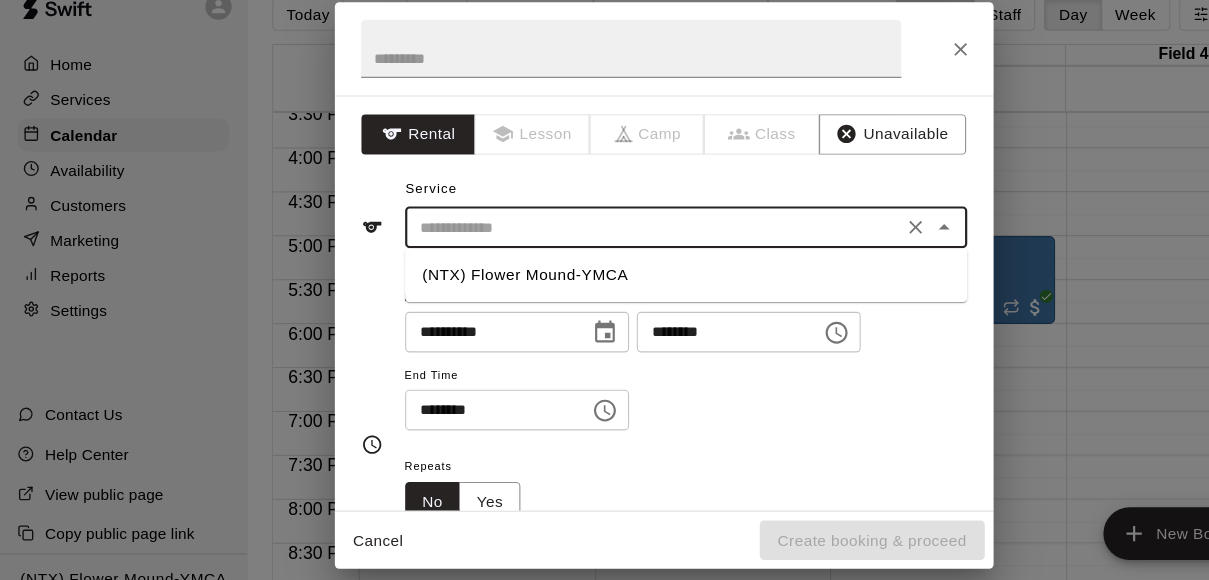 click at bounding box center [595, 237] 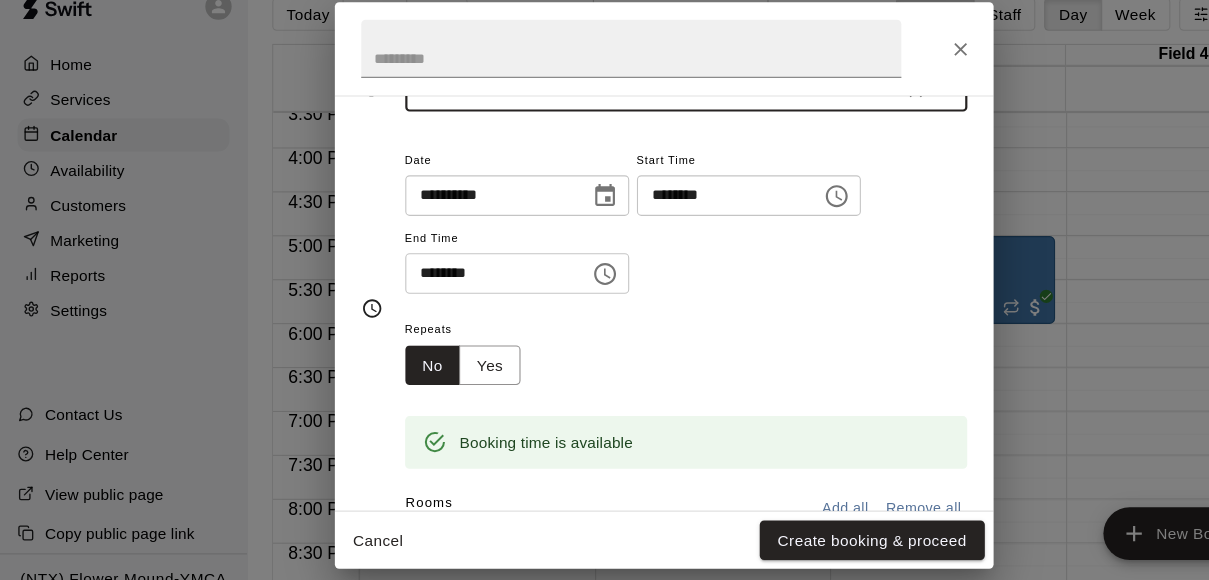 scroll, scrollTop: 228, scrollLeft: 0, axis: vertical 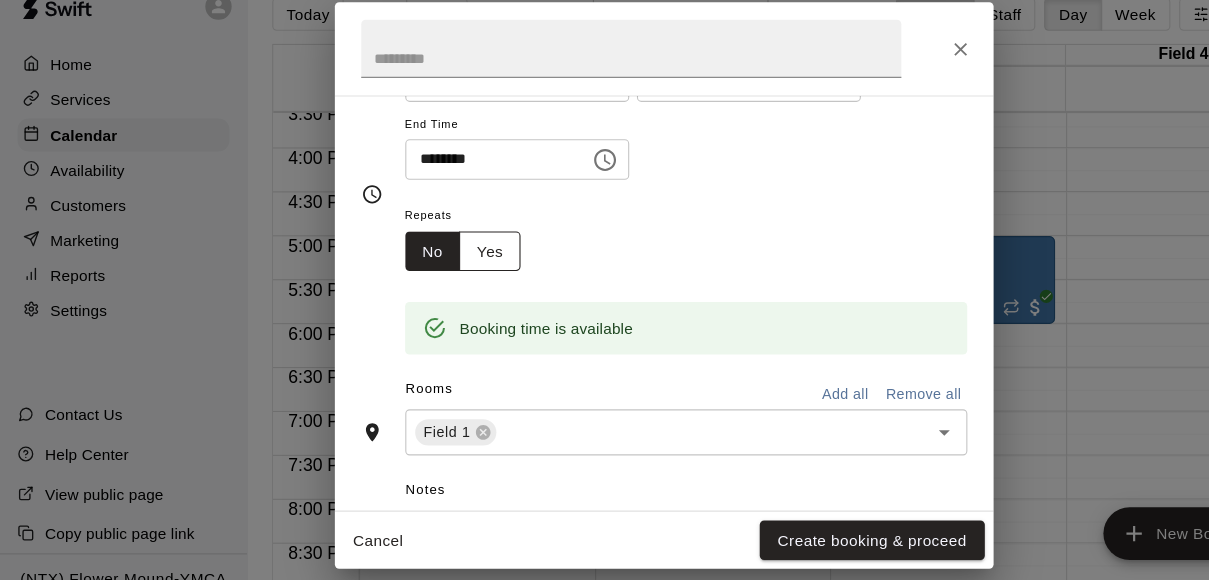 click on "Yes" at bounding box center [446, 259] 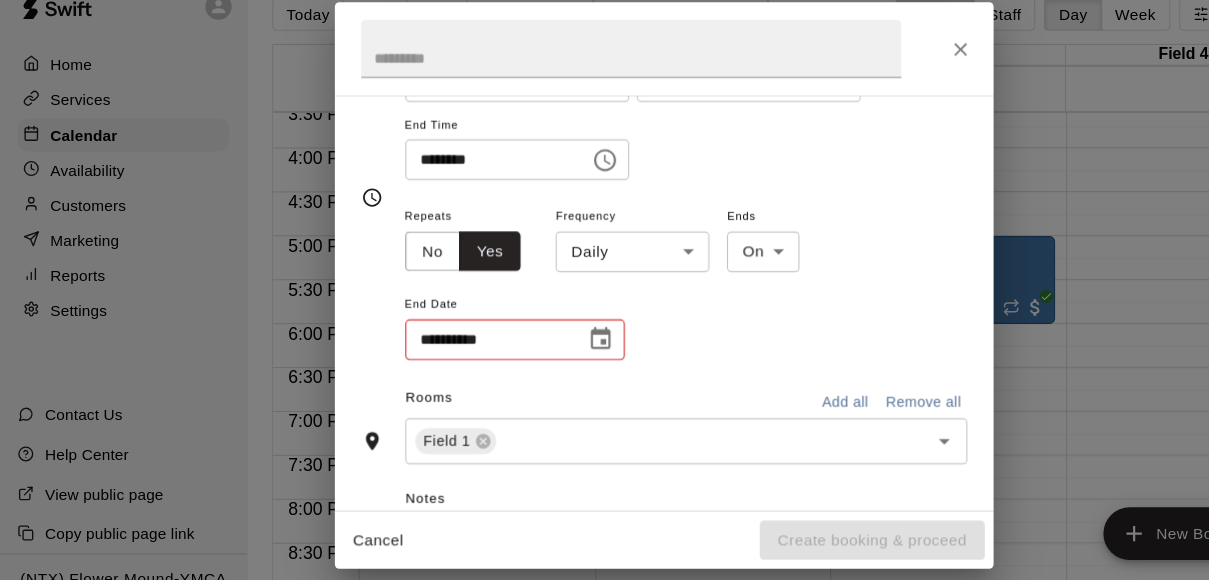 scroll, scrollTop: 232, scrollLeft: 0, axis: vertical 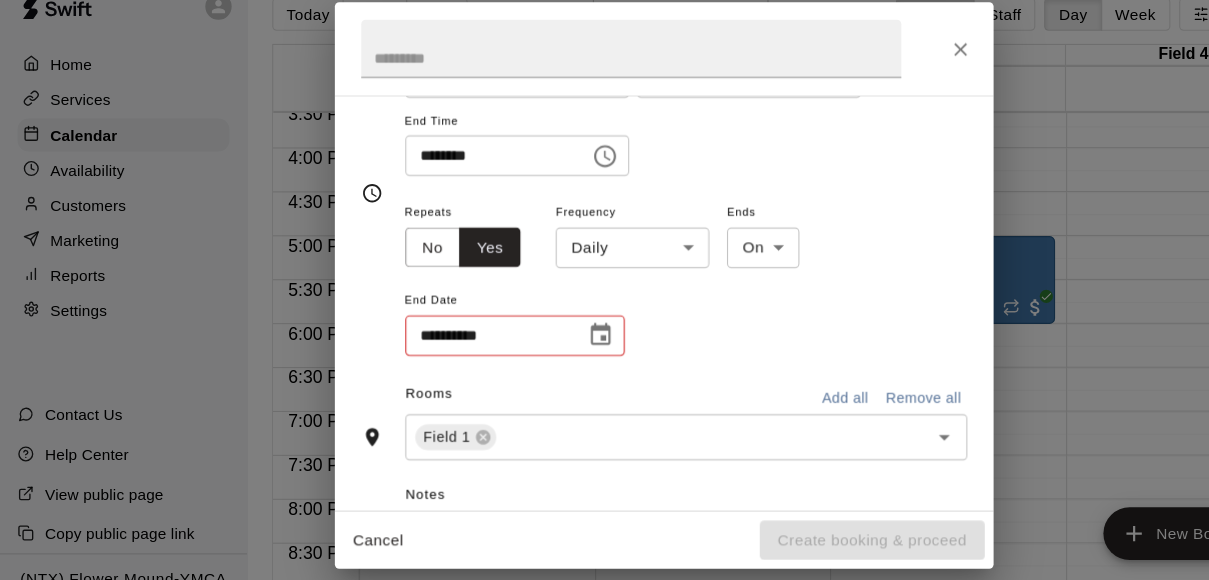 click on "Home Services Calendar Availability Customers Marketing Reports Settings Contact Us Help Center View public page Copy public page link (NTX) [CITY] Today Back Next Tuesday Aug 12 Rooms Staff Day Week Filter View Field 1 12 Tue Field 2 12 Tue Field 3 12 Tue Field 4 12 Tue 12:00 AM 12:30 AM 1:00 AM 1:30 AM 2:00 AM 2:30 AM 3:00 AM 3:30 AM 4:00 AM 4:30 AM 5:00 AM 5:30 AM 6:00 AM 6:30 AM 7:00 AM 7:30 AM 8:00 AM 8:30 AM 9:00 AM 9:30 AM 10:00 AM 10:30 AM 11:00 AM 11:30 AM 12:00 PM 12:30 PM 1:00 PM 1:30 PM 2:00 PM 2:30 PM 3:00 PM 3:30 PM 4:00 PM 4:30 PM 5:00 PM 5:30 PM 6:00 PM 6:30 PM 7:00 PM 7:30 PM 8:00 PM 8:30 PM 9:00 PM 9:30 PM 10:00 PM 10:30 PM 11:00 PM 11:30 PM 12:00 AM – 9:00 AM Closed 9:00 PM – 11:59 PM Closed 12:00 AM – 9:00 AM Closed 9:00 PM – 11:59 PM Closed 12:00 AM – 9:00 AM Closed 5:00 PM – 6:00 PM Sting G 16 Fuentes (NTX) [CITY] 9:00 PM – 11:59 PM Closed 12:00 AM – 9:00 AM Closed 9:00 PM – 11:59 PM Closed 12:00 AM – 9:00 AM Closed 9:00 PM – 11:59 PM Closed 12:00 AM – 9:00 AM Closed 6:00 PM – 7:30 PM Sting Pre-ECNL G 15 Robles (NTX) [CITY] Closed New Booking" at bounding box center [604, 306] 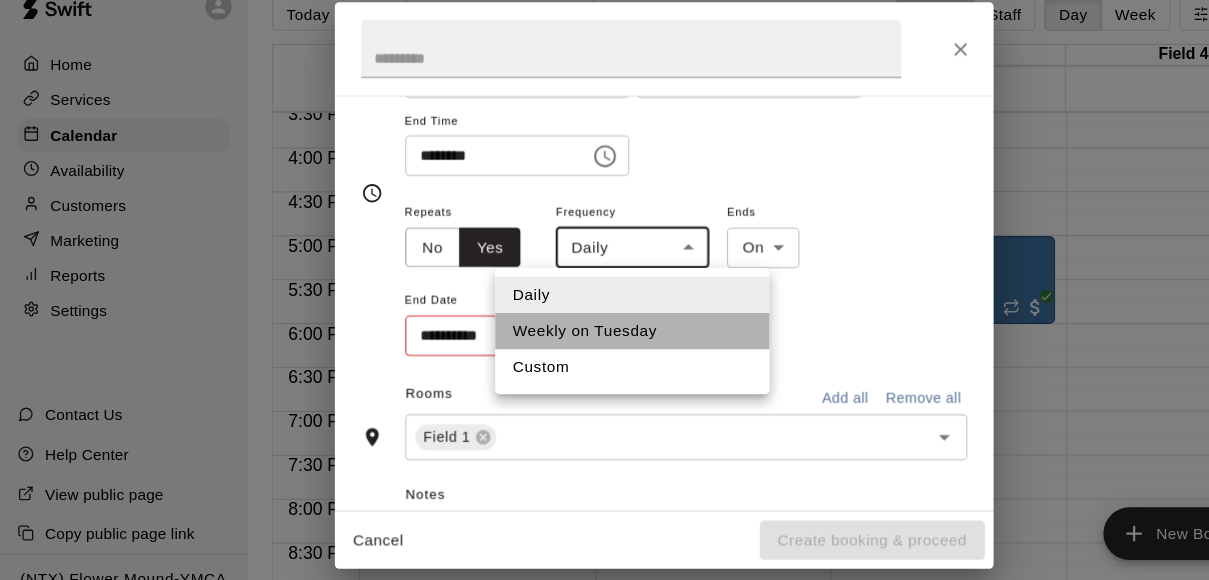 click on "Weekly on Tuesday" at bounding box center [576, 331] 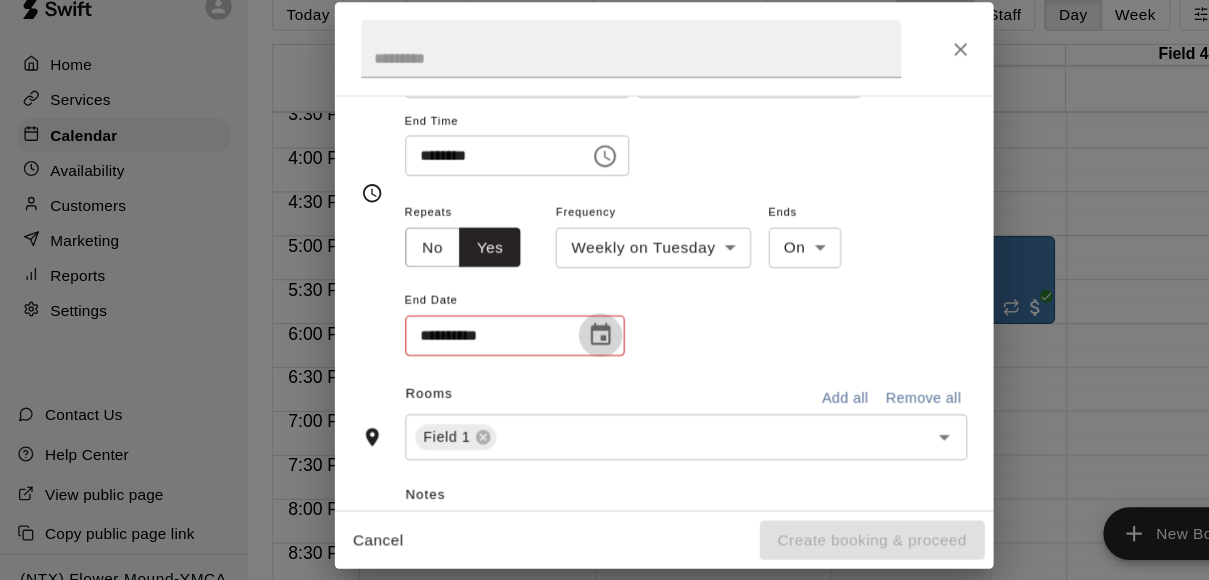 click 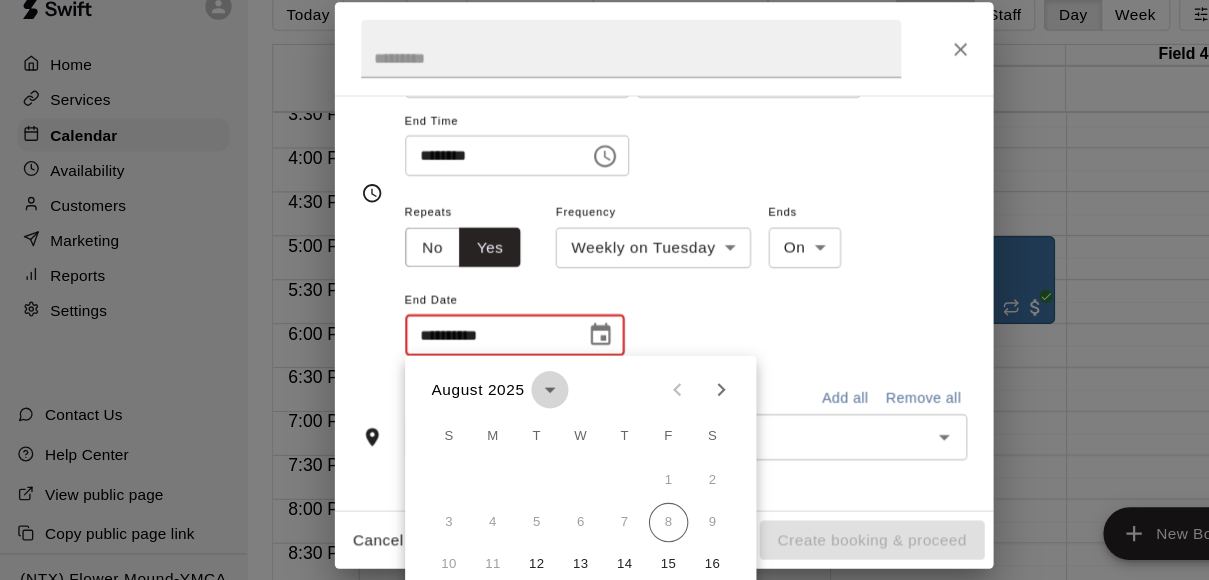 click 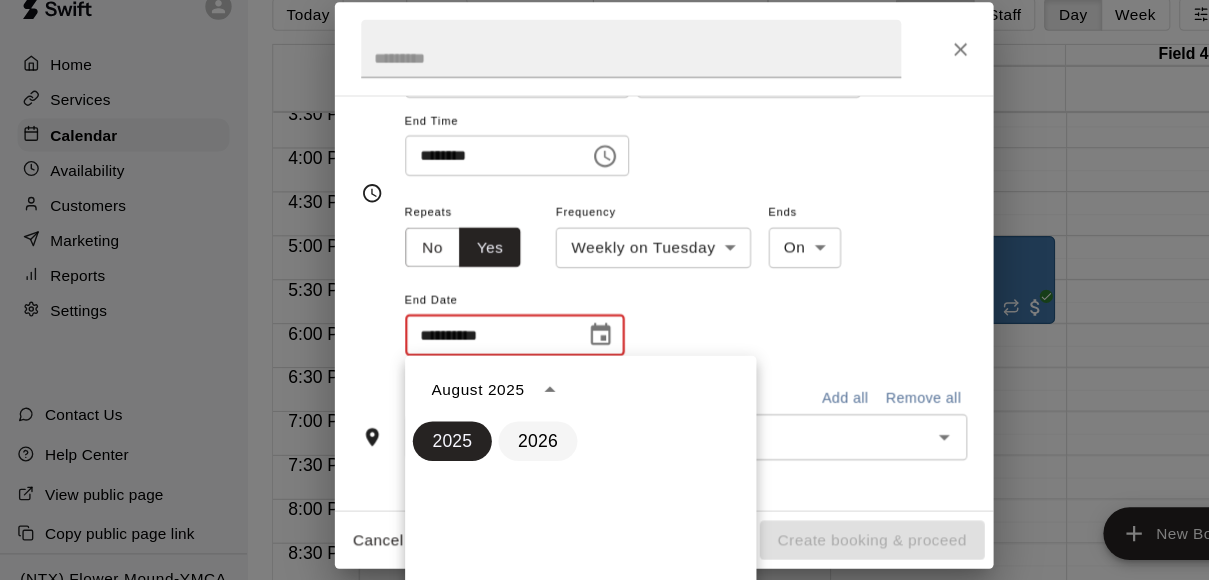 click on "2026" at bounding box center [490, 432] 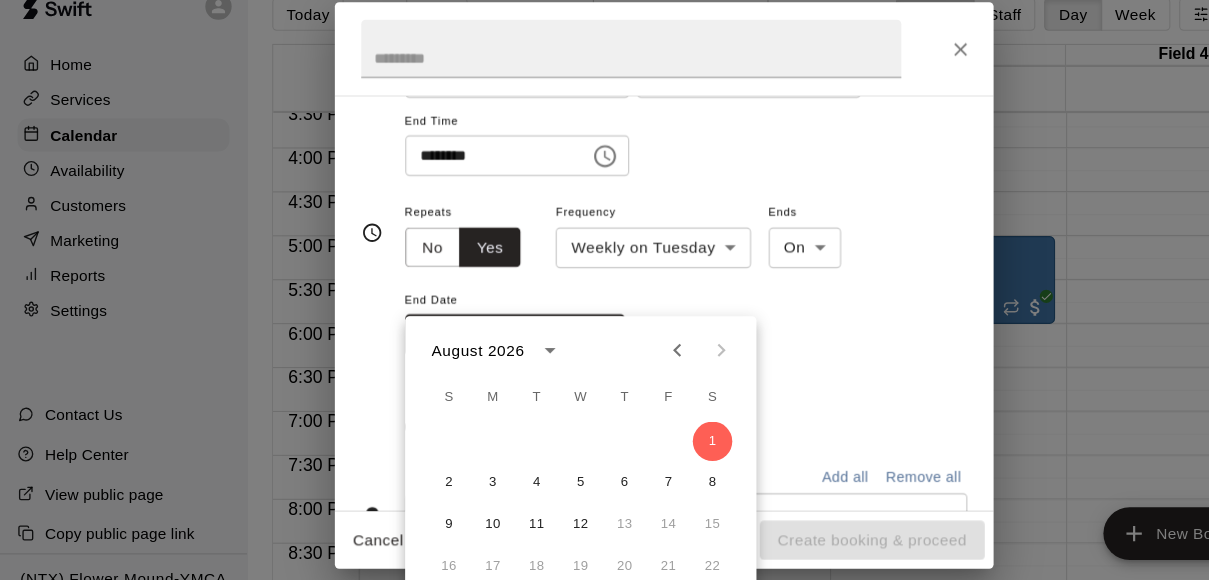 scroll, scrollTop: 268, scrollLeft: 0, axis: vertical 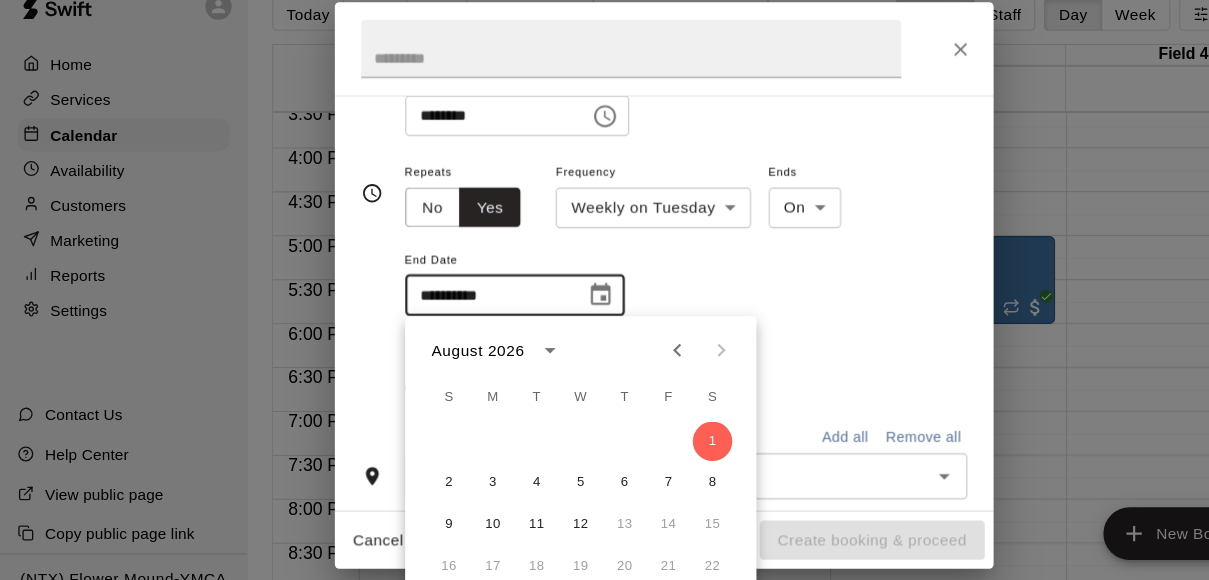 click at bounding box center (617, 349) 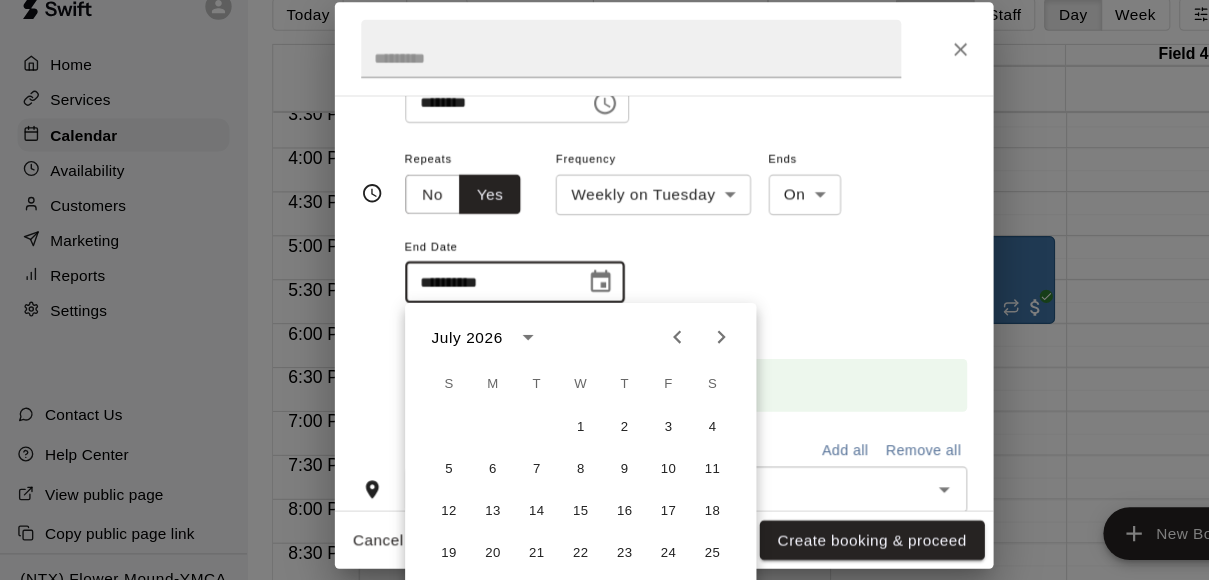 click 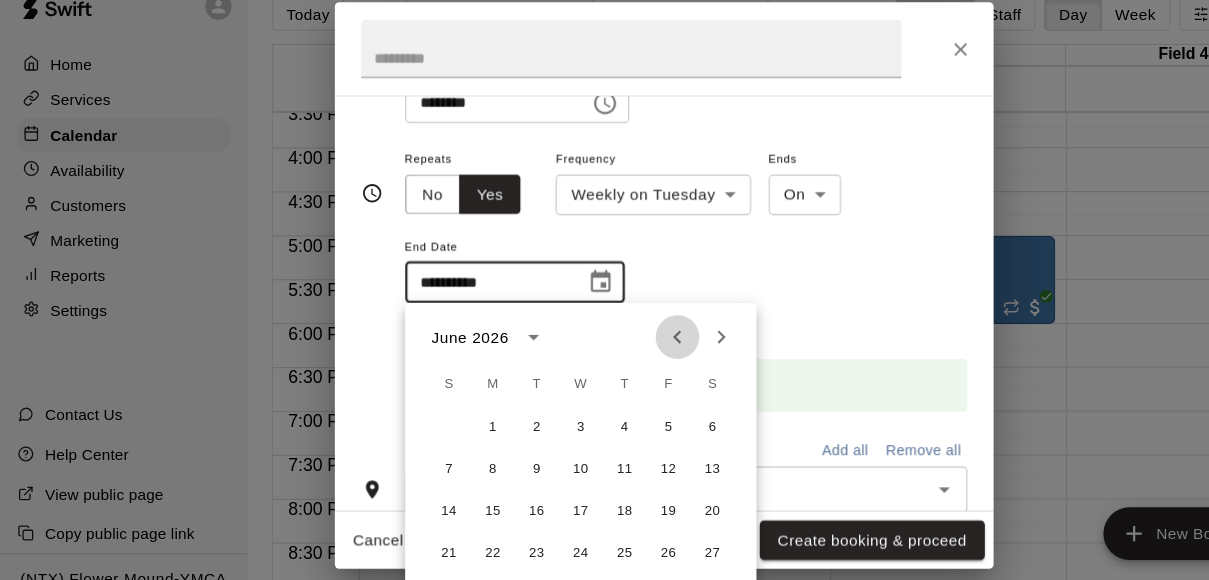 click 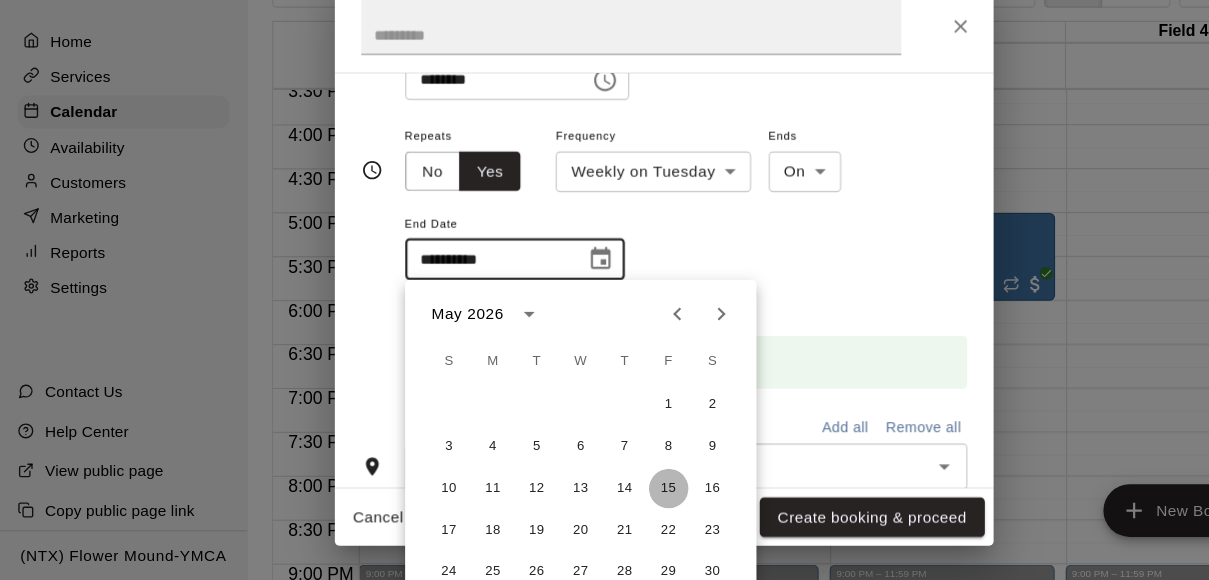 click on "15" at bounding box center (609, 496) 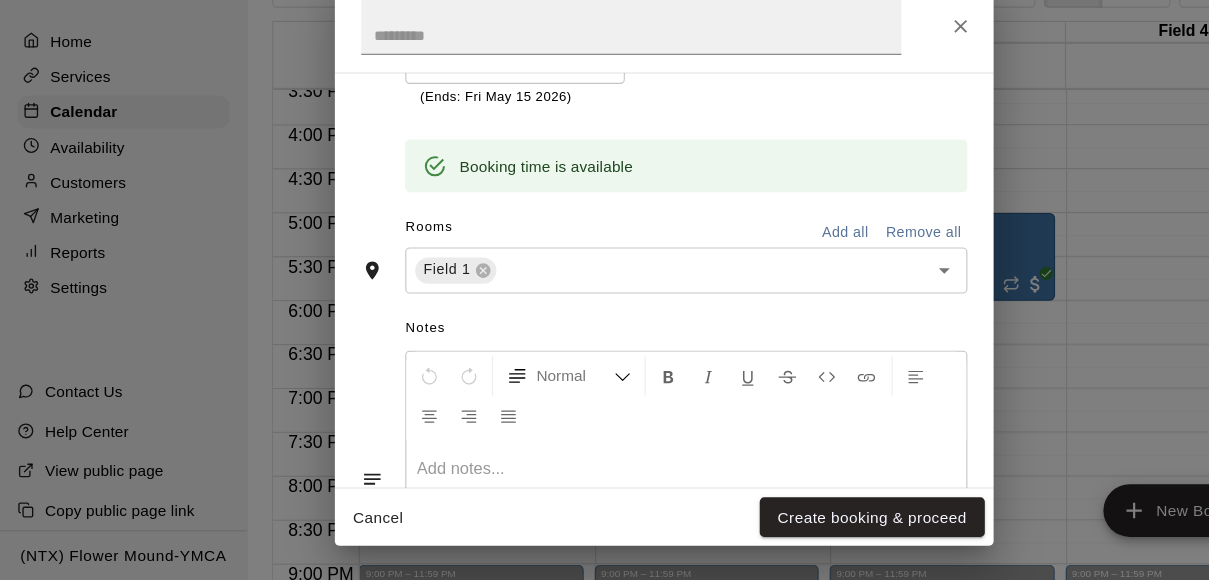 scroll, scrollTop: 604, scrollLeft: 0, axis: vertical 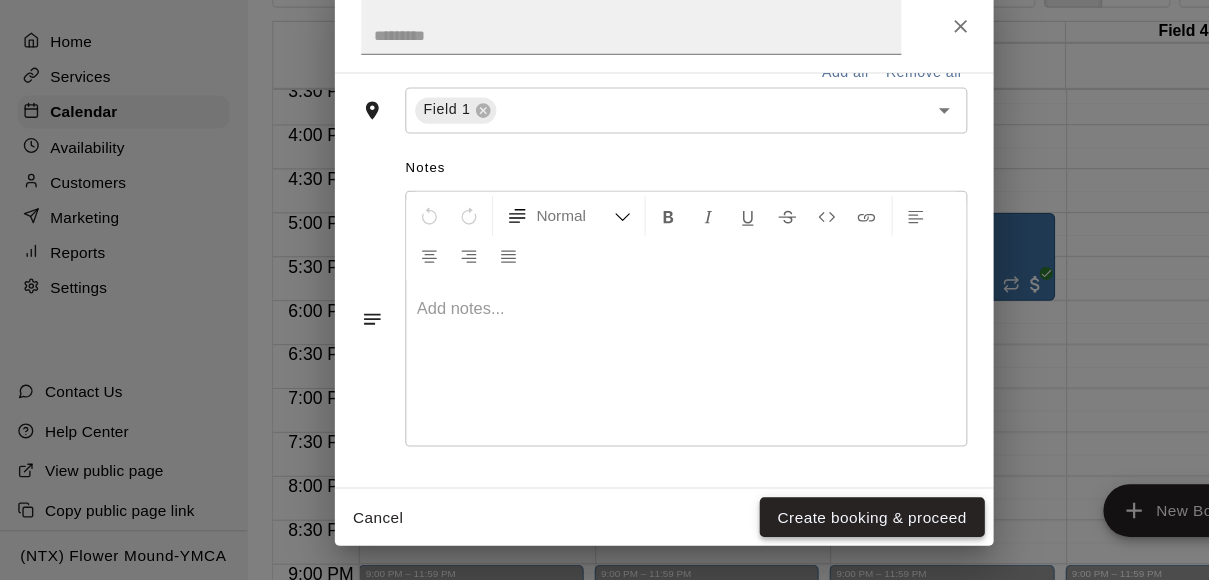 click on "Create booking & proceed" at bounding box center [794, 522] 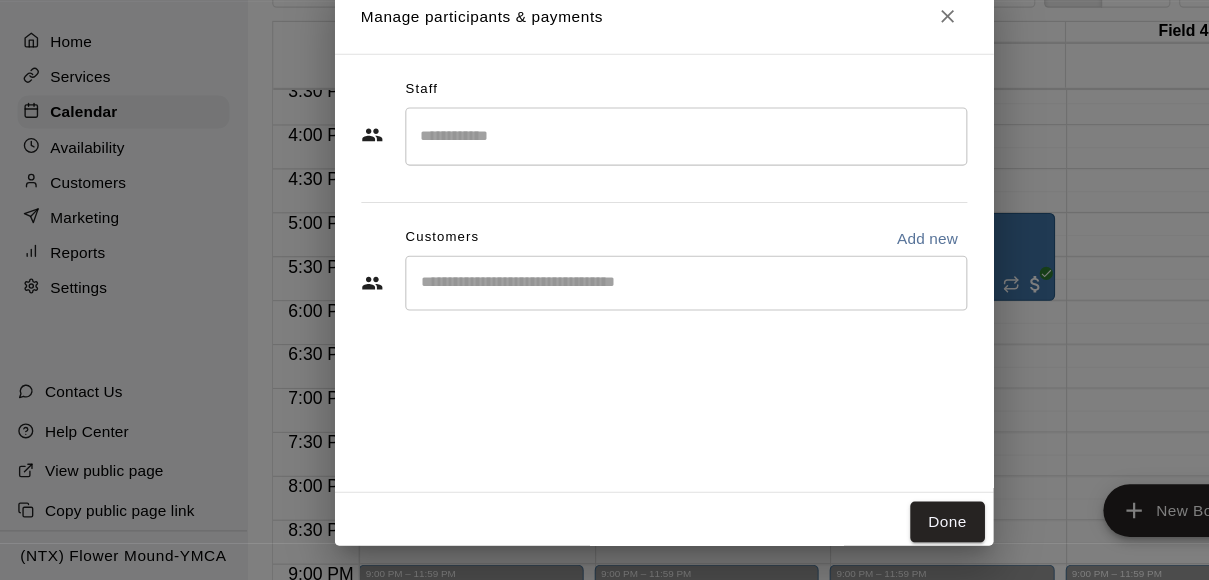 click at bounding box center (625, 309) 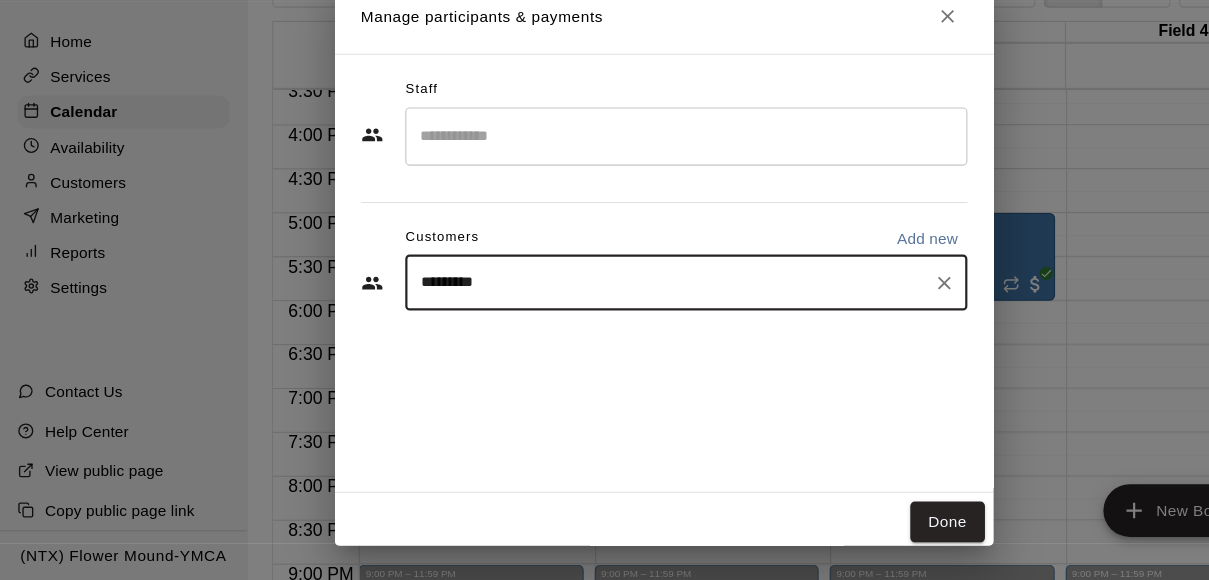 type on "*********" 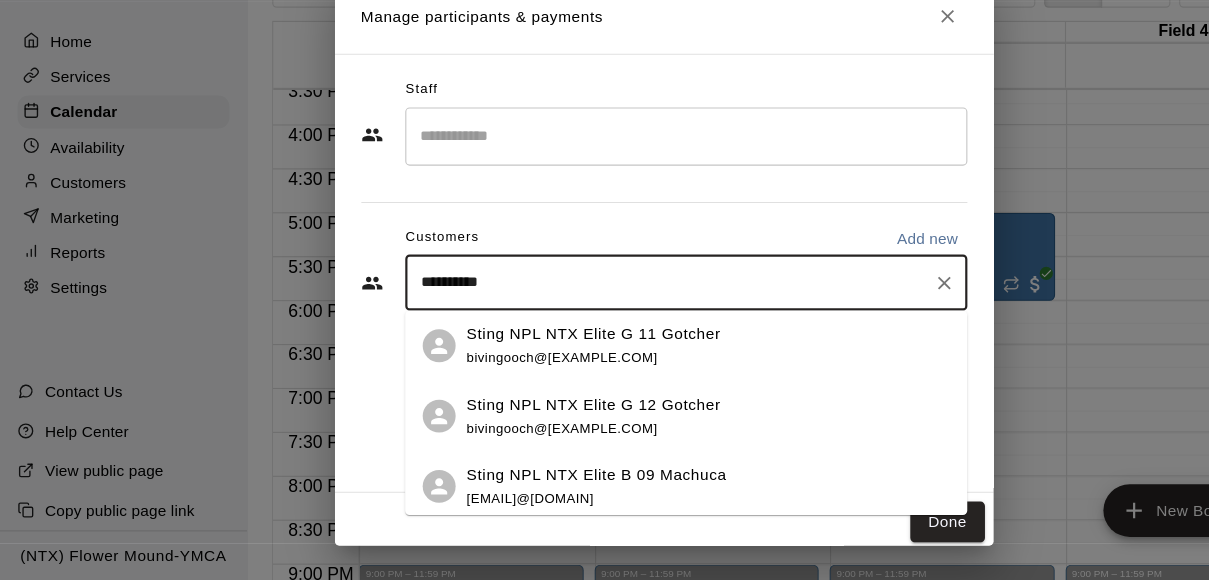 click on "Sting NPL NTX Elite G 12 Gotcher" at bounding box center [540, 419] 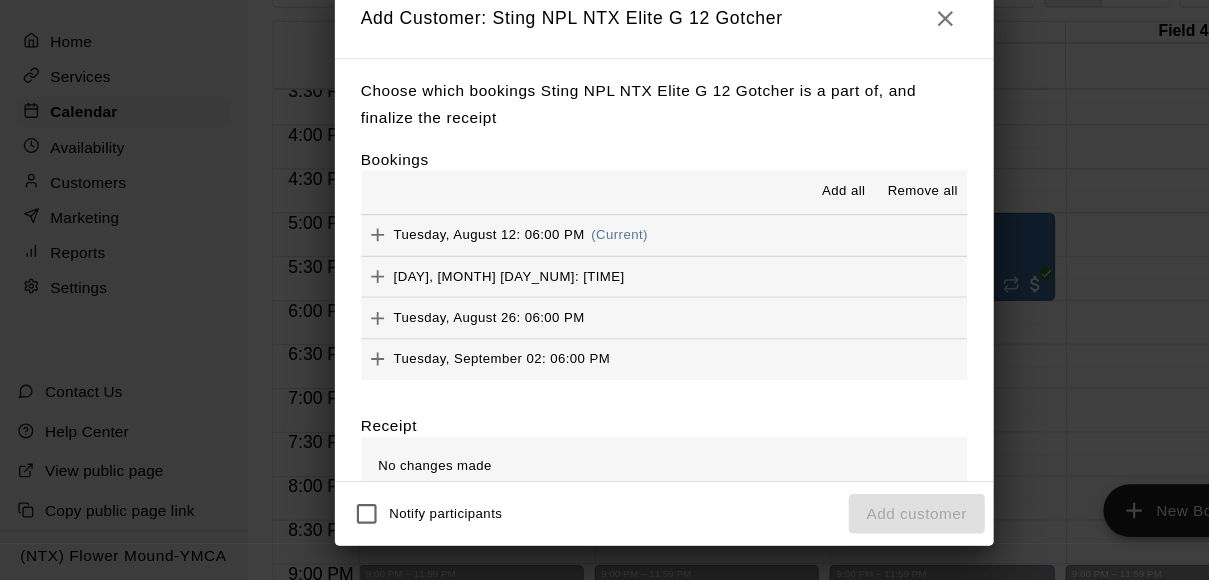 click on "Add all" at bounding box center (769, 226) 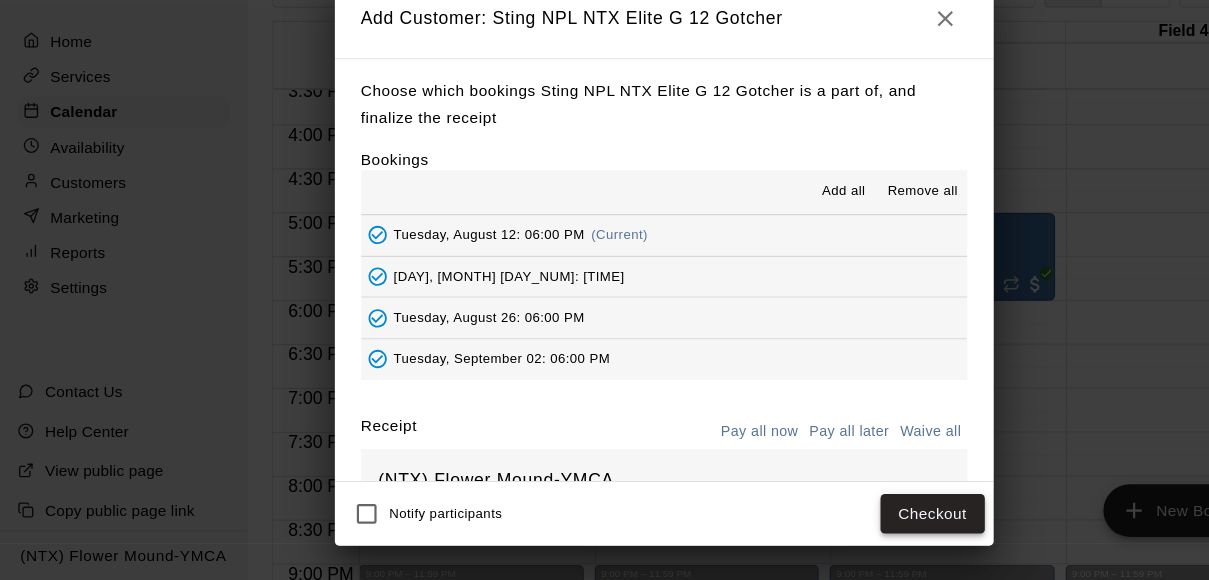 click on "Checkout" at bounding box center [849, 519] 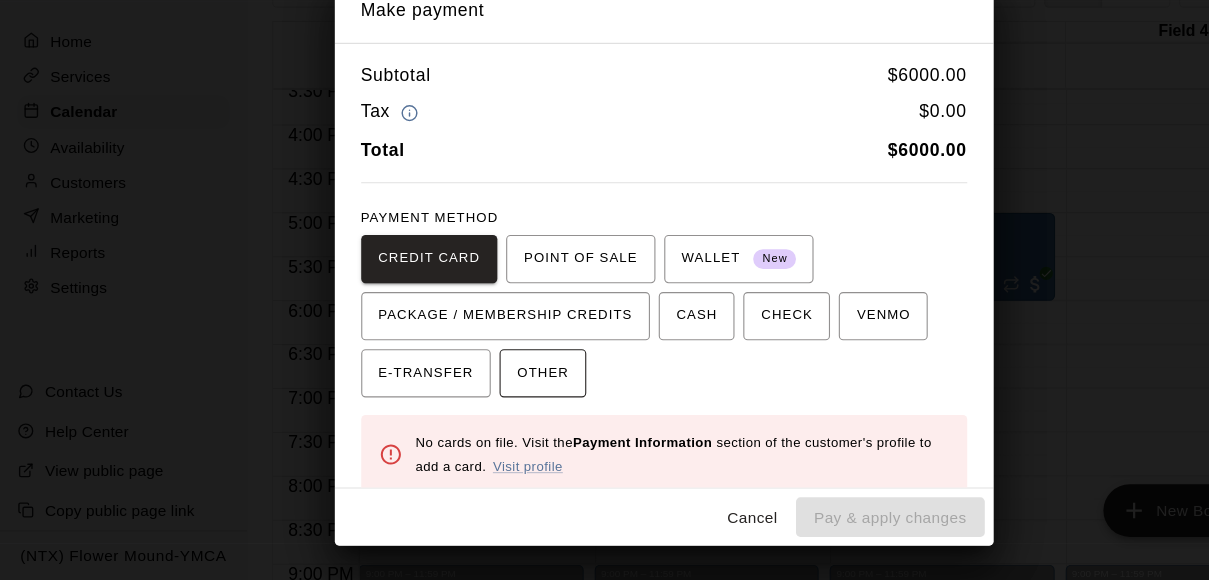 click on "OTHER" at bounding box center (494, 391) 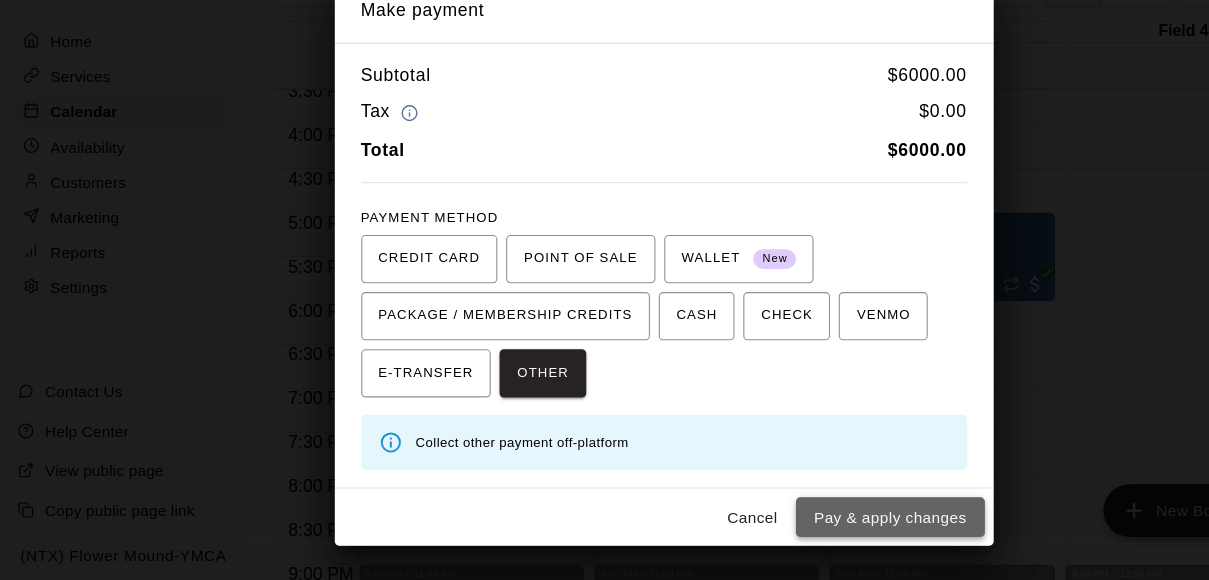 click on "Pay & apply changes" at bounding box center [810, 522] 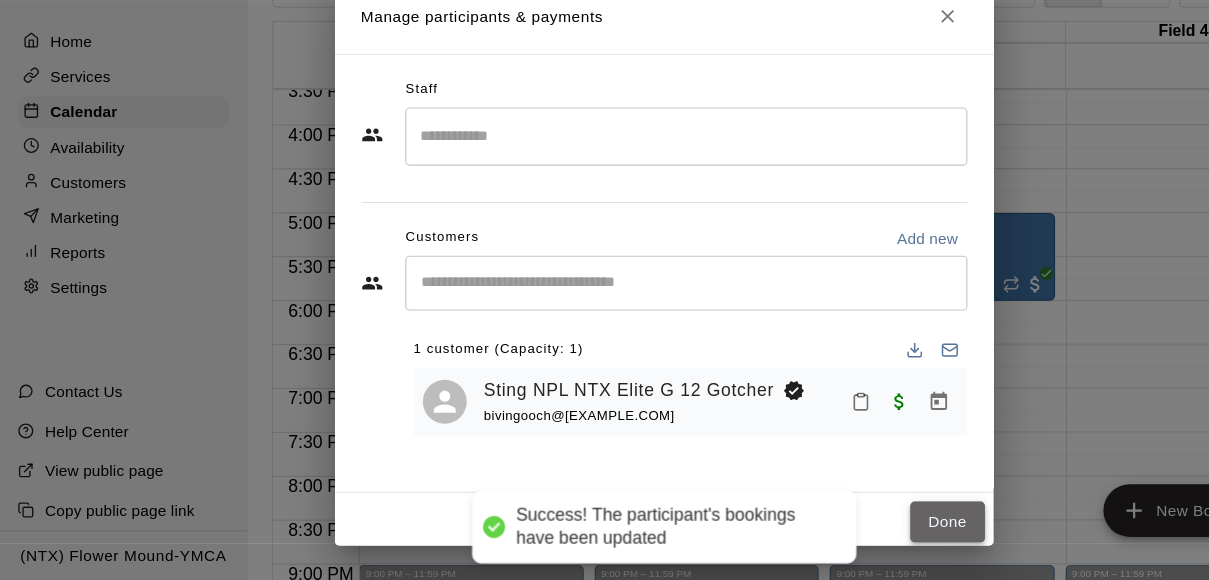 click on "Done" at bounding box center (862, 526) 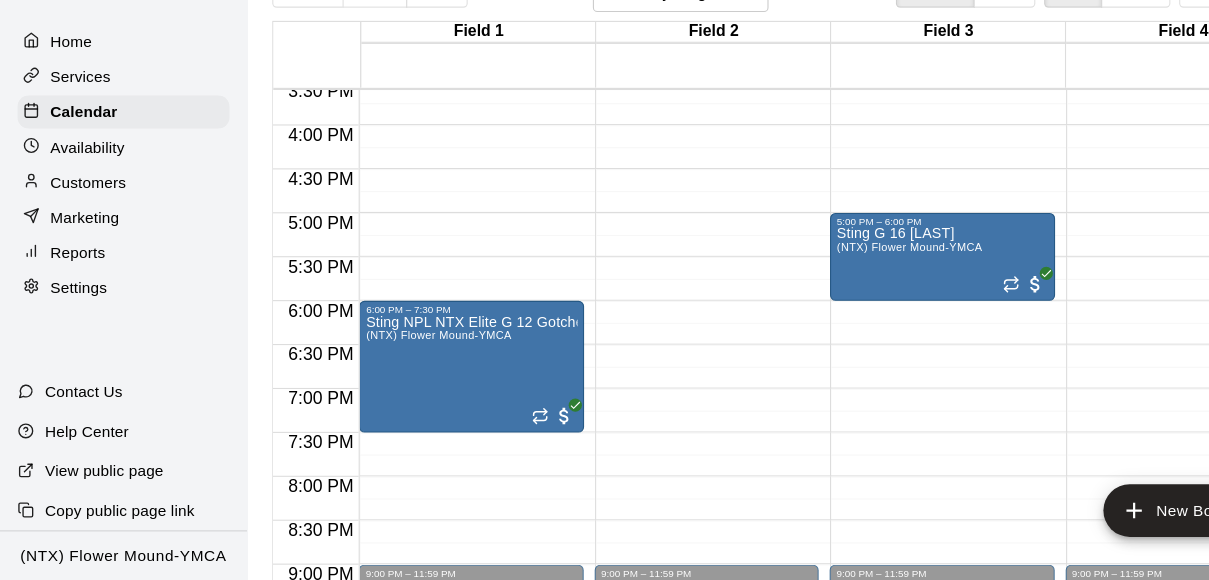 click on "12:00 AM – 9:00 AM Closed 6:00 PM – 7:30 PM Sting NPL NTX Elite G 12 Gotcher (NTX) Flower Mound-YMCA 9:00 PM – 11:59 PM Closed" at bounding box center [429, -155] 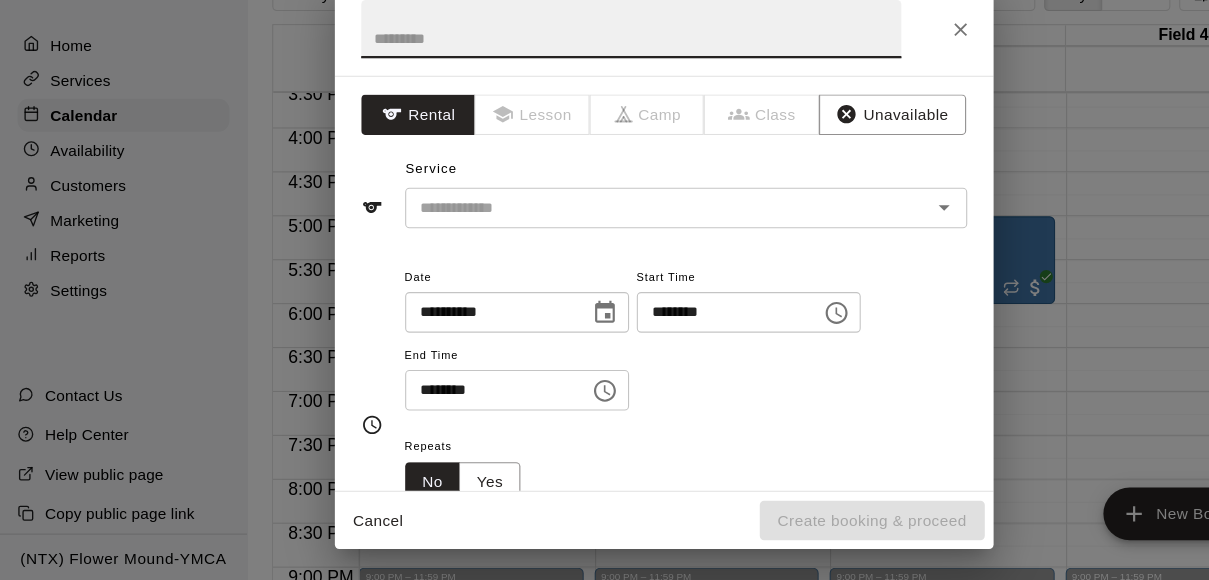 click on "********" at bounding box center [446, 403] 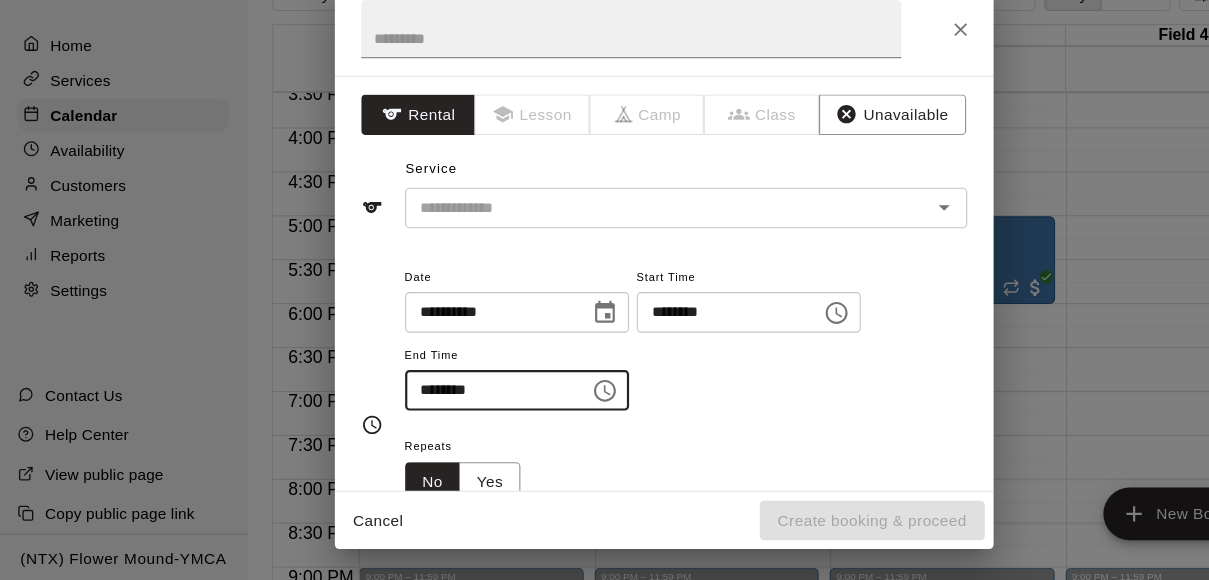 type on "********" 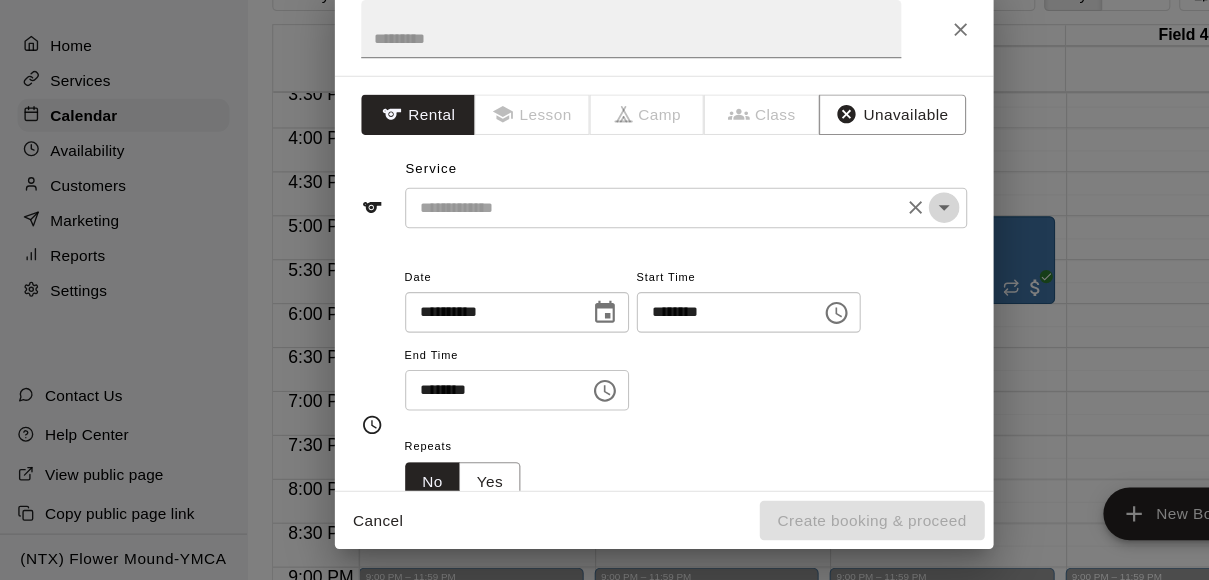 click 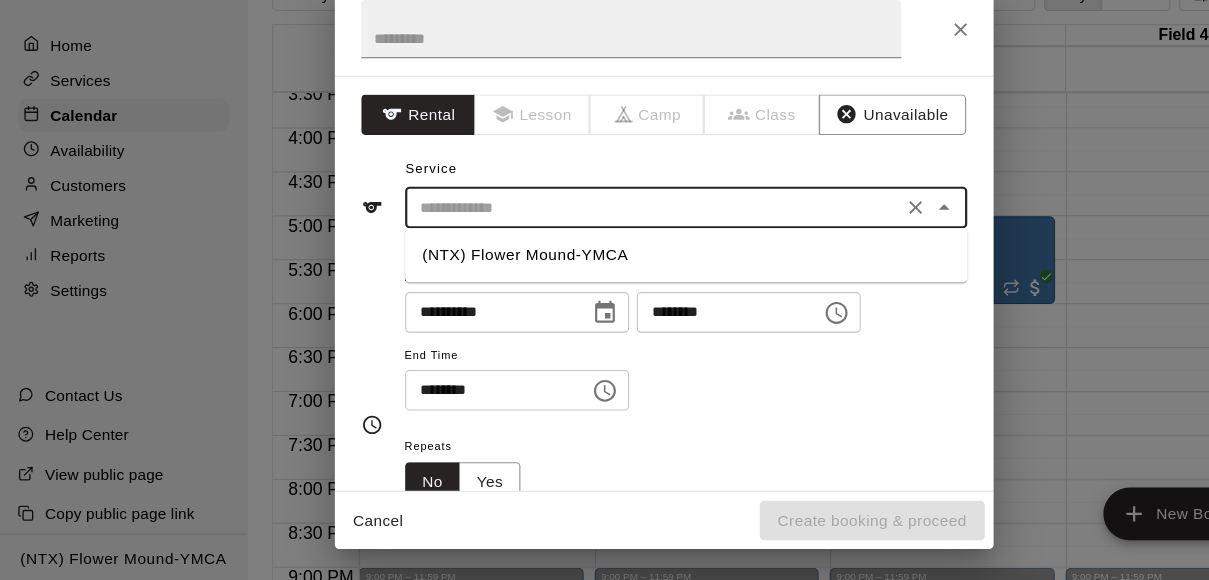 click on "(NTX) Flower Mound-YMCA" at bounding box center (625, 280) 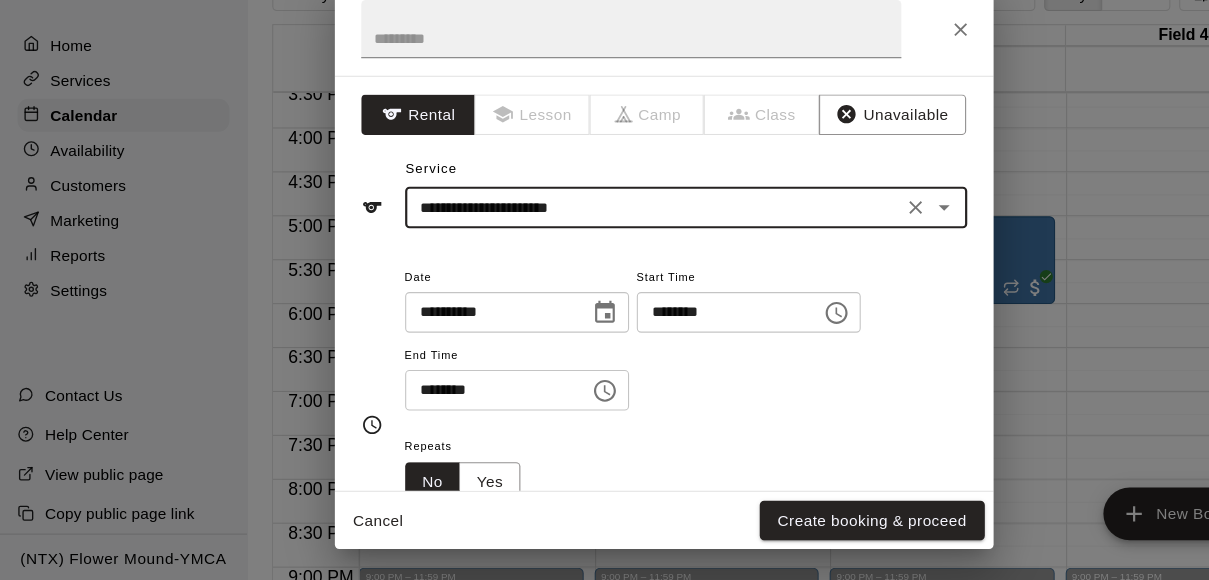 click on "**********" at bounding box center (625, 365) 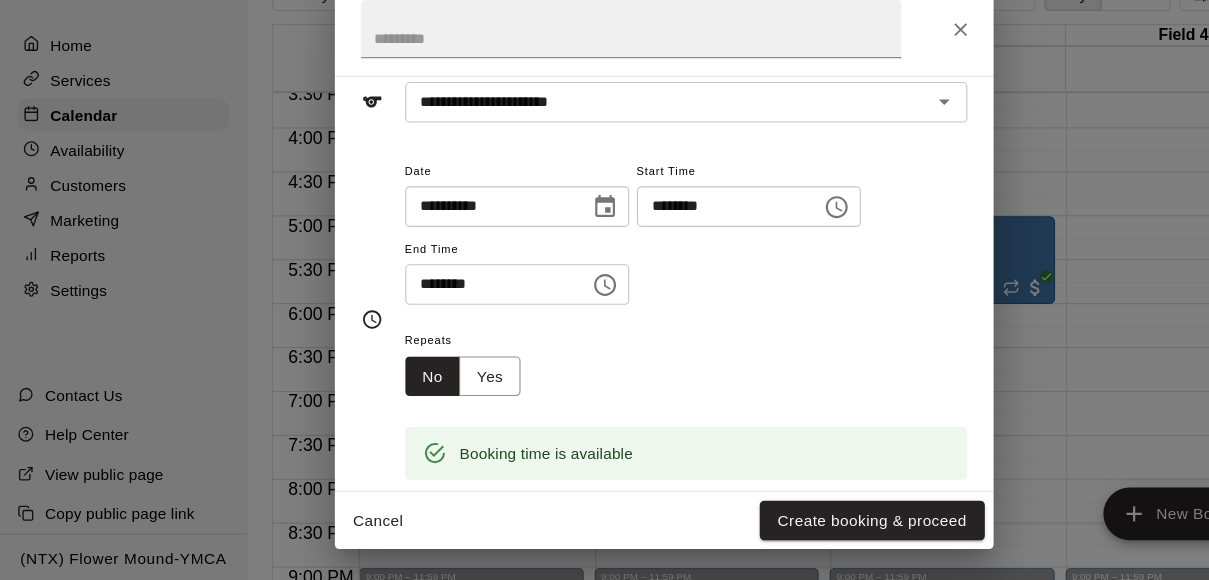 scroll, scrollTop: 136, scrollLeft: 0, axis: vertical 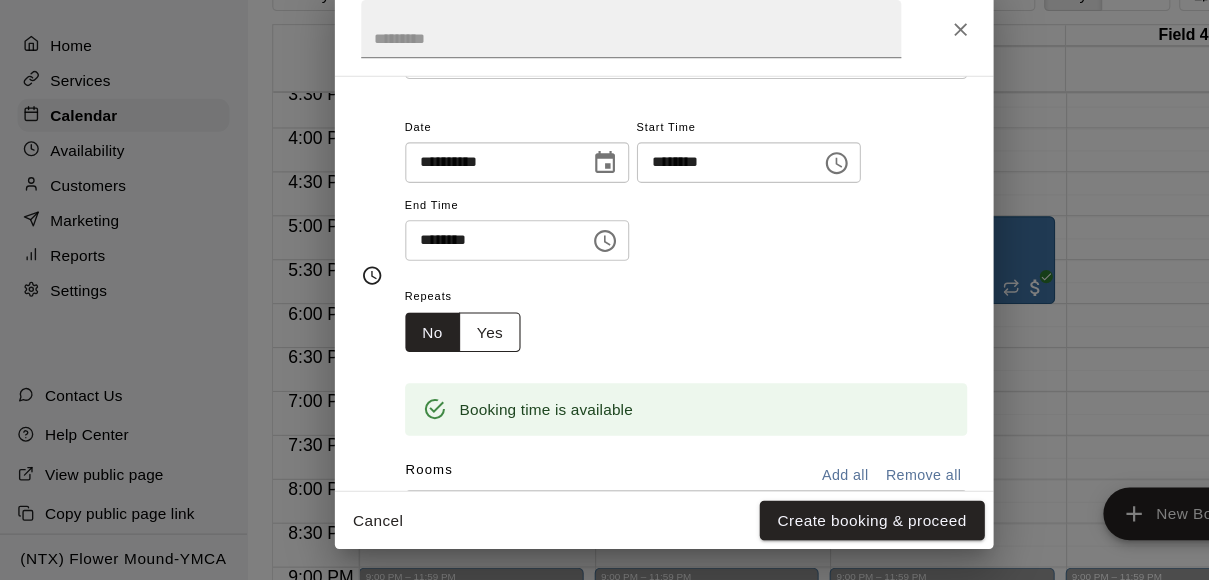 click on "Yes" at bounding box center [446, 351] 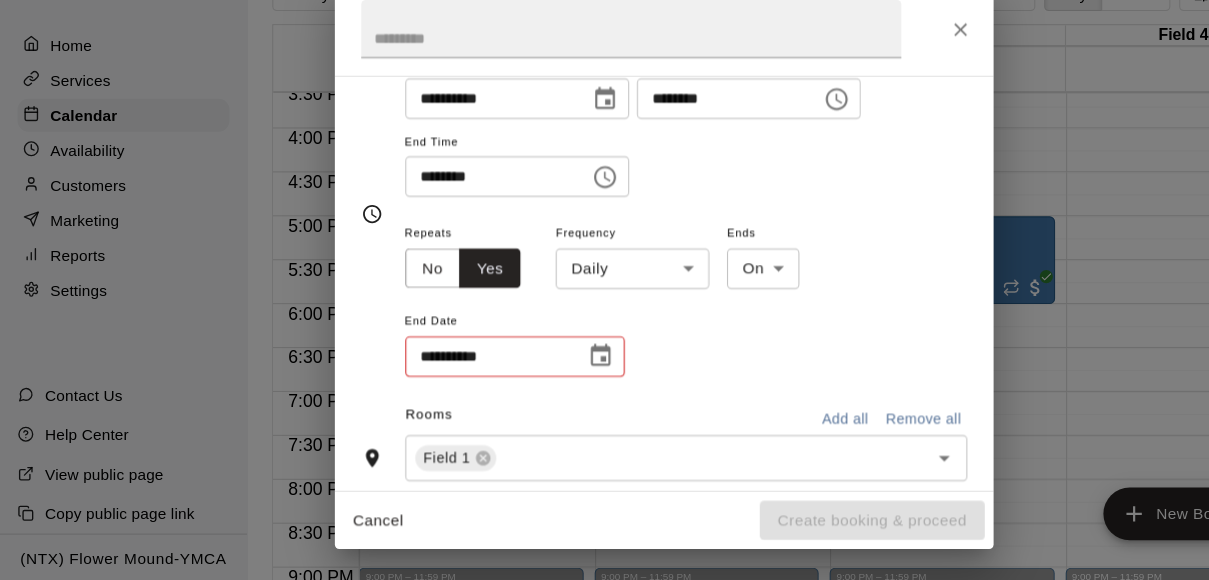 scroll, scrollTop: 196, scrollLeft: 0, axis: vertical 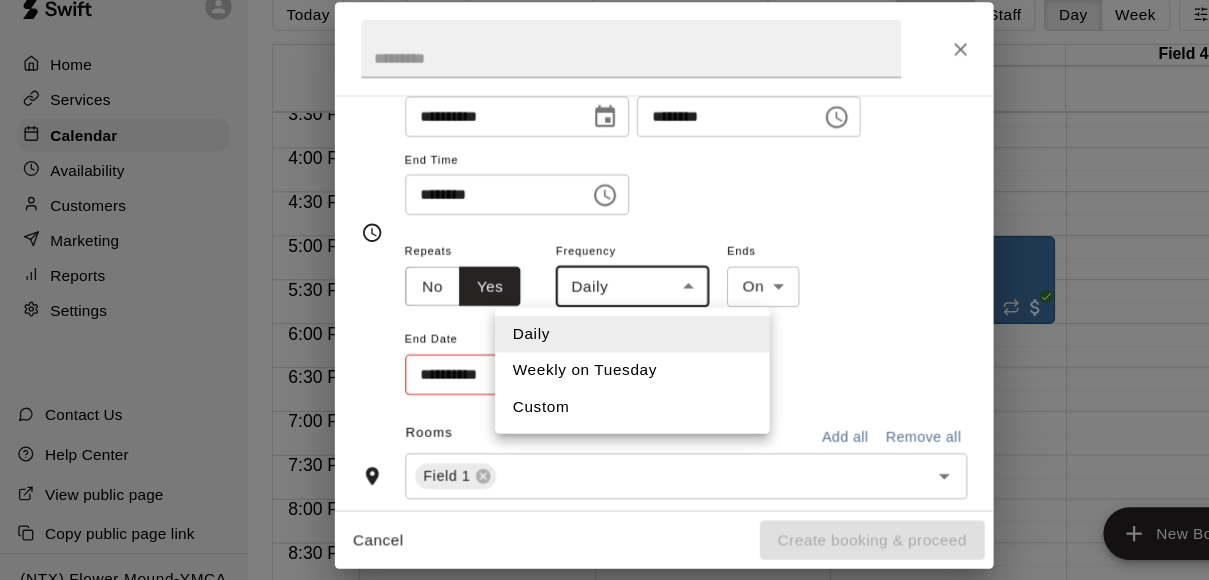 click on "Home Services Calendar Availability Customers Marketing Reports Settings Contact Us Help Center View public page Copy public page link (NTX) Flower Mound-YMCA Today Back Next Tuesday Aug 12 Rooms Staff Day Week Filter View Field 1 12 Tue Field 2 12 Tue Field 3 12 Tue Field 4 12 Tue 12:00 AM 12:30 AM 1:00 AM 1:30 AM 2:00 AM 2:30 AM 3:00 AM 3:30 AM 4:00 AM 4:30 AM 5:00 AM 5:30 AM 6:00 AM 6:30 AM 7:00 AM 7:30 AM 8:00 AM 8:30 AM 9:00 AM 9:30 AM 10:00 AM 10:30 AM 11:00 AM 11:30 AM 12:00 PM 12:30 PM 1:00 PM 1:30 PM 2:00 PM 2:30 PM 3:00 PM 3:30 PM 4:00 PM 4:30 PM 5:00 PM 5:30 PM 6:00 PM 6:30 PM 7:00 PM 7:30 PM 8:00 PM 8:30 PM 9:00 PM 9:30 PM 10:00 PM 10:30 PM 11:00 PM 11:30 PM 12:00 AM – 9:00 AM Closed 6:00 PM – 7:30 PM Sting NPL NTX Elite G 12 Gotcher (NTX) Flower Mound-YMCA 9:00 PM – 11:59 PM Closed 12:00 AM – 9:00 AM Closed 9:00 PM – 11:59 PM Closed 12:00 AM – 9:00 AM Closed 5:00 PM – 6:00 PM Sting G 16 Fuentes (NTX) Flower Mound-YMCA 9:00 PM – 11:59 PM Closed 12:00 AM – 9:00 AM Closed Closed" at bounding box center (604, 306) 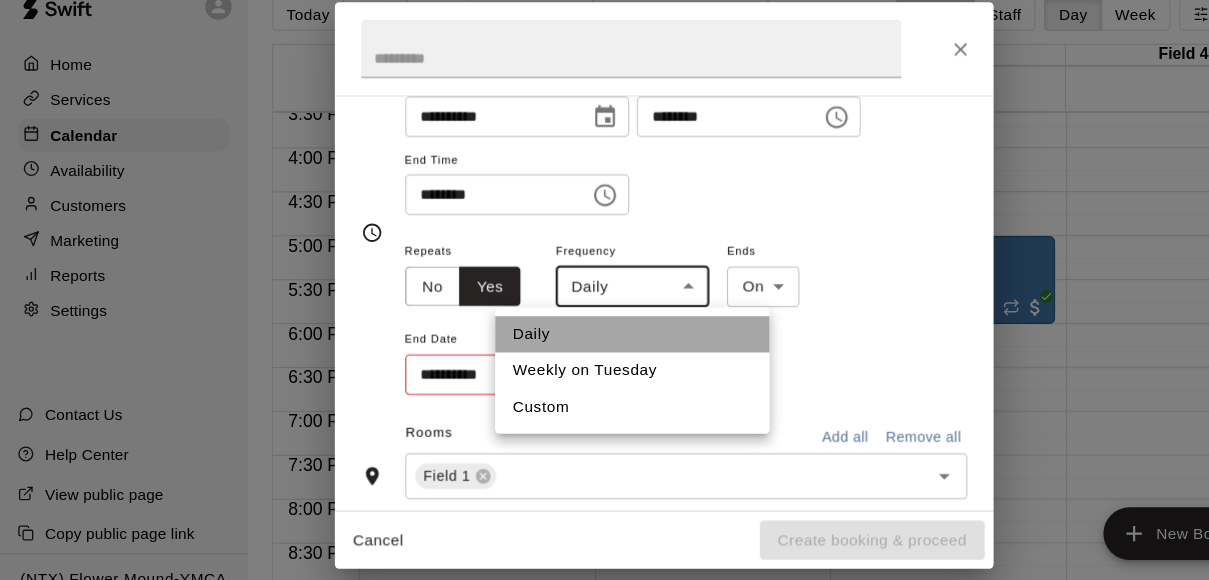 click on "Daily" at bounding box center [576, 334] 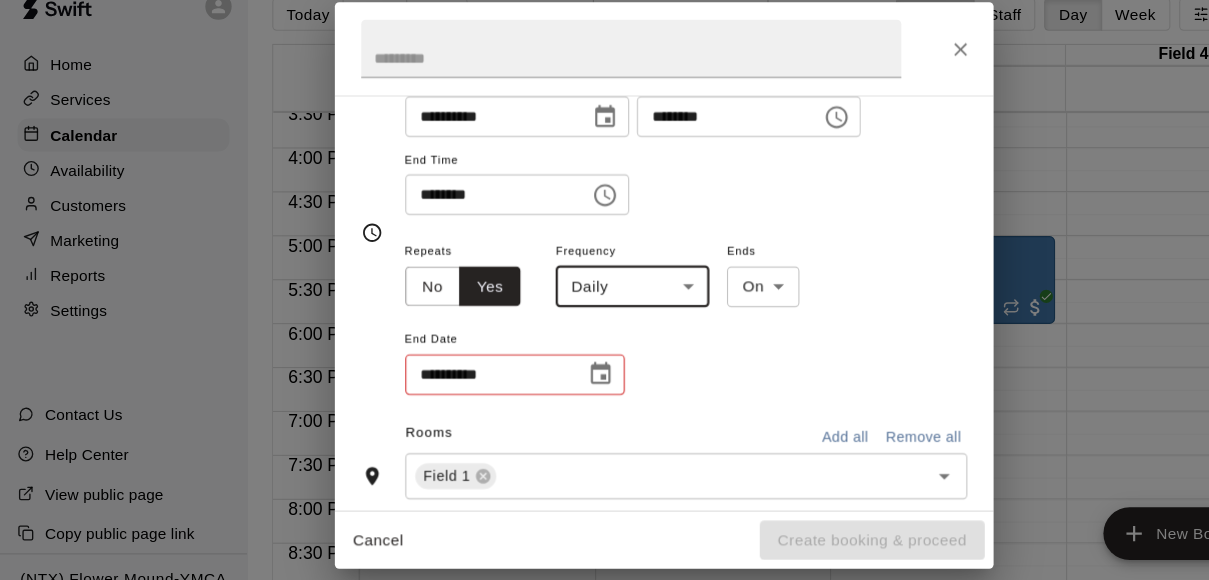 click on "Home Services Calendar Availability Customers Marketing Reports Settings Contact Us Help Center View public page Copy public page link (NTX) Flower Mound-YMCA Today Back Next Tuesday Aug 12 Rooms Staff Day Week Filter View Field 1 12 Tue Field 2 12 Tue Field 3 12 Tue Field 4 12 Tue 12:00 AM 12:30 AM 1:00 AM 1:30 AM 2:00 AM 2:30 AM 3:00 AM 3:30 AM 4:00 AM 4:30 AM 5:00 AM 5:30 AM 6:00 AM 6:30 AM 7:00 AM 7:30 AM 8:00 AM 8:30 AM 9:00 AM 9:30 AM 10:00 AM 10:30 AM 11:00 AM 11:30 AM 12:00 PM 12:30 PM 1:00 PM 1:30 PM 2:00 PM 2:30 PM 3:00 PM 3:30 PM 4:00 PM 4:30 PM 5:00 PM 5:30 PM 6:00 PM 6:30 PM 7:00 PM 7:30 PM 8:00 PM 8:30 PM 9:00 PM 9:30 PM 10:00 PM 10:30 PM 11:00 PM 11:30 PM 12:00 AM – 9:00 AM Closed 6:00 PM – 7:30 PM Sting NPL NTX Elite G 12 Gotcher (NTX) Flower Mound-YMCA 9:00 PM – 11:59 PM Closed 12:00 AM – 9:00 AM Closed 9:00 PM – 11:59 PM Closed 12:00 AM – 9:00 AM Closed 5:00 PM – 6:00 PM Sting G 16 Fuentes (NTX) Flower Mound-YMCA 9:00 PM – 11:59 PM Closed 12:00 AM – 9:00 AM Closed Closed" at bounding box center (604, 306) 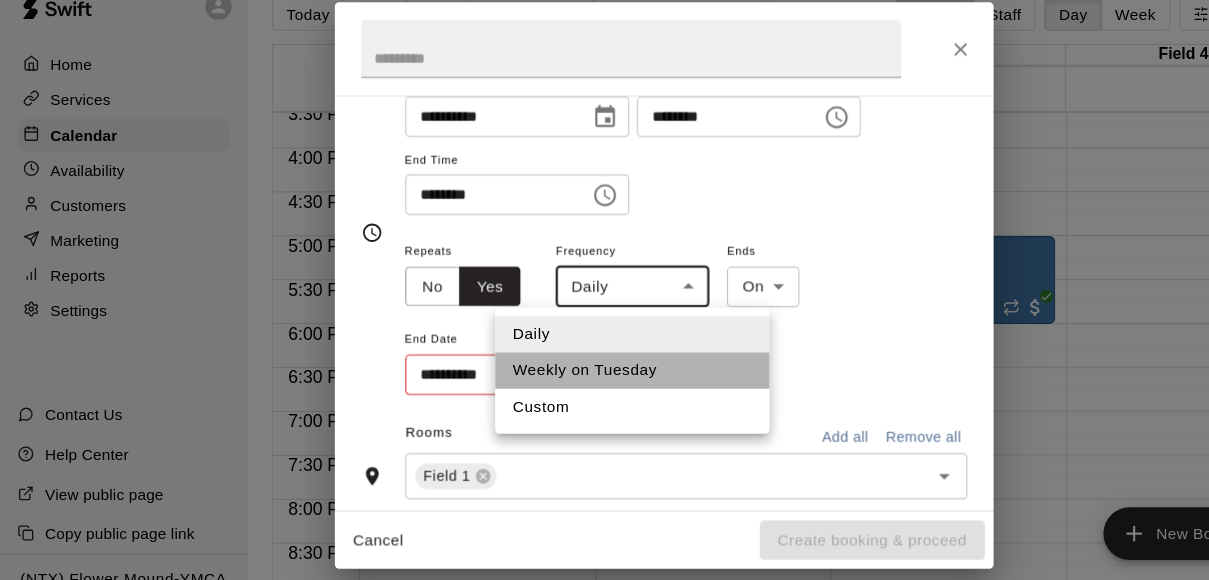 click on "Weekly on Tuesday" at bounding box center [576, 367] 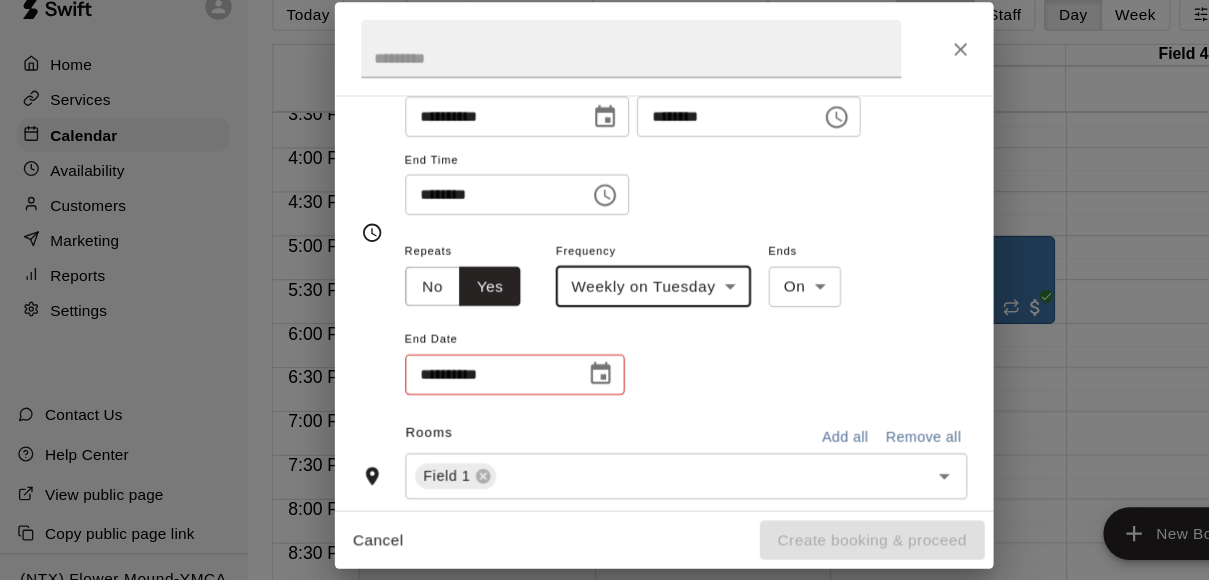 click 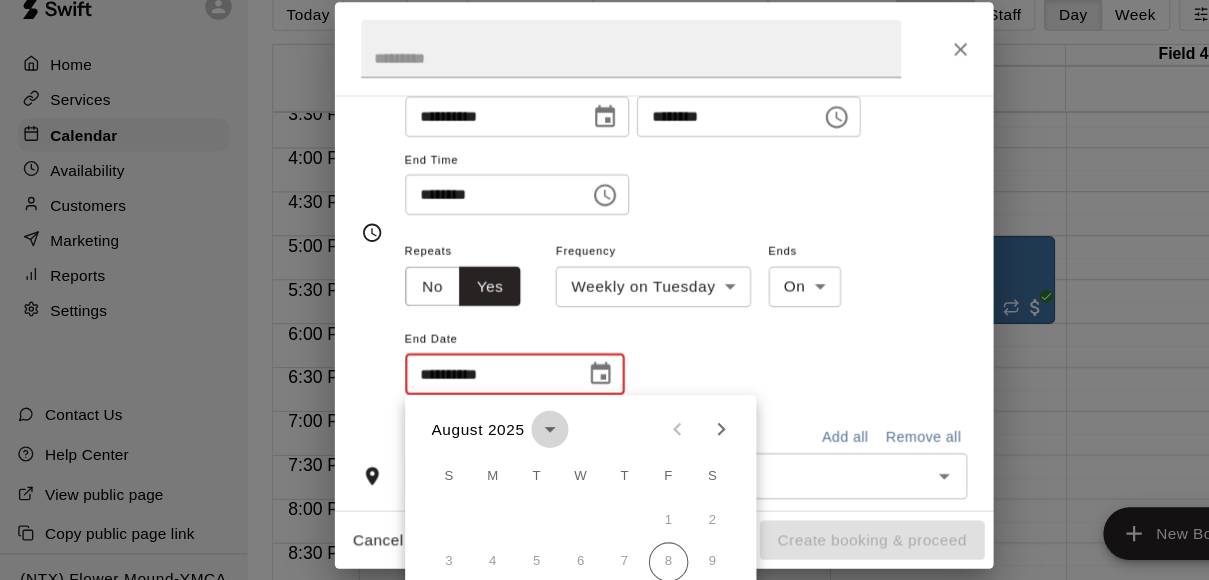 click 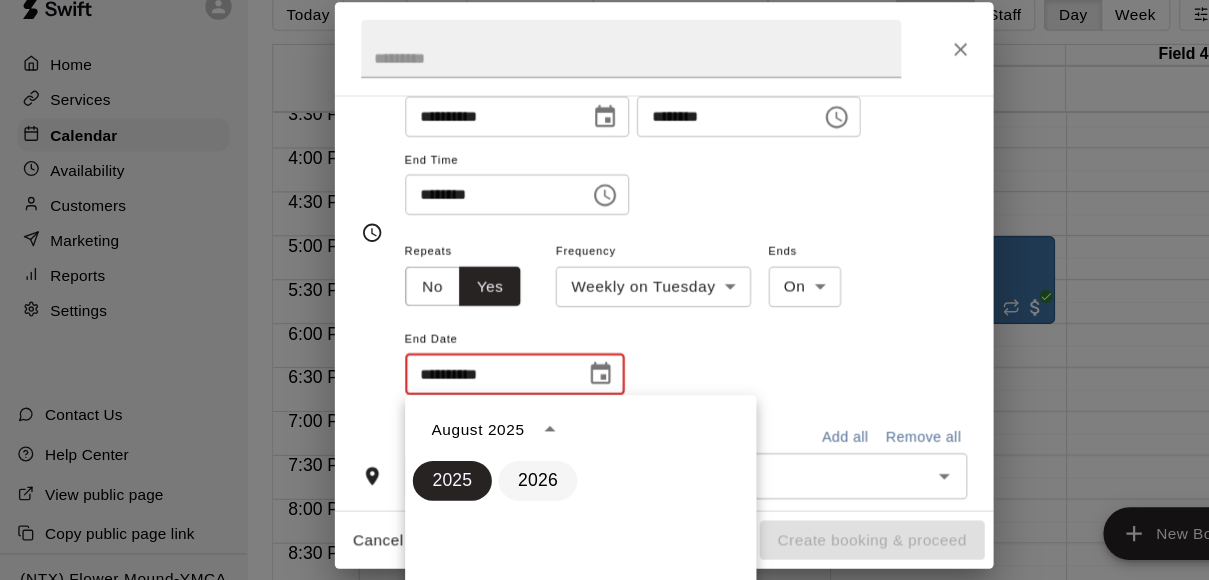 click on "2026" at bounding box center [490, 468] 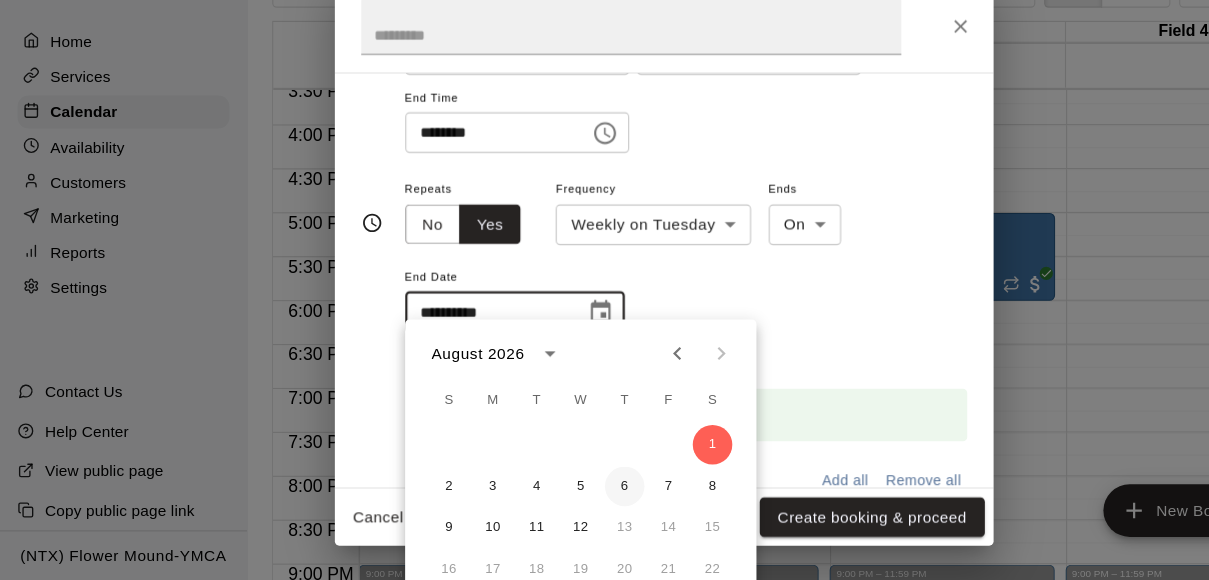 scroll, scrollTop: 244, scrollLeft: 0, axis: vertical 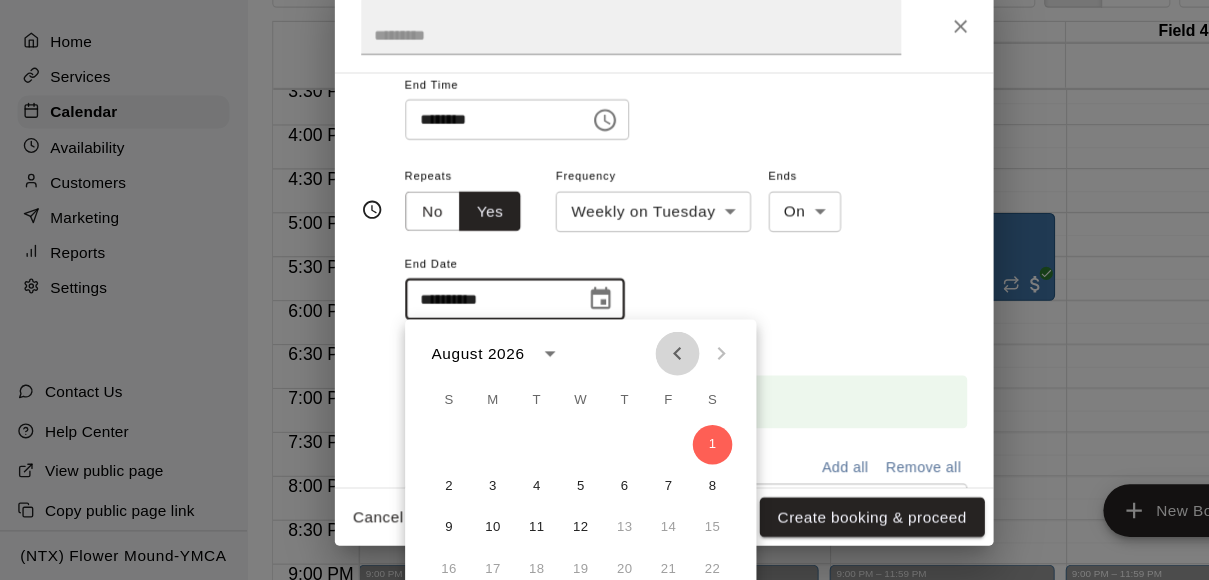 click 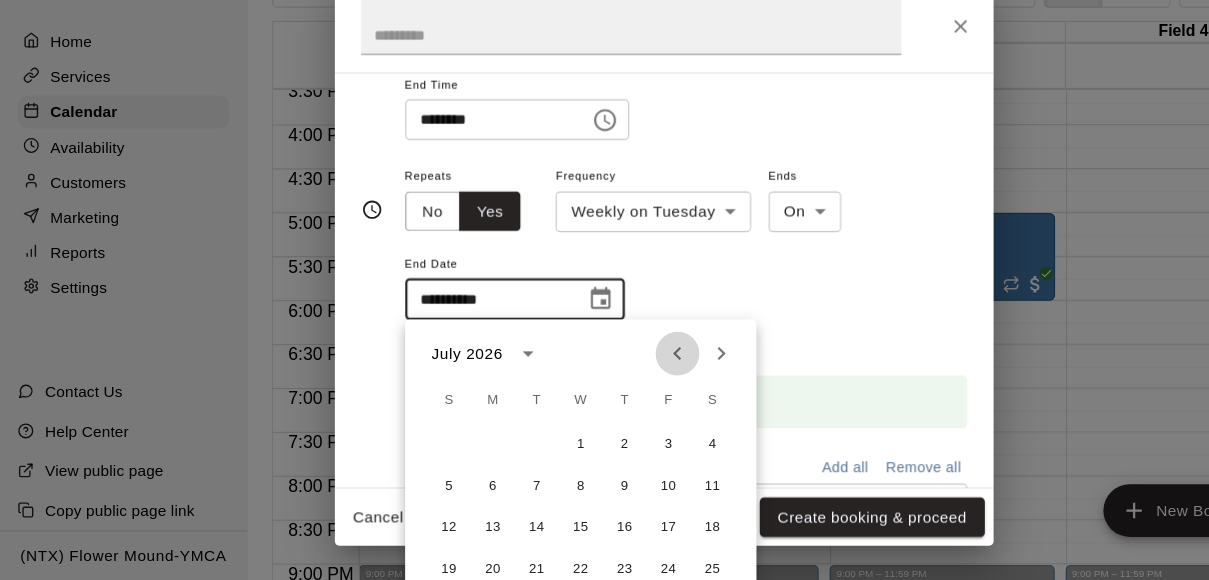 click 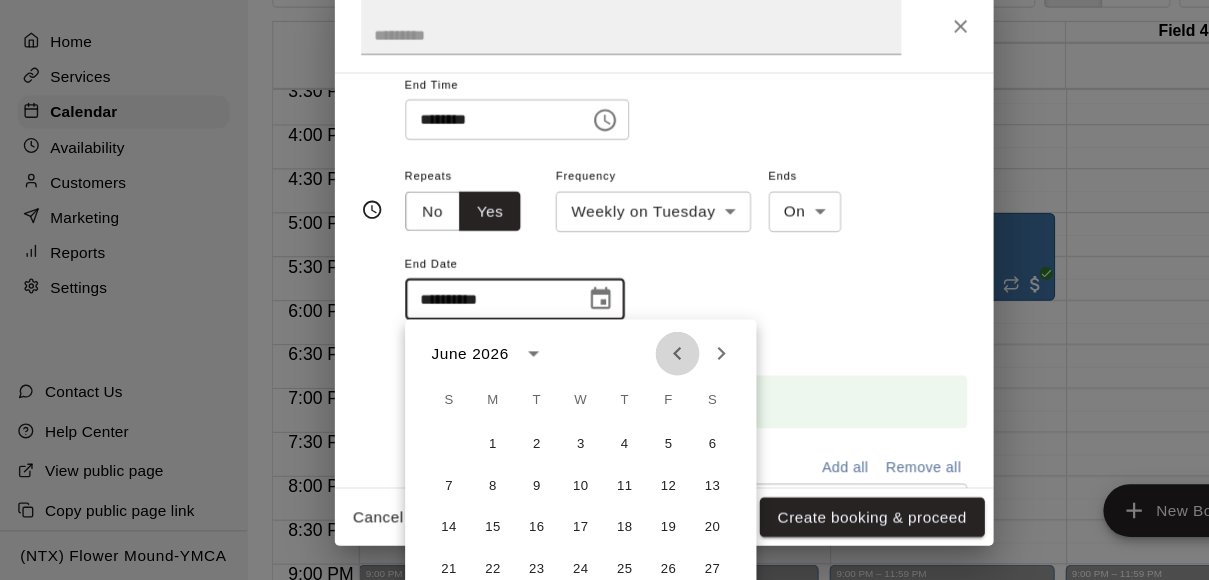click 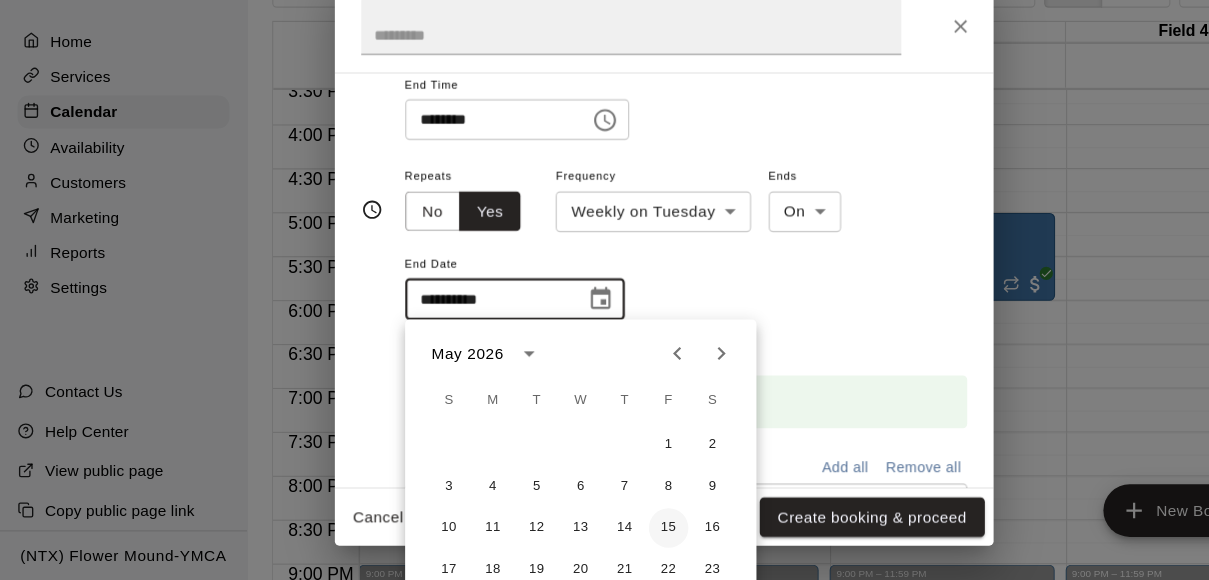 click on "15" at bounding box center [609, 532] 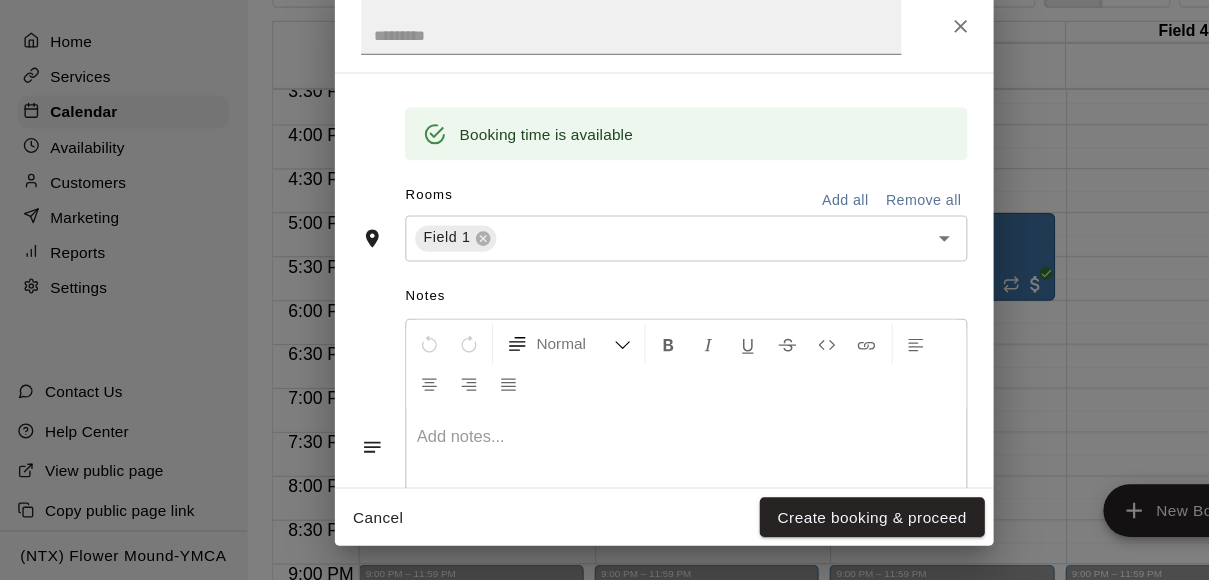 scroll, scrollTop: 535, scrollLeft: 0, axis: vertical 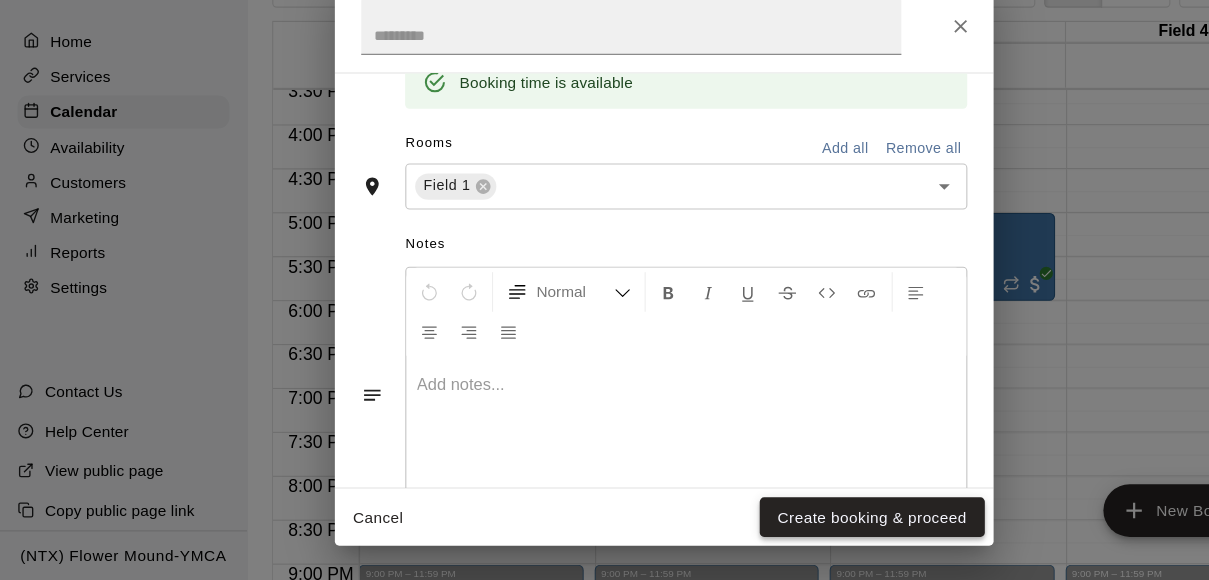 click on "Create booking & proceed" at bounding box center (794, 522) 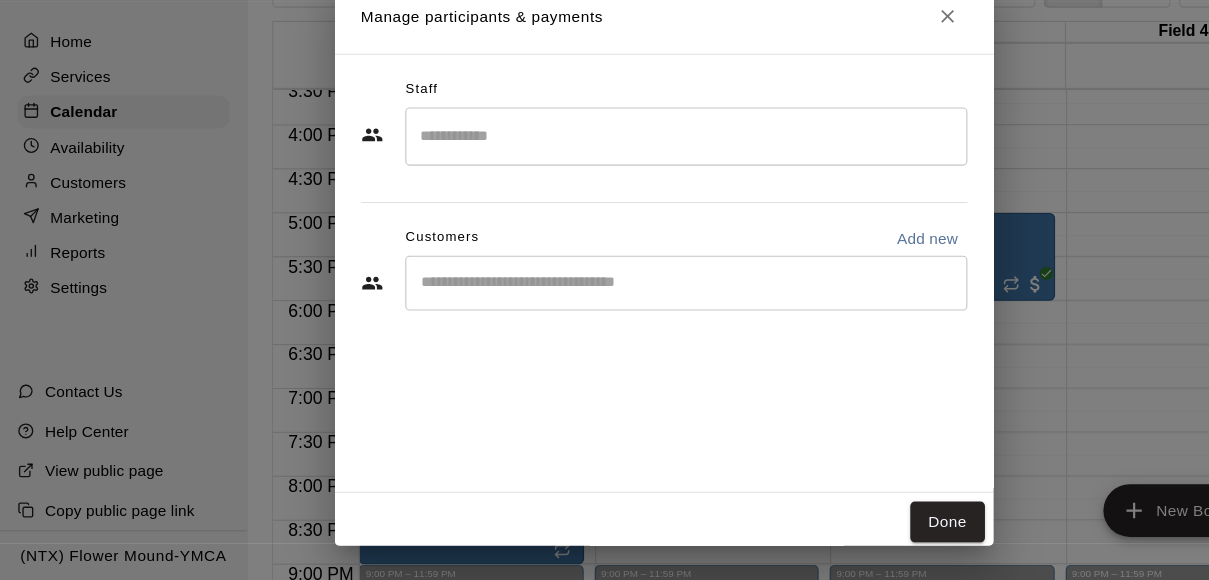 click on "​" at bounding box center [625, 309] 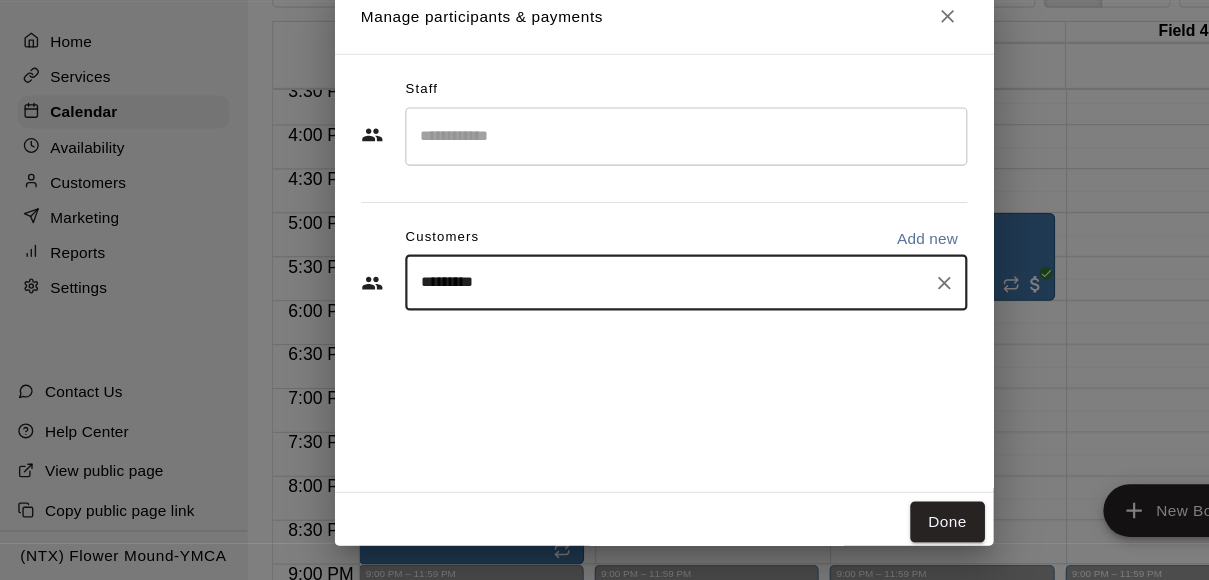 type on "*********" 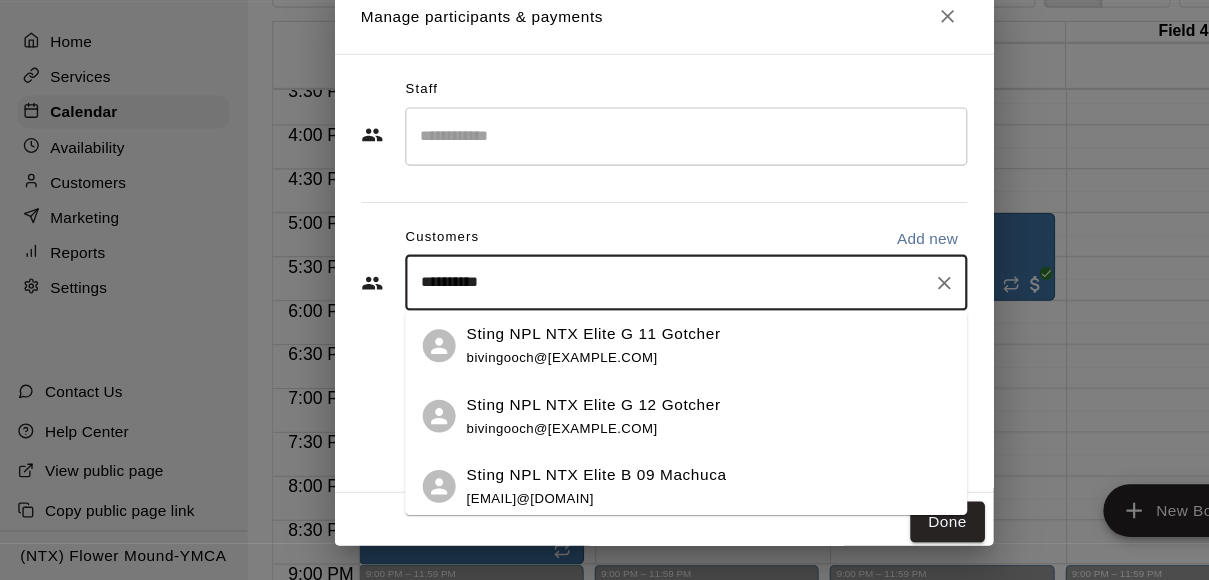 click on "Sting NPL NTX Elite G 11 Gotcher" at bounding box center [540, 355] 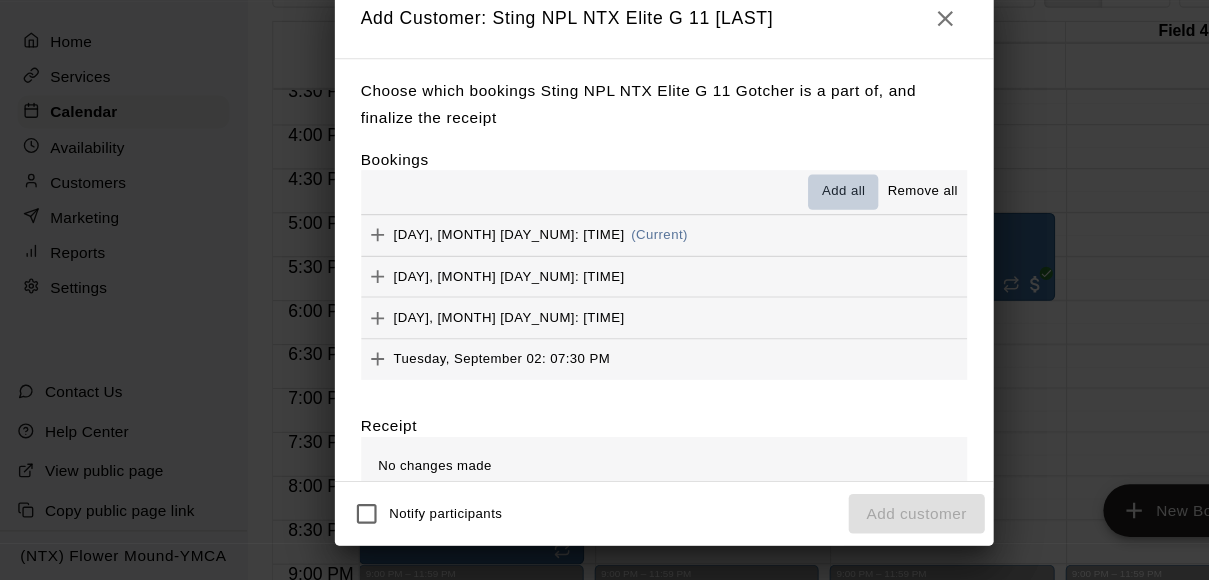click on "Add all" at bounding box center [769, 226] 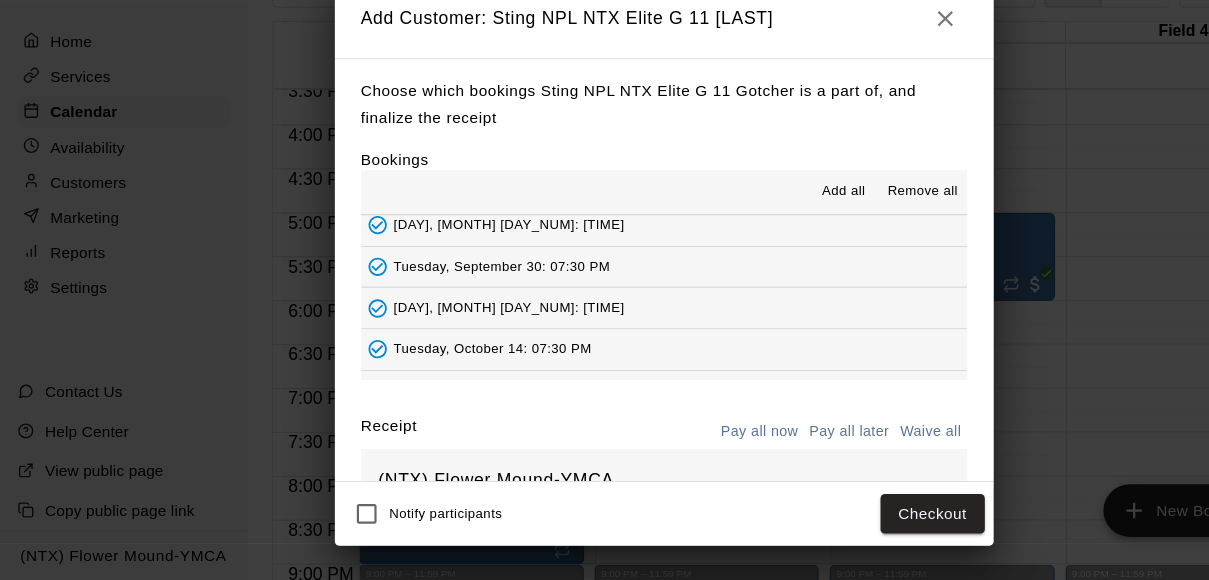 scroll, scrollTop: 306, scrollLeft: 0, axis: vertical 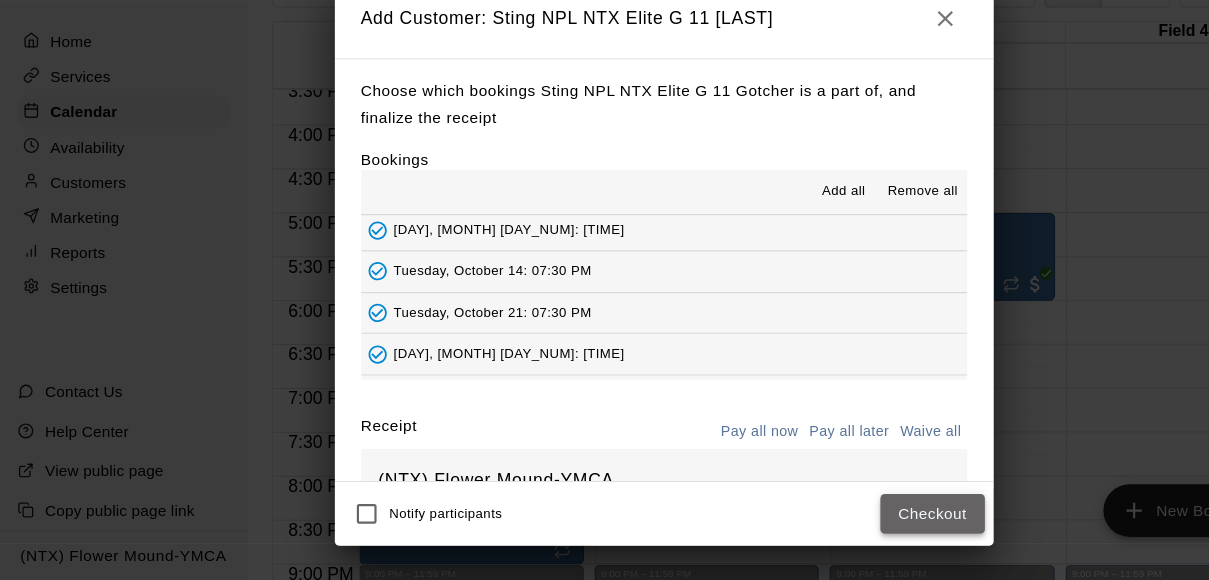 click on "Checkout" at bounding box center (849, 519) 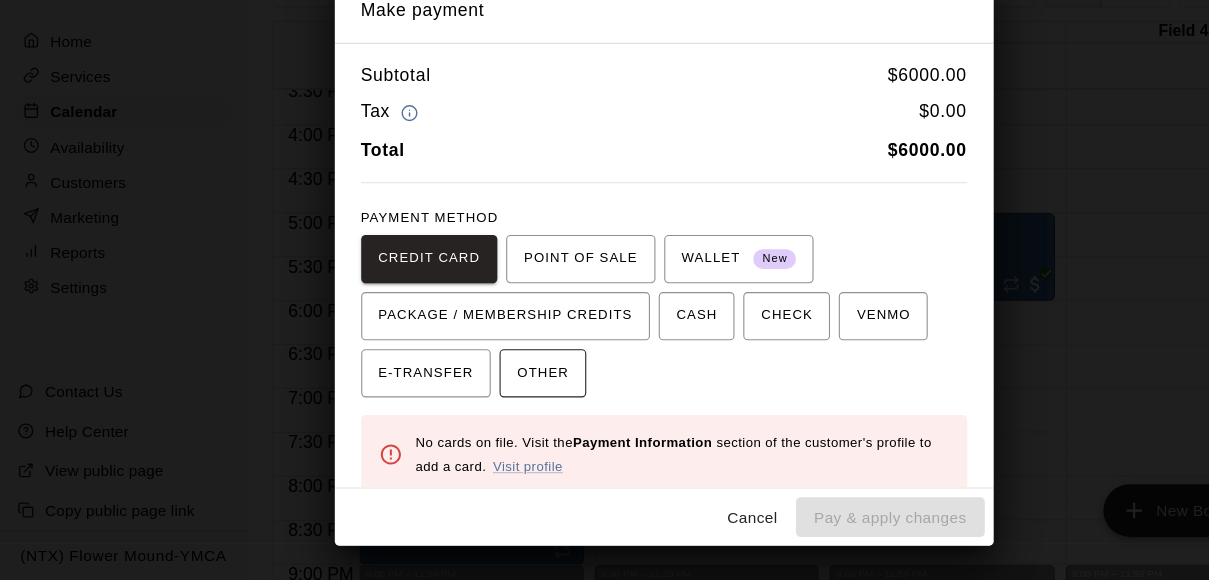 click on "OTHER" at bounding box center [494, 391] 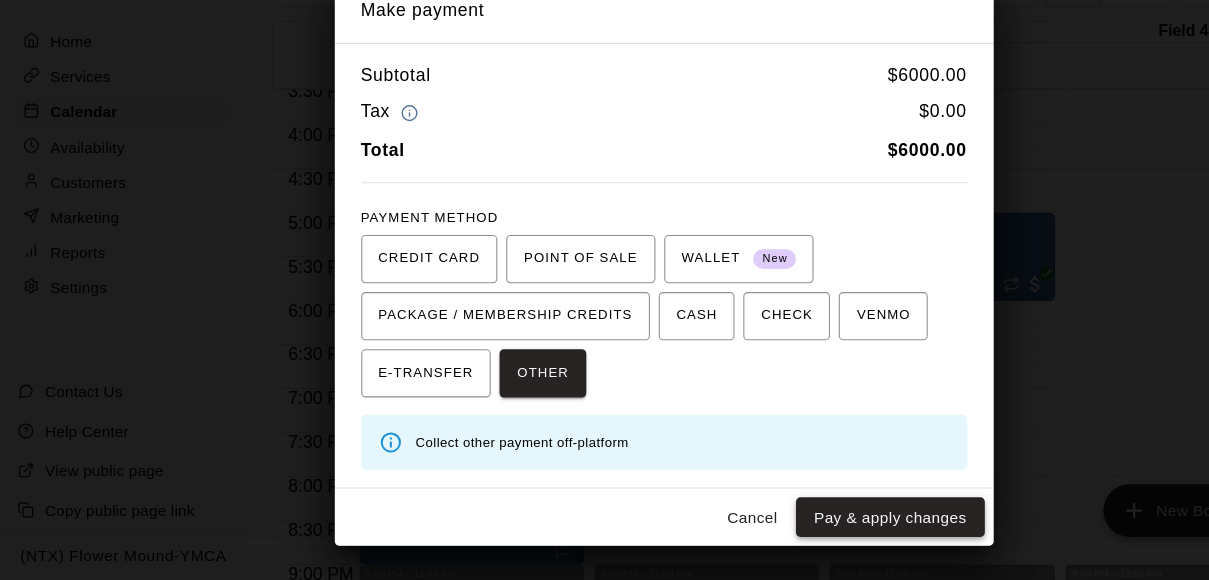 click on "Pay & apply changes" at bounding box center (810, 522) 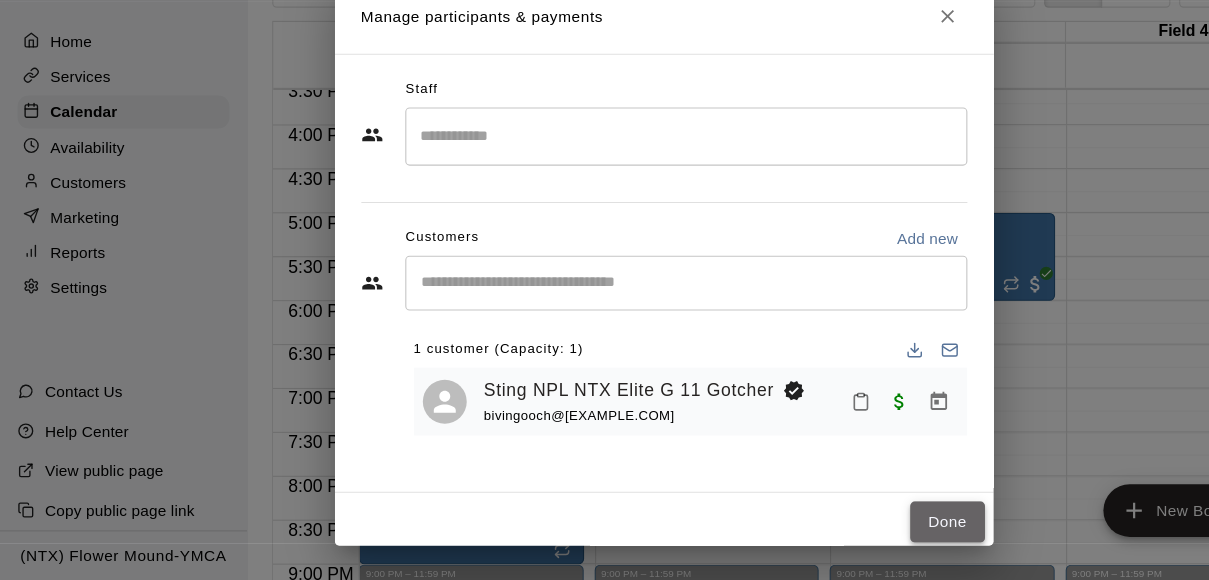 click on "Done" at bounding box center [862, 526] 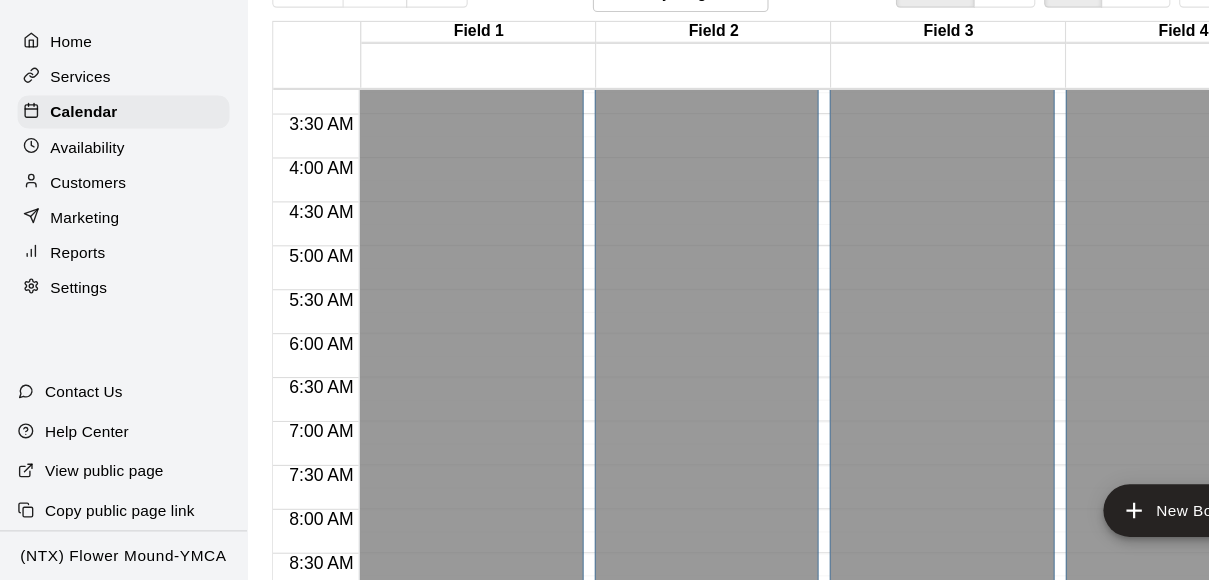 scroll, scrollTop: 0, scrollLeft: 0, axis: both 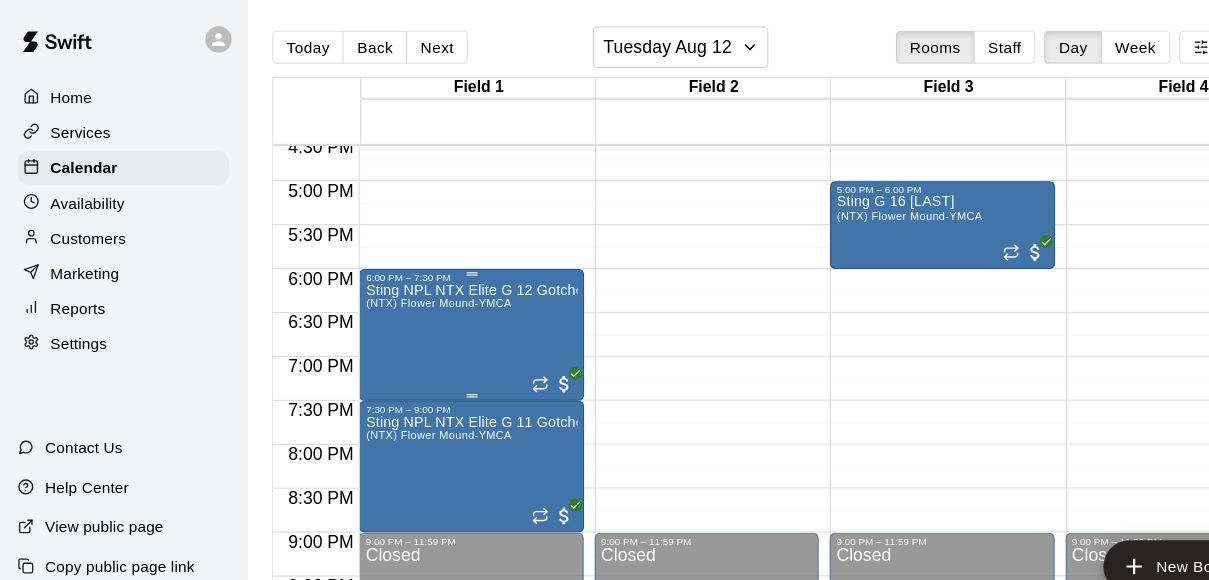 click on "Sting NPL NTX Elite G 12 Gotcher (NTX) Flower Mound-YMCA" at bounding box center (429, 548) 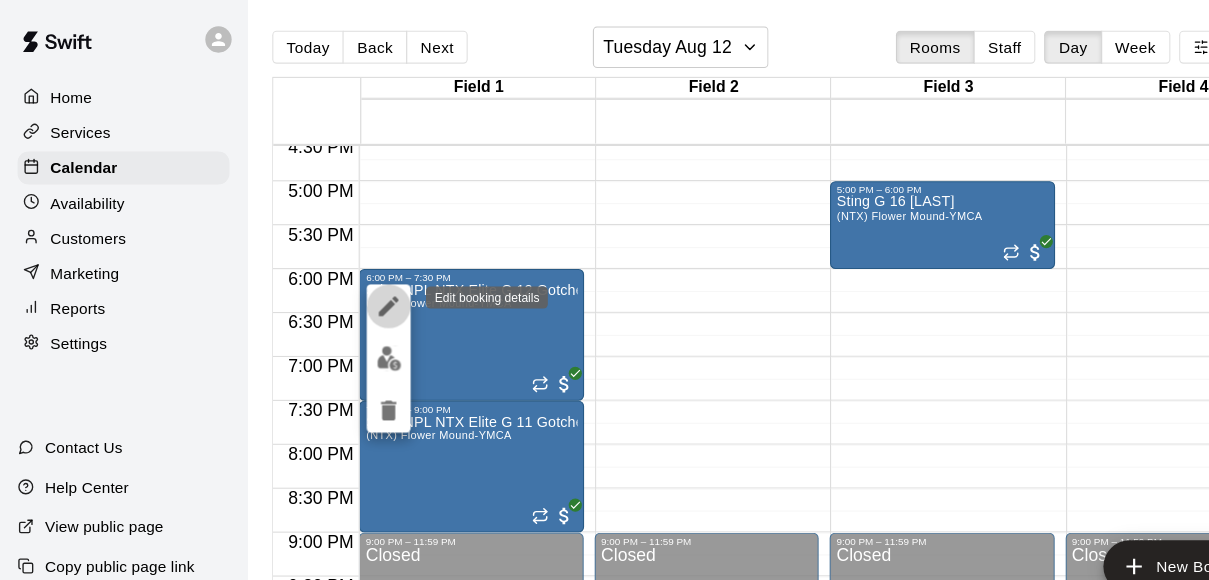 click 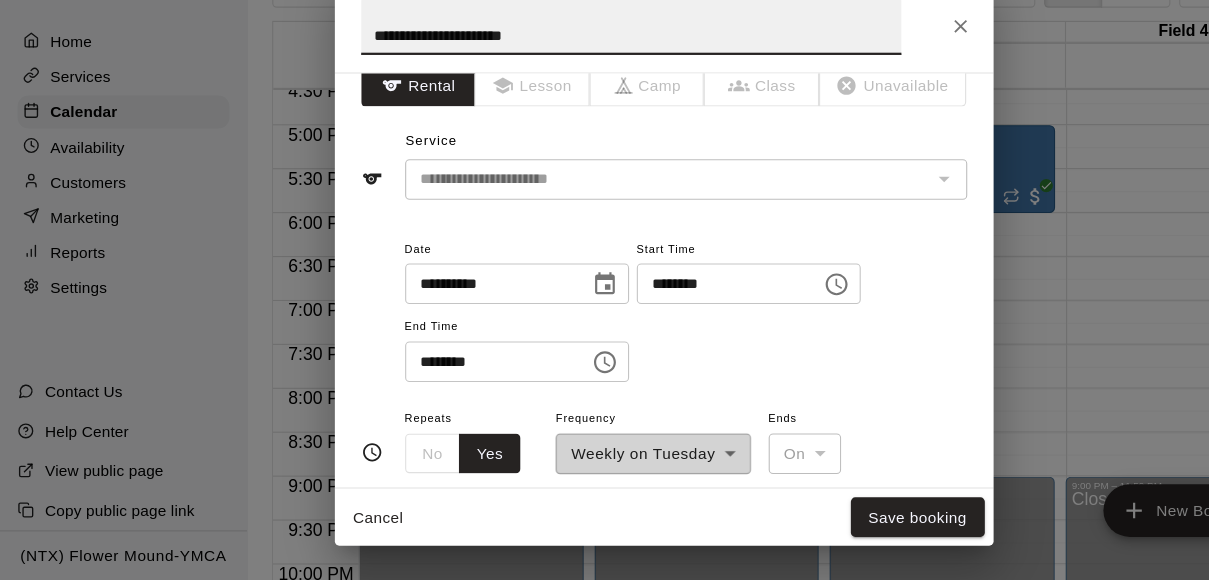 scroll, scrollTop: 0, scrollLeft: 0, axis: both 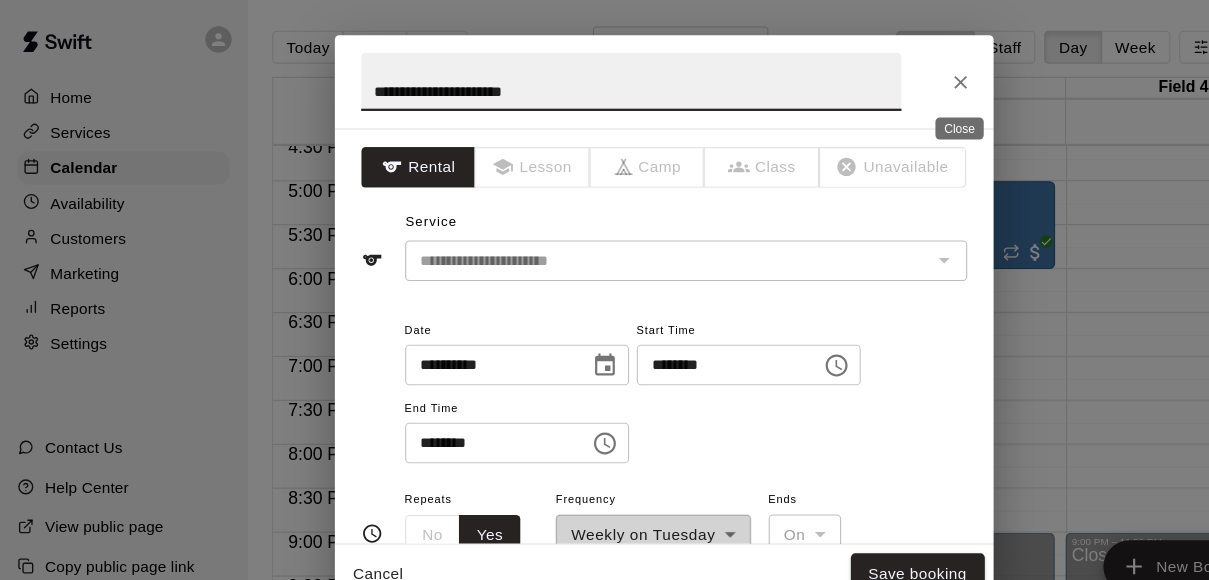 click 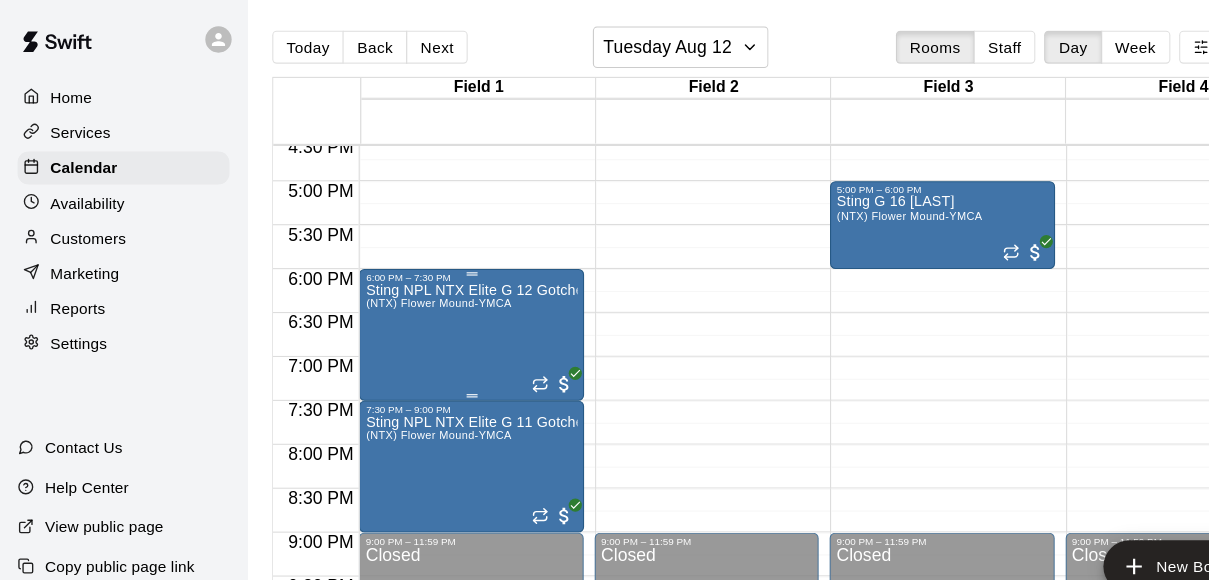click on "Sting NPL NTX Elite G 12 Gotcher (NTX) Flower Mound-YMCA" at bounding box center [429, 548] 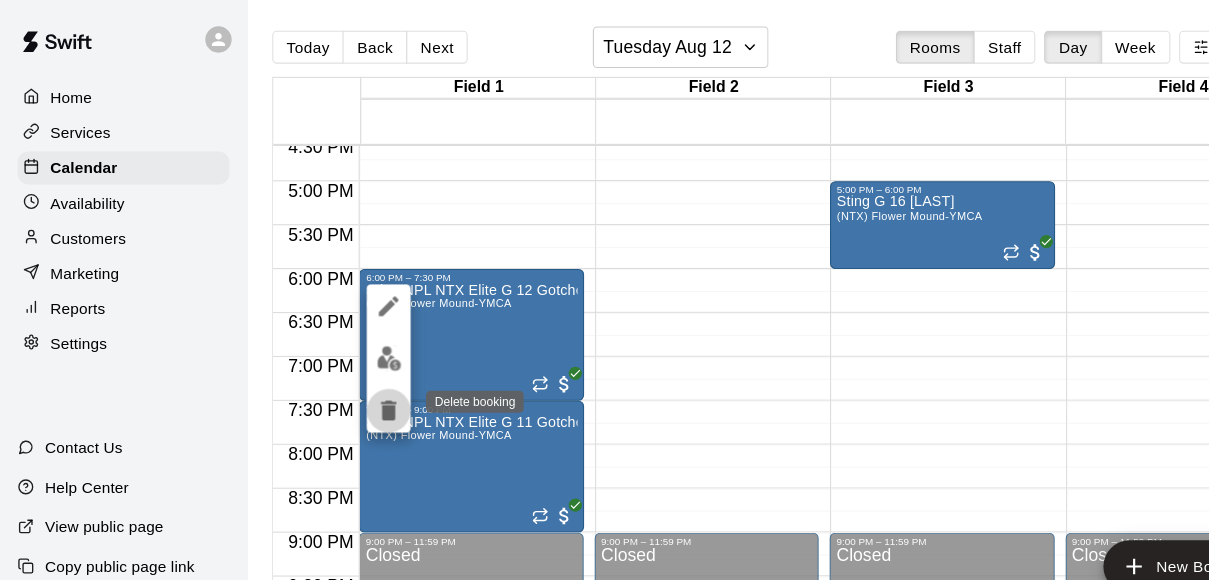 click 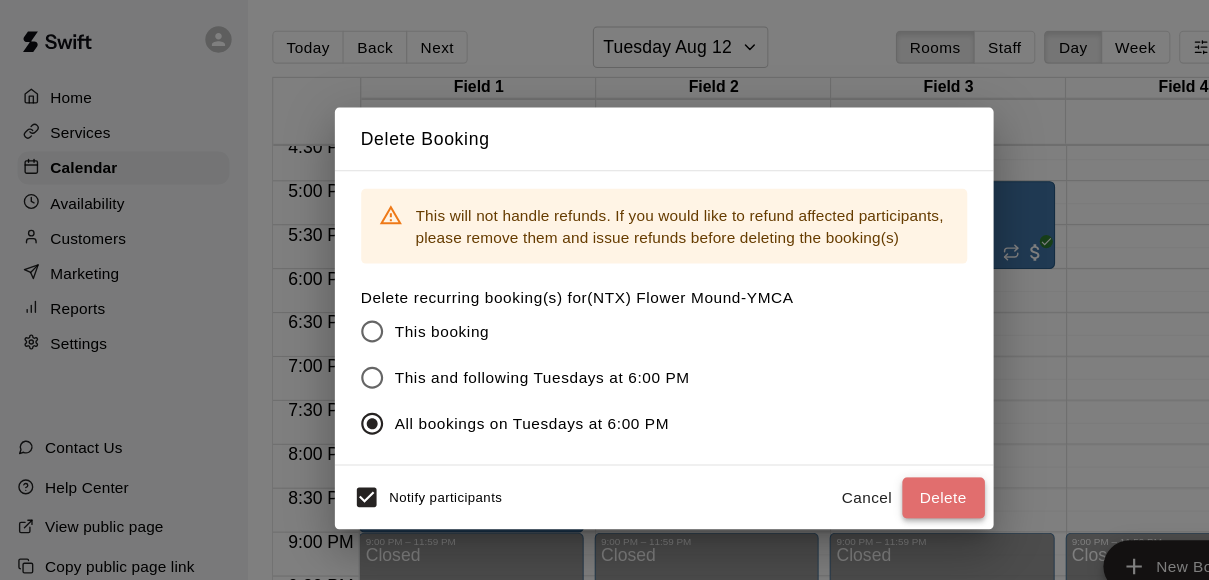 click on "Delete" at bounding box center [859, 453] 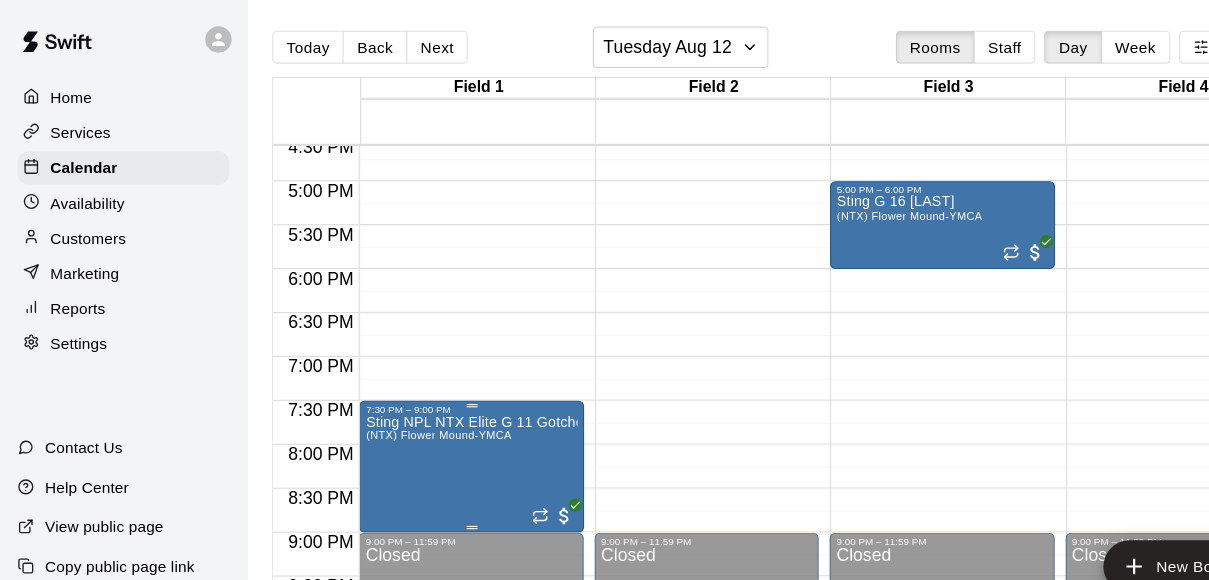 click on "Sting NPL NTX Elite G 11 Gotcher (NTX) Flower Mound-YMCA" at bounding box center [429, 668] 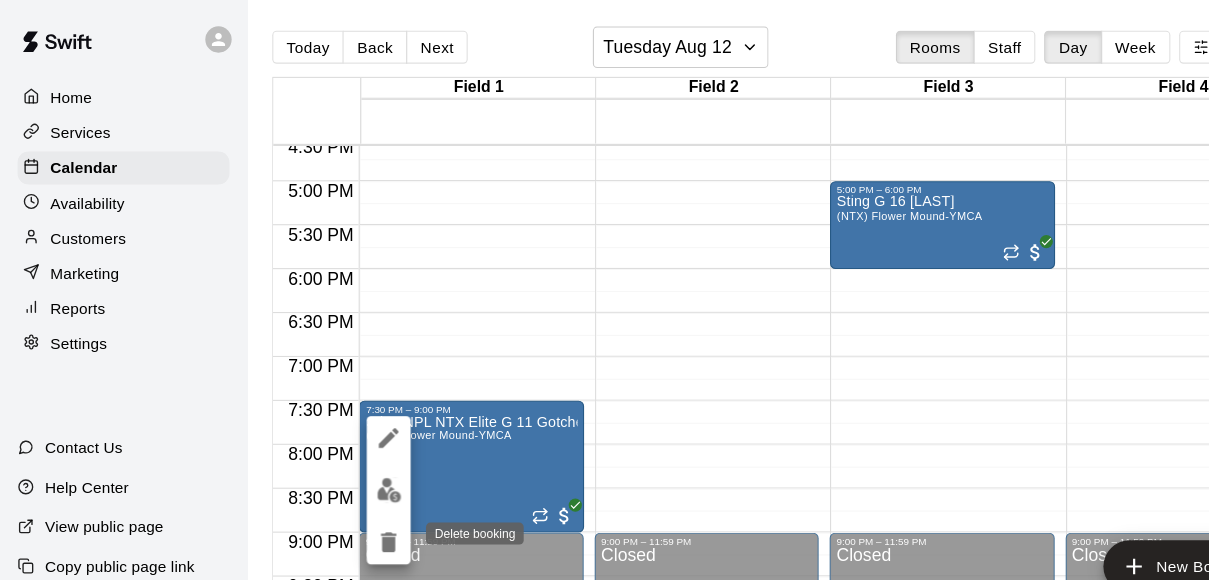 click 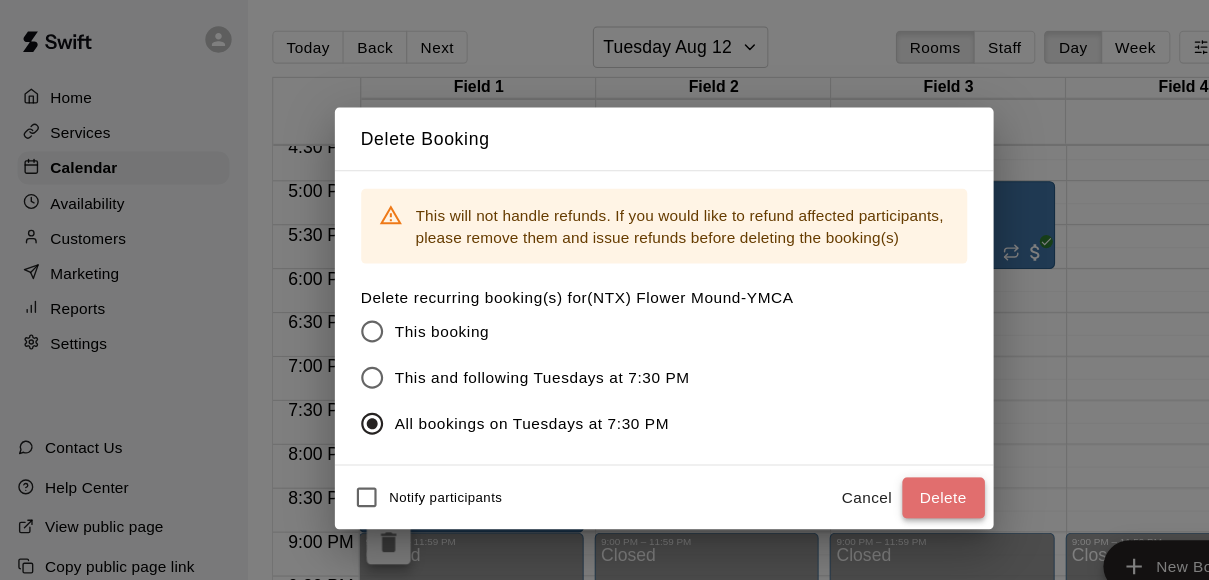click on "Delete" at bounding box center [859, 453] 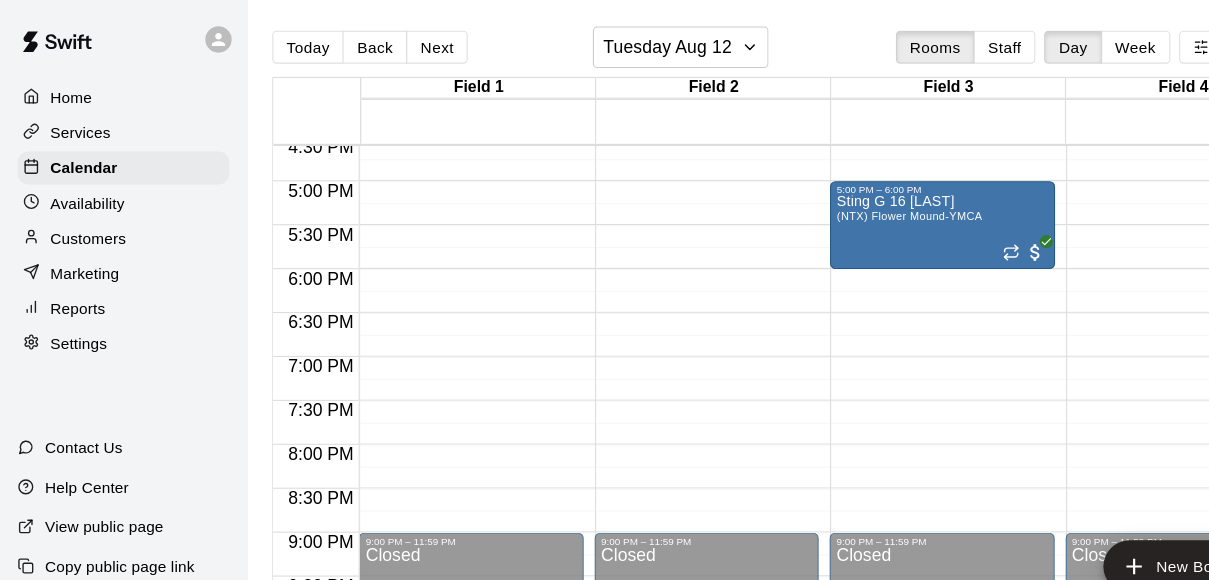 scroll, scrollTop: 1297, scrollLeft: 0, axis: vertical 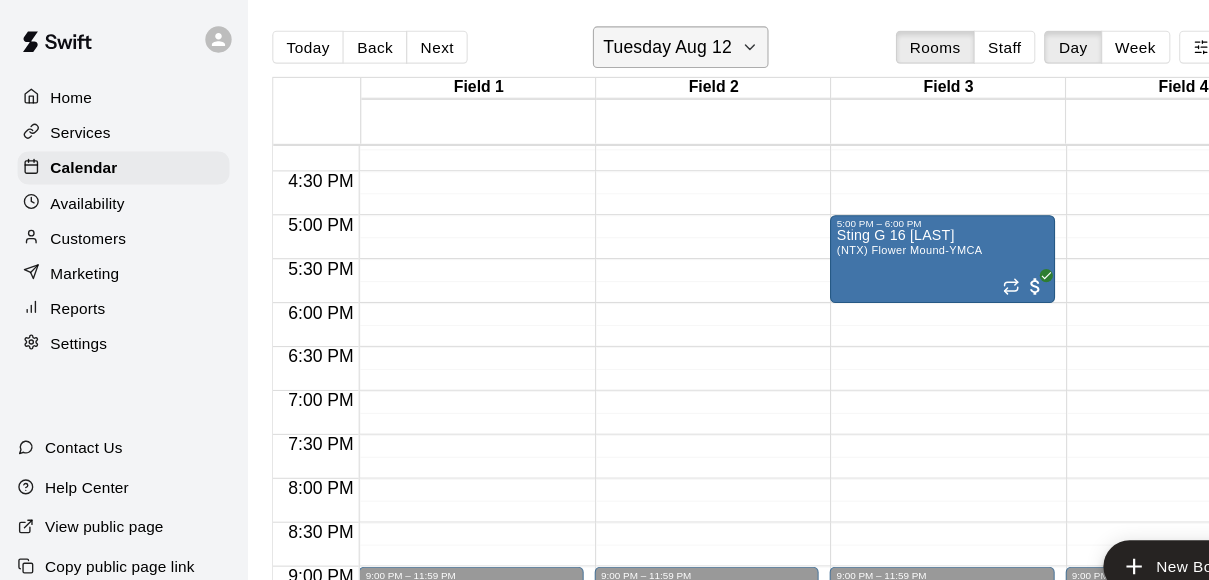 click 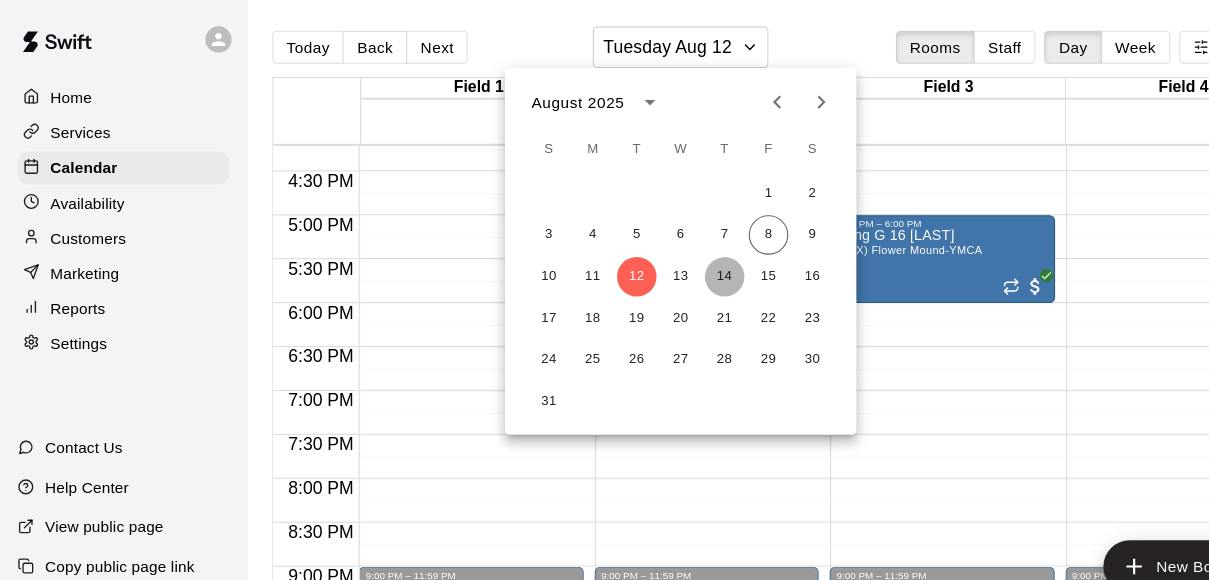click on "14" at bounding box center (660, 252) 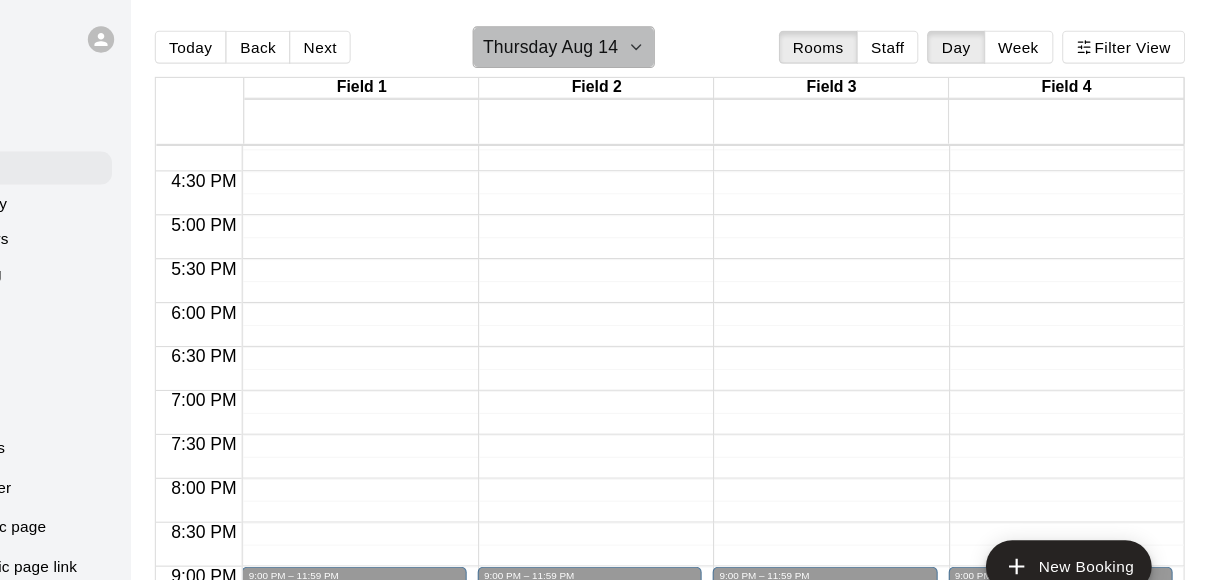 click 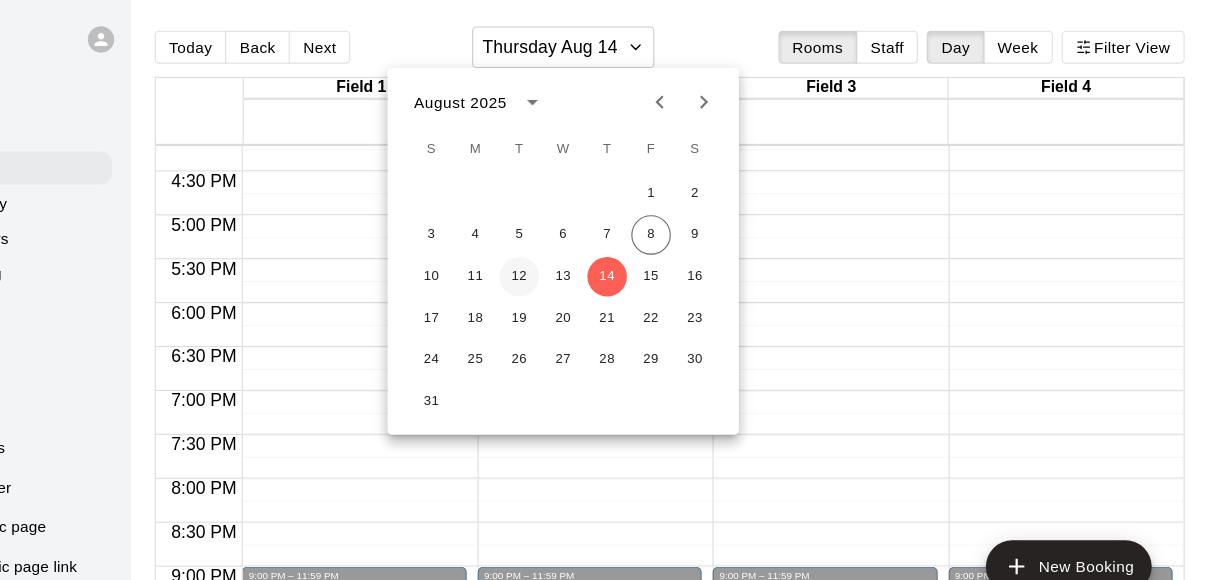 click on "12" at bounding box center (580, 252) 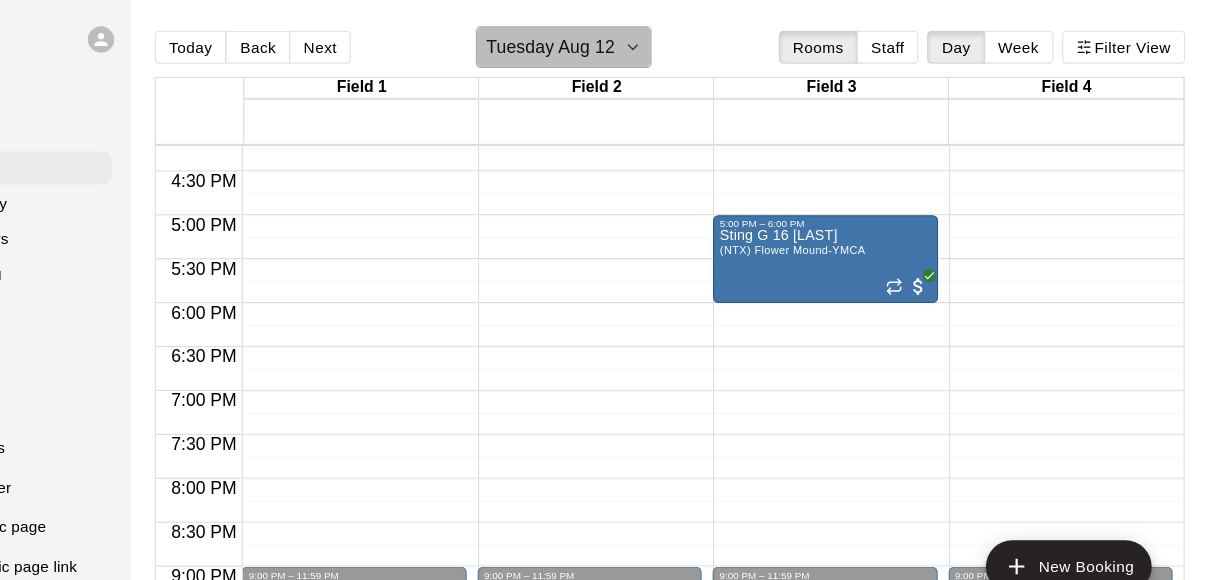 click 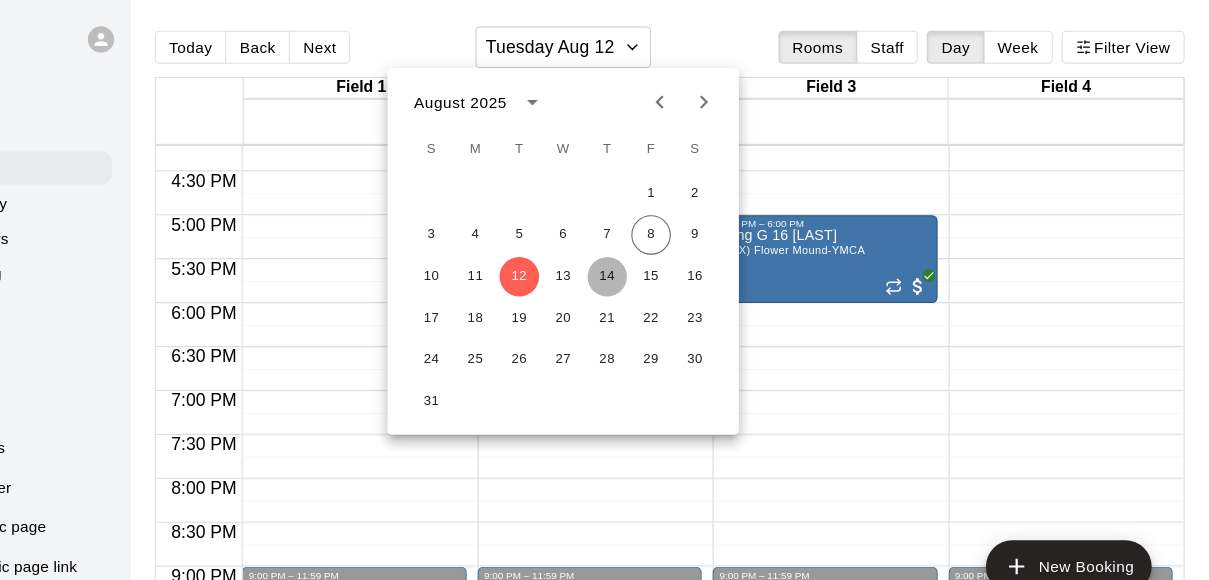 click on "14" at bounding box center (660, 252) 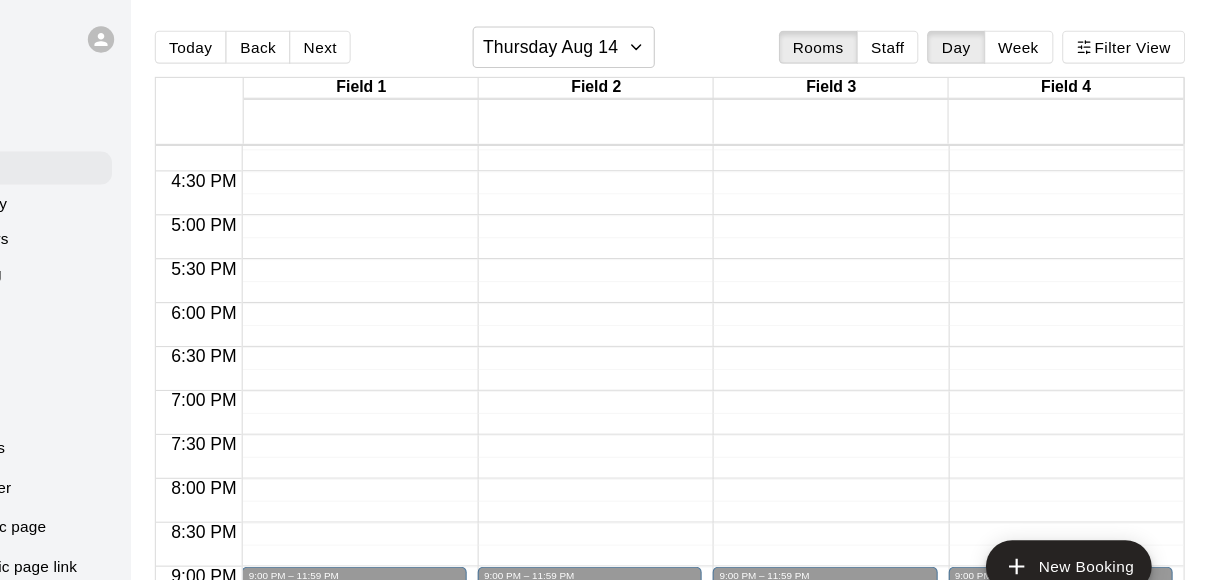 click on "12:00 AM – 9:00 AM Closed 9:00 PM – 11:59 PM Closed" at bounding box center (858, -204) 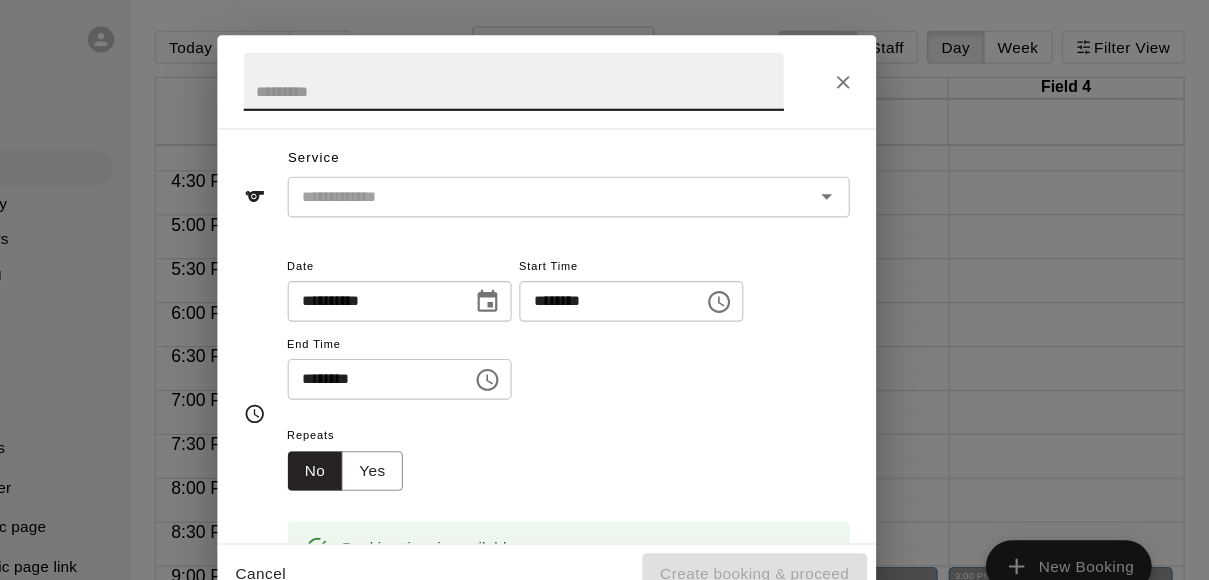 scroll, scrollTop: 62, scrollLeft: 0, axis: vertical 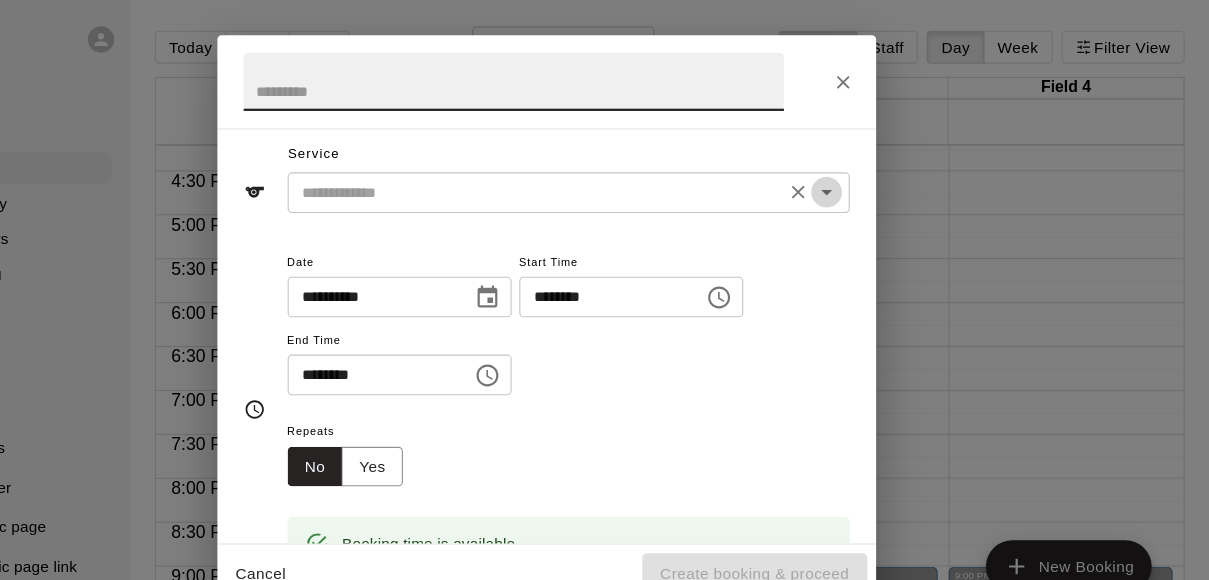 click 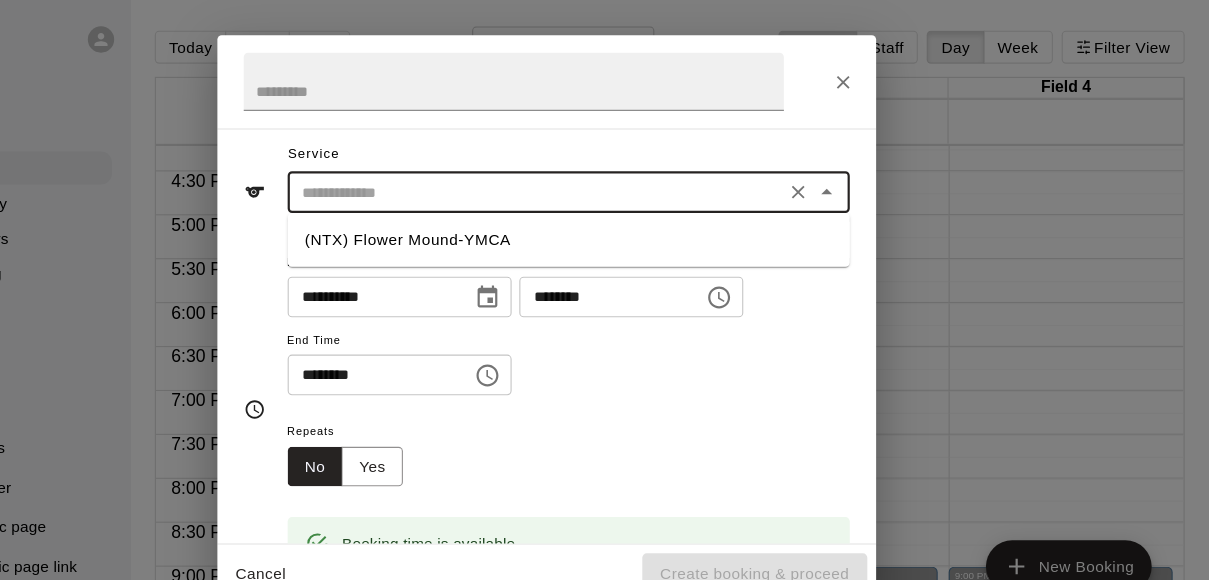 click on "(NTX) Flower Mound-YMCA" at bounding box center [625, 218] 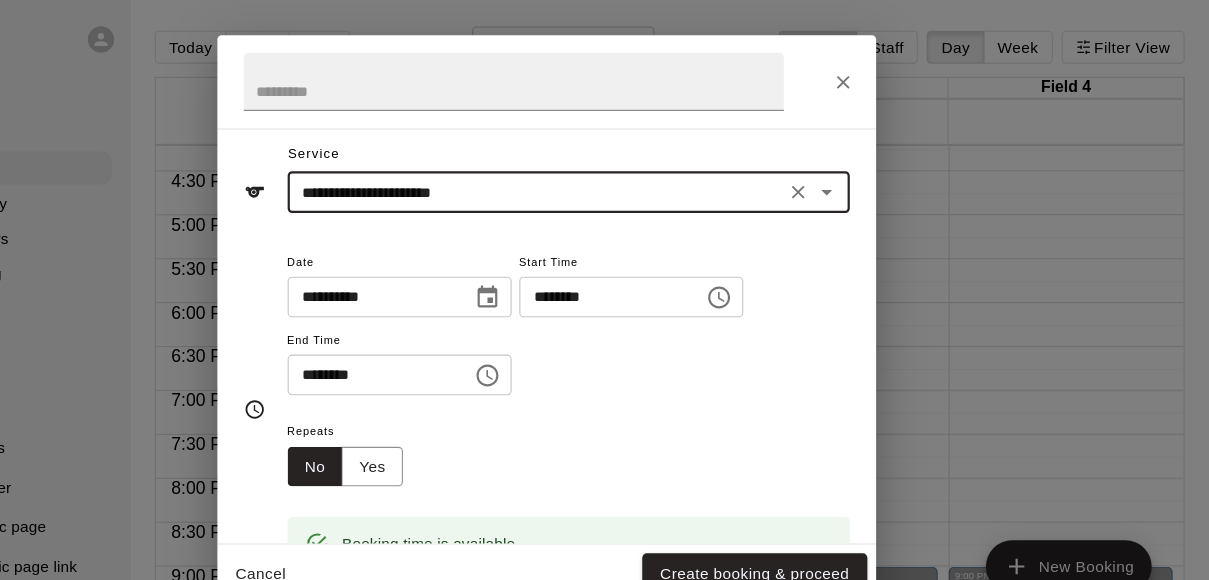 click 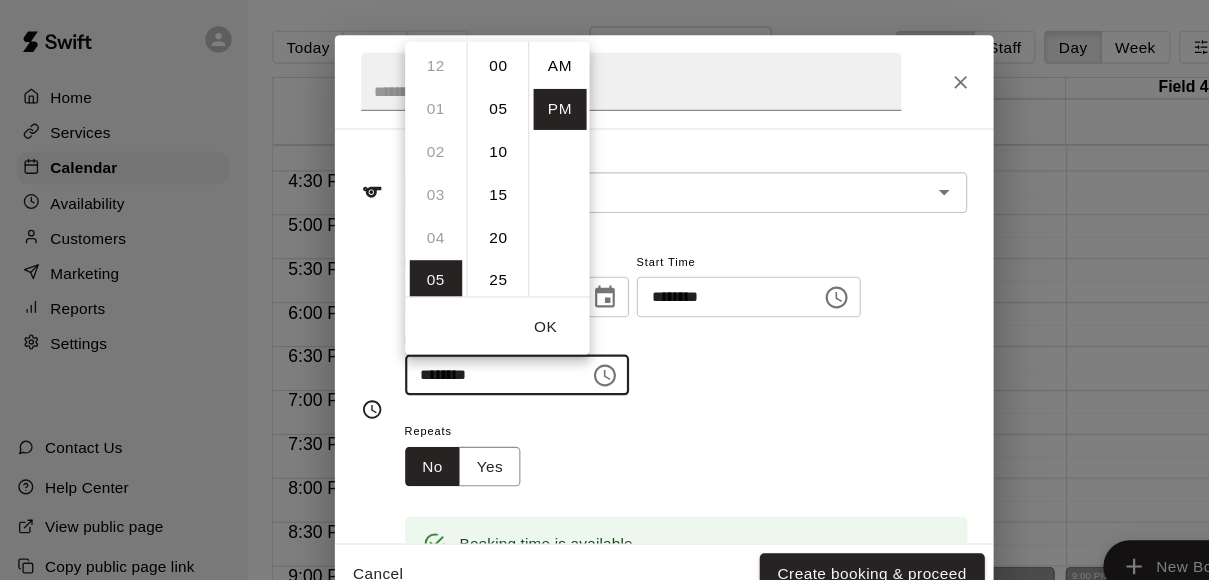 scroll, scrollTop: 195, scrollLeft: 0, axis: vertical 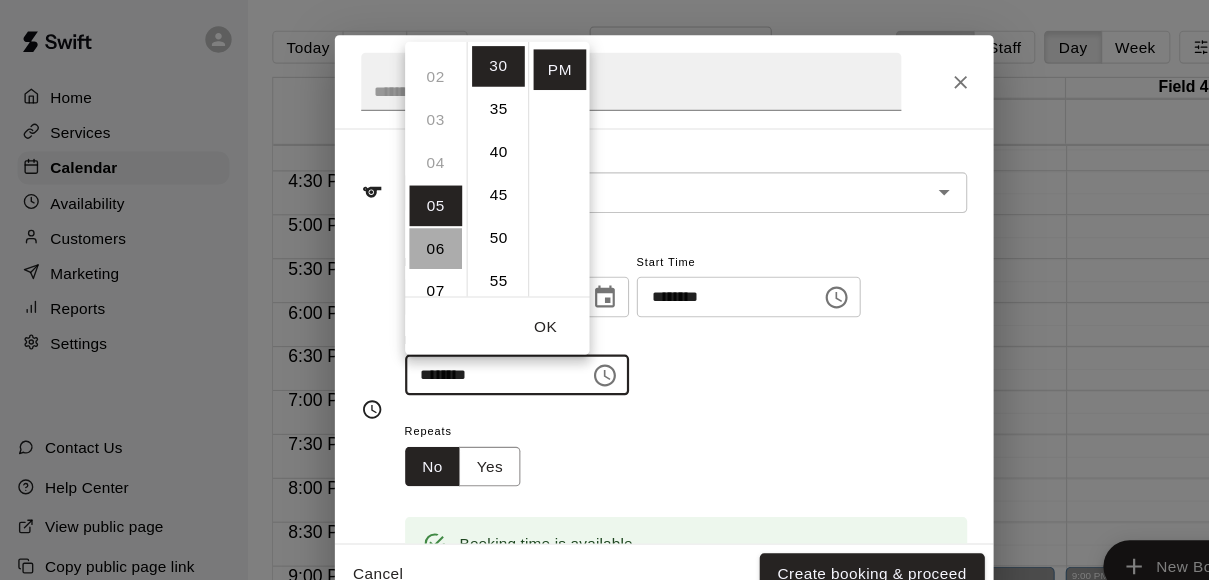 click on "06" at bounding box center (397, 226) 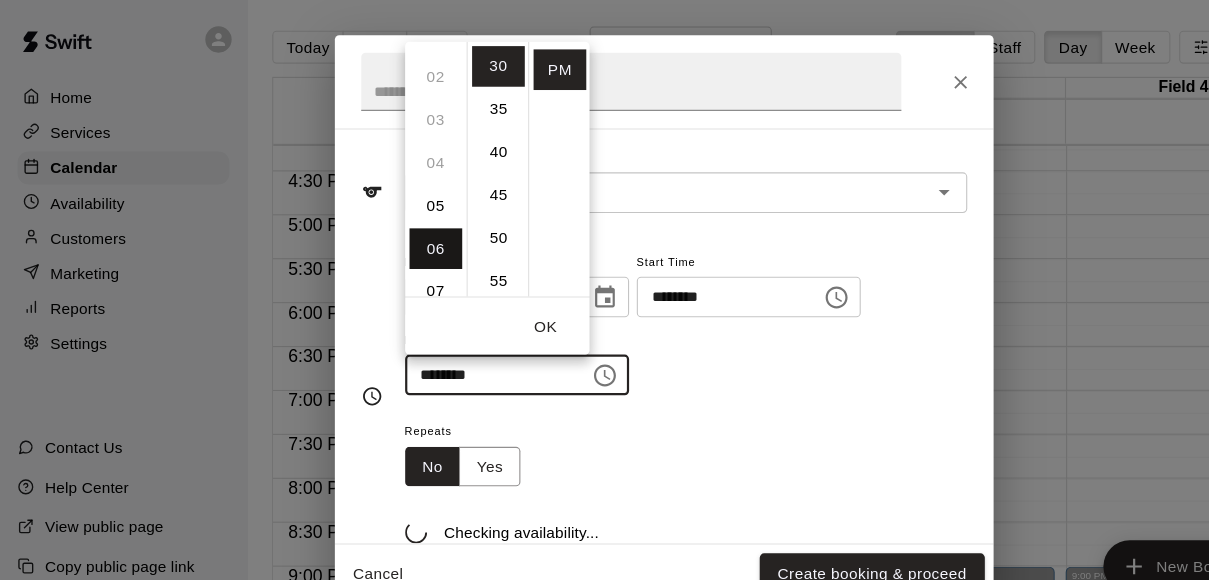 scroll, scrollTop: 234, scrollLeft: 0, axis: vertical 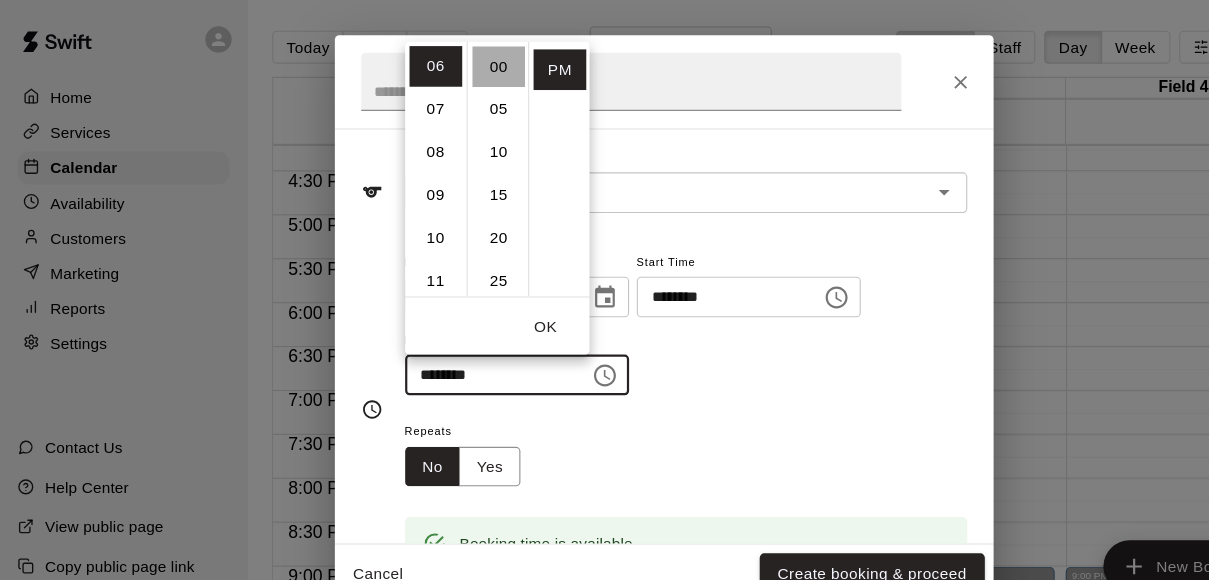 click on "00" at bounding box center (454, 60) 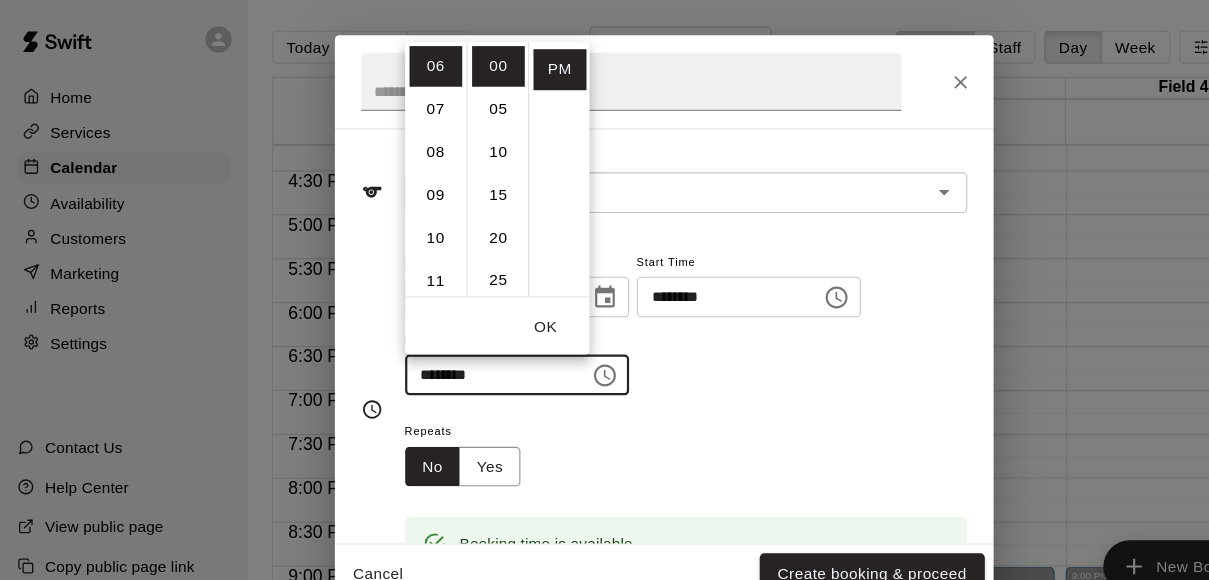 click on "**********" at bounding box center [625, 293] 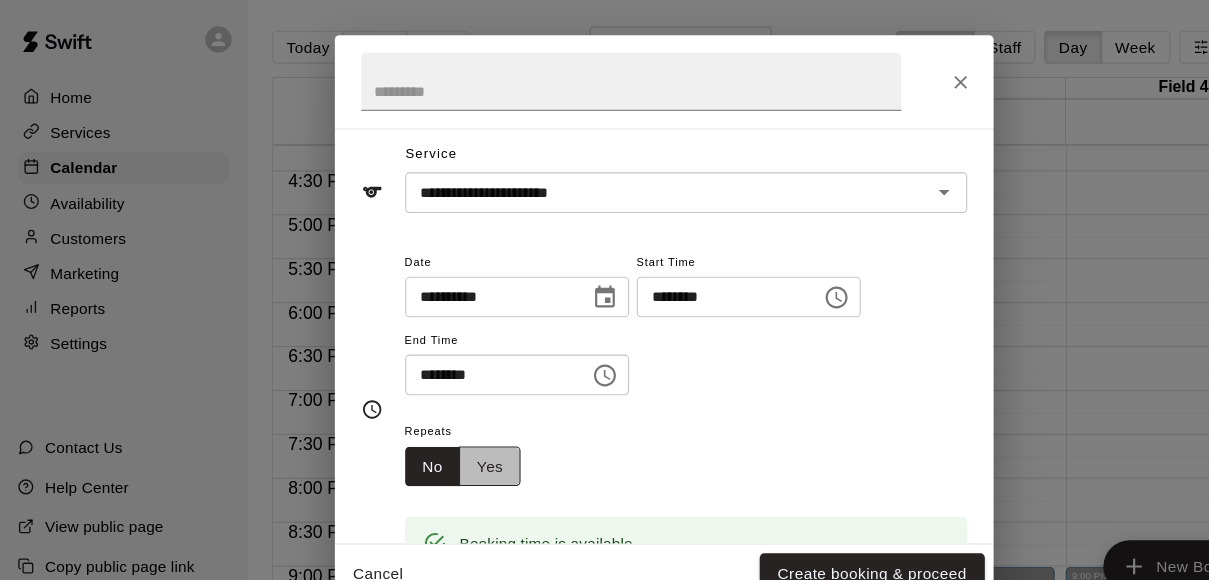 click on "Yes" at bounding box center (446, 425) 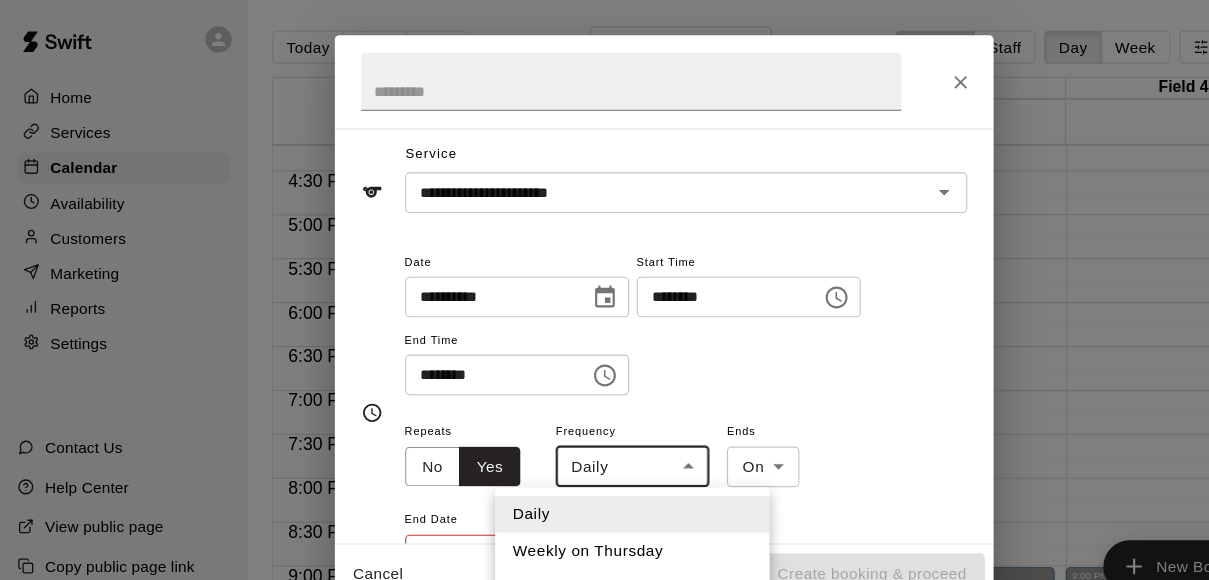 click on "**********" at bounding box center [604, 306] 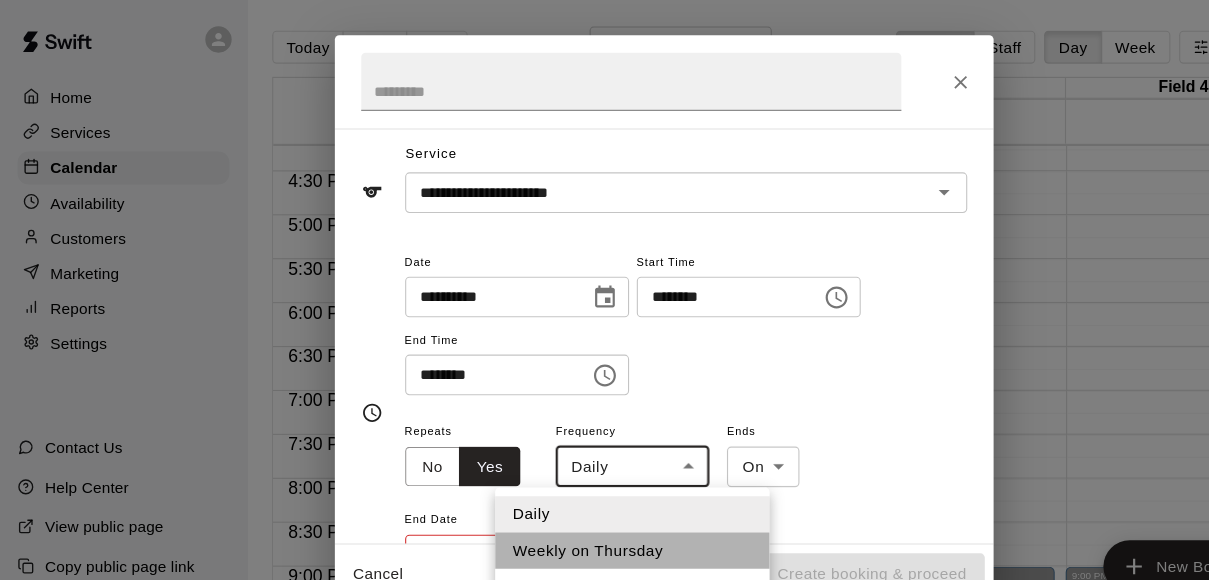 click on "Weekly on Thursday" at bounding box center [576, 501] 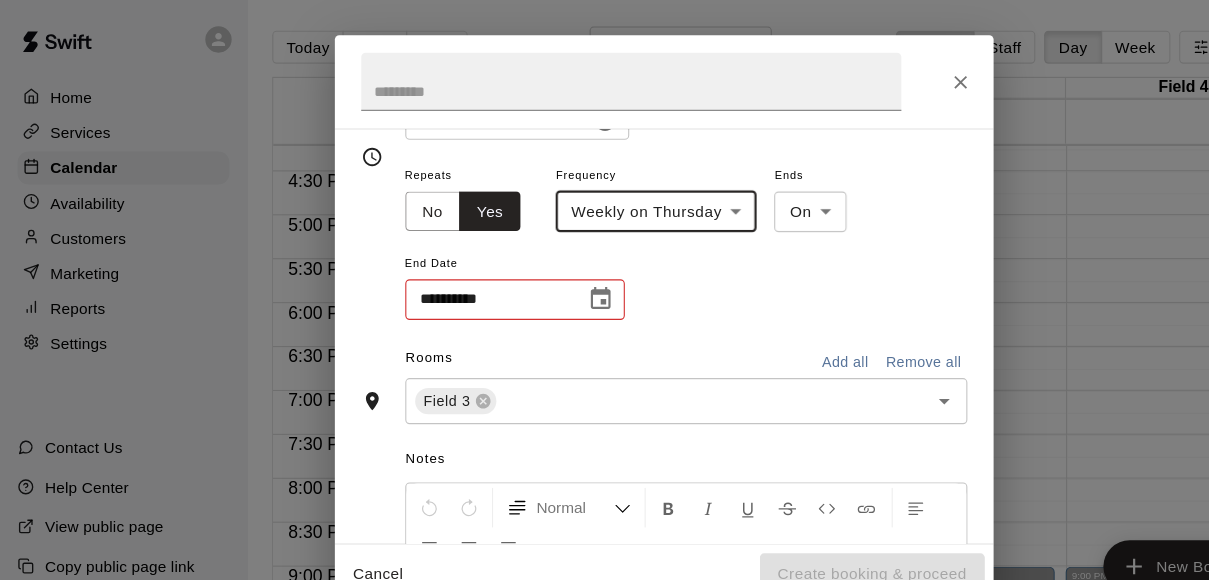 scroll, scrollTop: 312, scrollLeft: 0, axis: vertical 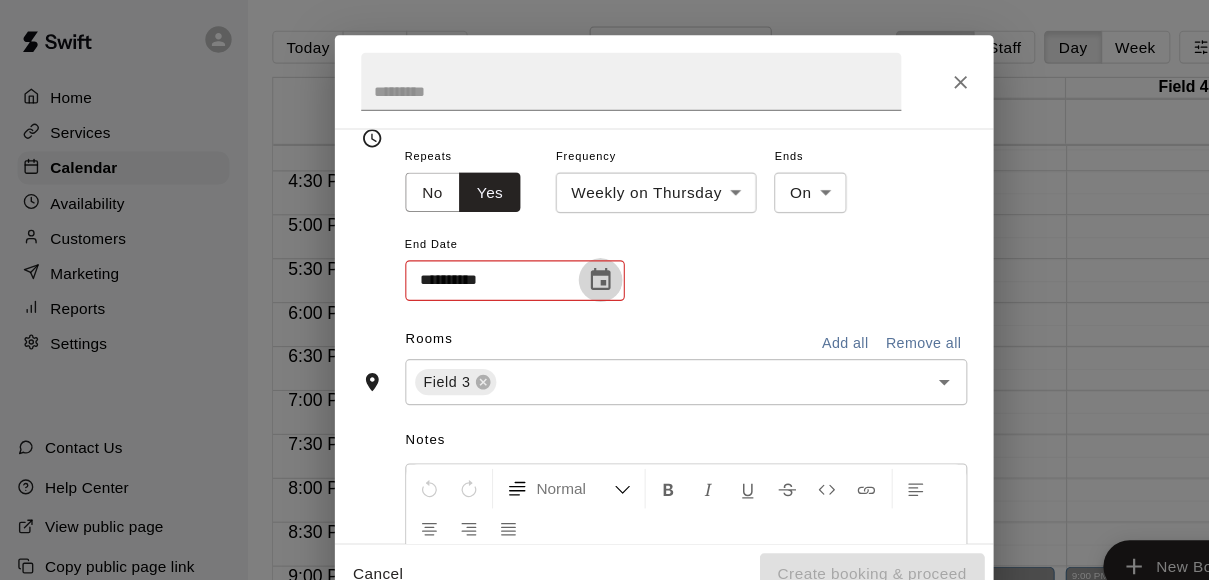 click 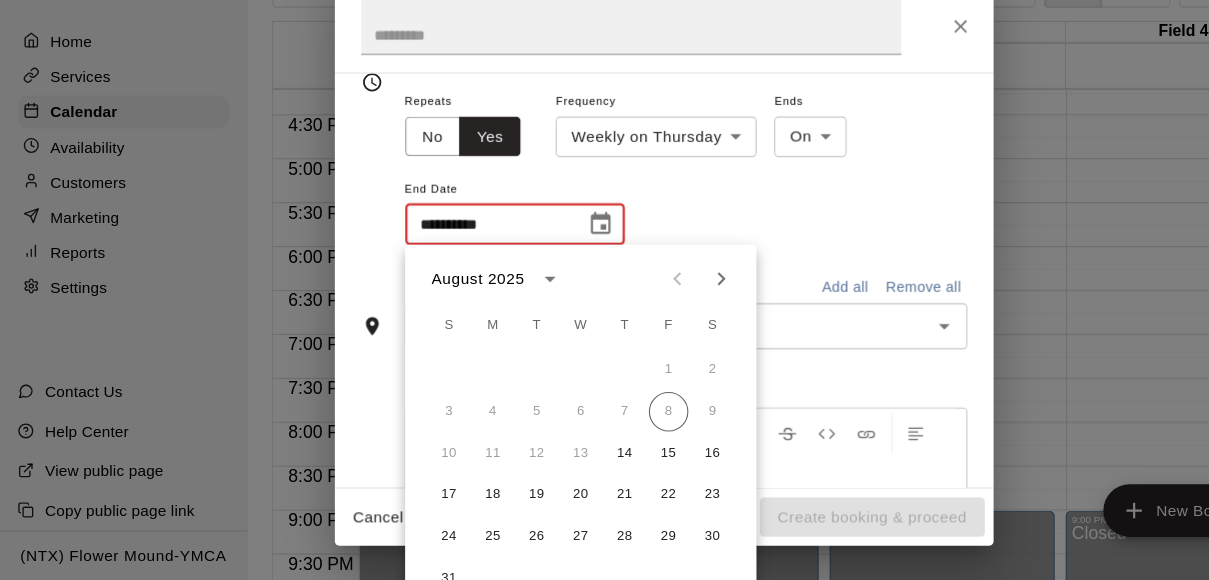 click 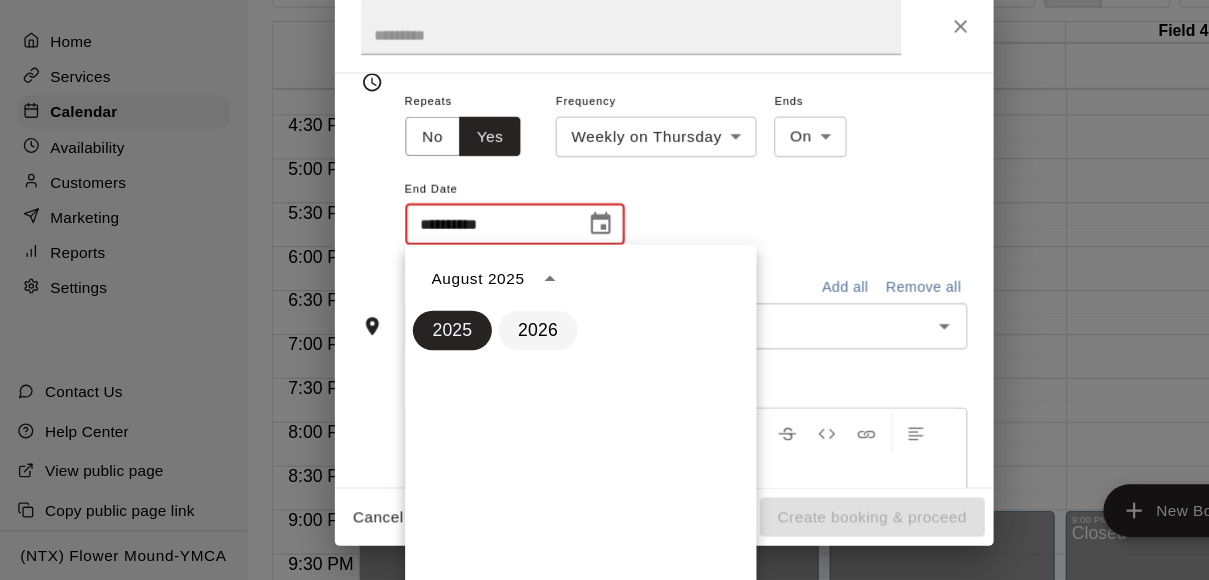 click on "2026" at bounding box center (490, 352) 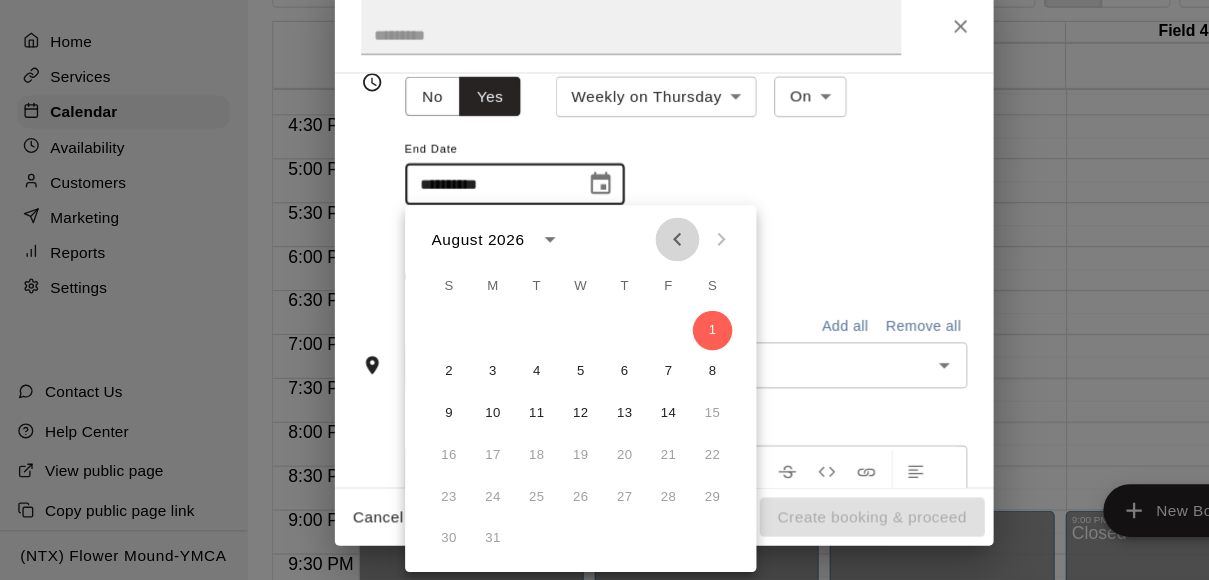 click 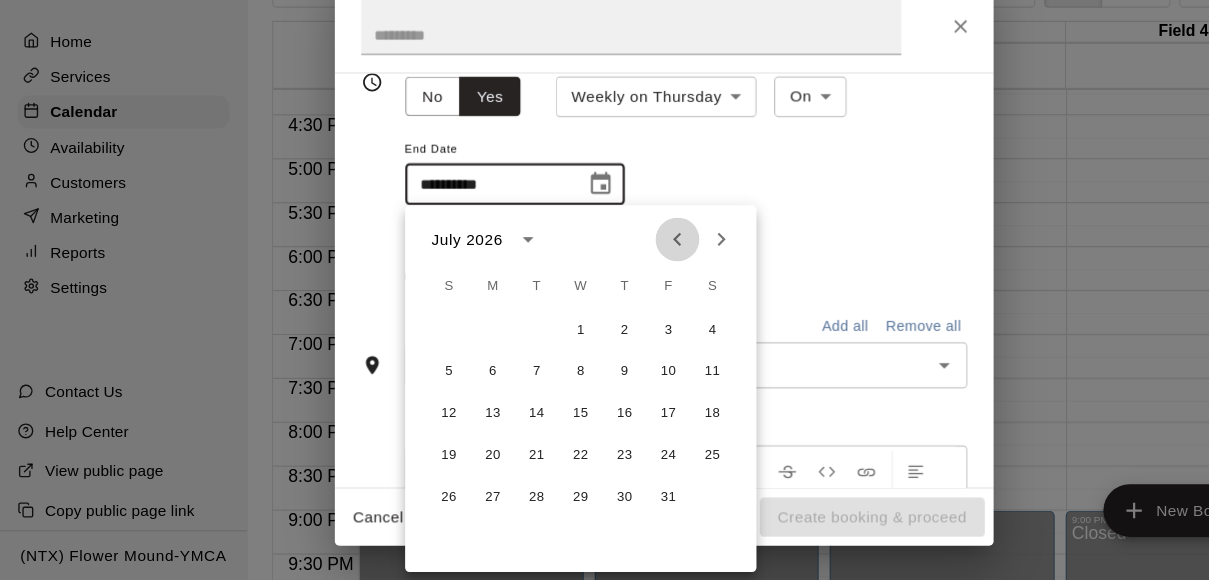 click 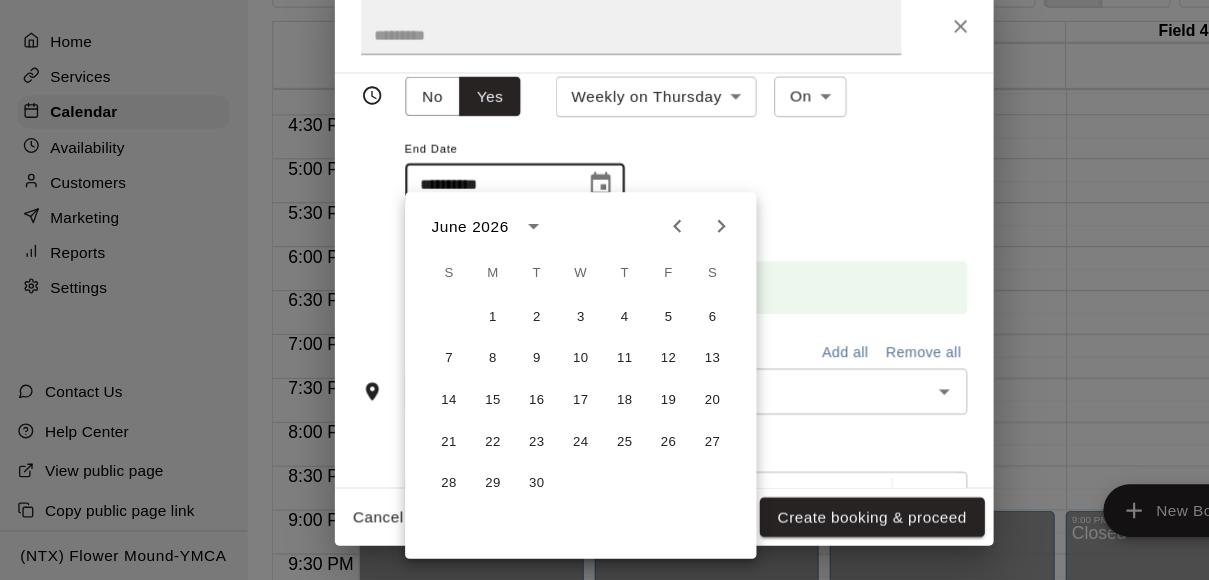 scroll, scrollTop: 360, scrollLeft: 0, axis: vertical 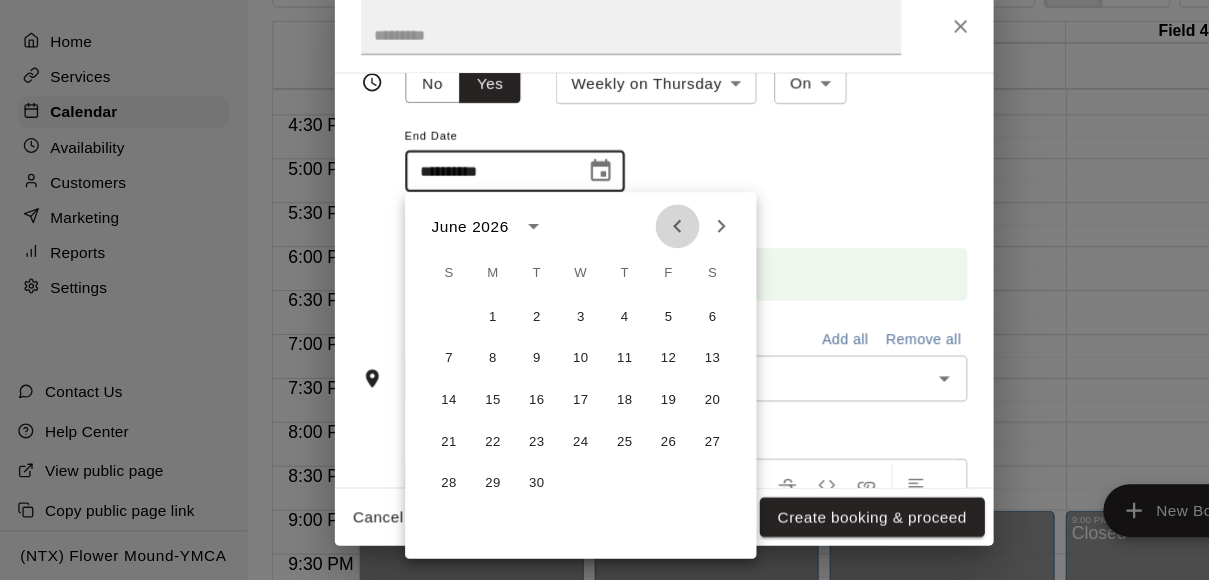 click 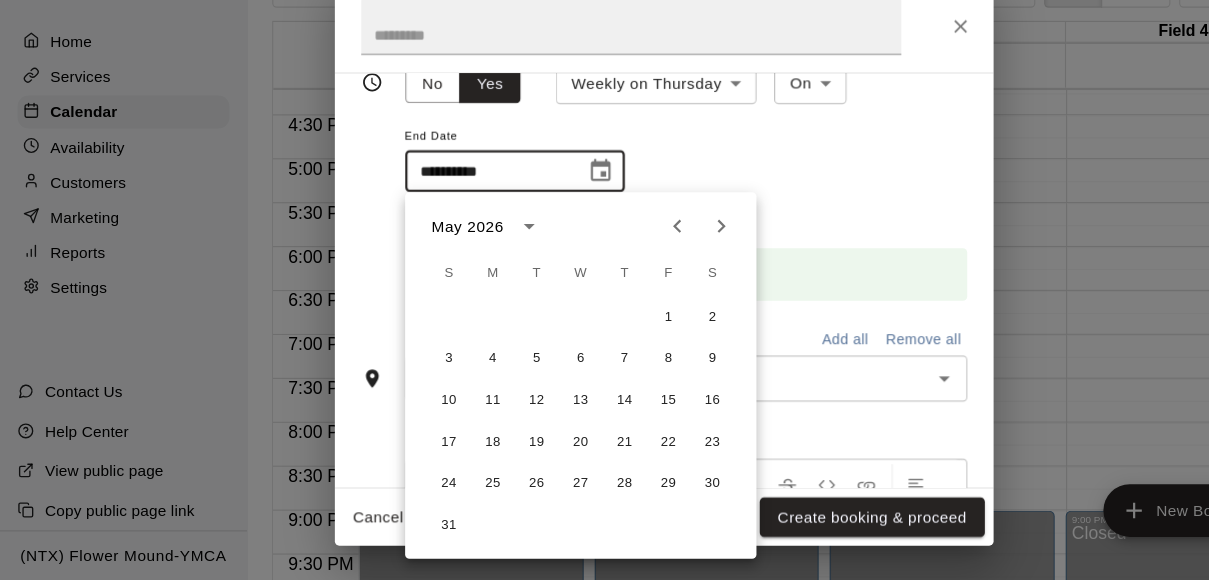 click 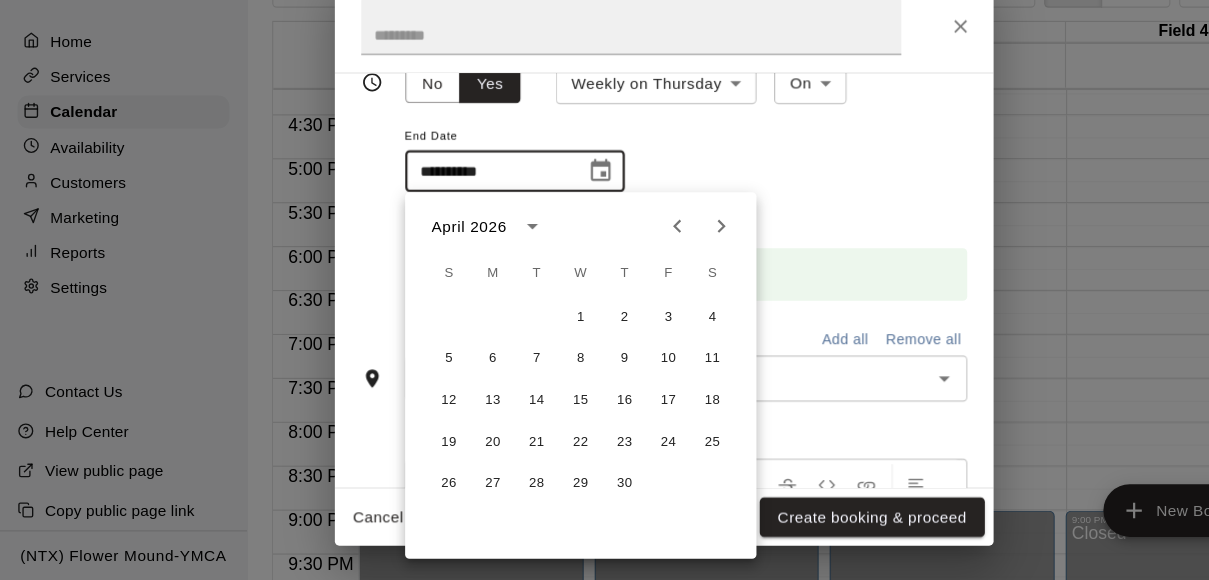 click 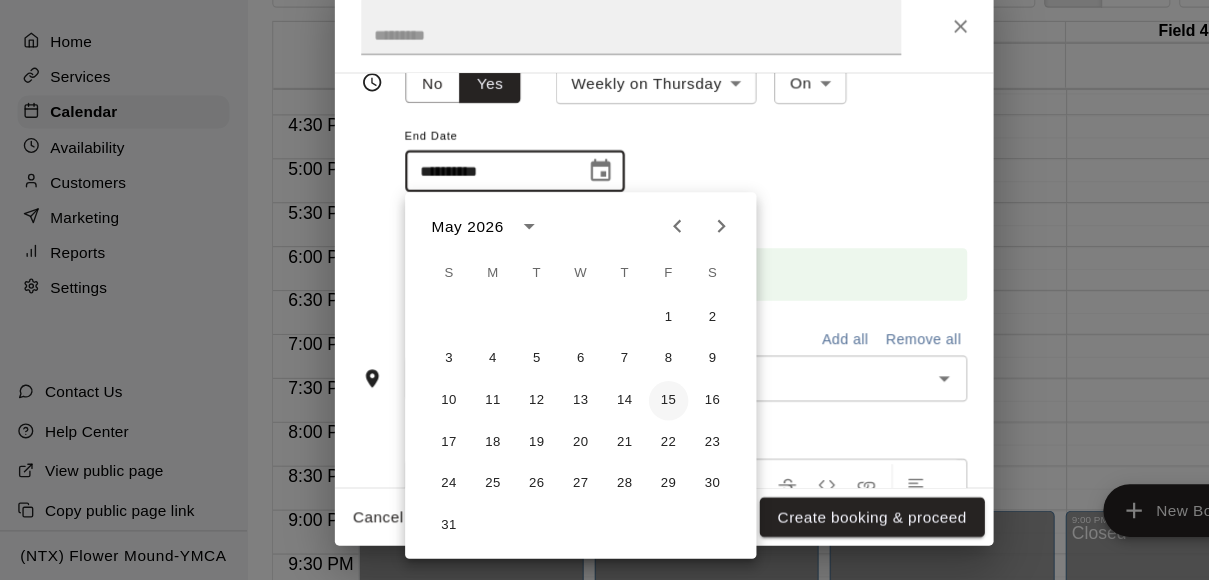 click on "15" at bounding box center (609, 416) 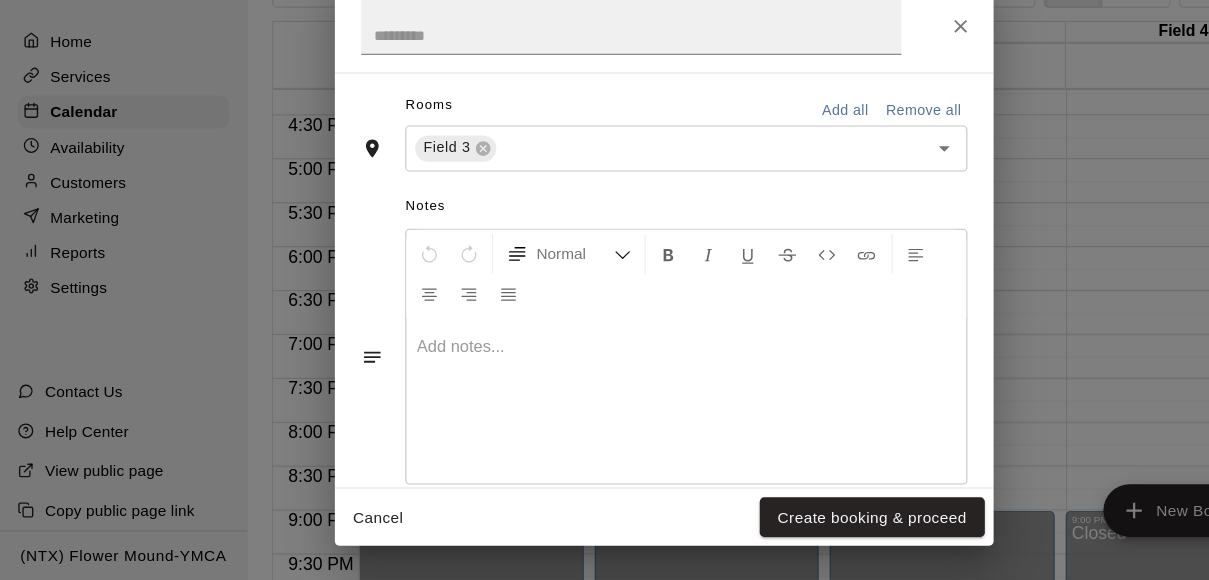 scroll, scrollTop: 604, scrollLeft: 0, axis: vertical 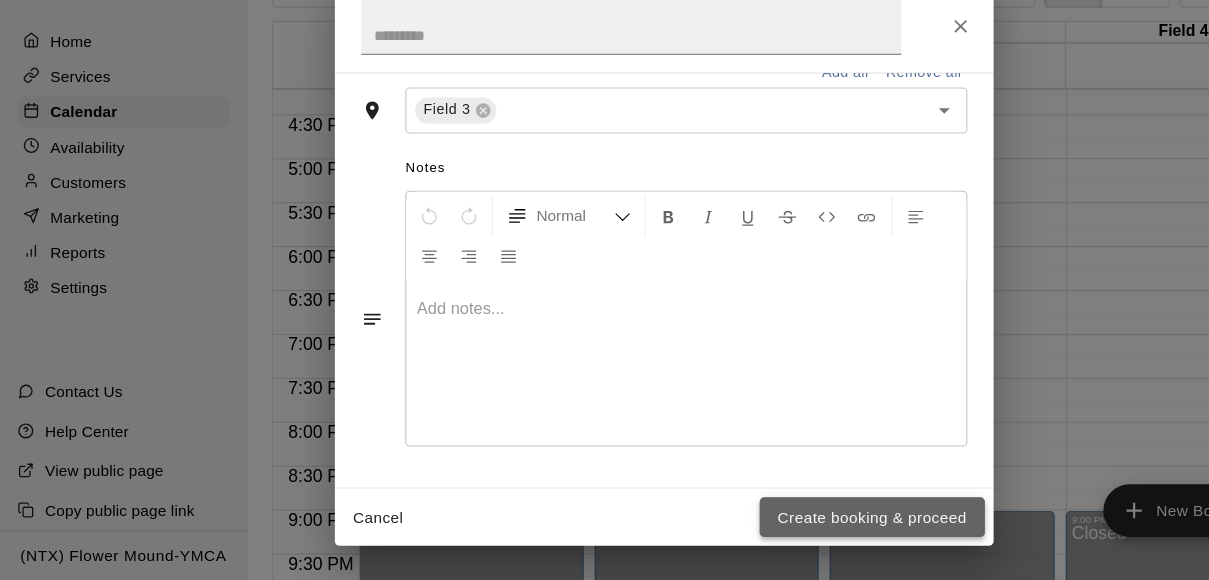 click on "Create booking & proceed" at bounding box center (794, 522) 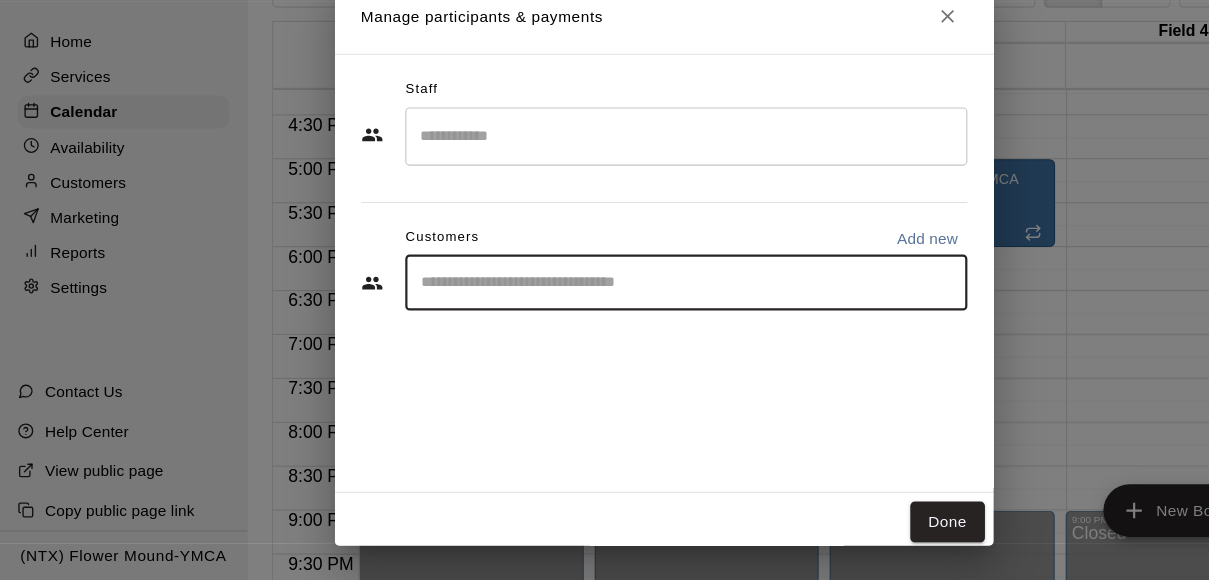 click at bounding box center (625, 309) 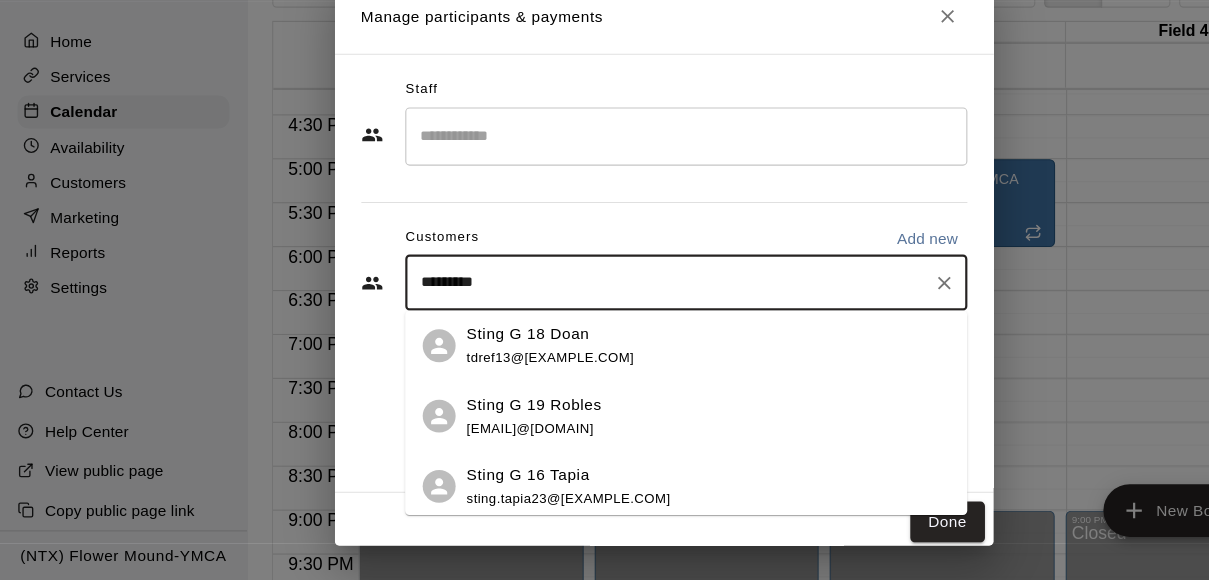 type on "**********" 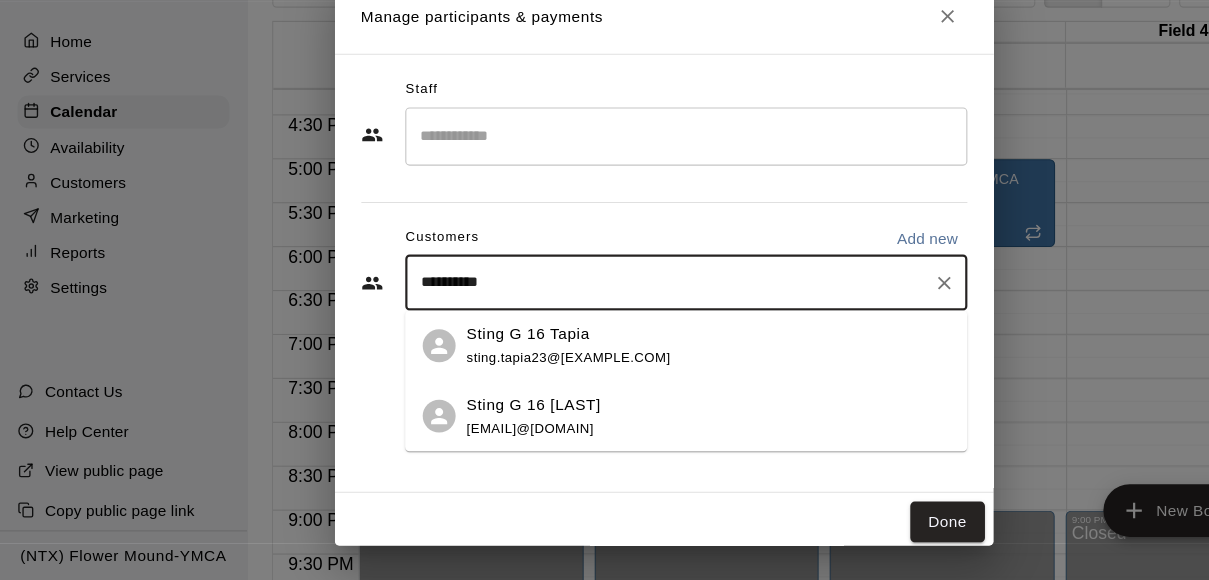 click on "Sting G 16 Fuentes camrynsocha@[EXAMPLE.COM]" at bounding box center (645, 430) 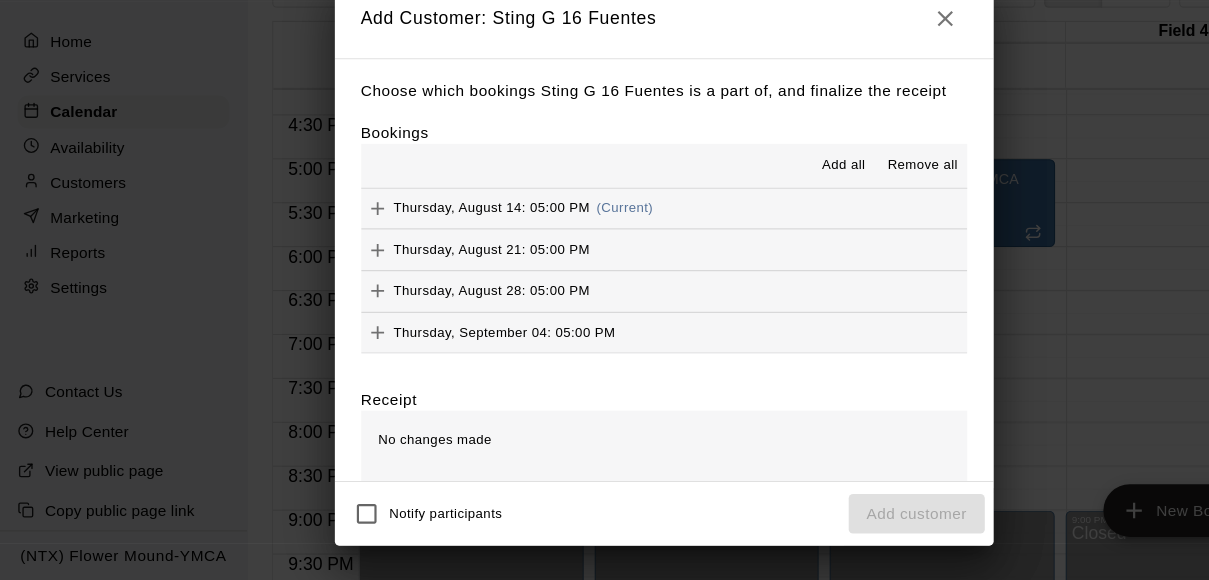 click on "Add all" at bounding box center [769, 202] 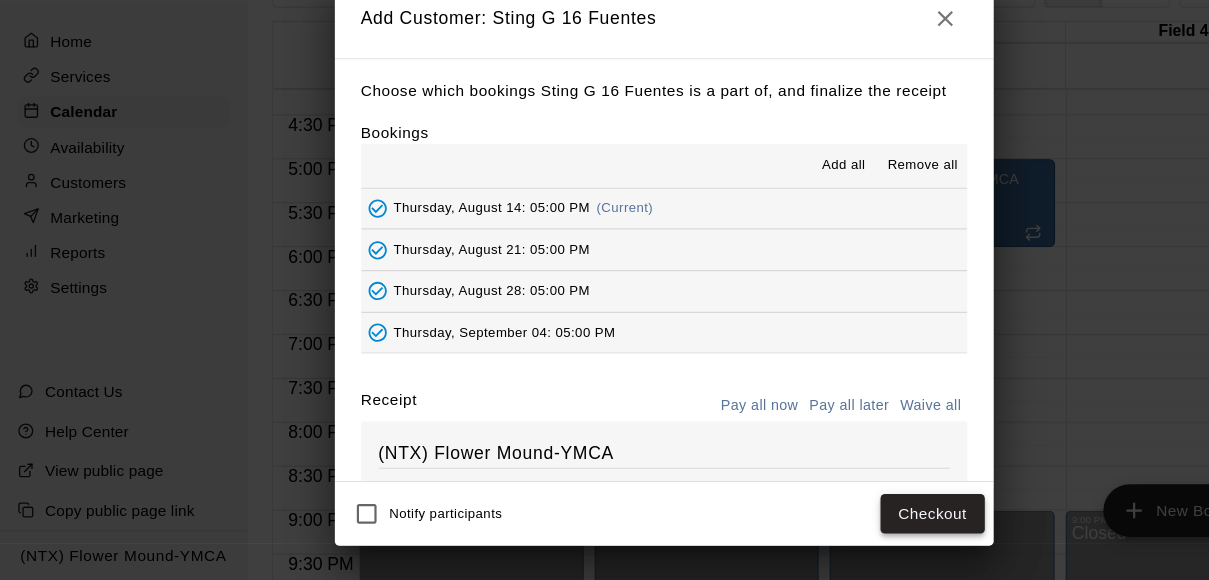 click on "Checkout" at bounding box center (849, 519) 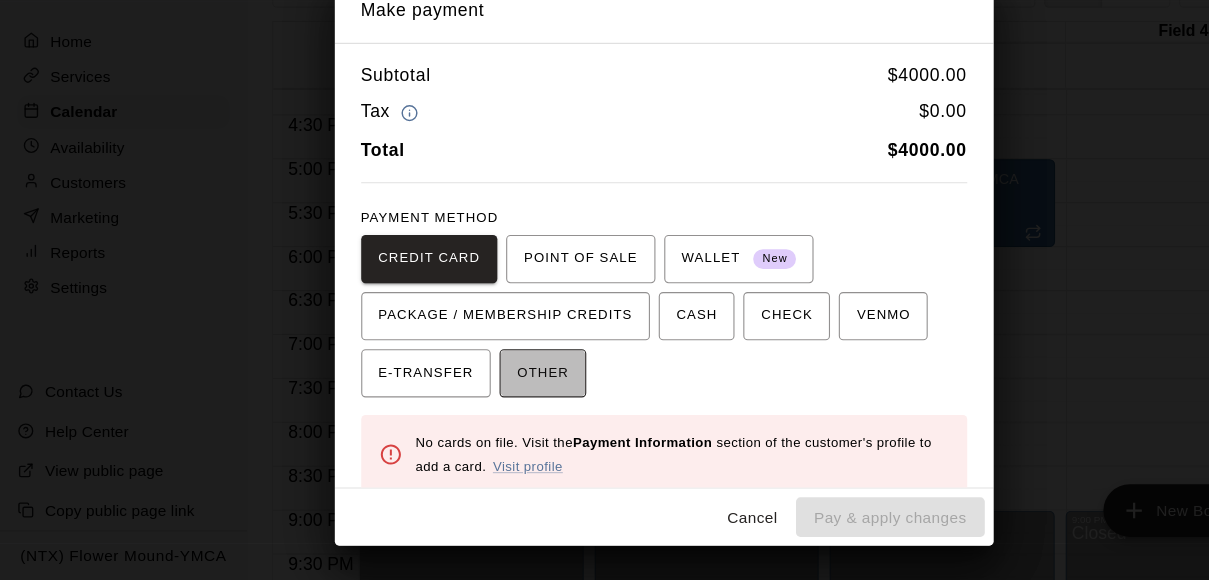 click on "OTHER" at bounding box center [494, 391] 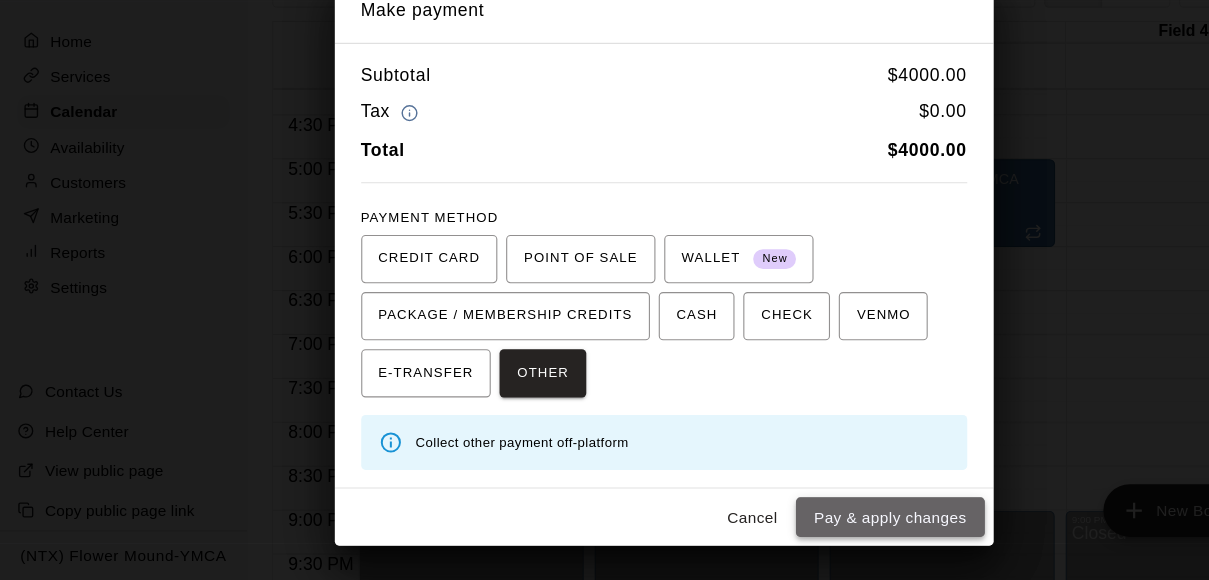 click on "Pay & apply changes" at bounding box center (810, 522) 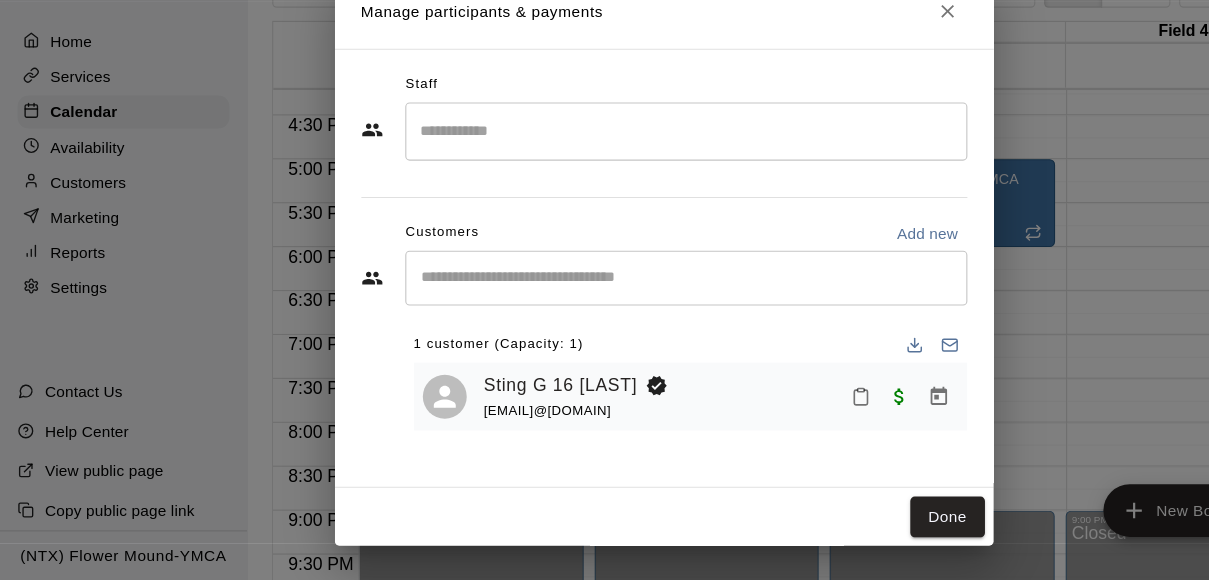 scroll, scrollTop: 0, scrollLeft: 0, axis: both 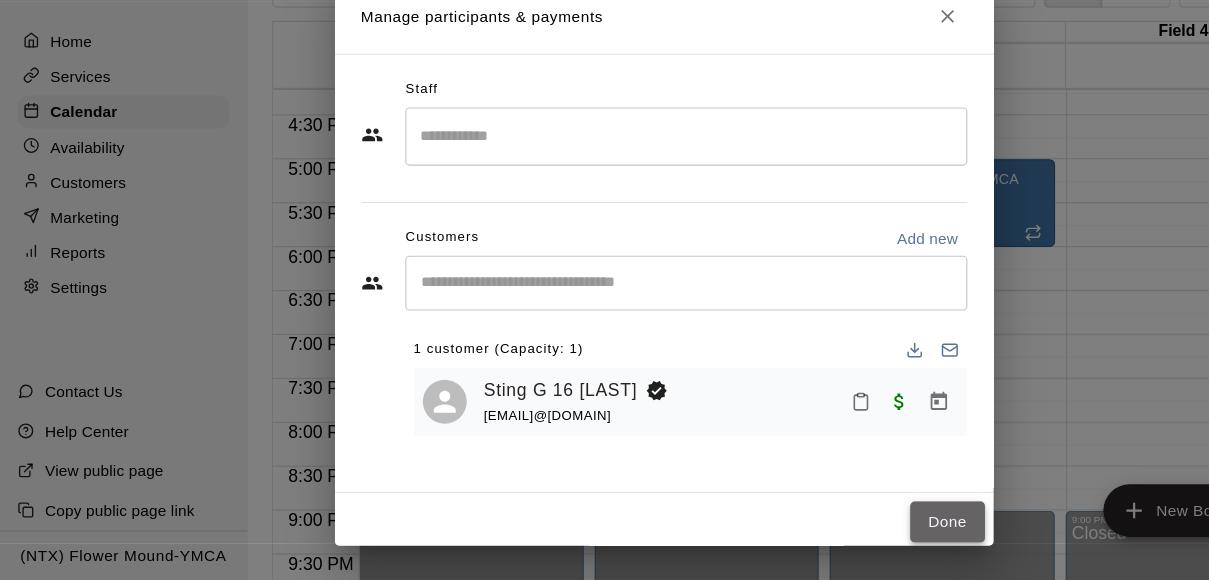 click on "Done" at bounding box center [862, 526] 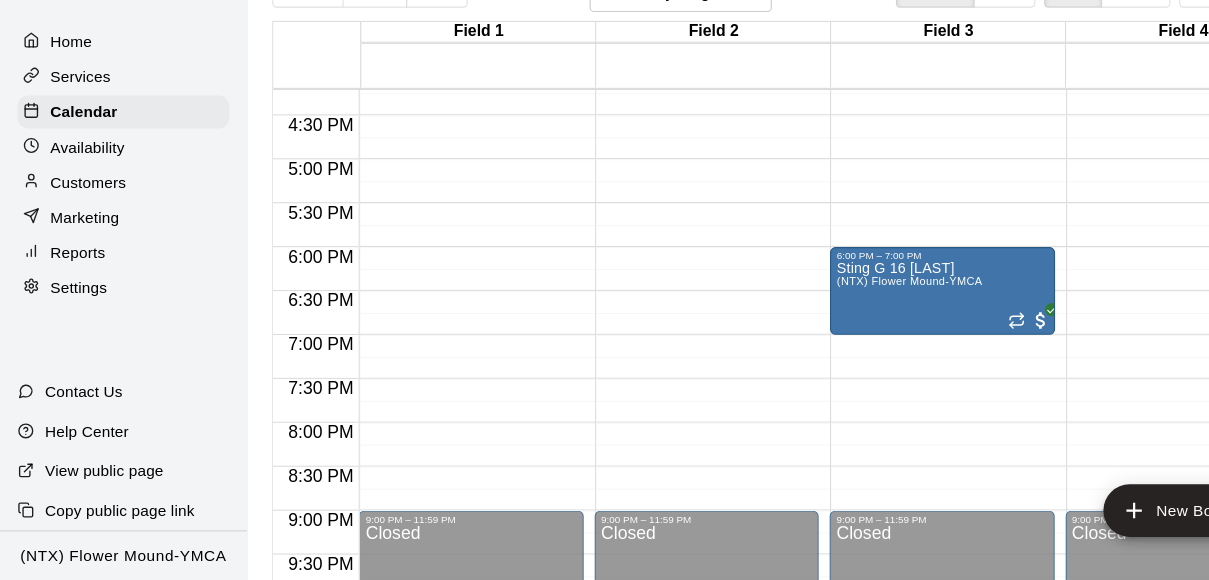 drag, startPoint x: 831, startPoint y: 215, endPoint x: 833, endPoint y: 299, distance: 84.0238 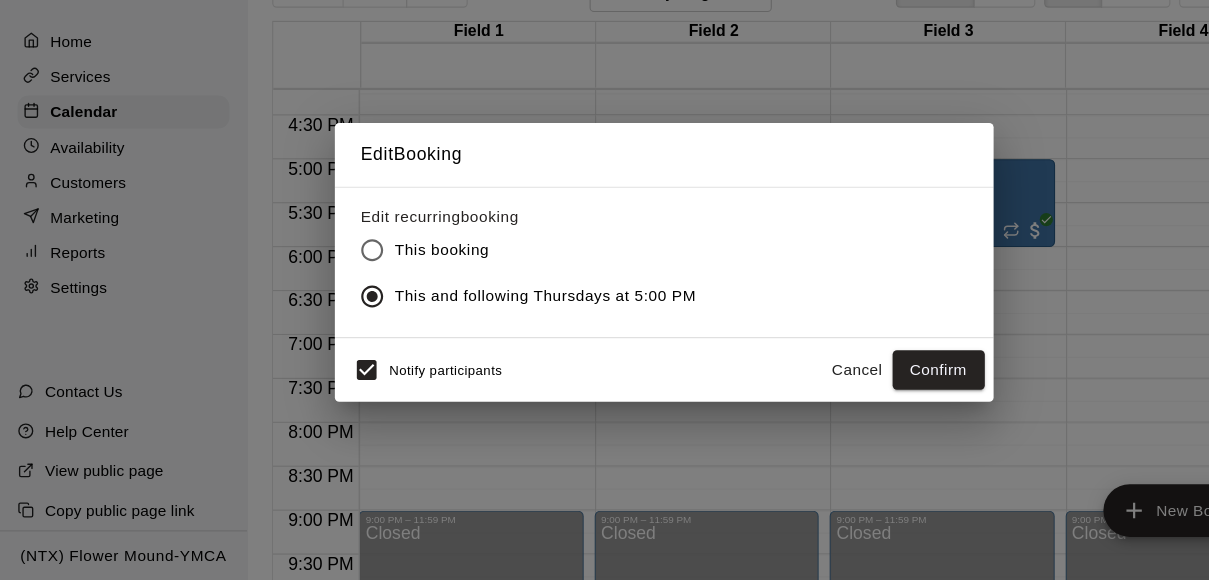 click on "Cancel" at bounding box center [781, 388] 